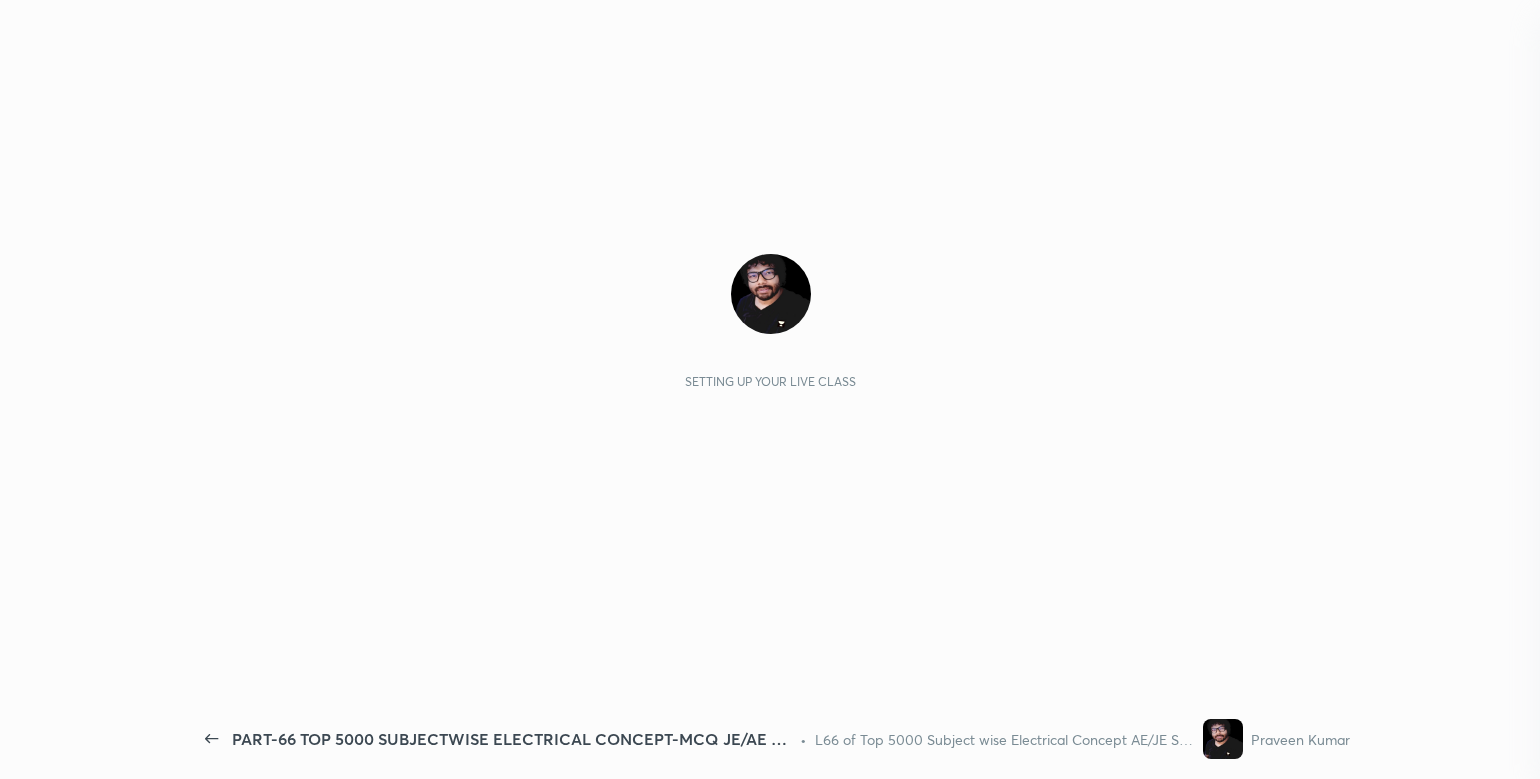 scroll, scrollTop: 0, scrollLeft: 0, axis: both 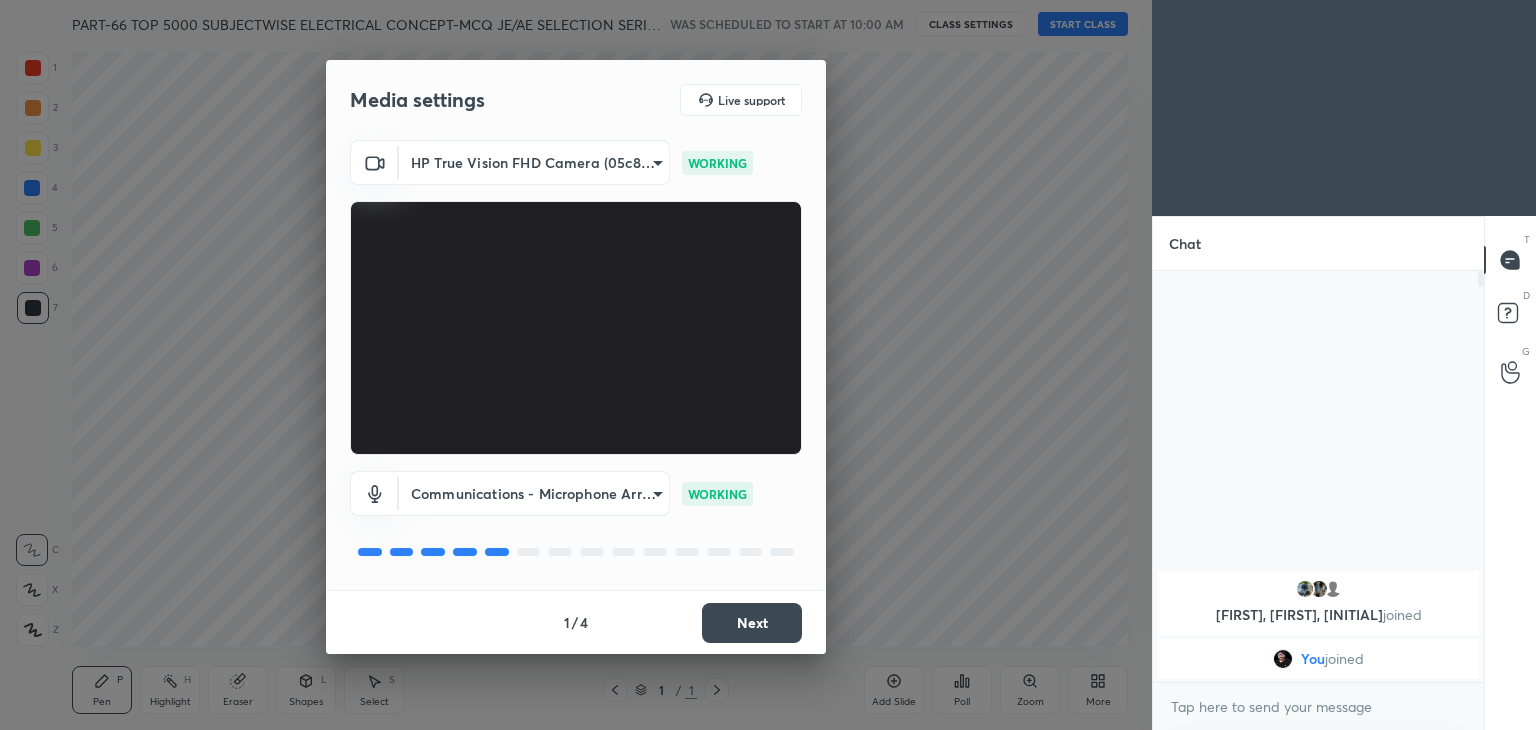 click on "Next" at bounding box center (752, 623) 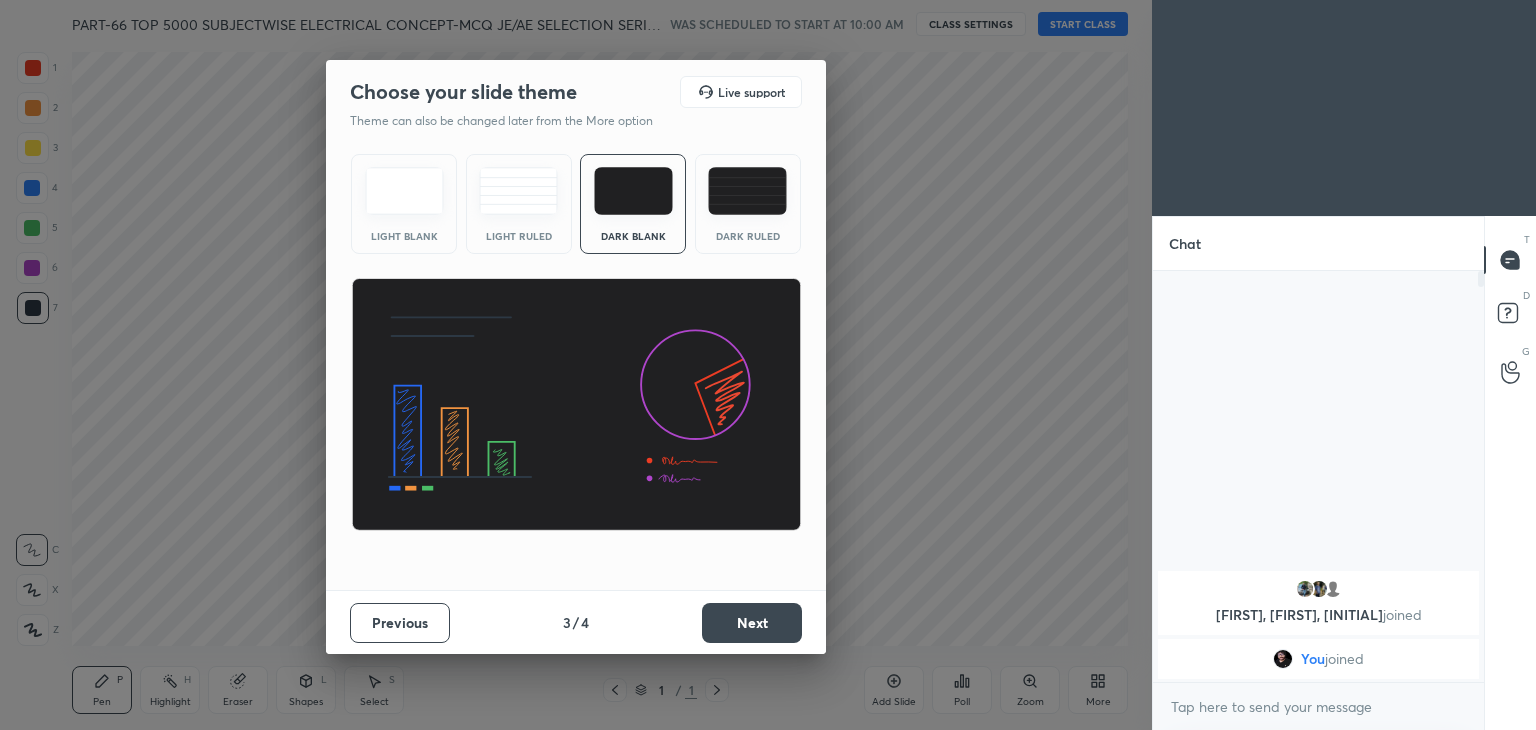 click on "Next" at bounding box center (752, 623) 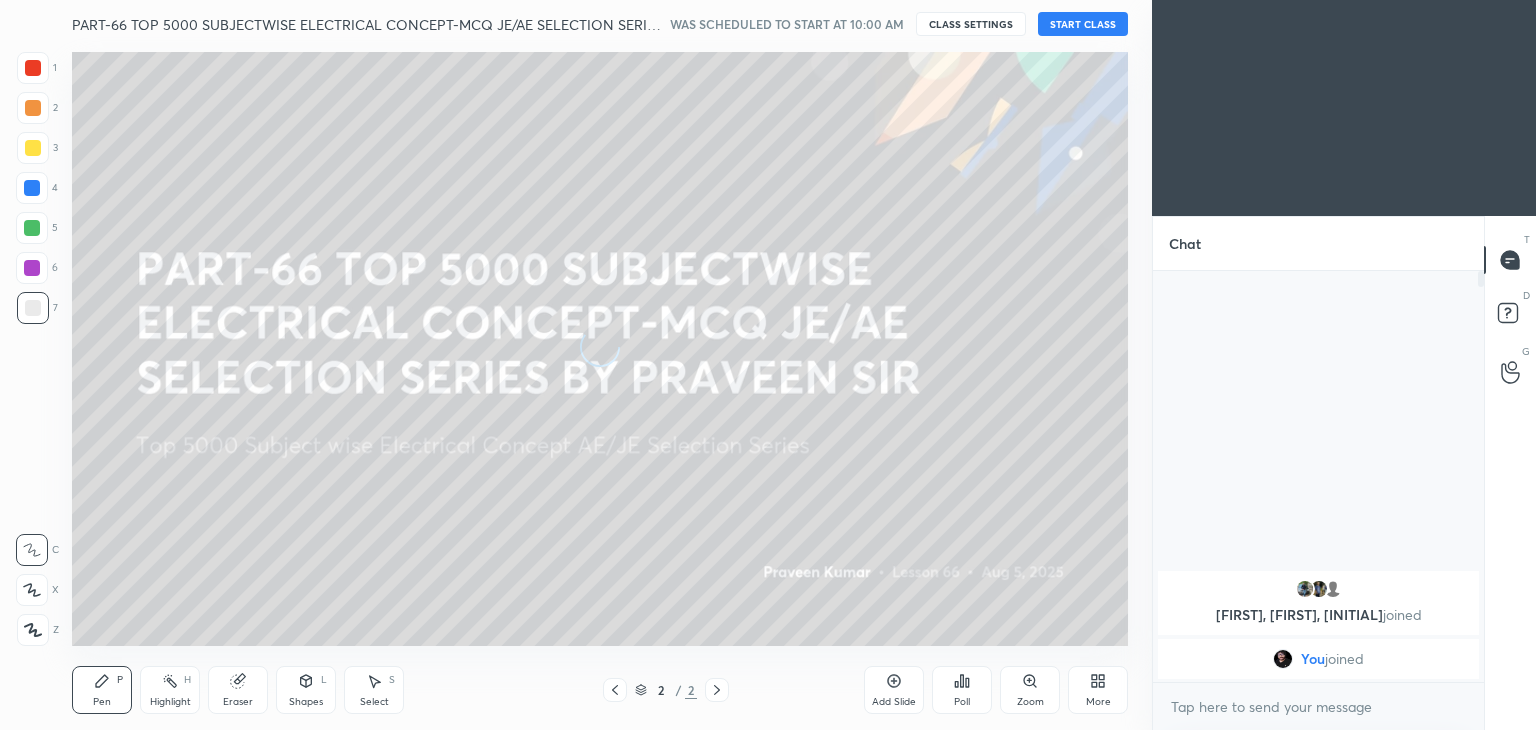 click on "START CLASS" at bounding box center (1083, 24) 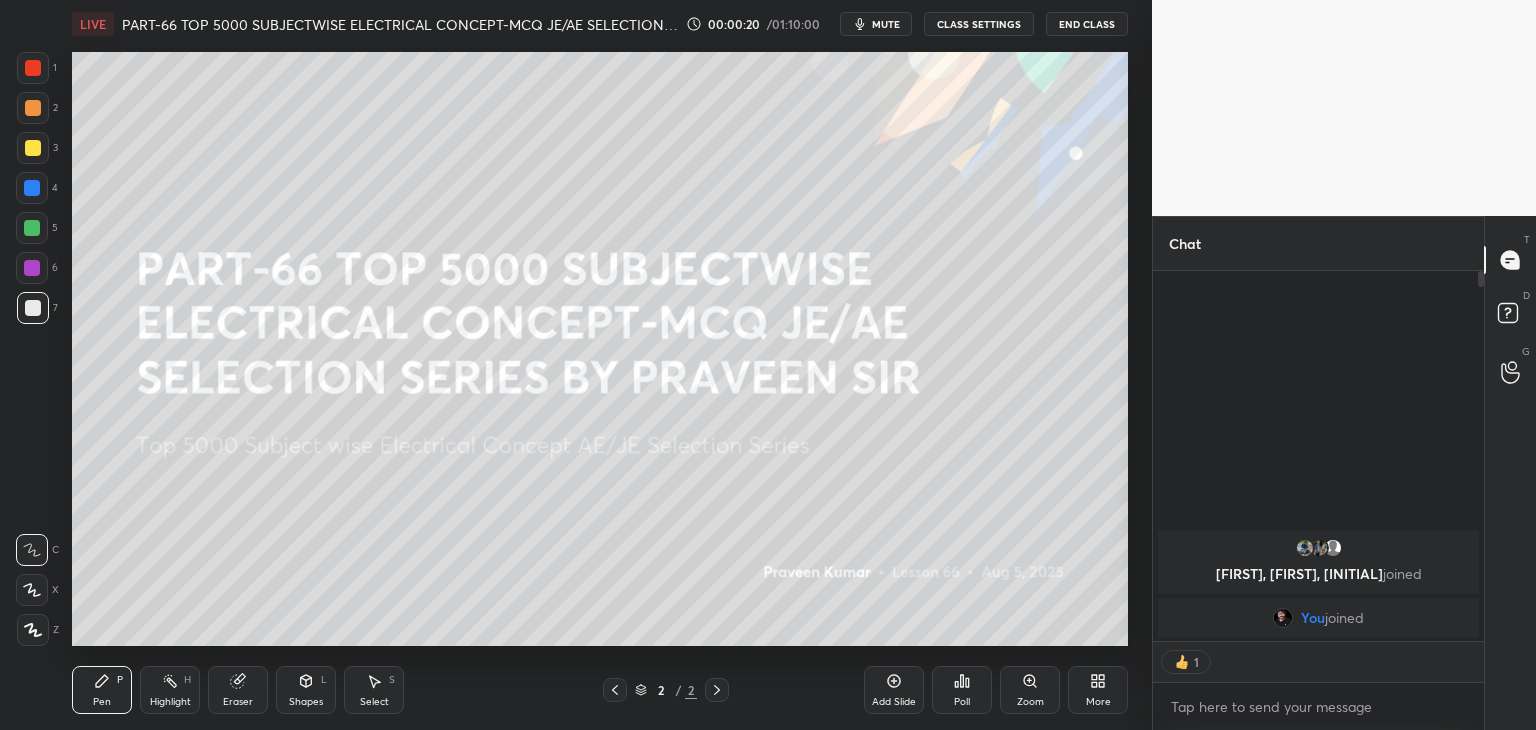 scroll, scrollTop: 365, scrollLeft: 325, axis: both 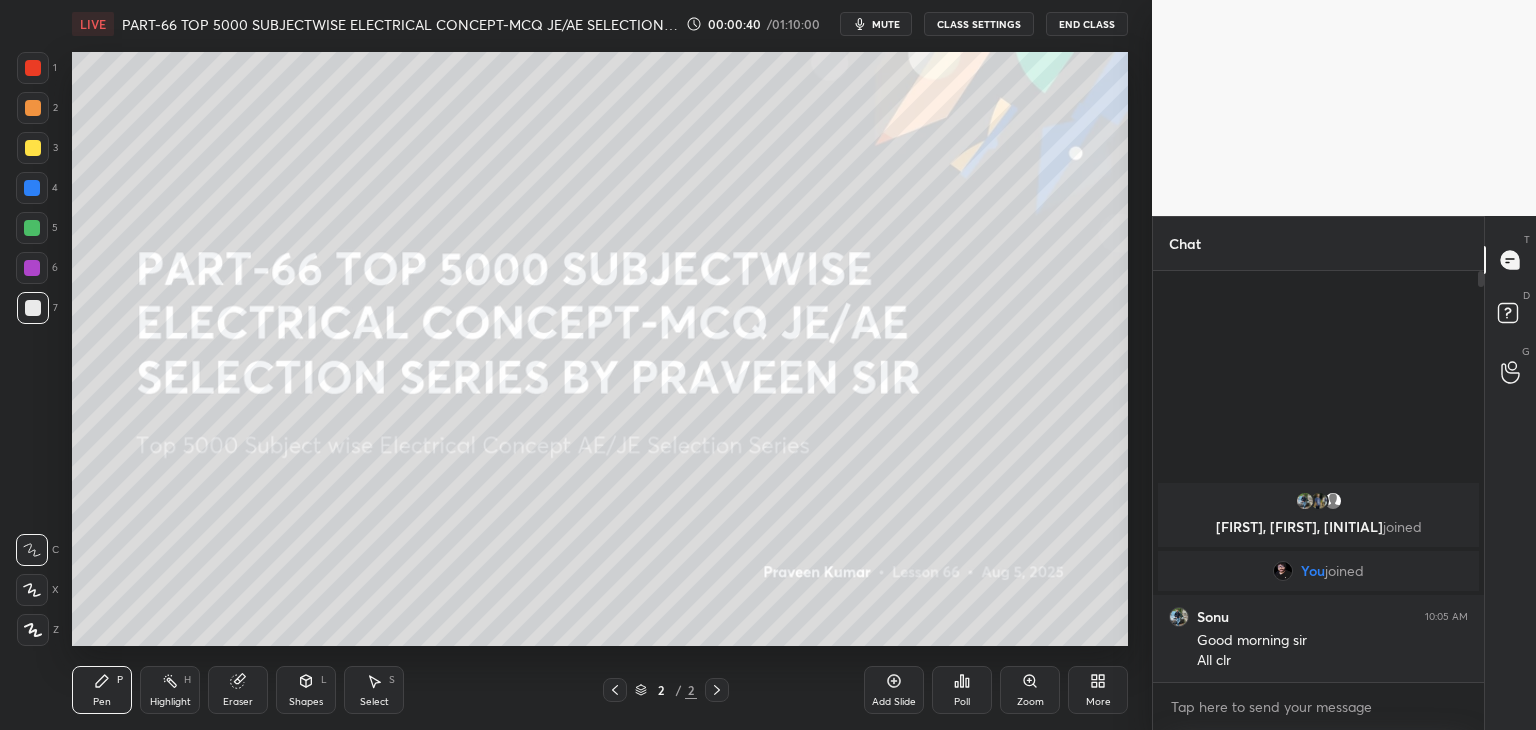 click on "Add Slide" at bounding box center (894, 702) 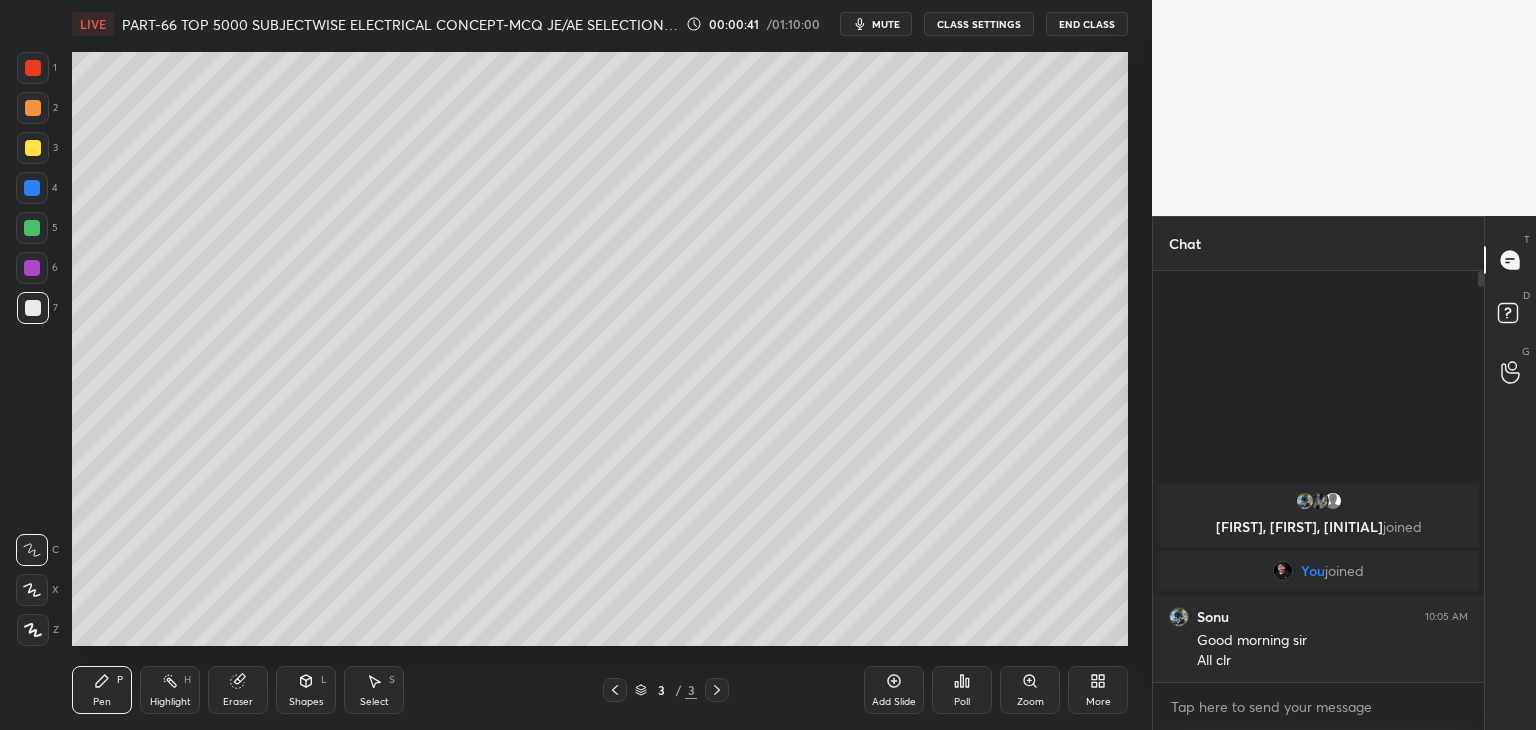 click 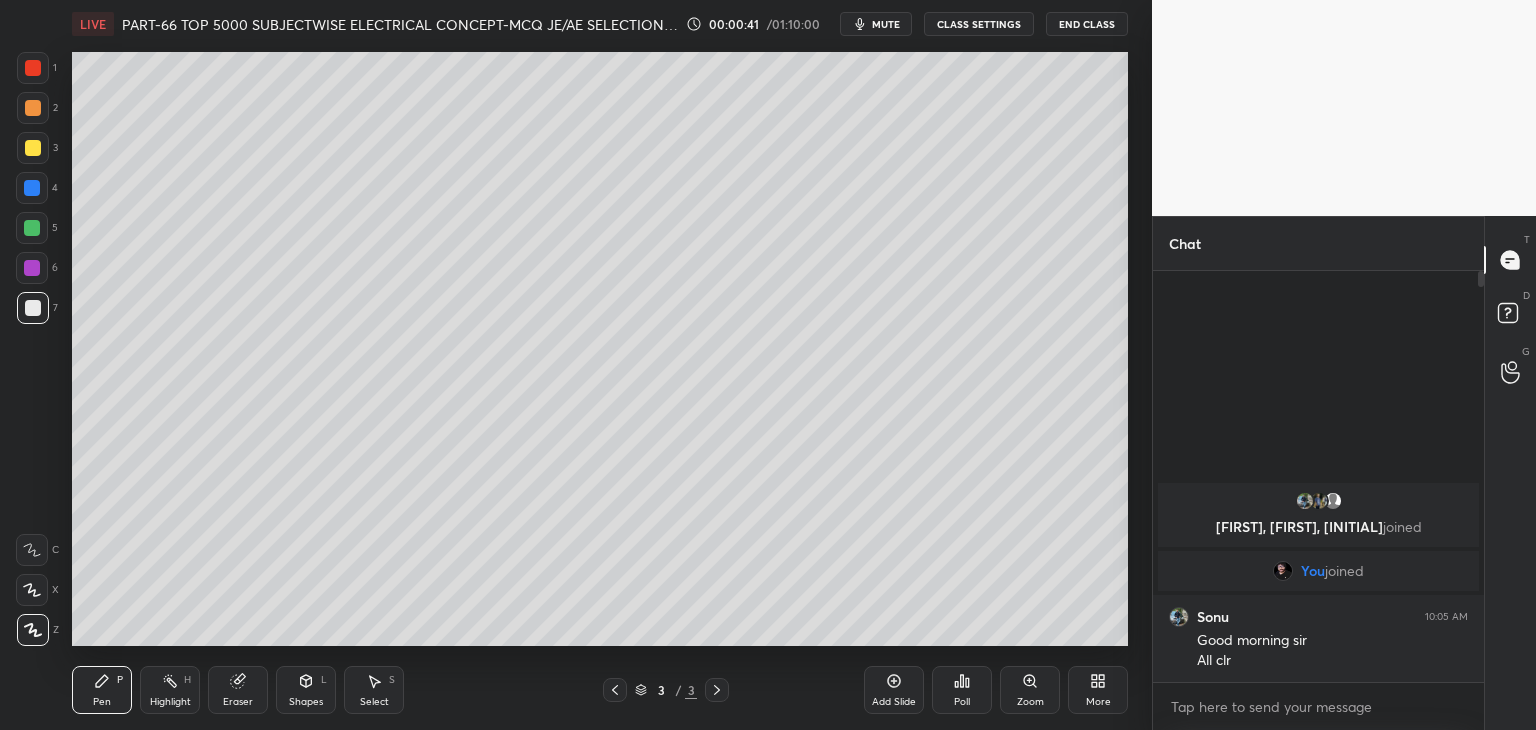 click on "Pen P" at bounding box center (102, 690) 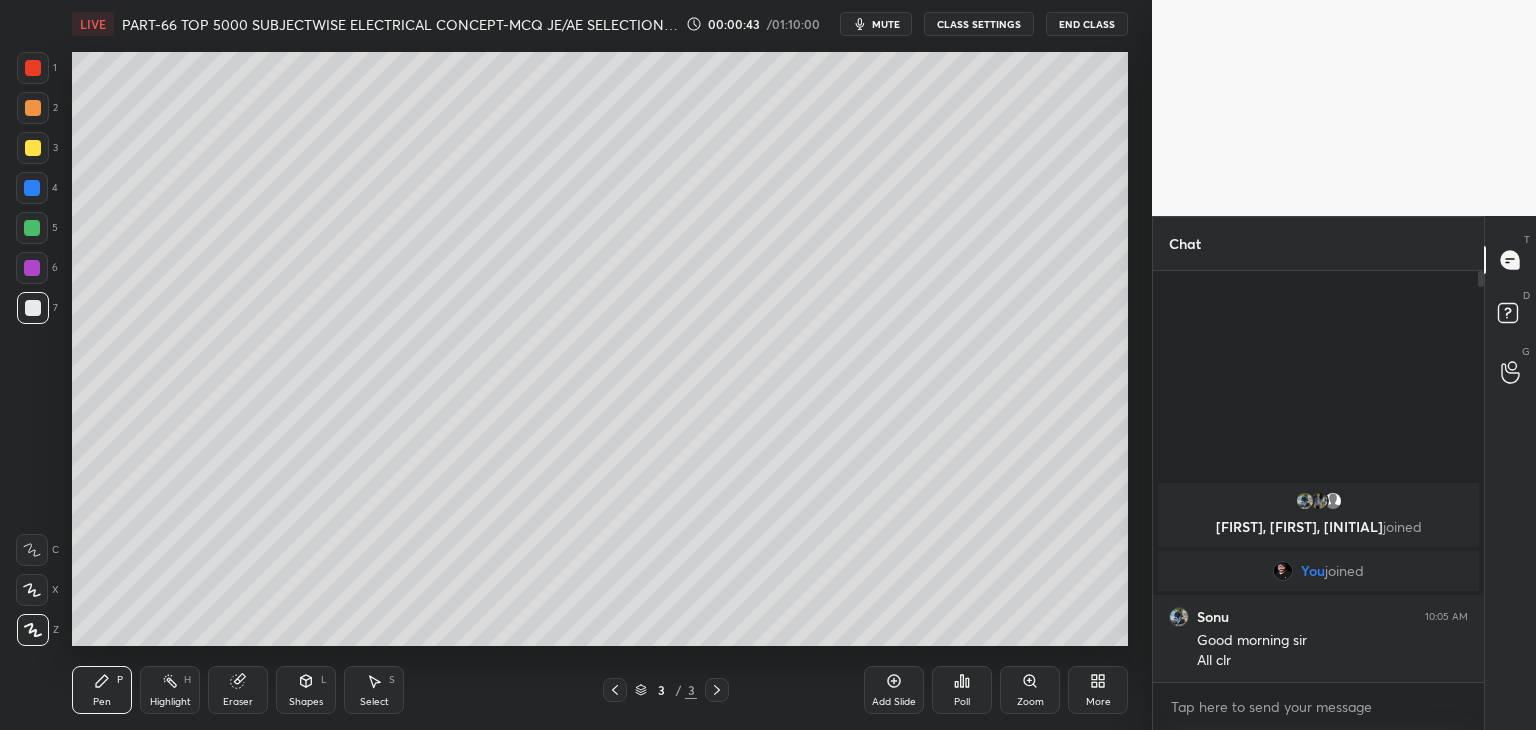 click at bounding box center [33, 148] 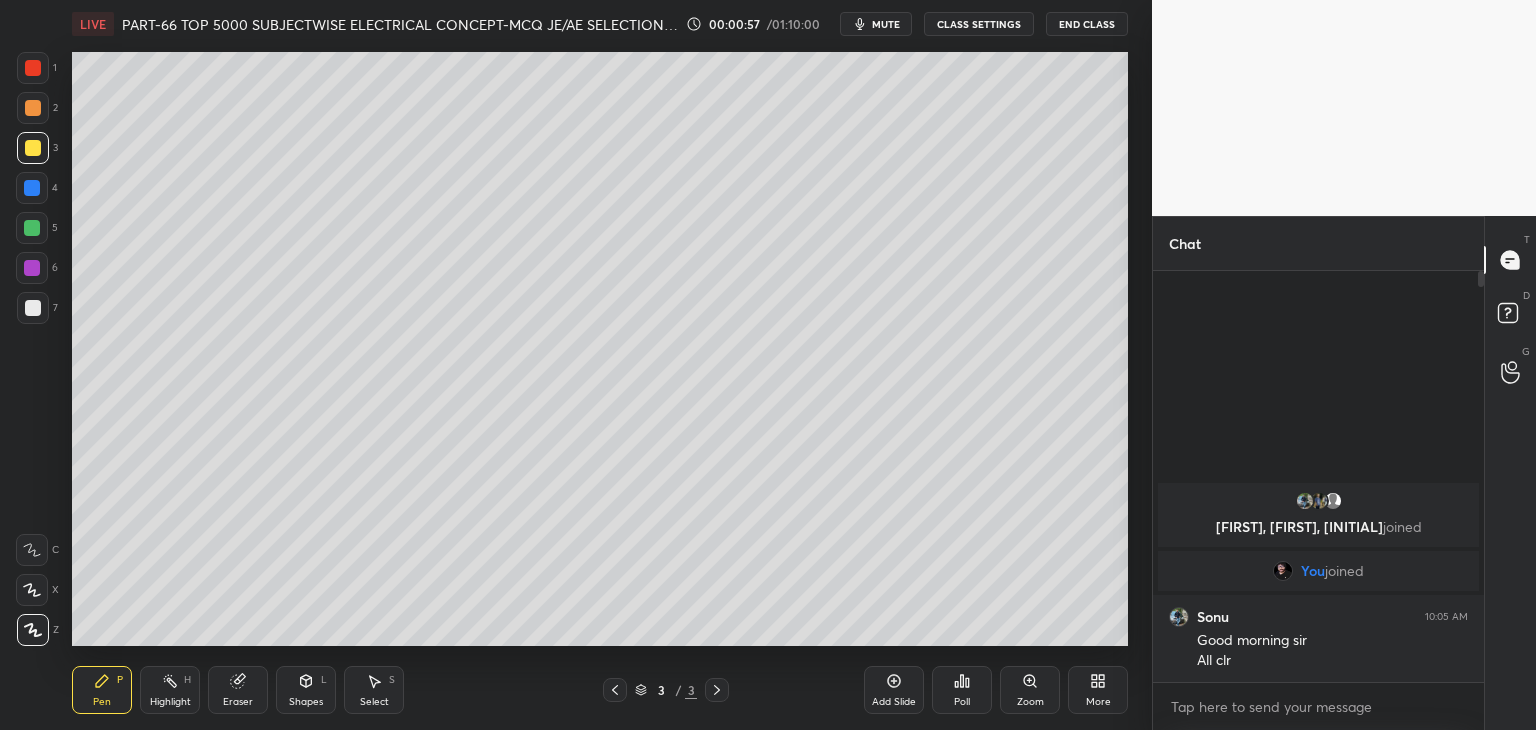 click at bounding box center [32, 188] 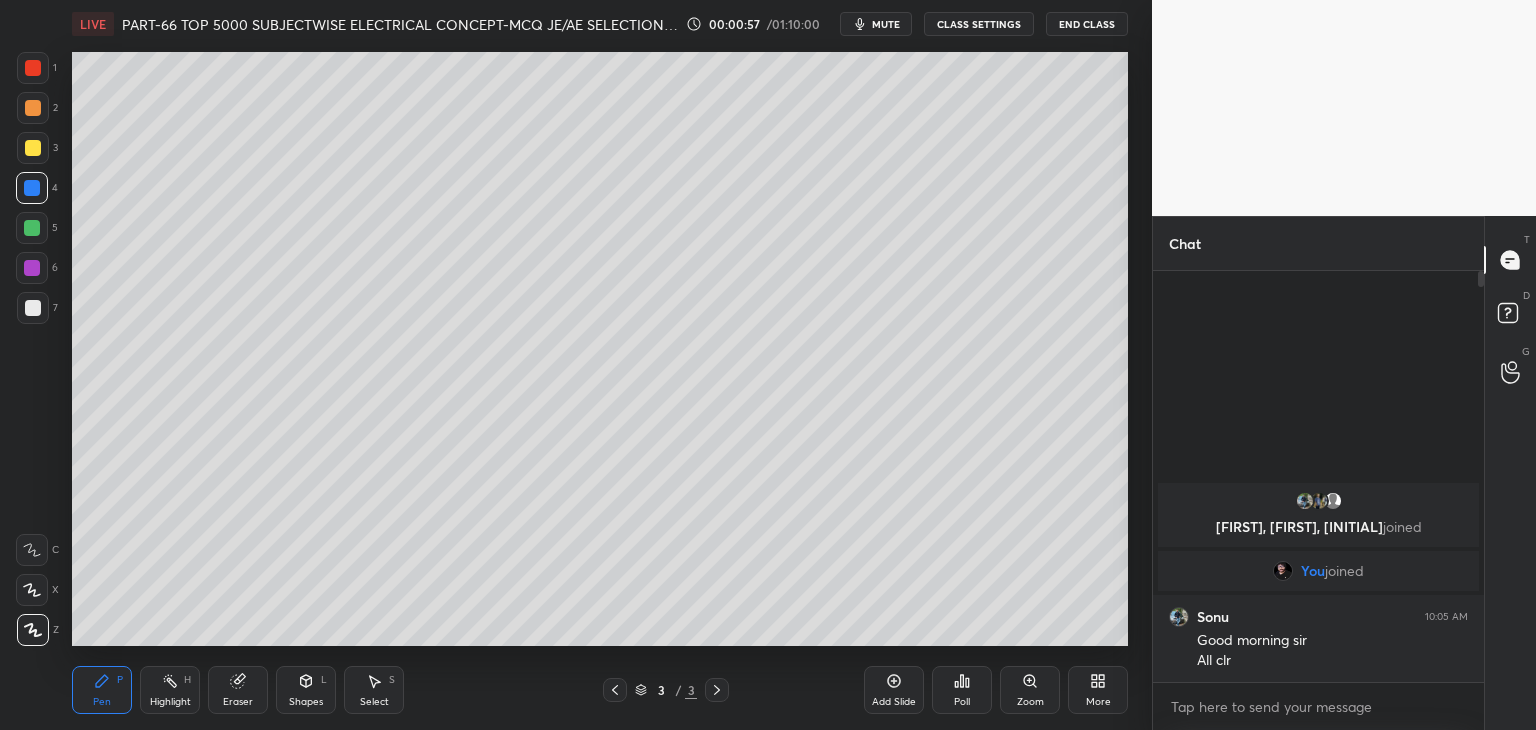 click at bounding box center (32, 228) 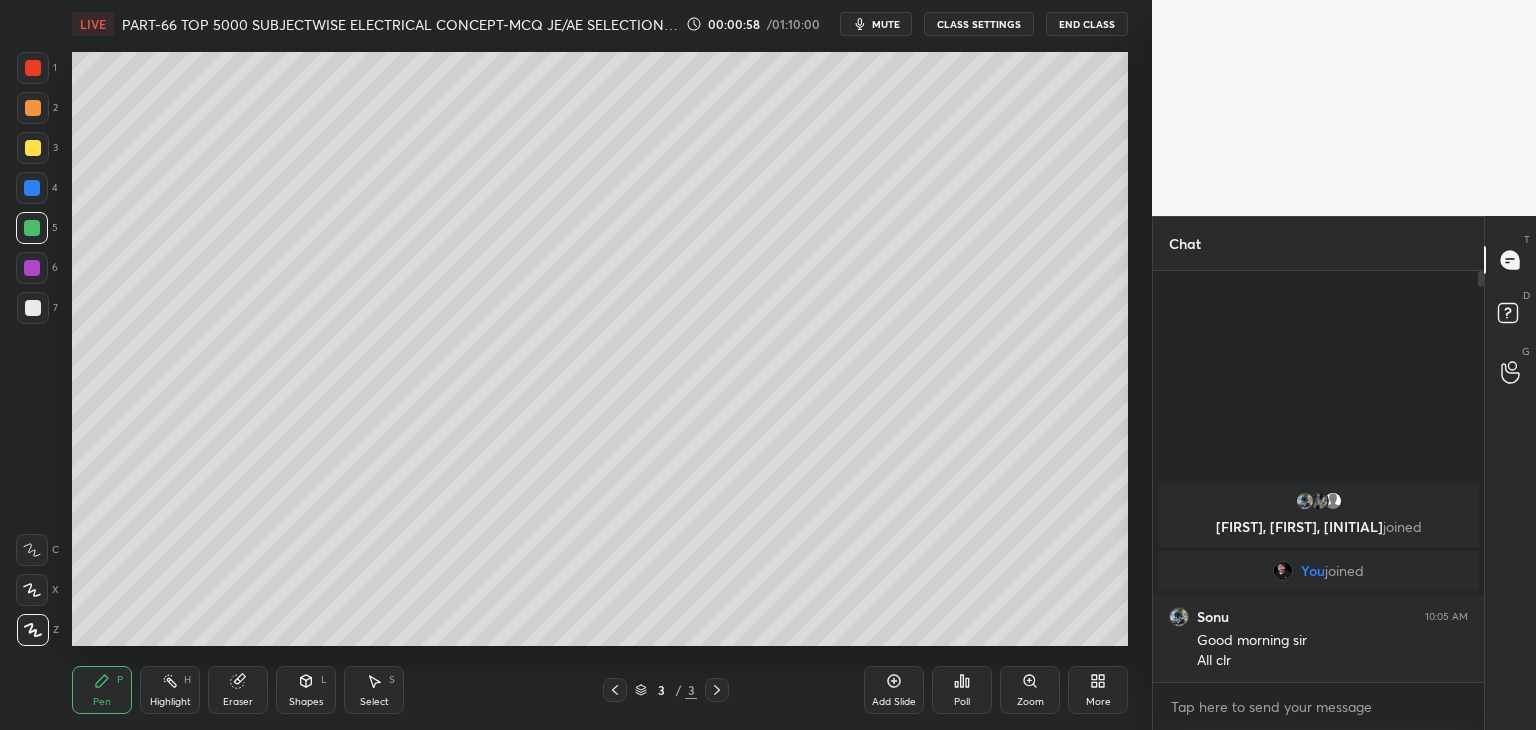 click at bounding box center (32, 268) 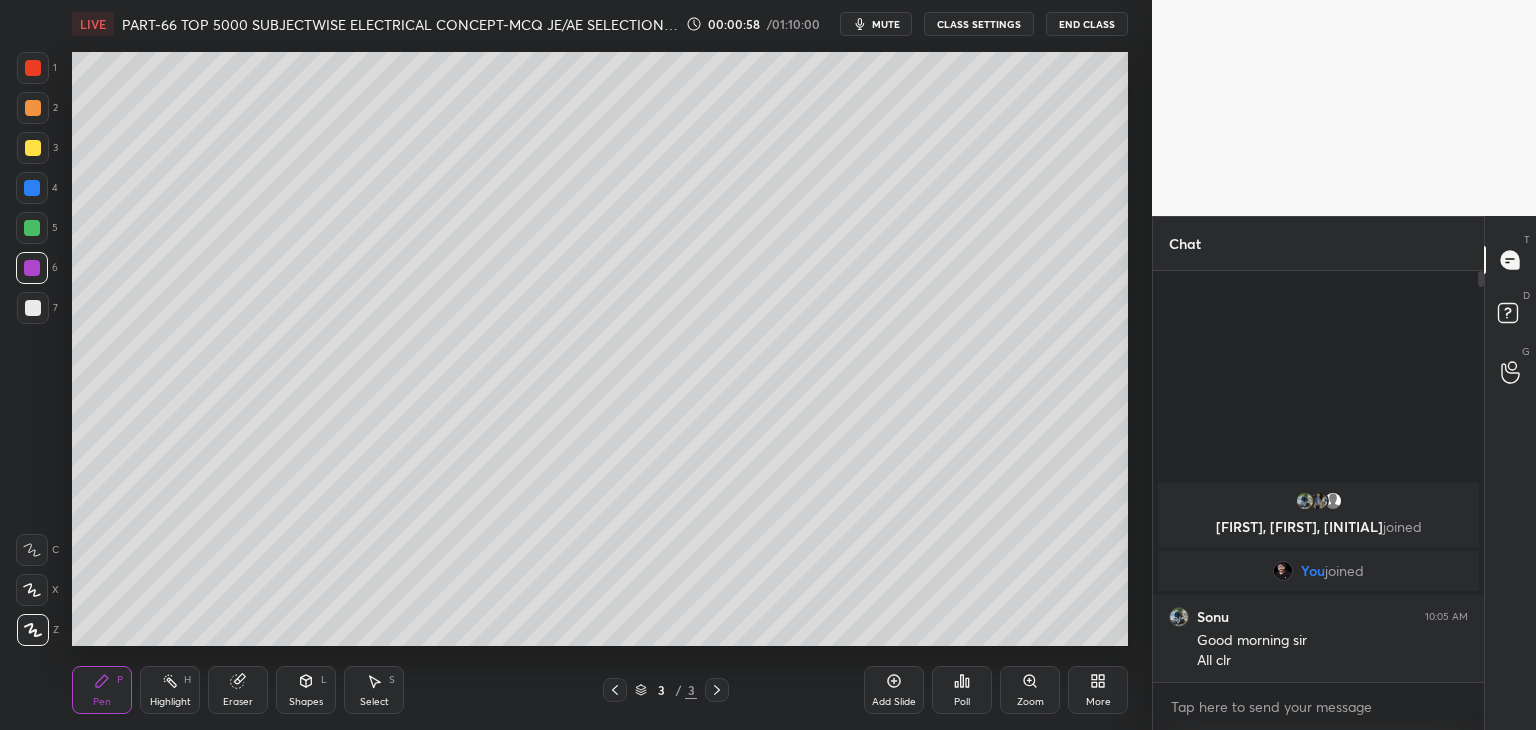 click at bounding box center [33, 308] 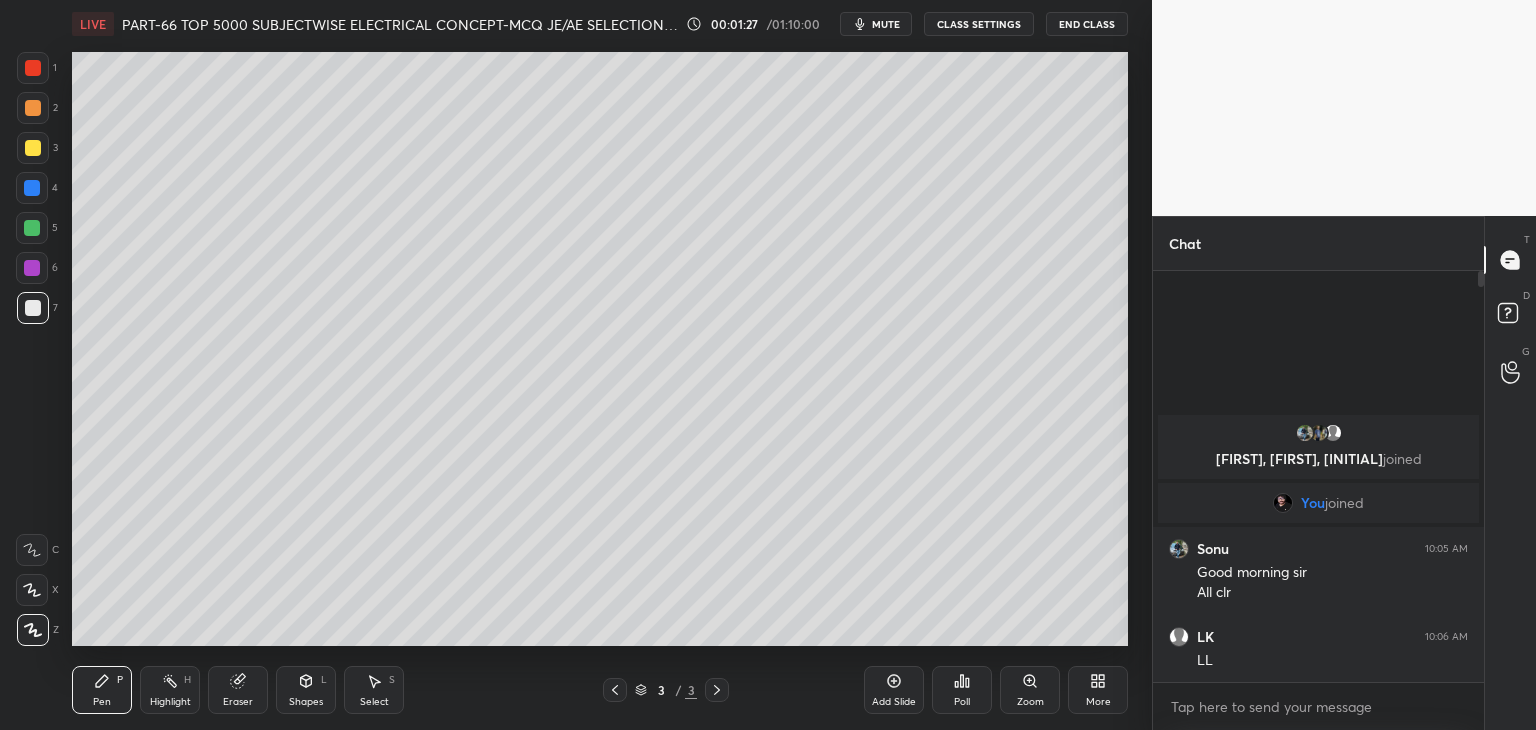 click at bounding box center [32, 228] 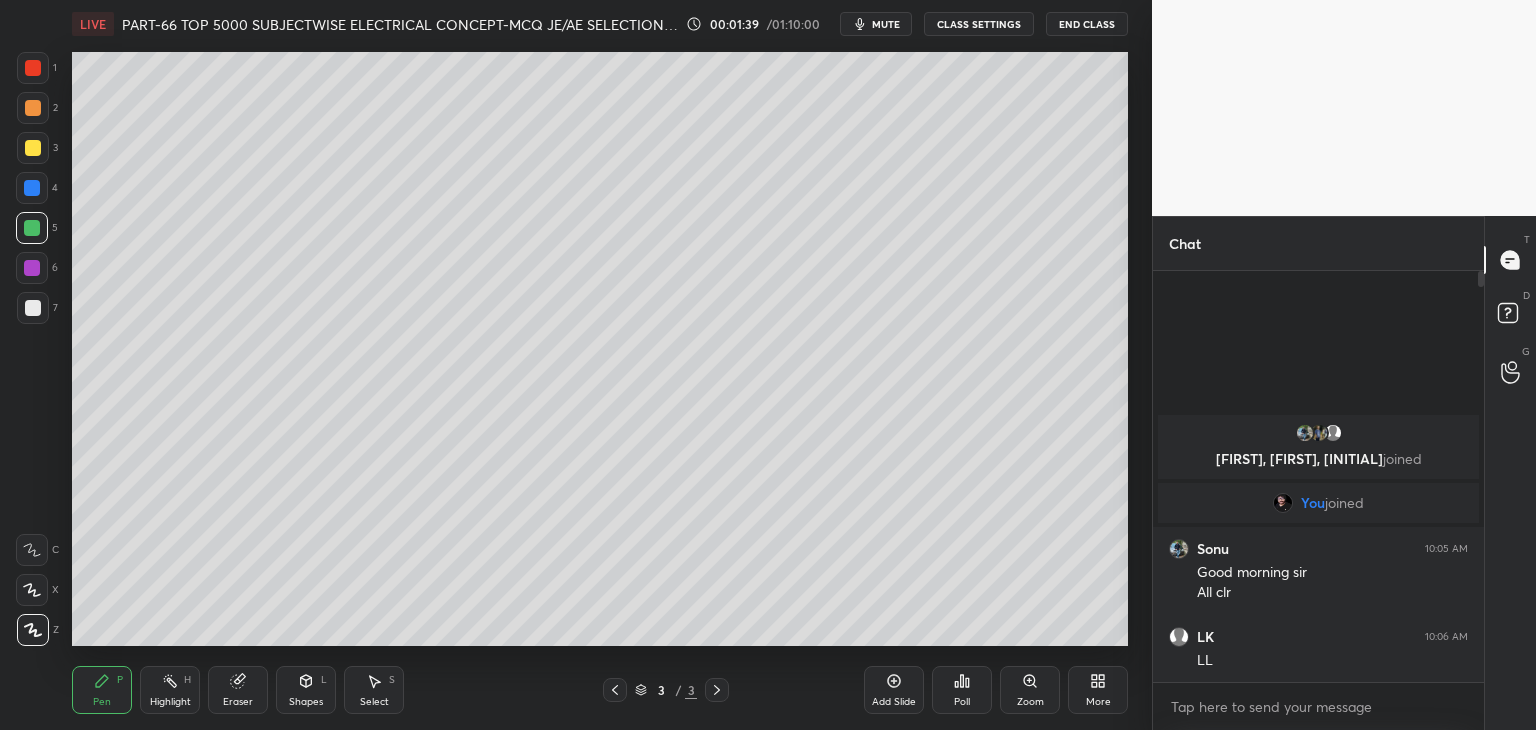 click at bounding box center (33, 308) 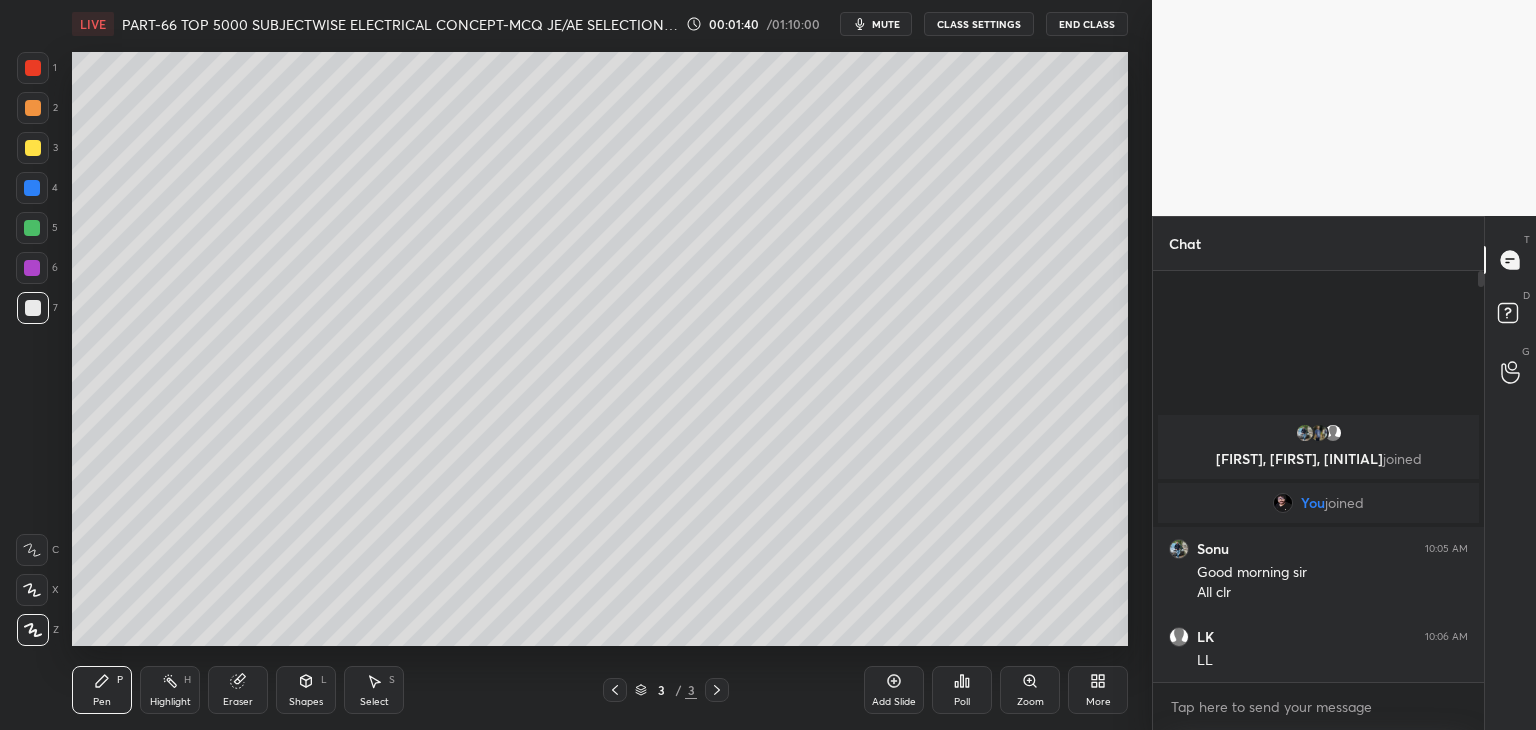 click at bounding box center [32, 268] 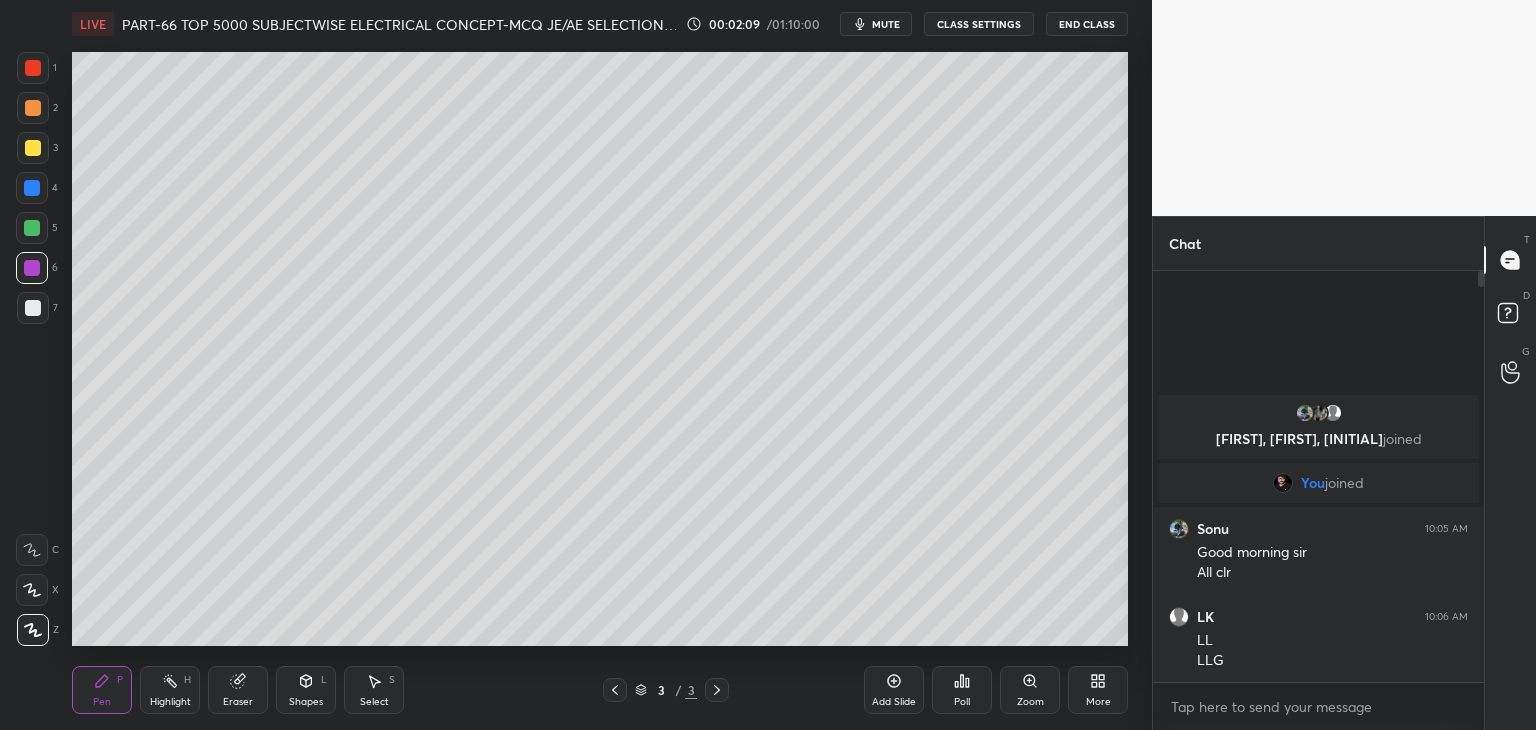 click at bounding box center [33, 148] 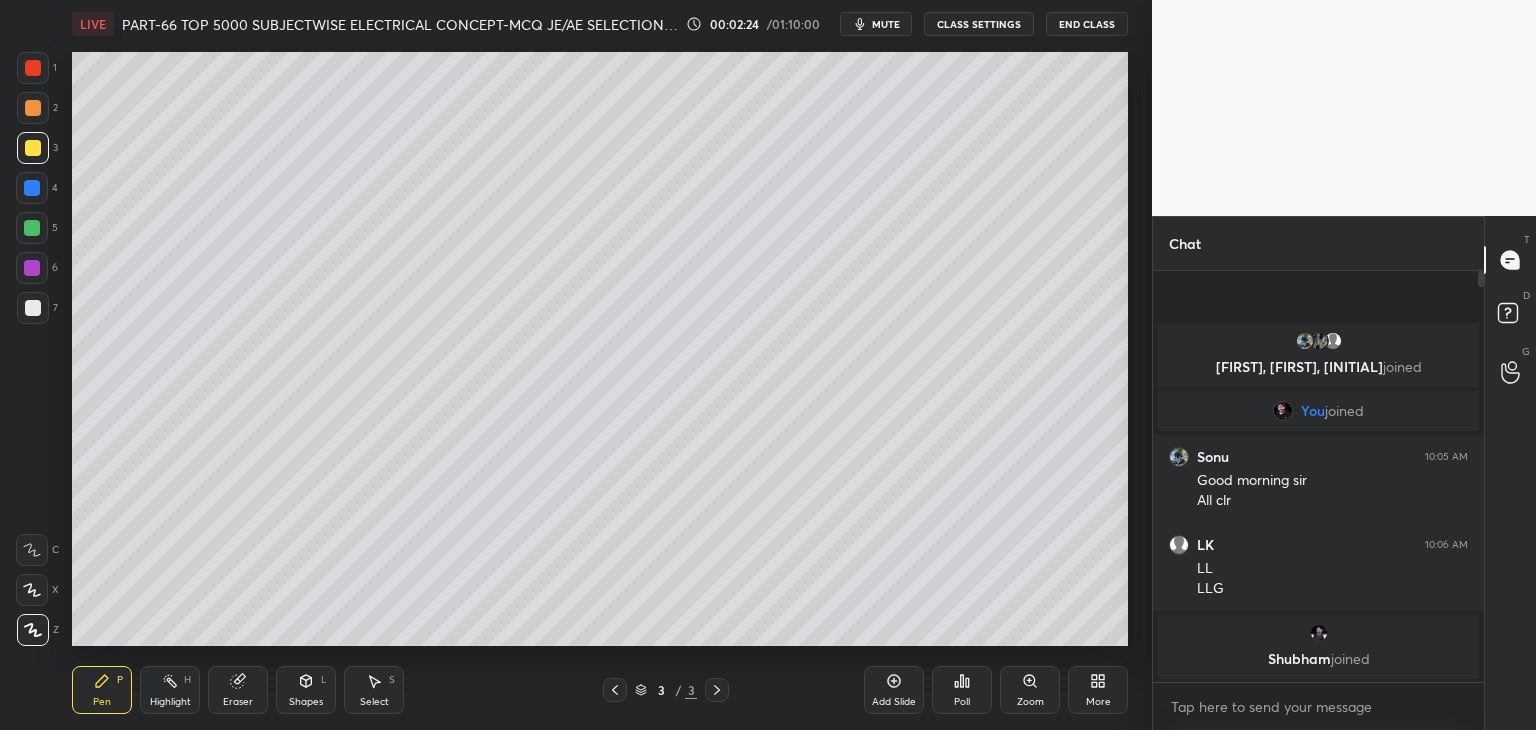 drag, startPoint x: 36, startPoint y: 98, endPoint x: 28, endPoint y: 82, distance: 17.888544 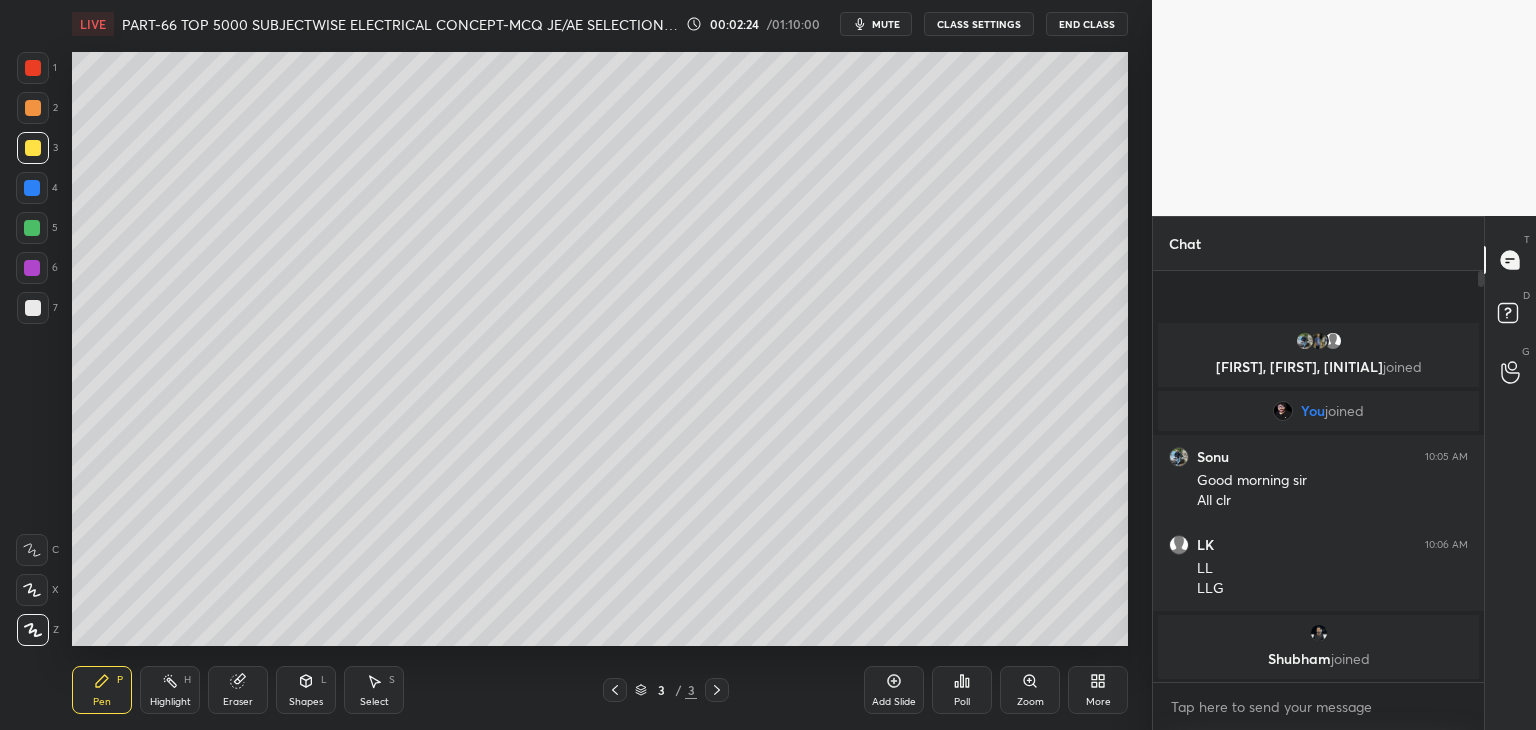 click at bounding box center (33, 108) 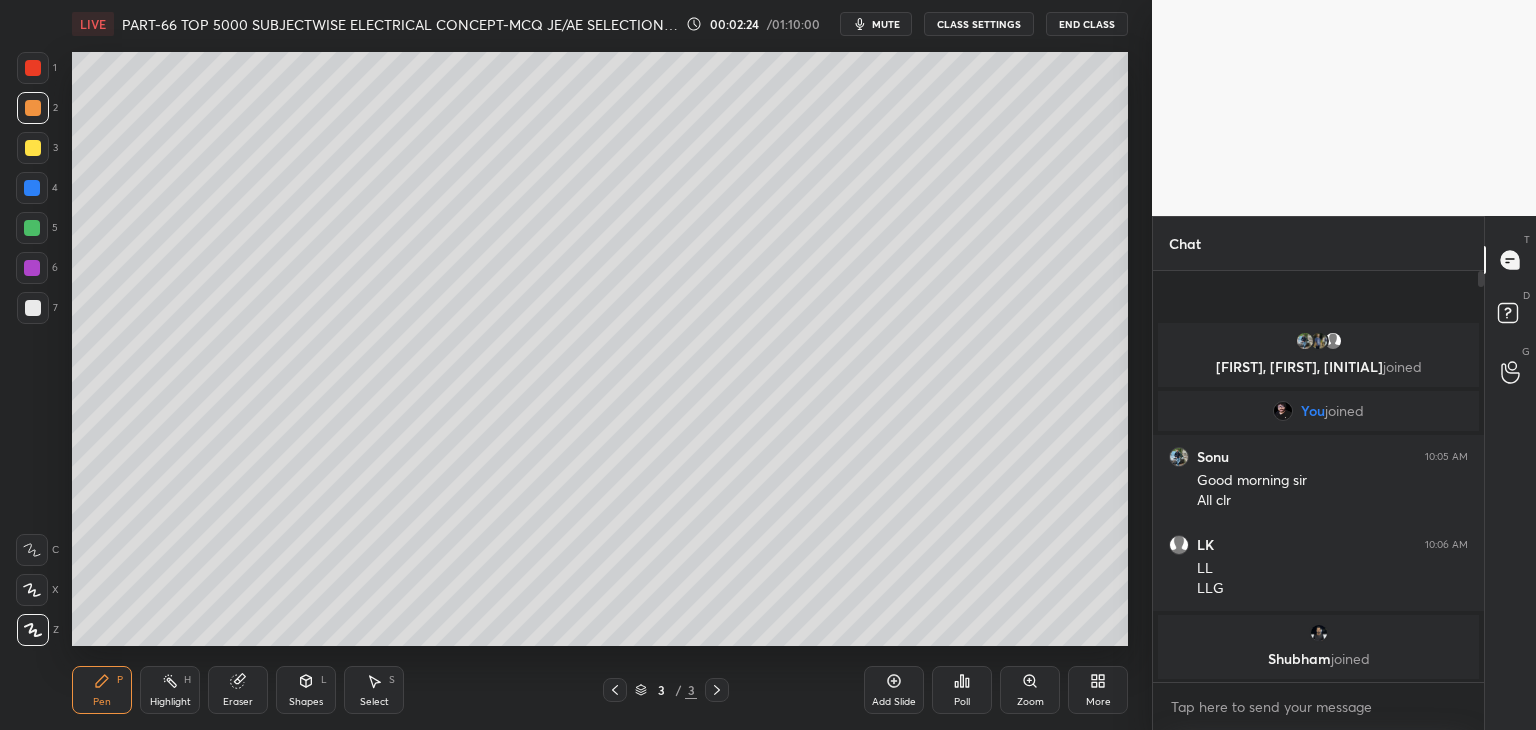click at bounding box center [33, 68] 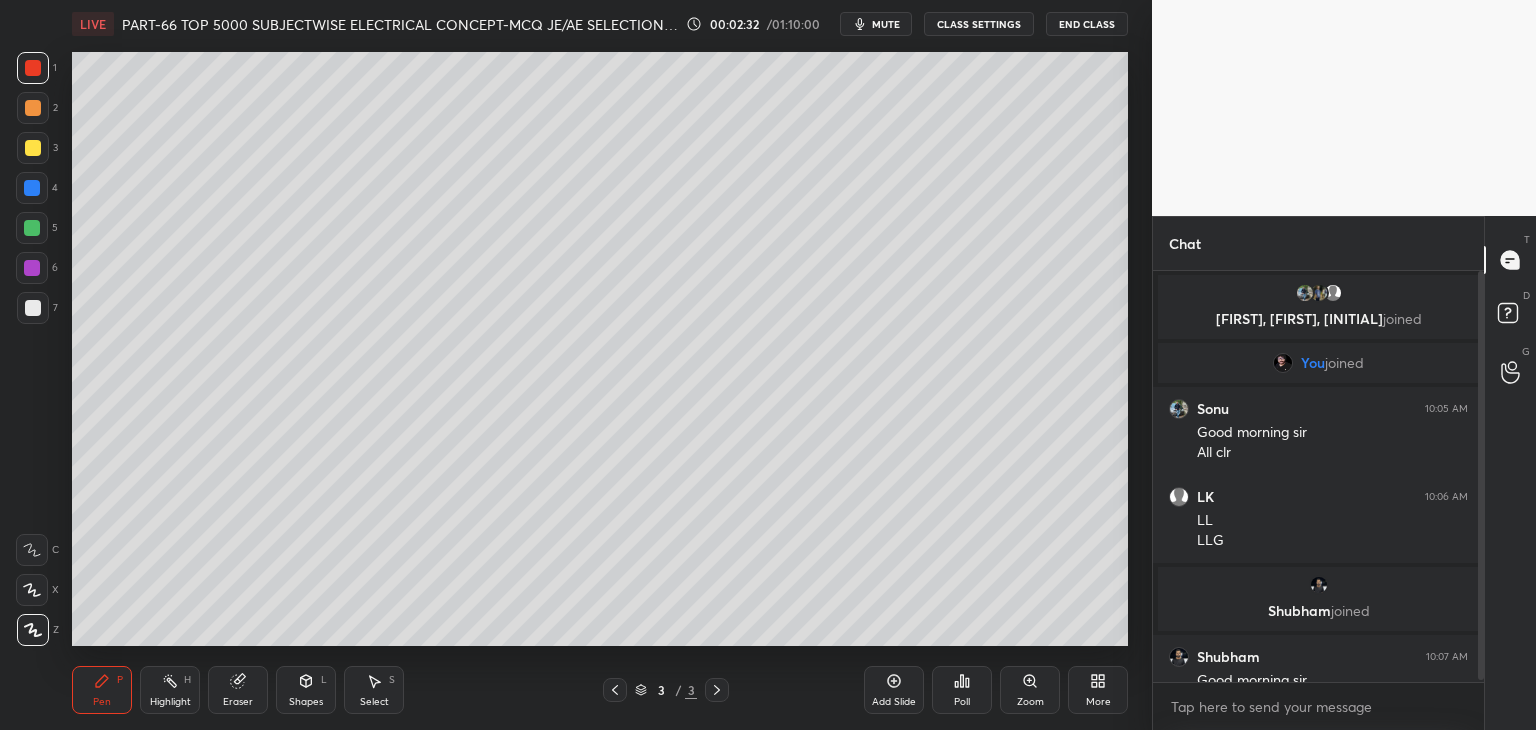 scroll, scrollTop: 20, scrollLeft: 0, axis: vertical 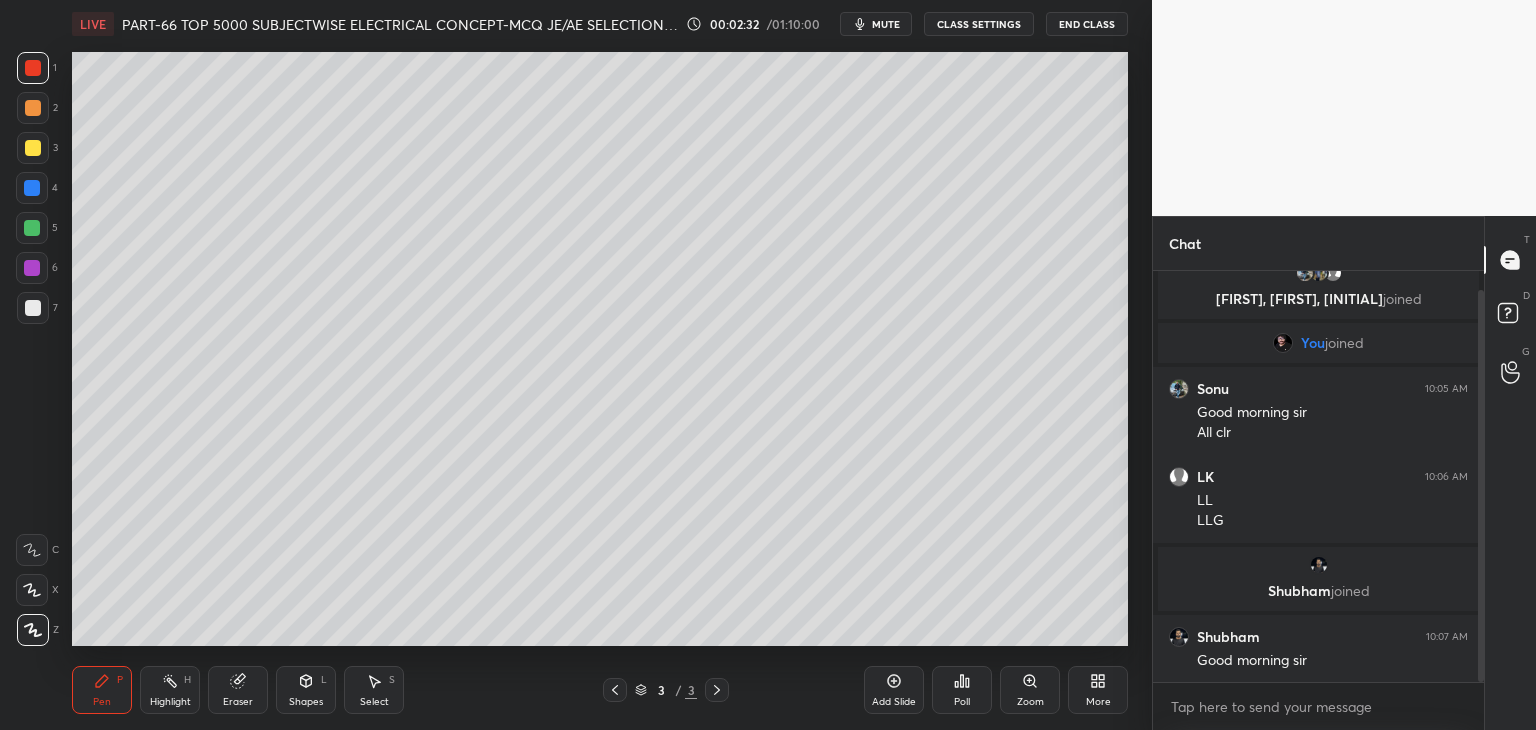 drag, startPoint x: 1480, startPoint y: 661, endPoint x: 1483, endPoint y: 680, distance: 19.235384 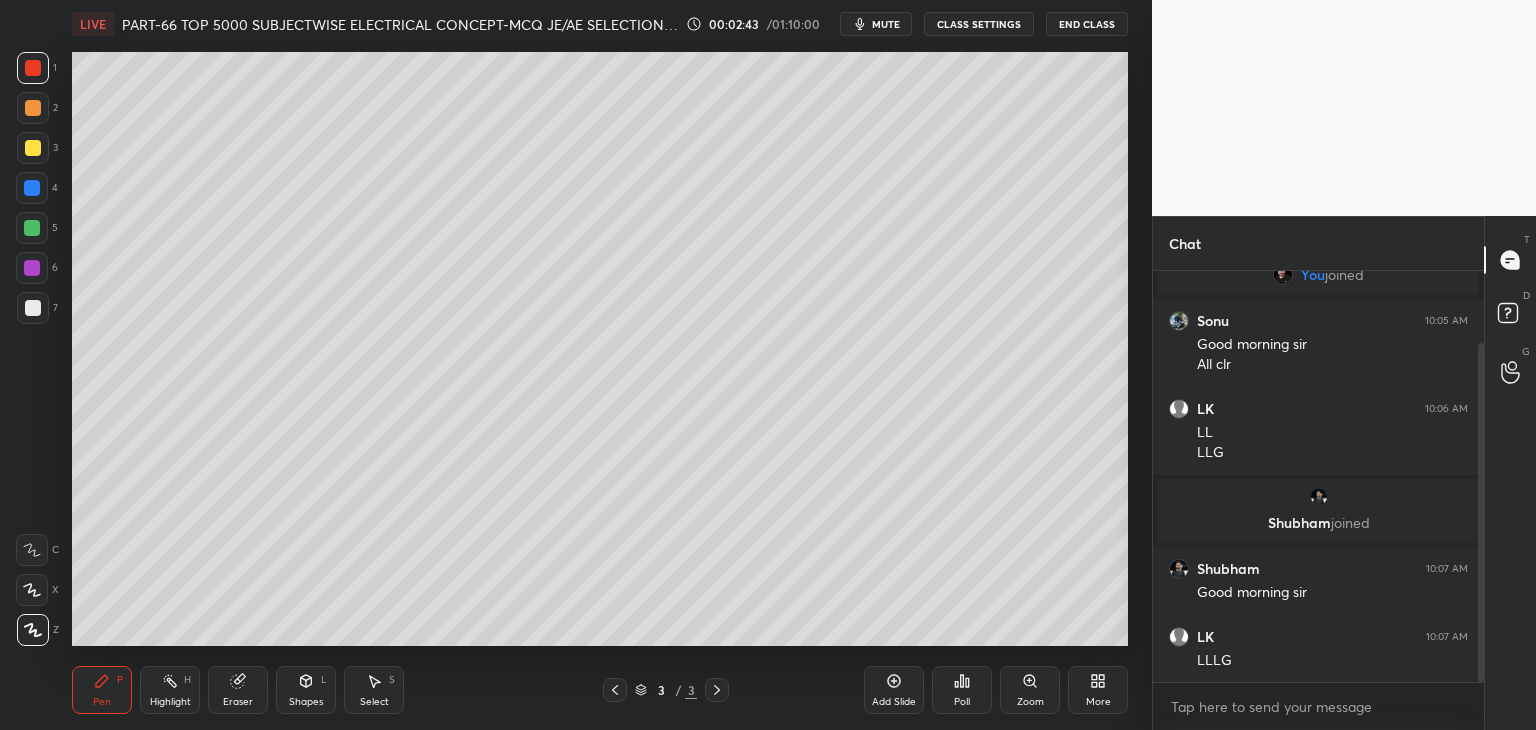 scroll, scrollTop: 108, scrollLeft: 0, axis: vertical 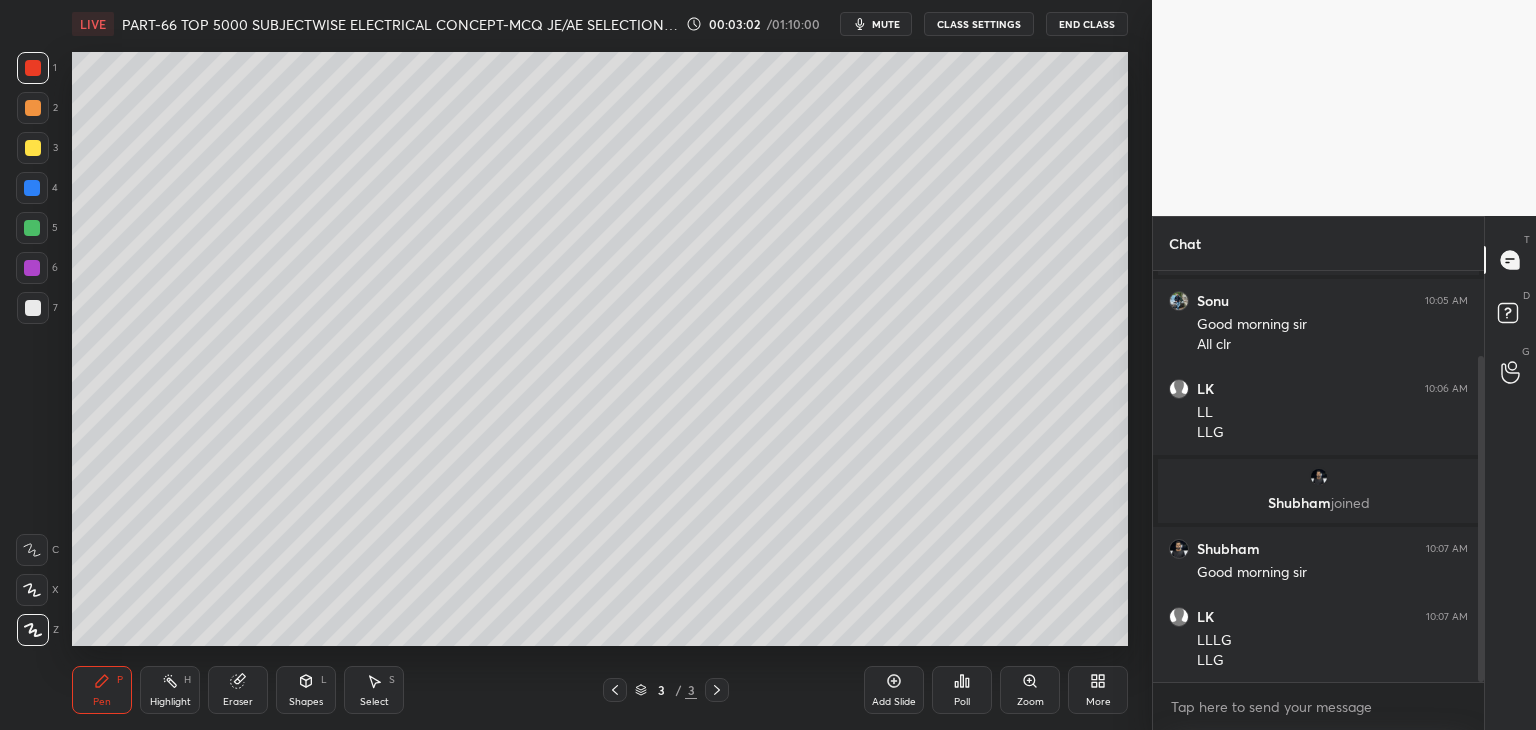 click on "mute" at bounding box center [876, 24] 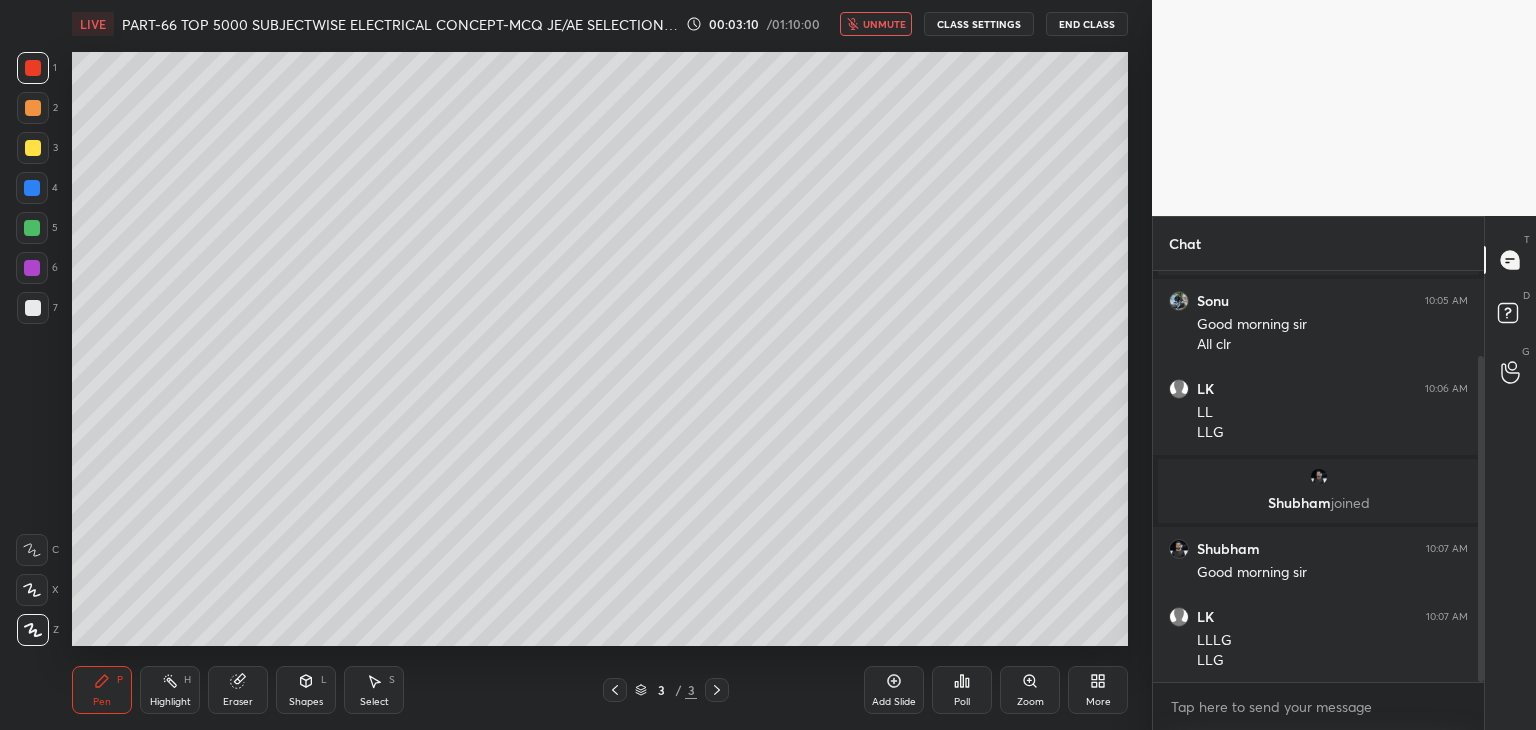 click on "unmute" at bounding box center [876, 24] 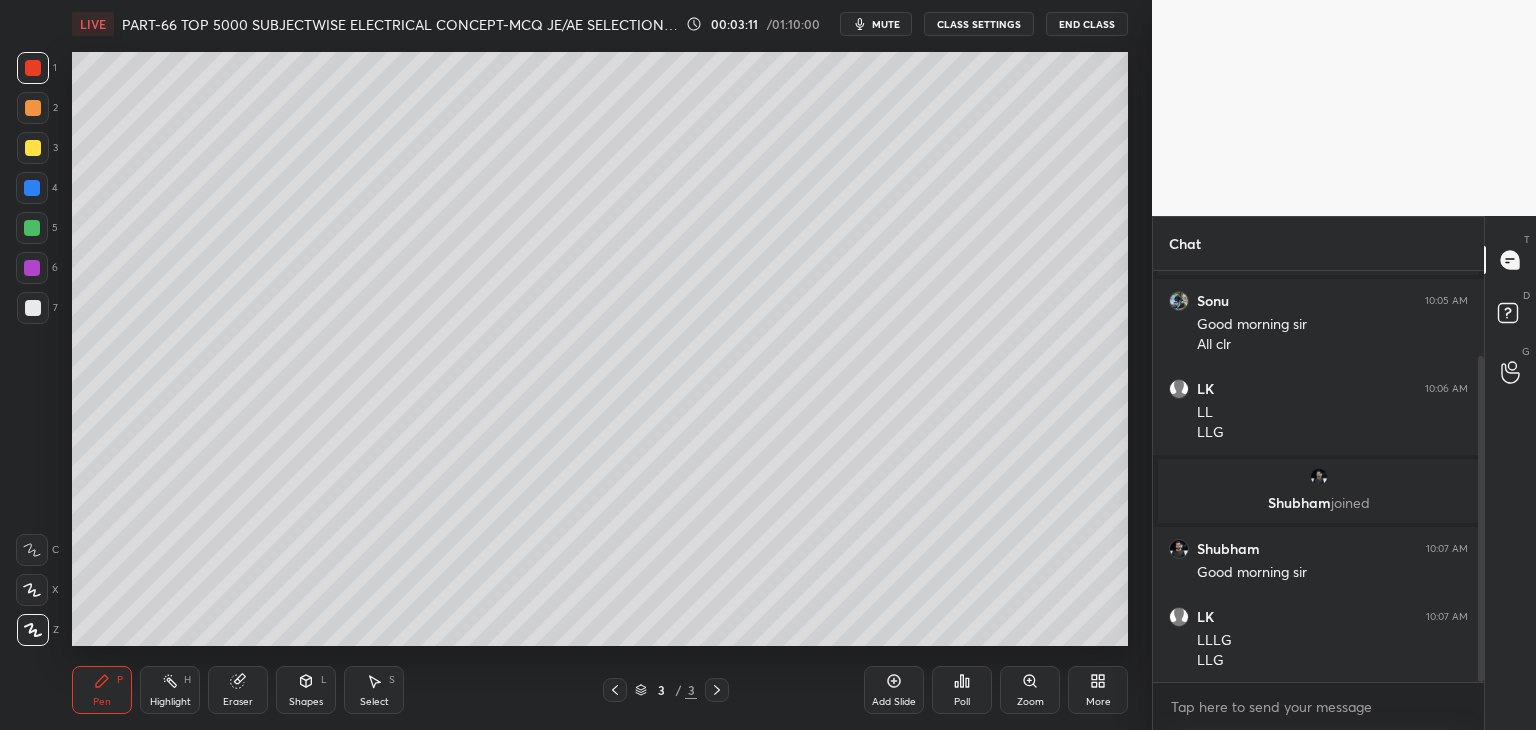 click at bounding box center (32, 188) 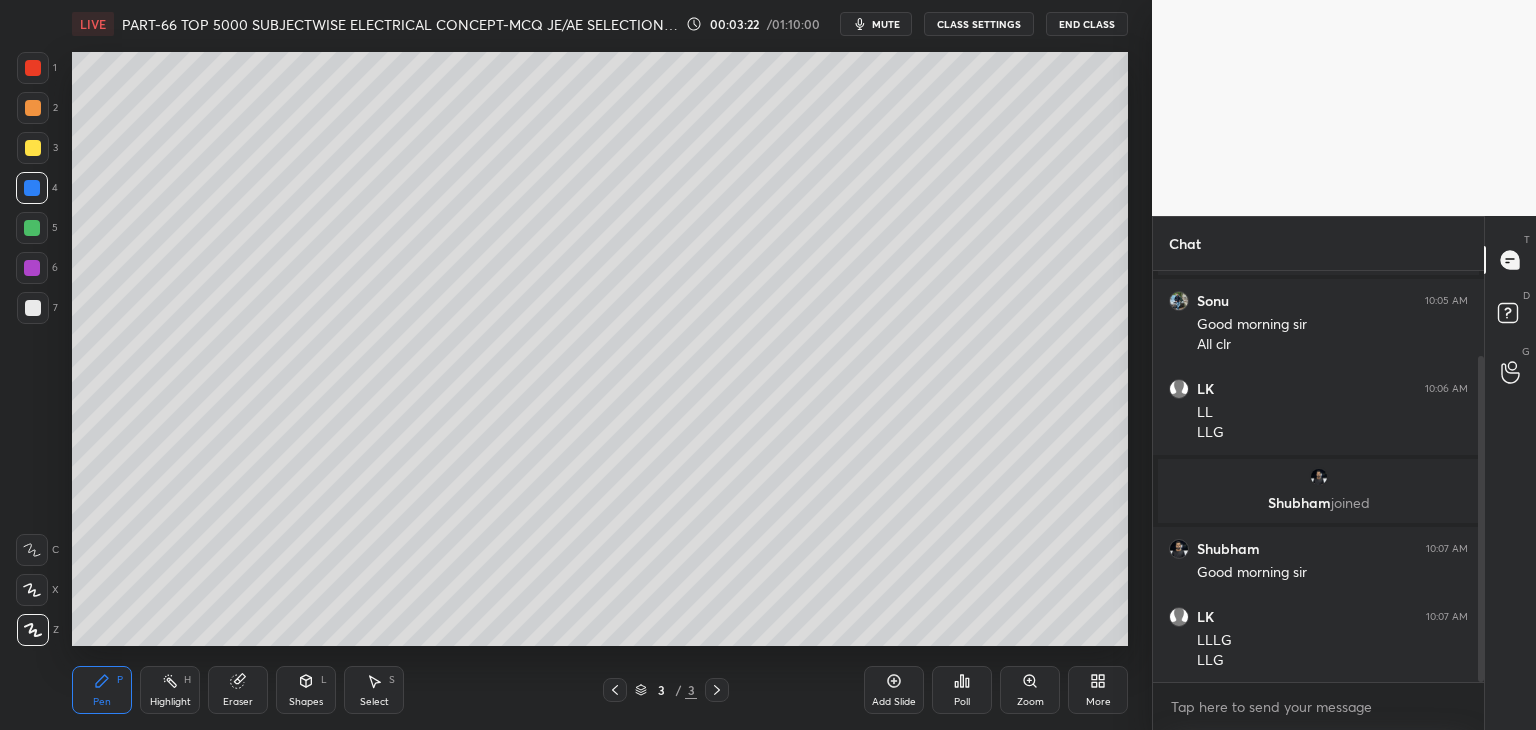 scroll, scrollTop: 176, scrollLeft: 0, axis: vertical 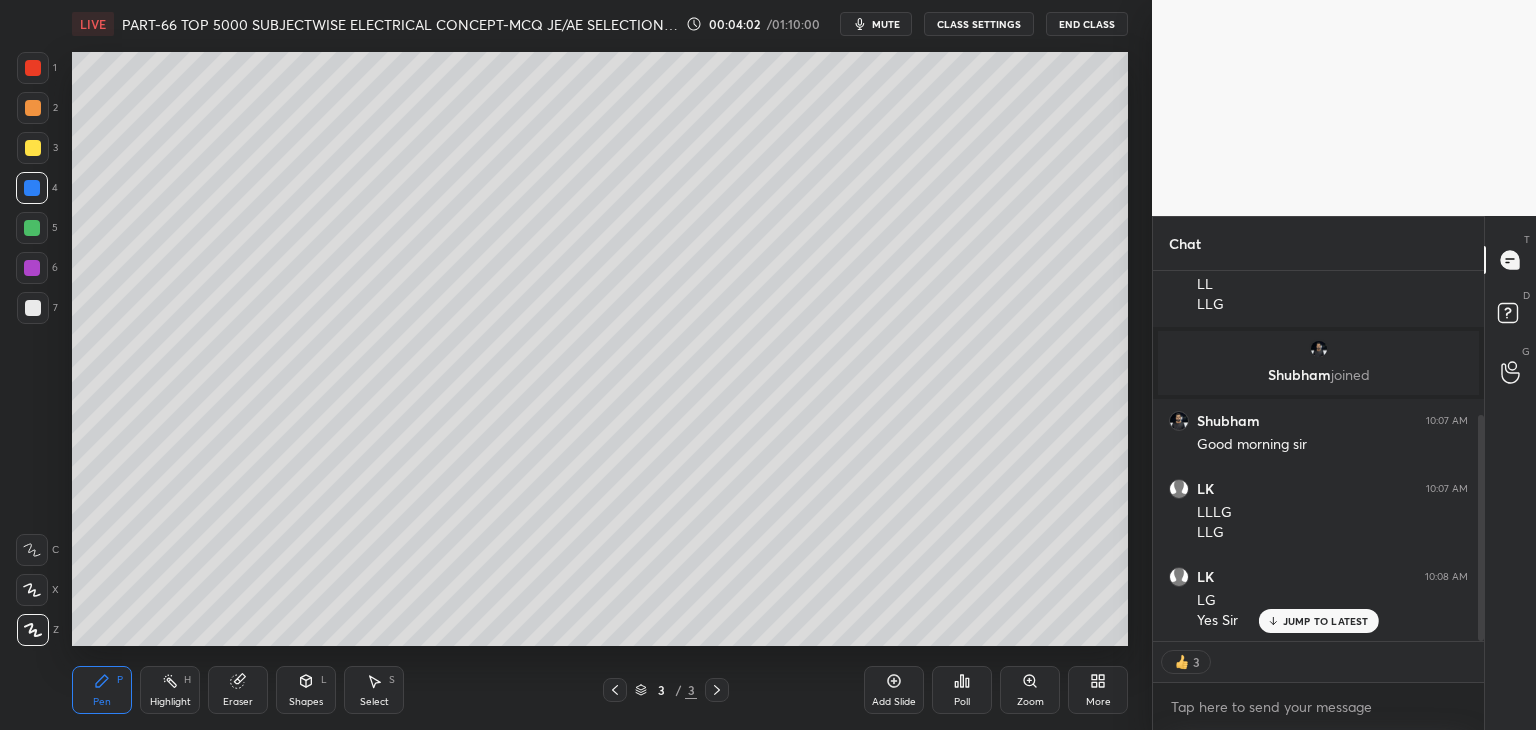 click 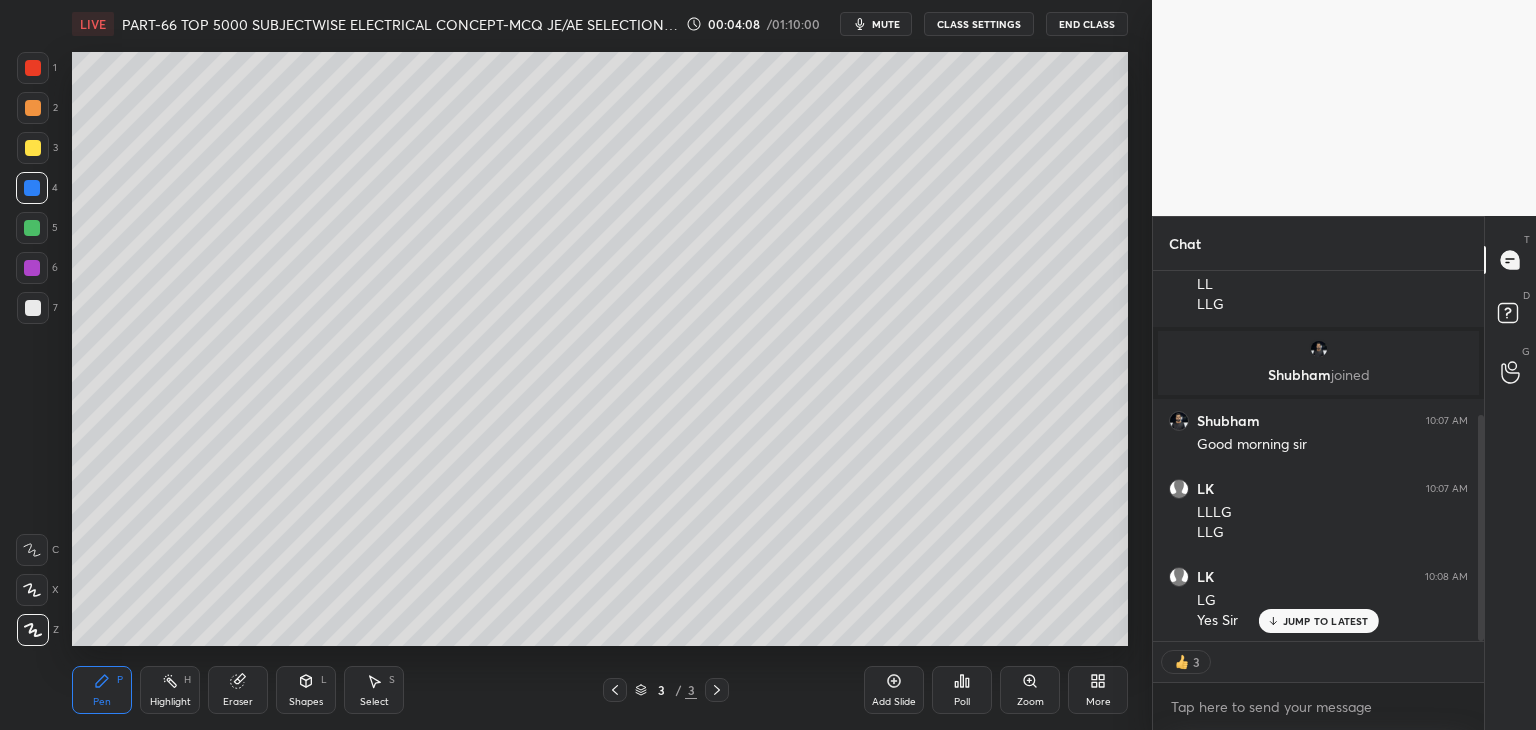 type on "x" 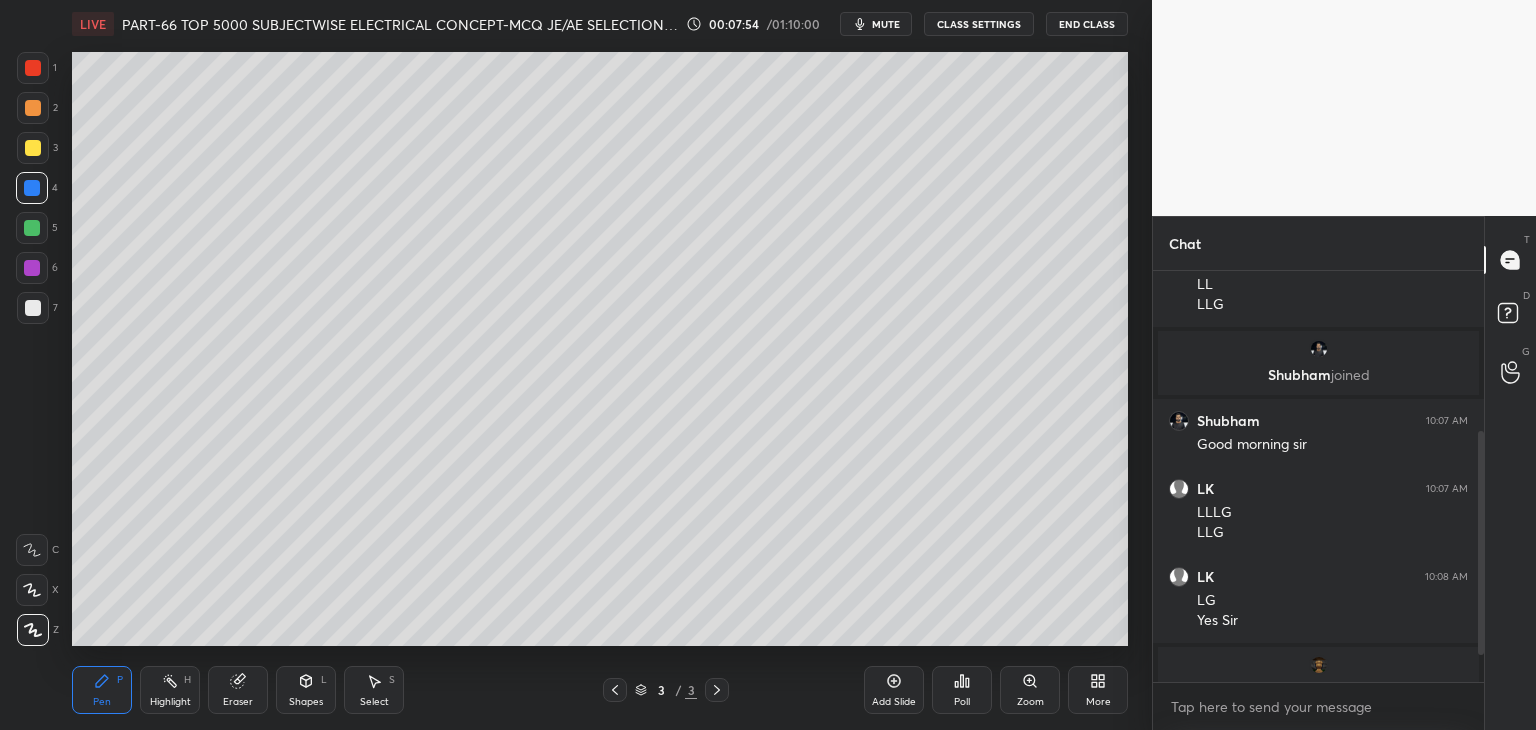 scroll, scrollTop: 6, scrollLeft: 6, axis: both 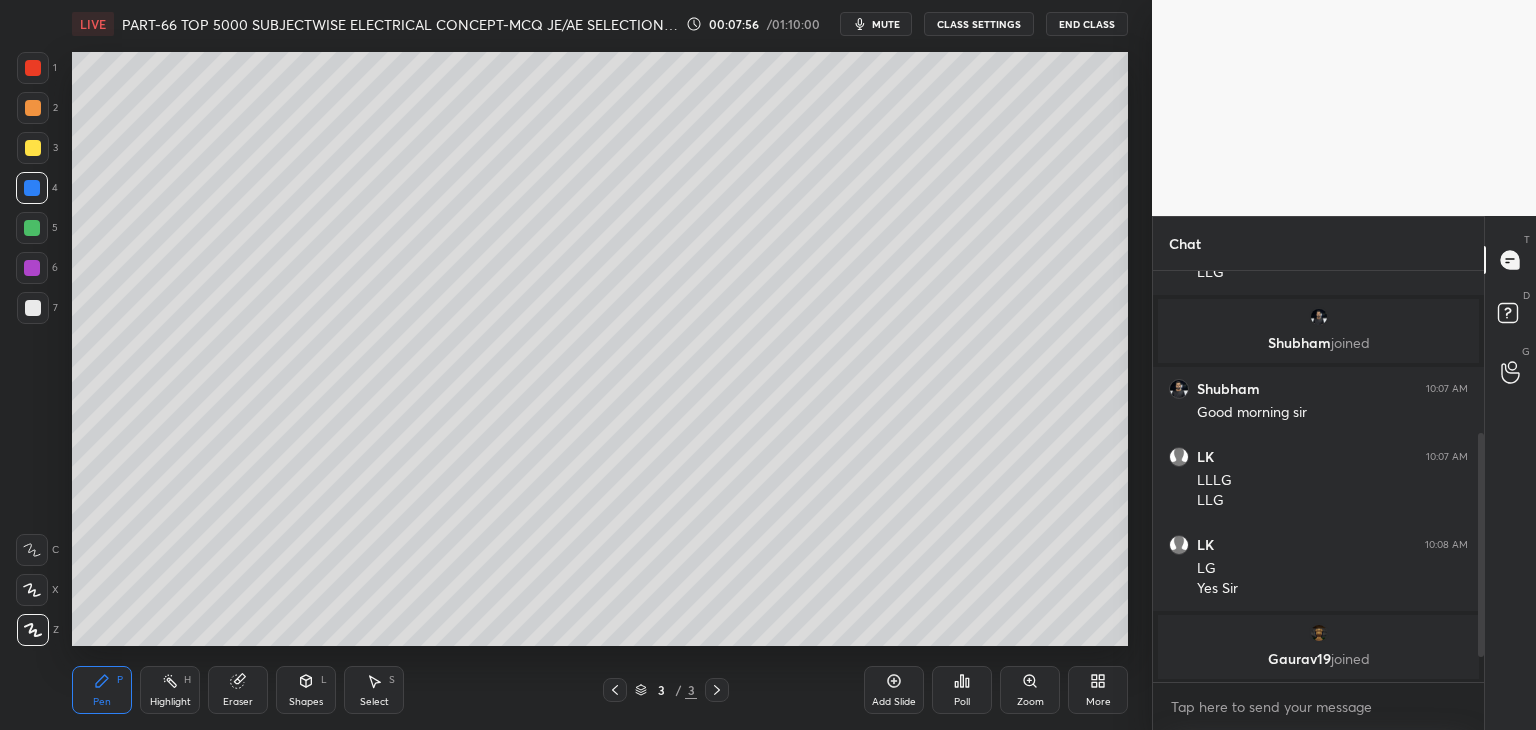 click on "More" at bounding box center [1098, 690] 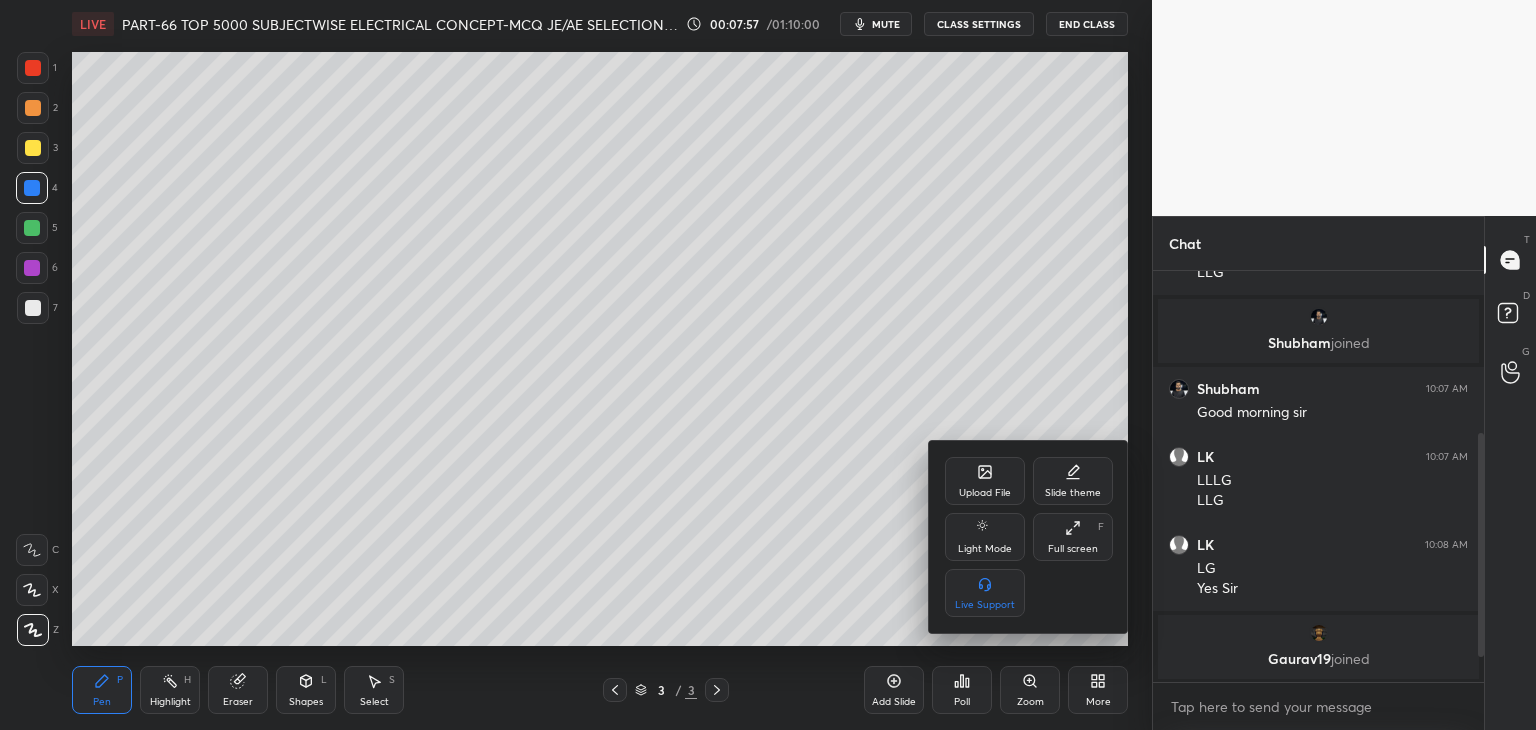 click on "Upload File" at bounding box center [985, 481] 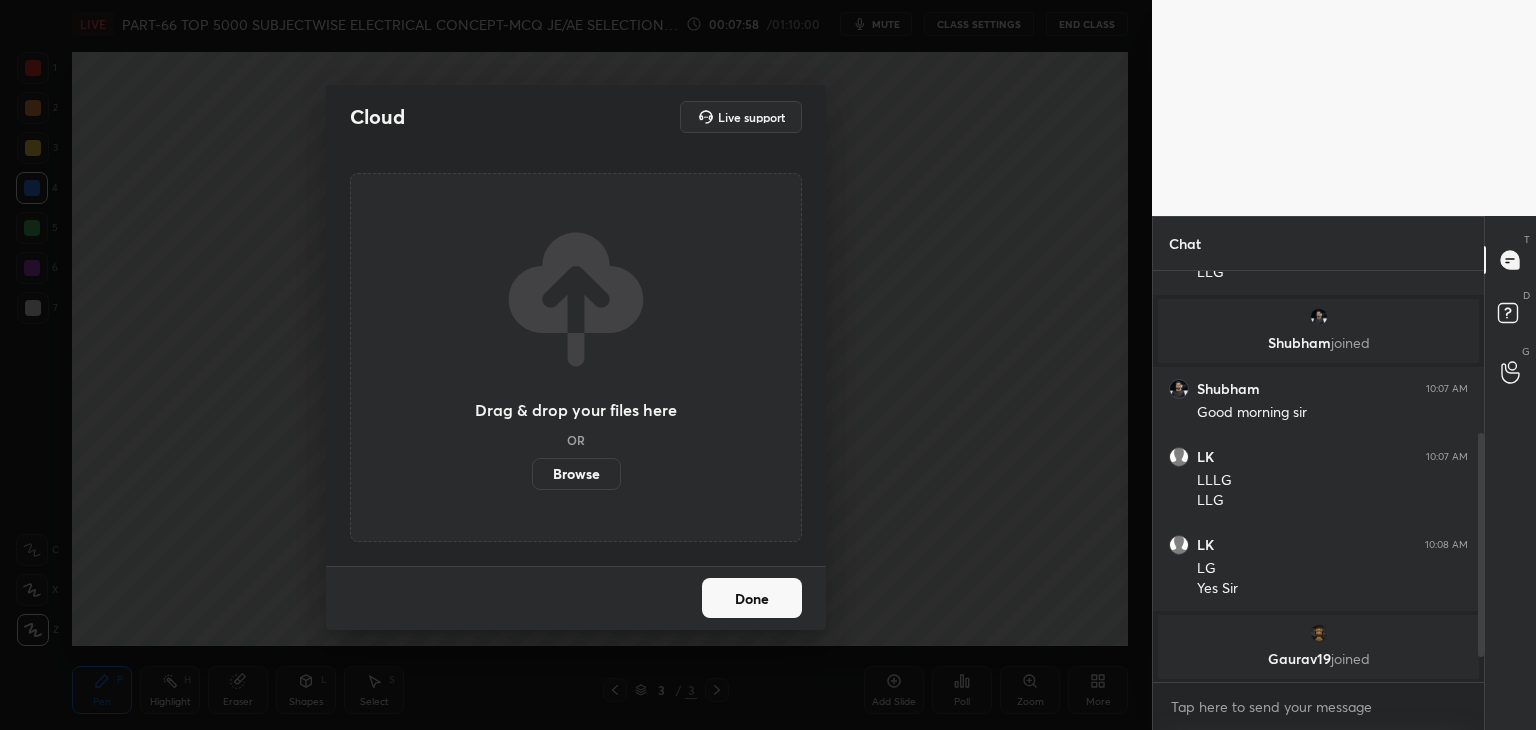 click on "Browse" at bounding box center [576, 474] 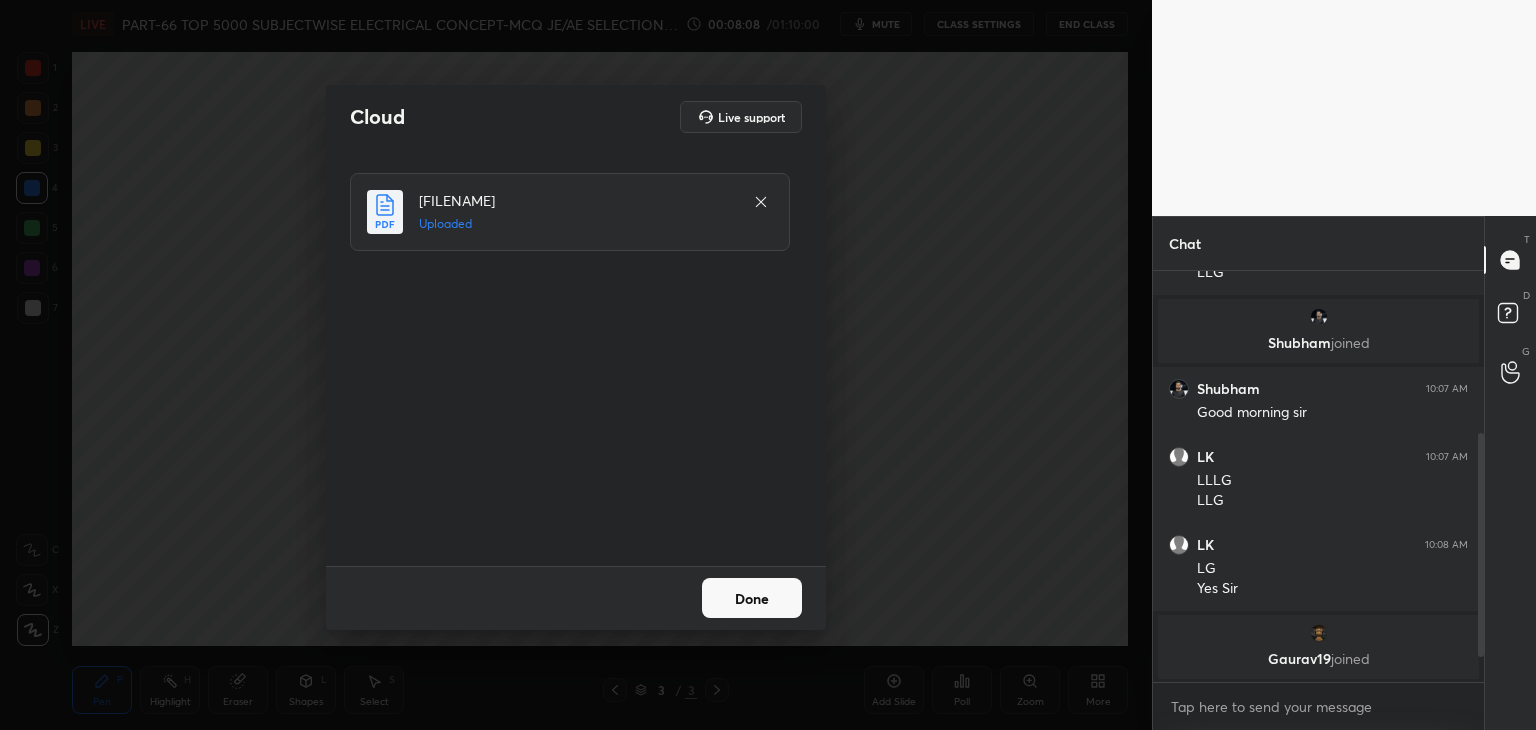 drag, startPoint x: 772, startPoint y: 600, endPoint x: 764, endPoint y: 590, distance: 12.806249 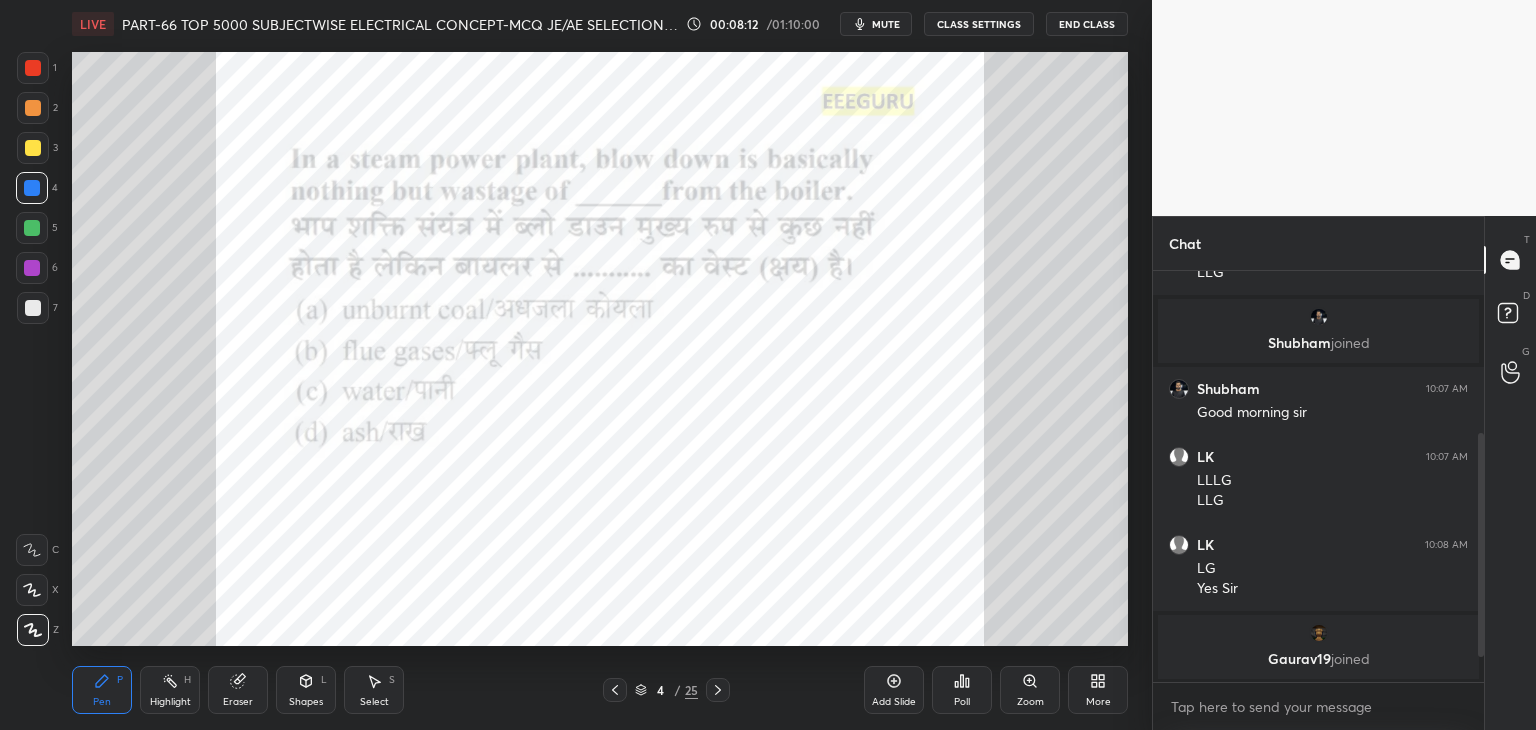 click on "Zoom" at bounding box center (1030, 690) 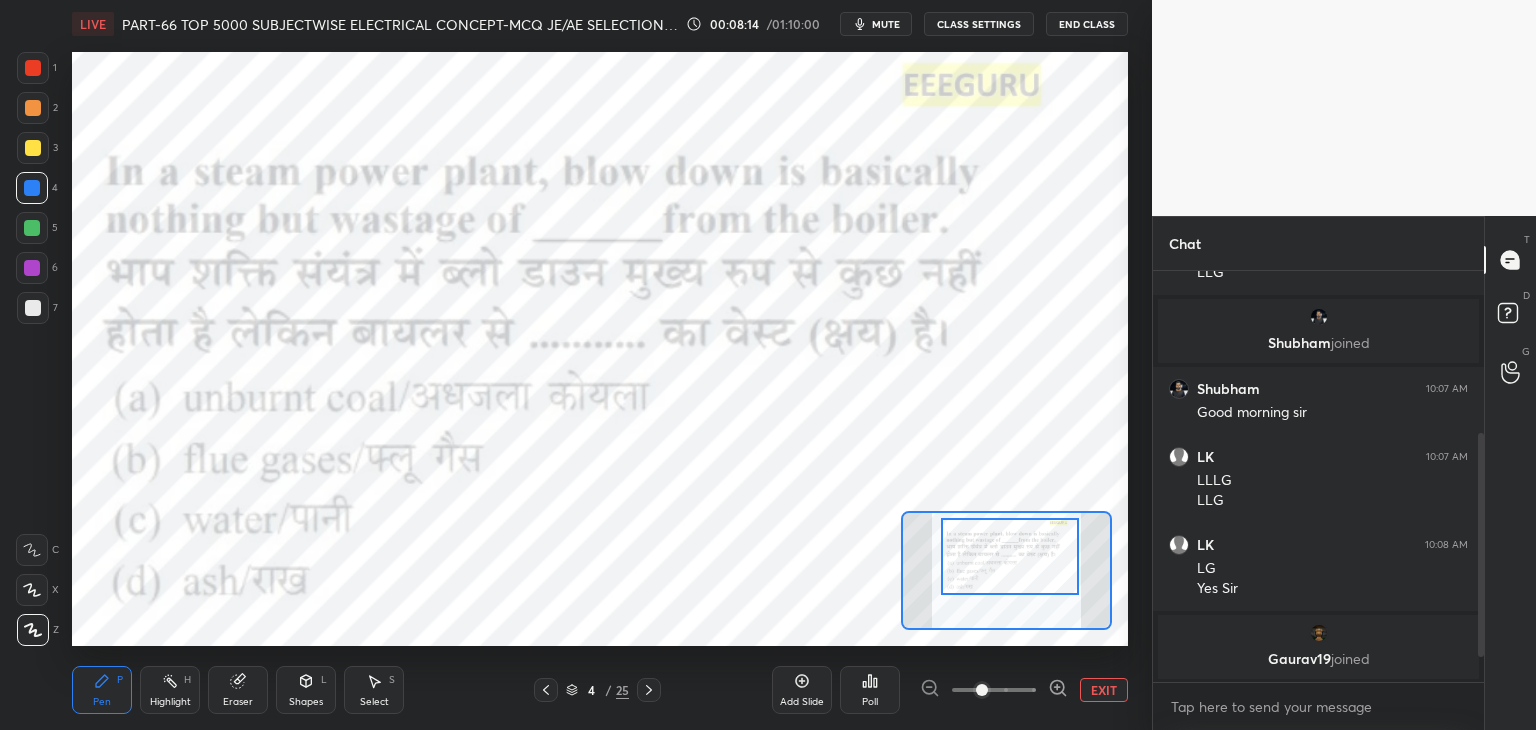 click at bounding box center (1010, 556) 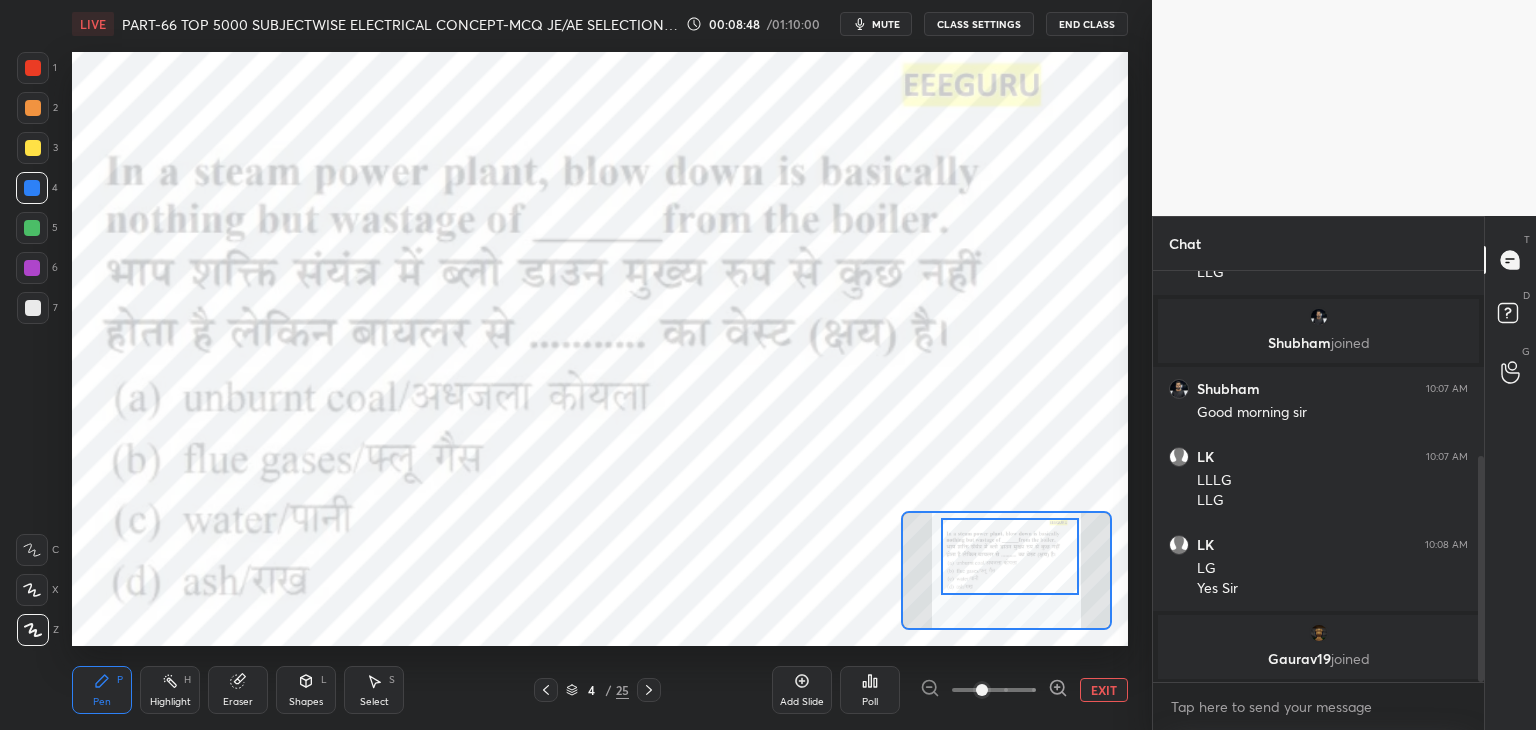 scroll, scrollTop: 336, scrollLeft: 0, axis: vertical 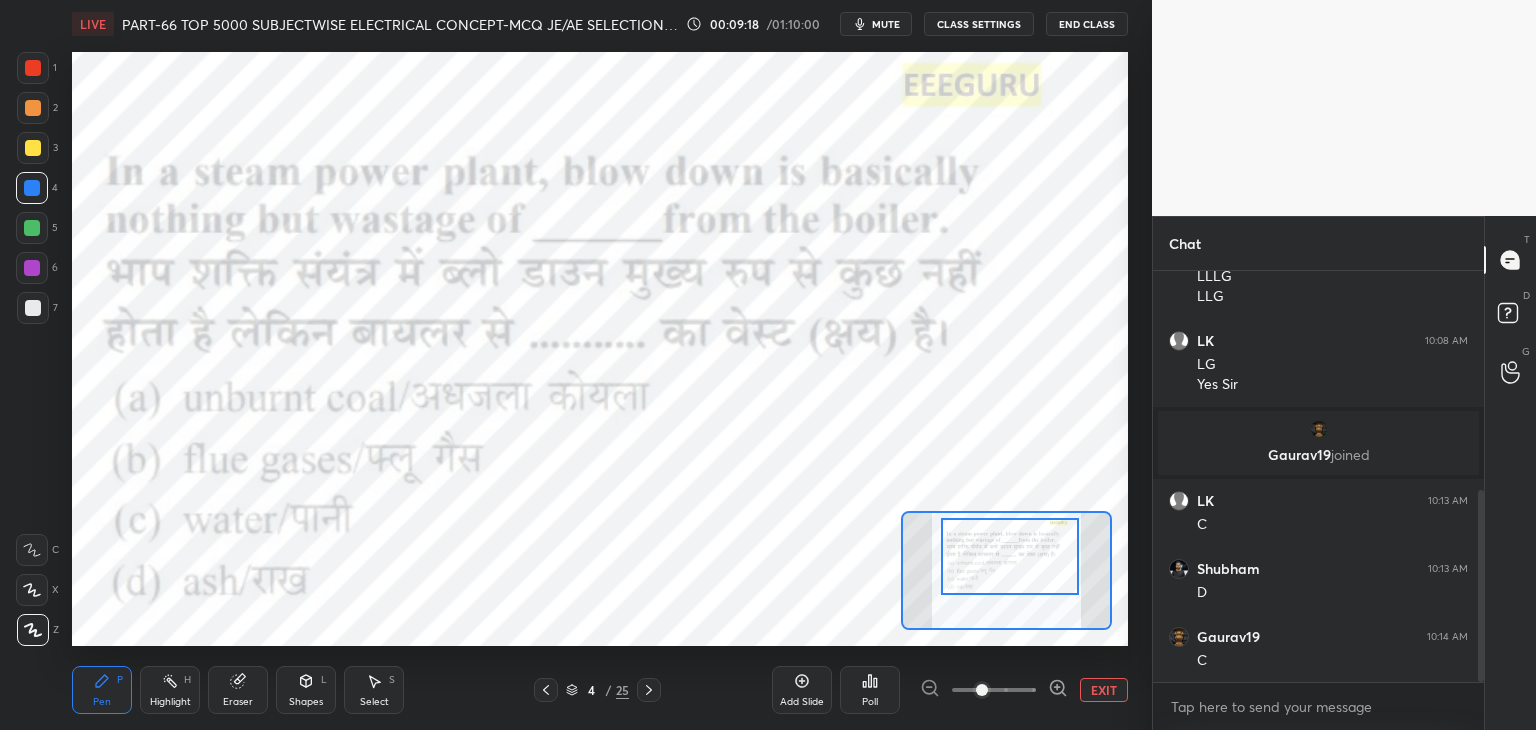 click on "mute" at bounding box center (886, 24) 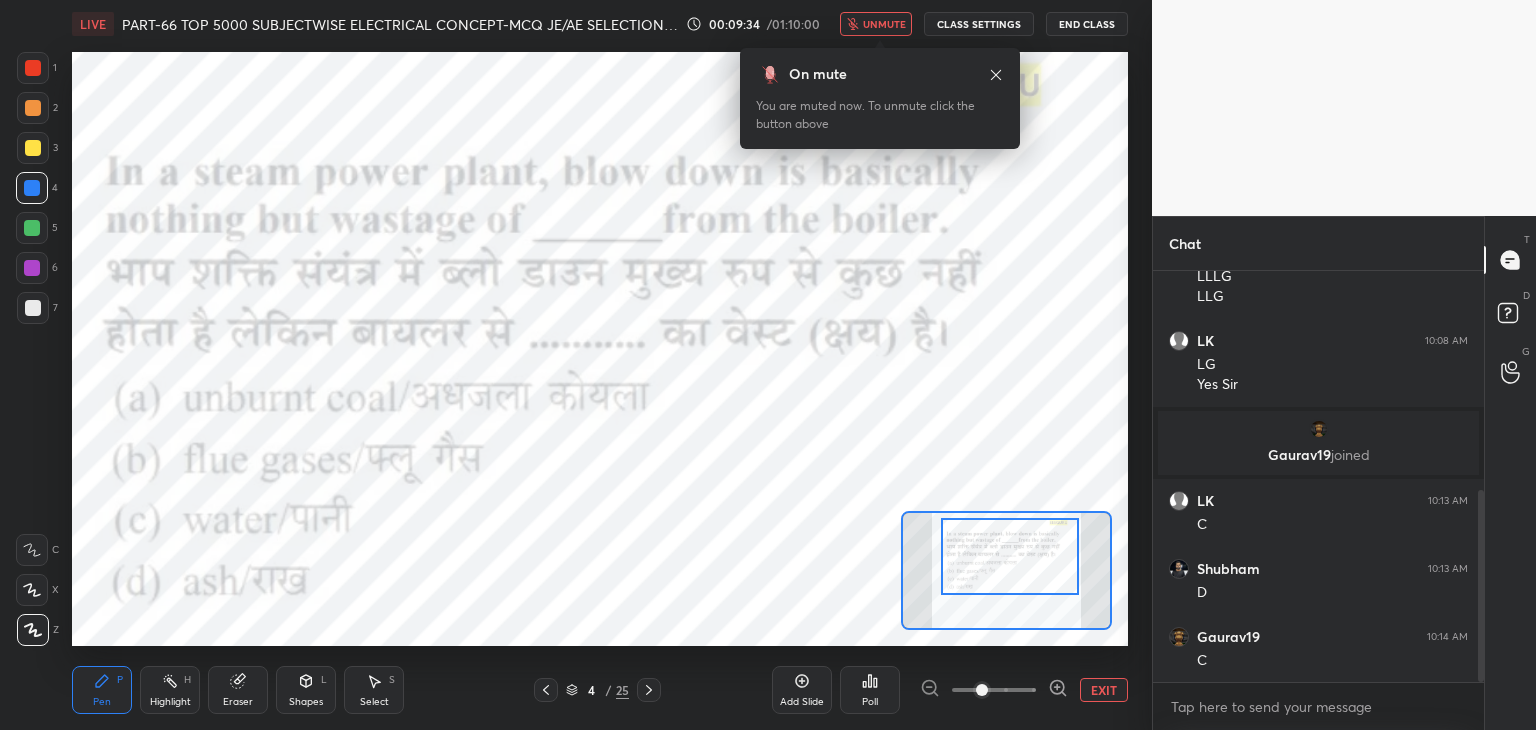 click on "unmute" at bounding box center [876, 24] 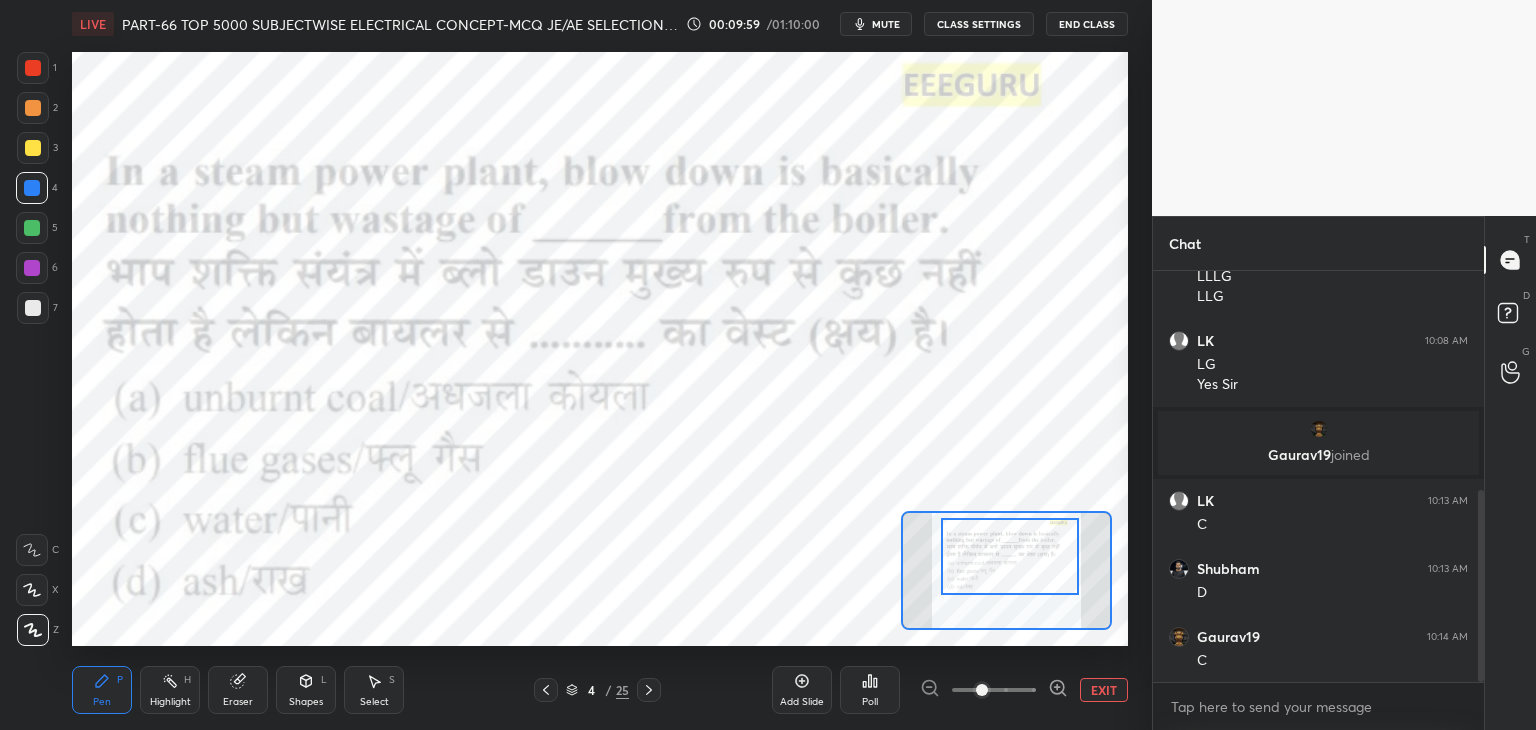 click on "LIVE PART-66 TOP 5000 SUBJECTWISE ELECTRICAL CONCEPT-MCQ JE/AE SELECTION SERIES BY PRAVEEN SIR 00:09:59 /  01:10:00 mute CLASS SETTINGS End Class Setting up your live class Poll for   secs No correct answer Start poll Back PART-66 TOP 5000 SUBJECTWISE ELECTRICAL CONCEPT-MCQ JE/AE SELECTION SERIES BY PRAVEEN SIR • L66 of Top 5000 Subject wise Electrical Concept AE/JE Selection Series Praveen Kumar Pen P Highlight H Eraser Shapes L Select S 4 / 25 Add Slide Poll EXIT" at bounding box center [600, 365] 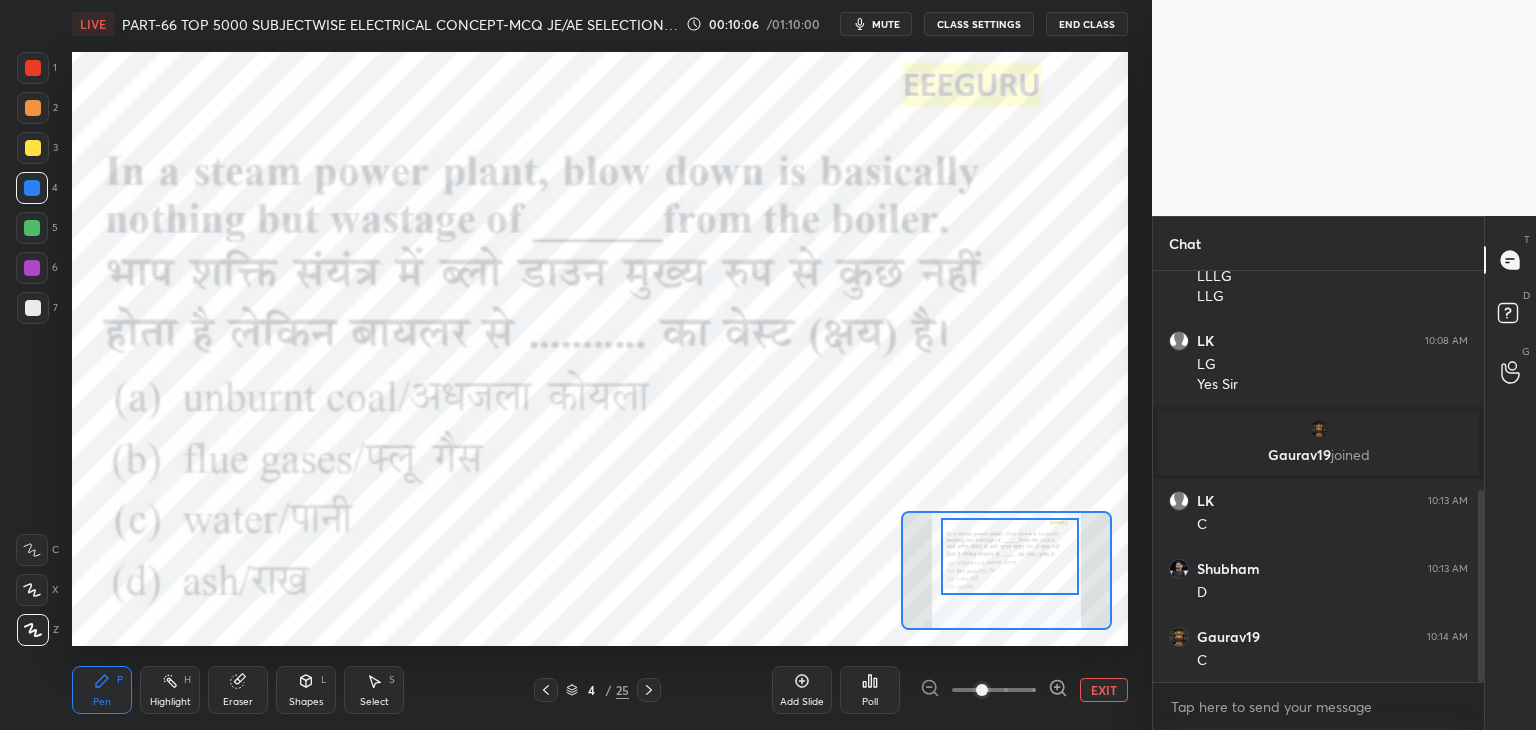 click 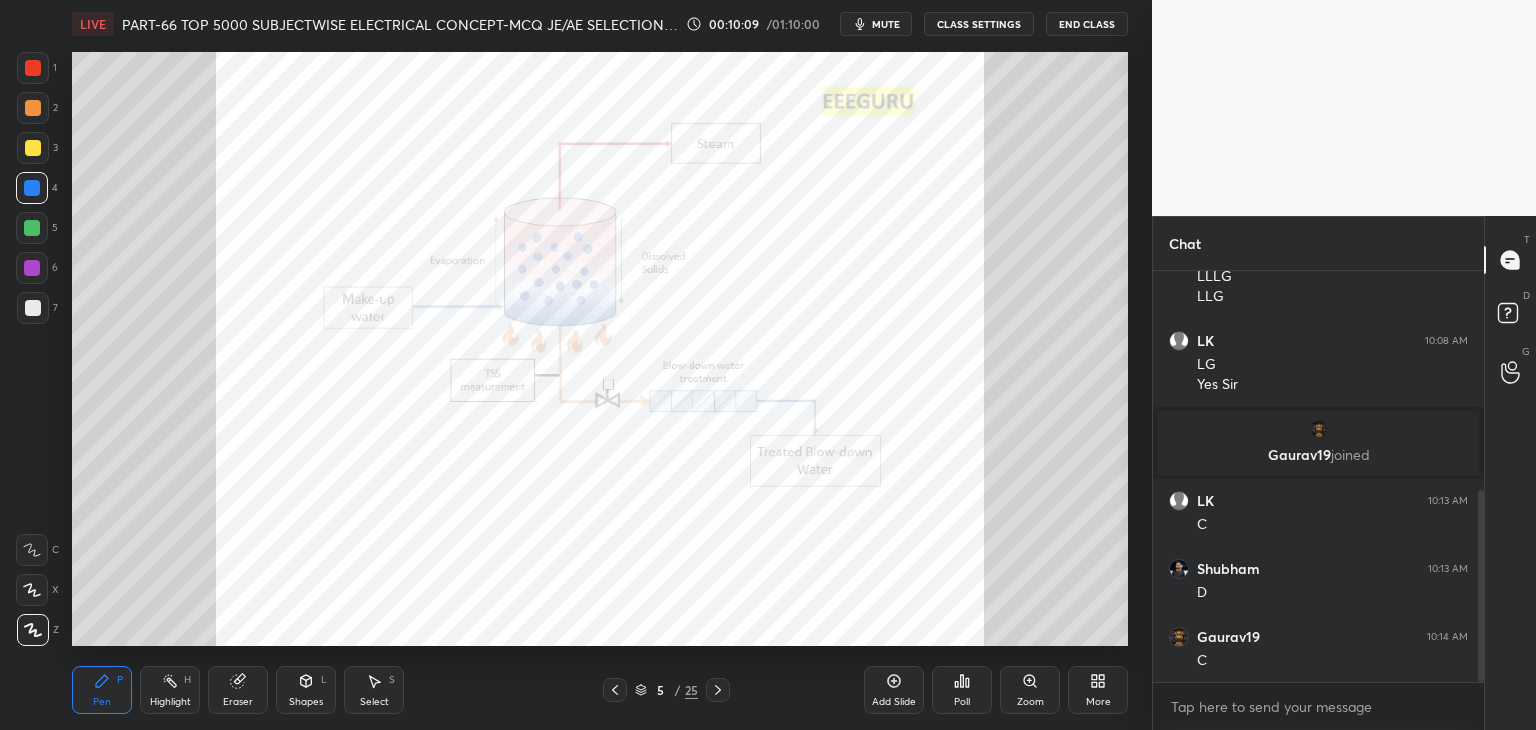 click on "LIVE PART-66 TOP 5000 SUBJECTWISE ELECTRICAL CONCEPT-MCQ JE/AE SELECTION SERIES BY PRAVEEN SIR 00:10:09 /  01:10:00 mute CLASS SETTINGS End Class Setting up your live class Poll for   secs No correct answer Start poll Back PART-66 TOP 5000 SUBJECTWISE ELECTRICAL CONCEPT-MCQ JE/AE SELECTION SERIES BY PRAVEEN SIR • L66 of Top 5000 Subject wise Electrical Concept AE/JE Selection Series Praveen Kumar Pen P Highlight H Eraser Shapes L Select S 5 / 25 Add Slide Poll Zoom More" at bounding box center (600, 365) 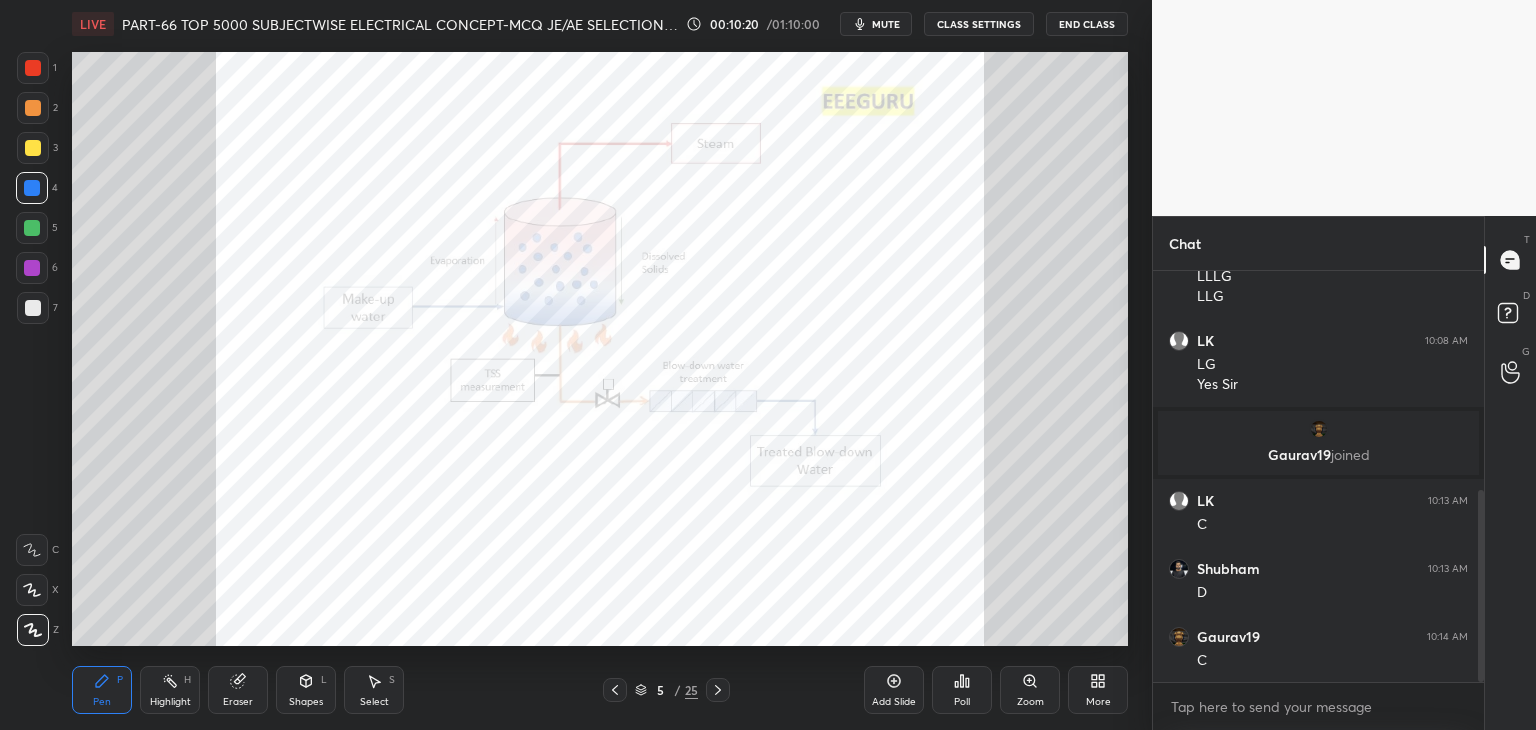 click 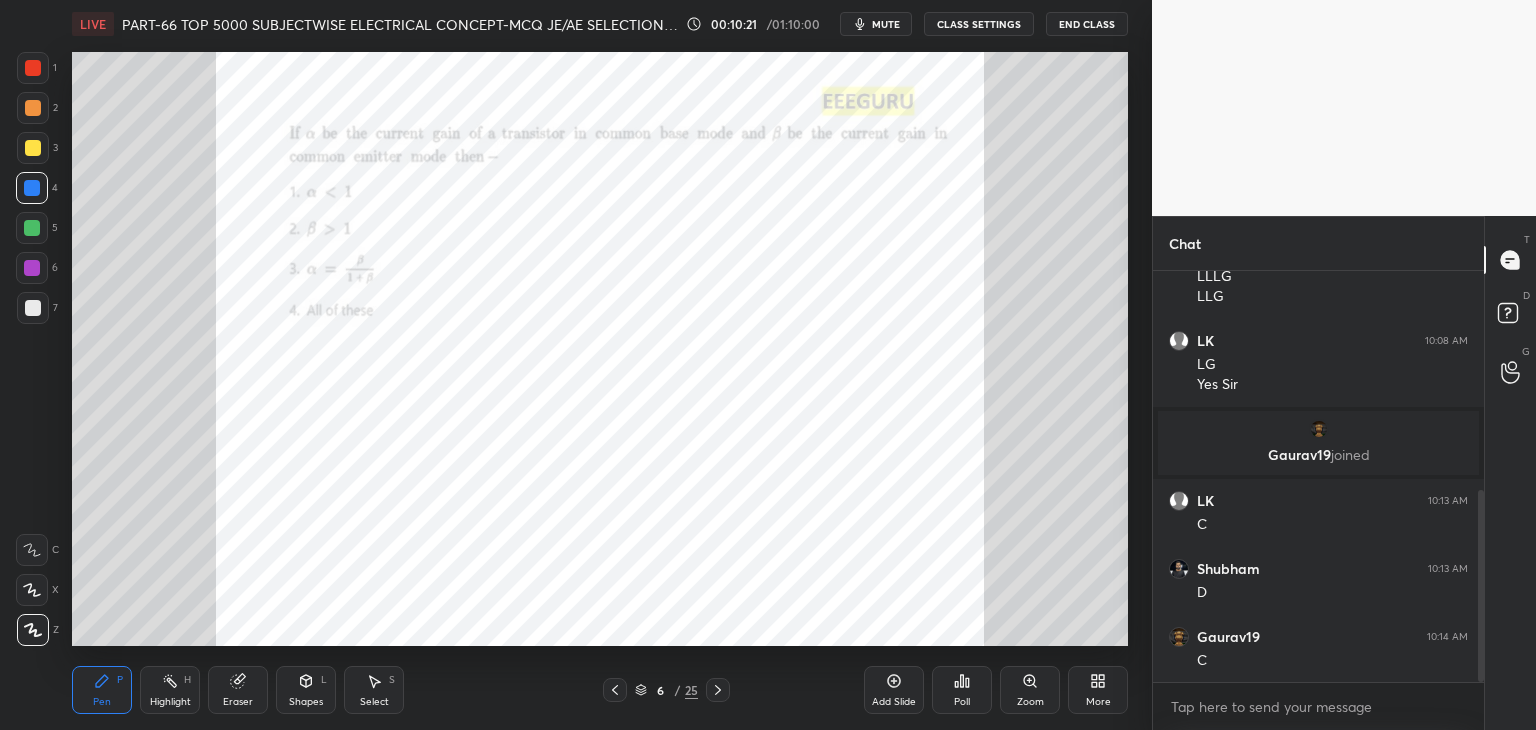 click 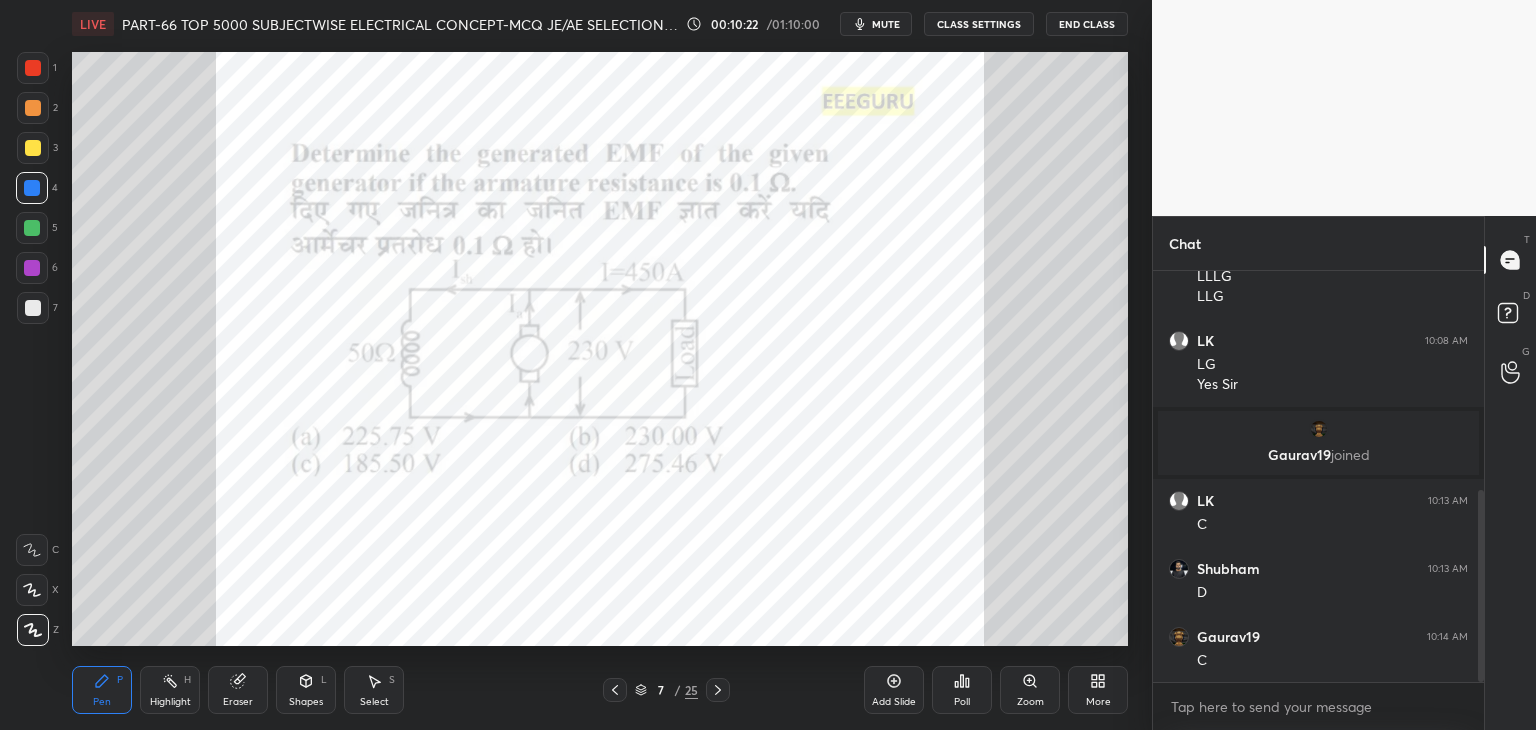 click 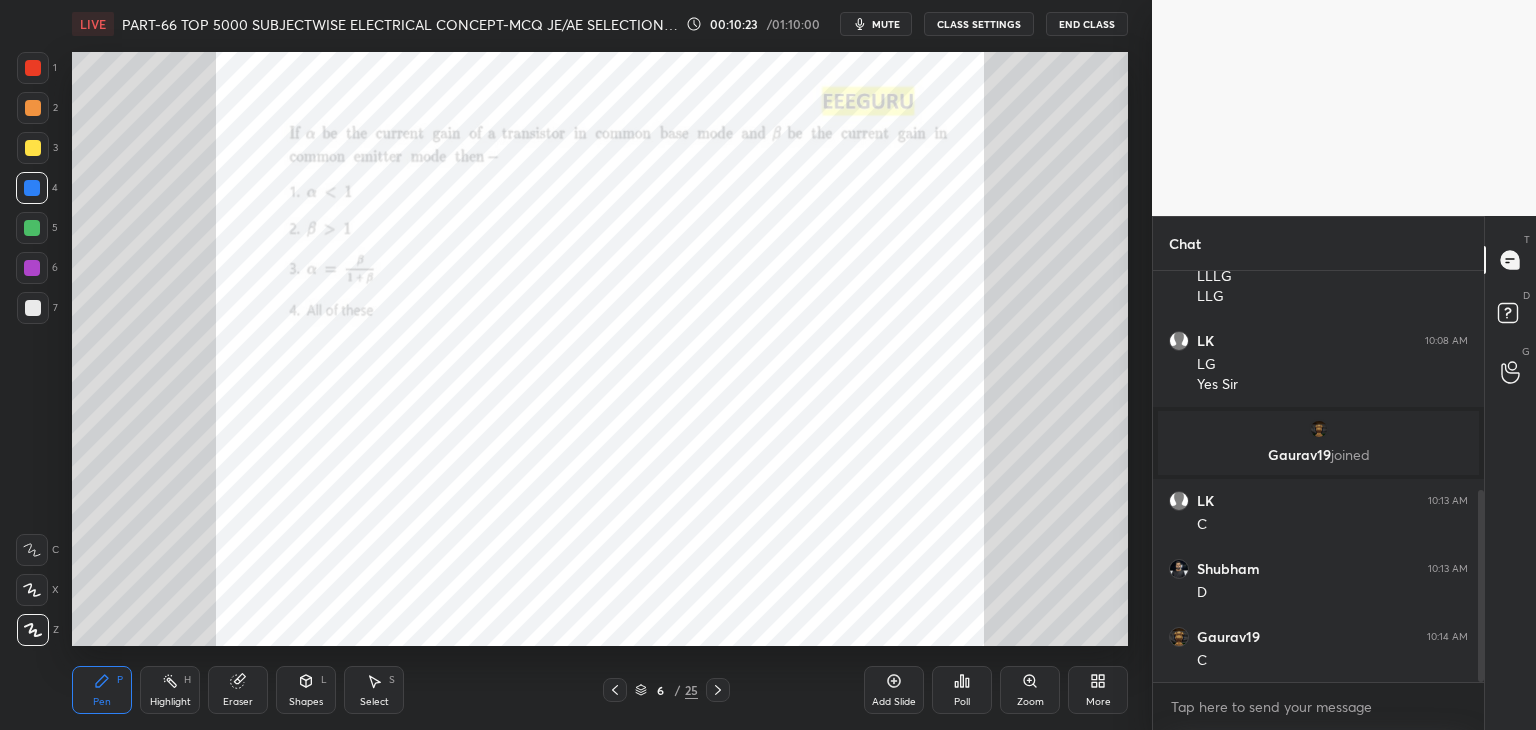 click 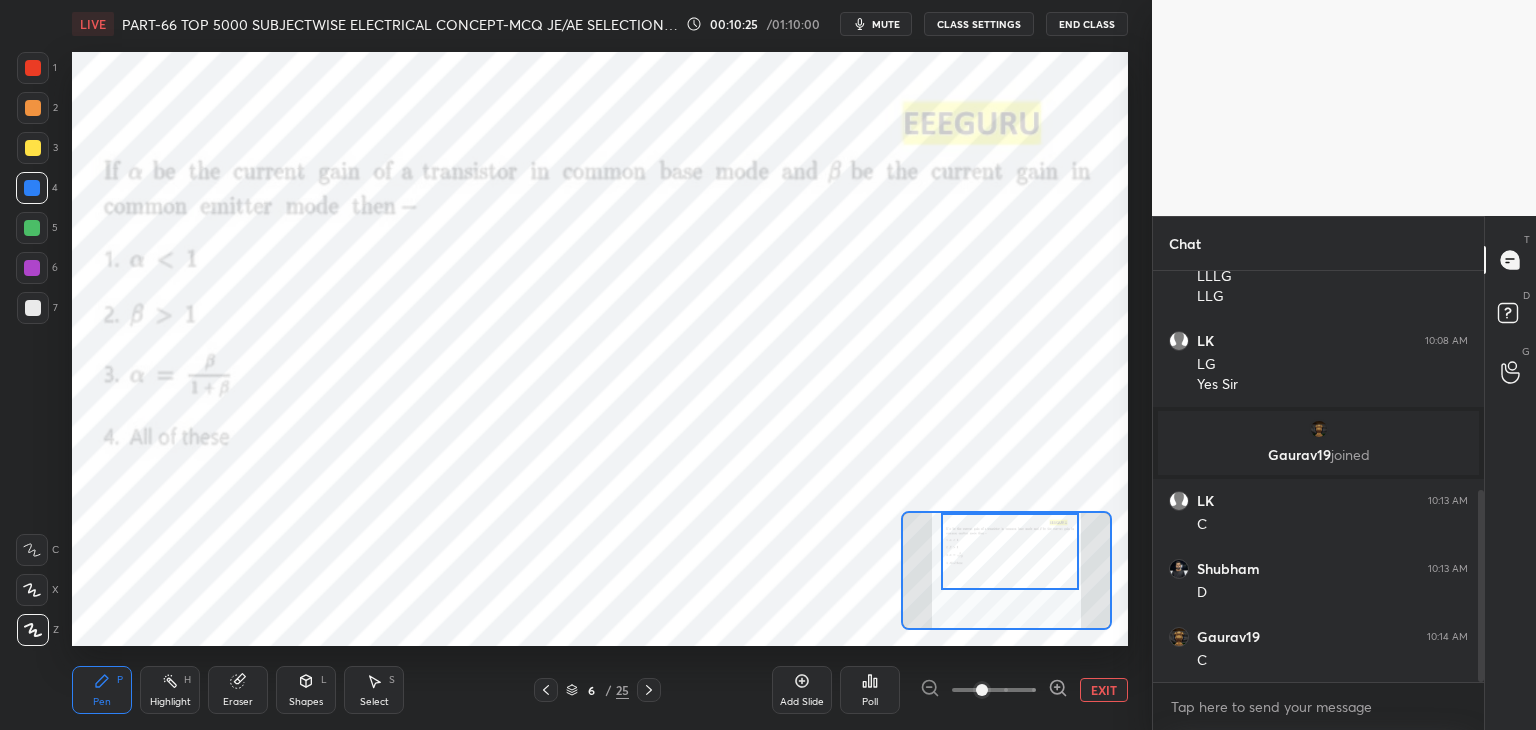 click at bounding box center (1010, 551) 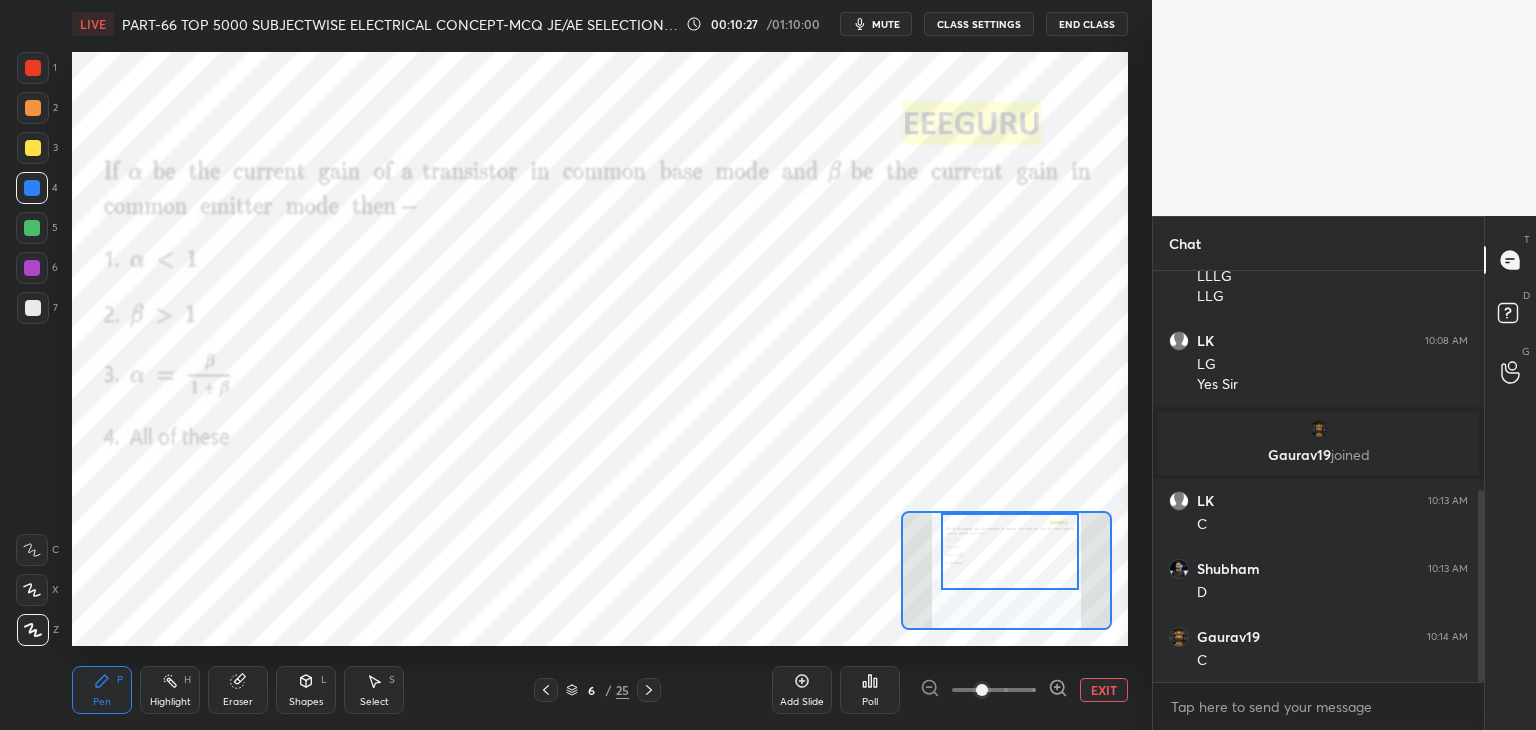 click 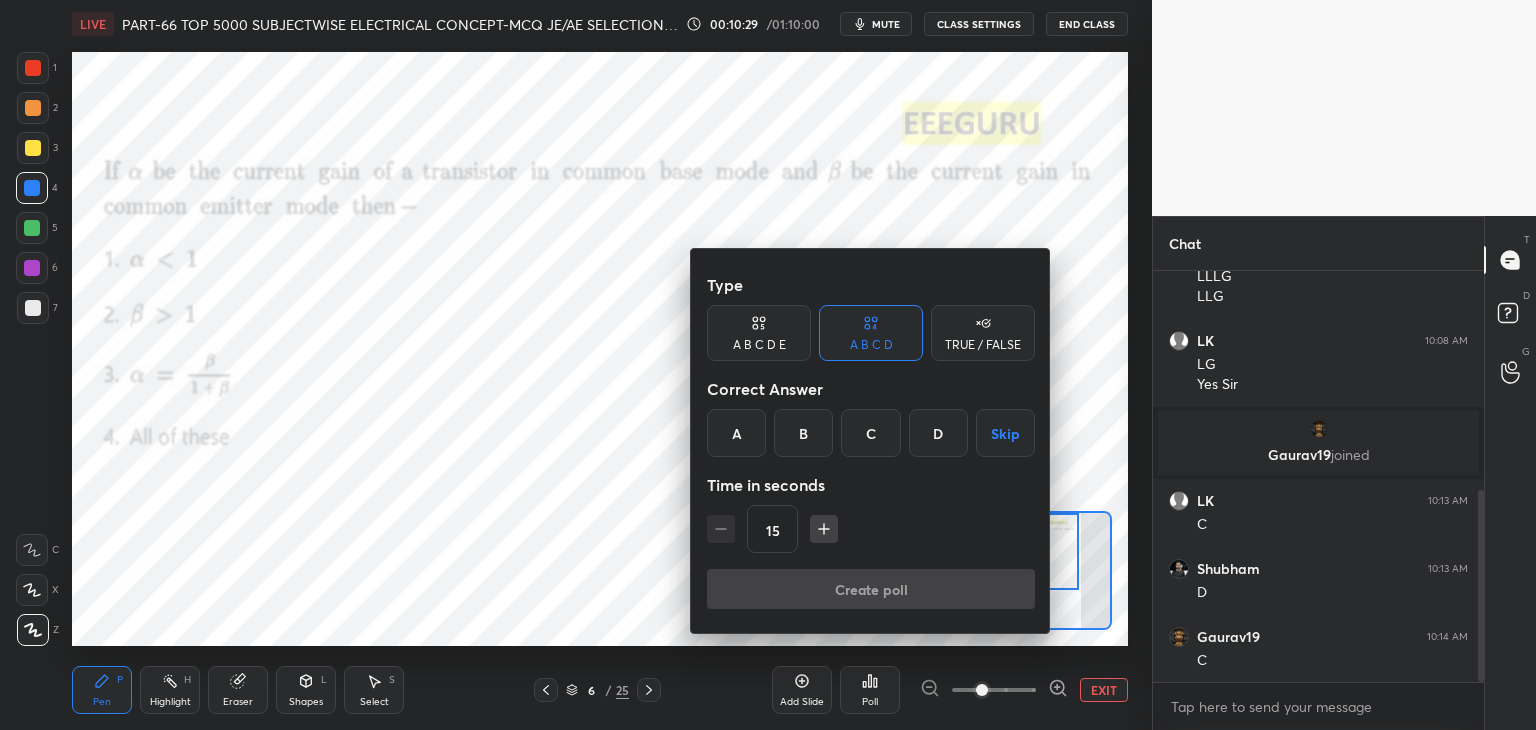 drag, startPoint x: 945, startPoint y: 429, endPoint x: 926, endPoint y: 445, distance: 24.839485 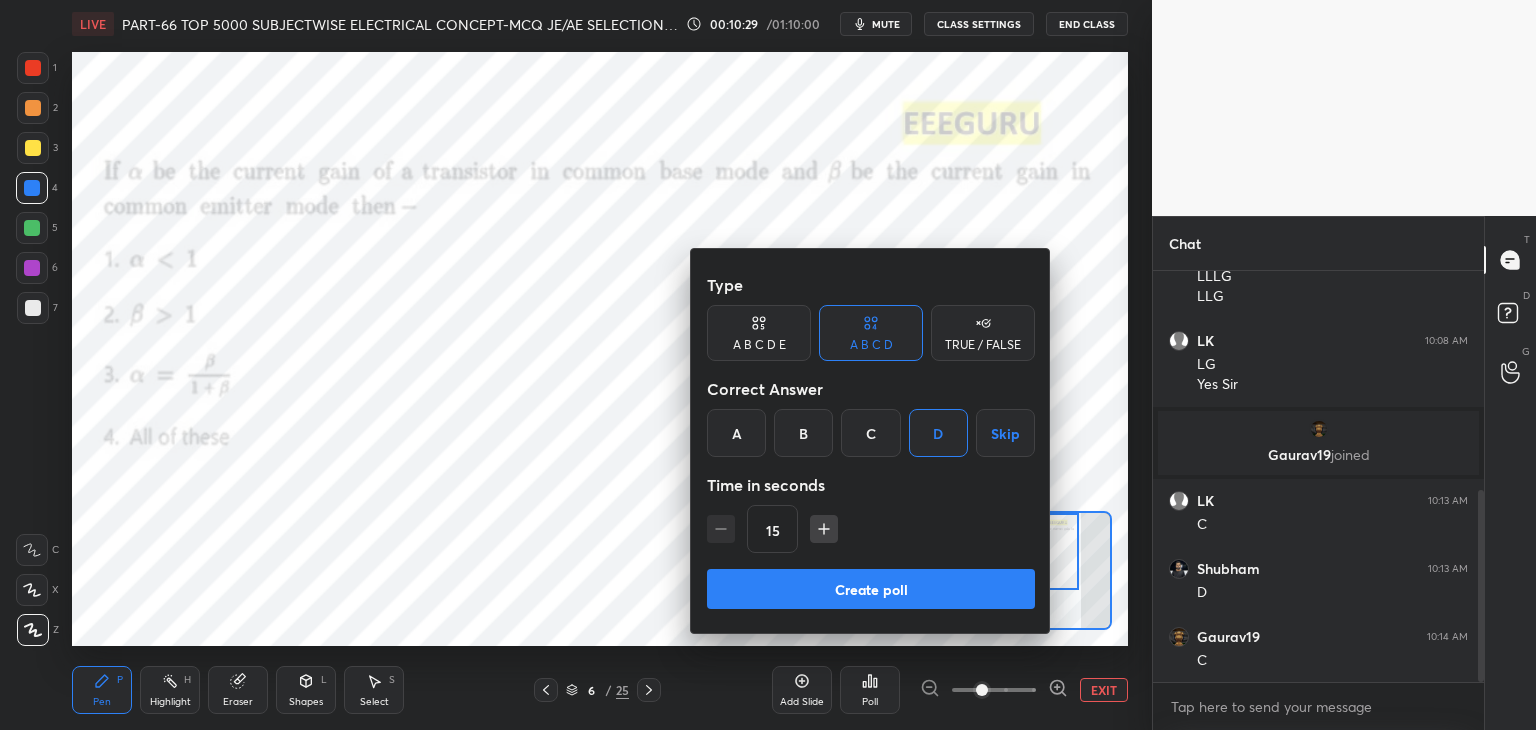click 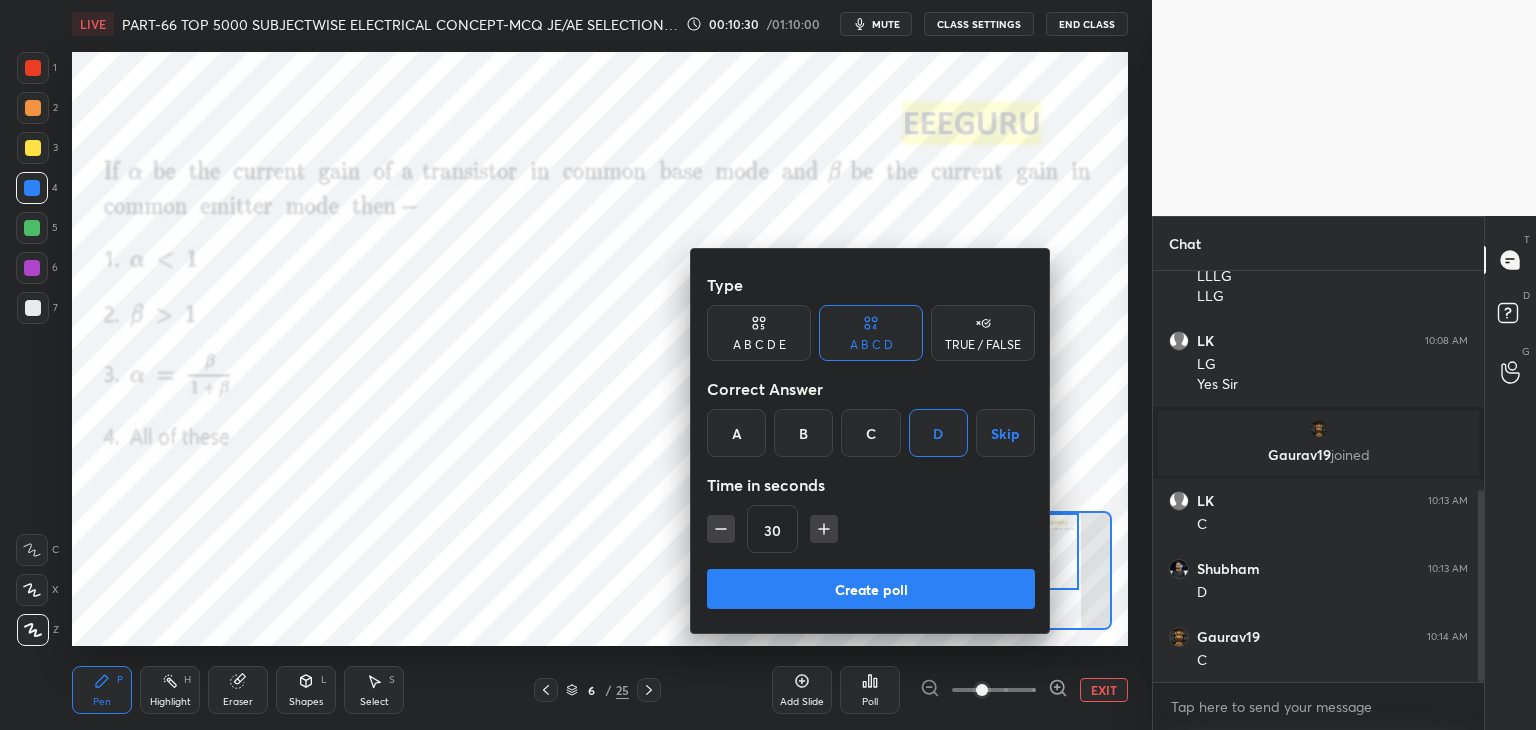 click on "Create poll" at bounding box center [871, 589] 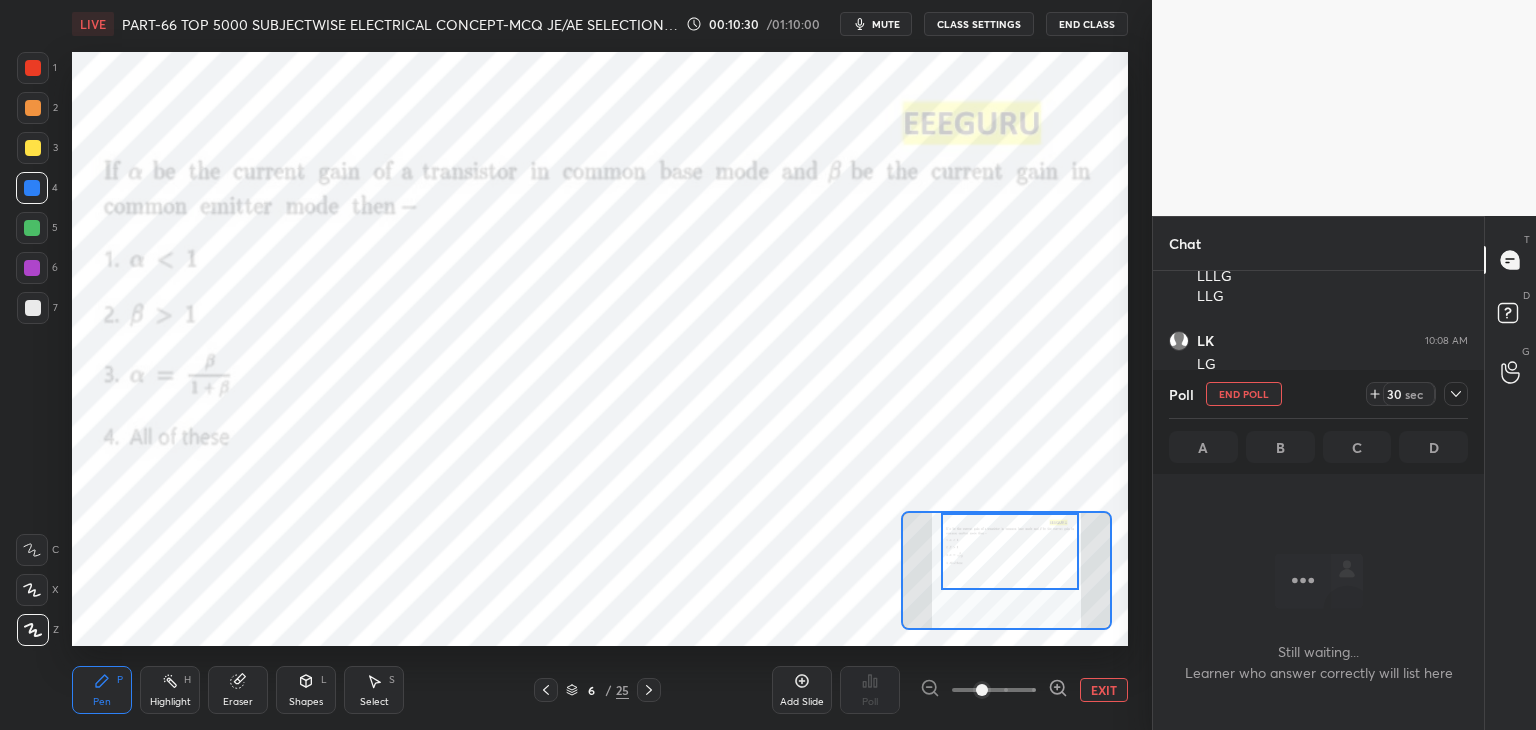 scroll, scrollTop: 364, scrollLeft: 325, axis: both 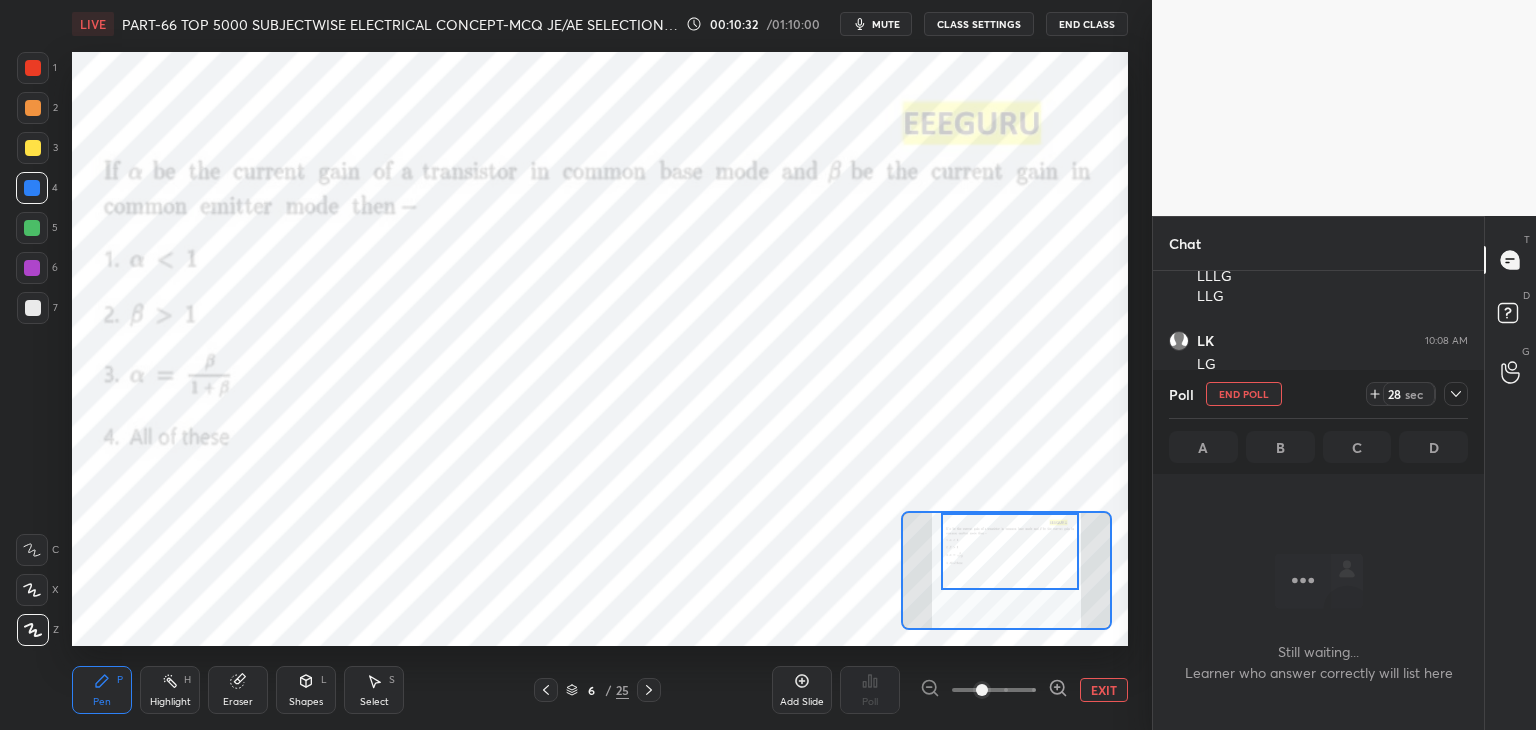click on "mute" at bounding box center (886, 24) 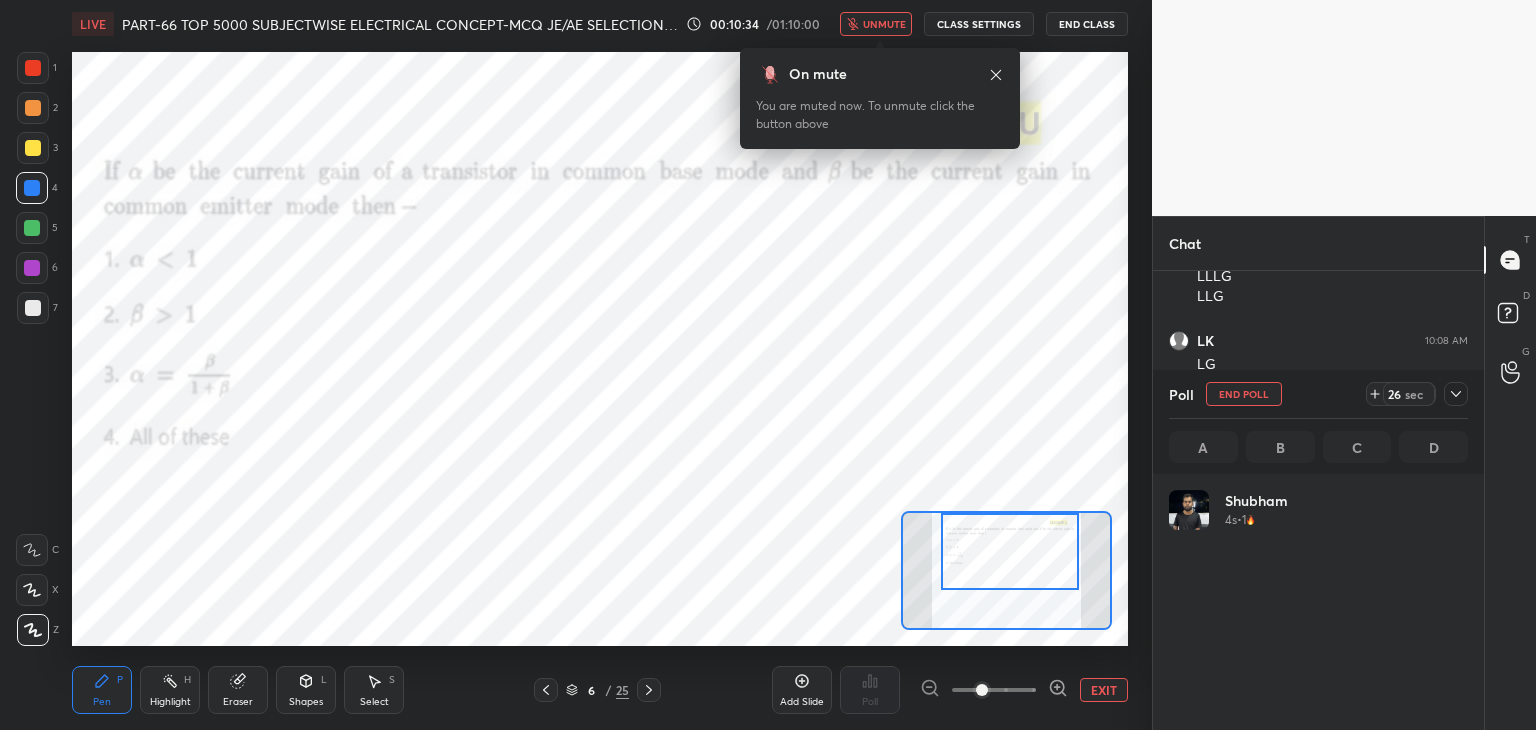 scroll, scrollTop: 6, scrollLeft: 6, axis: both 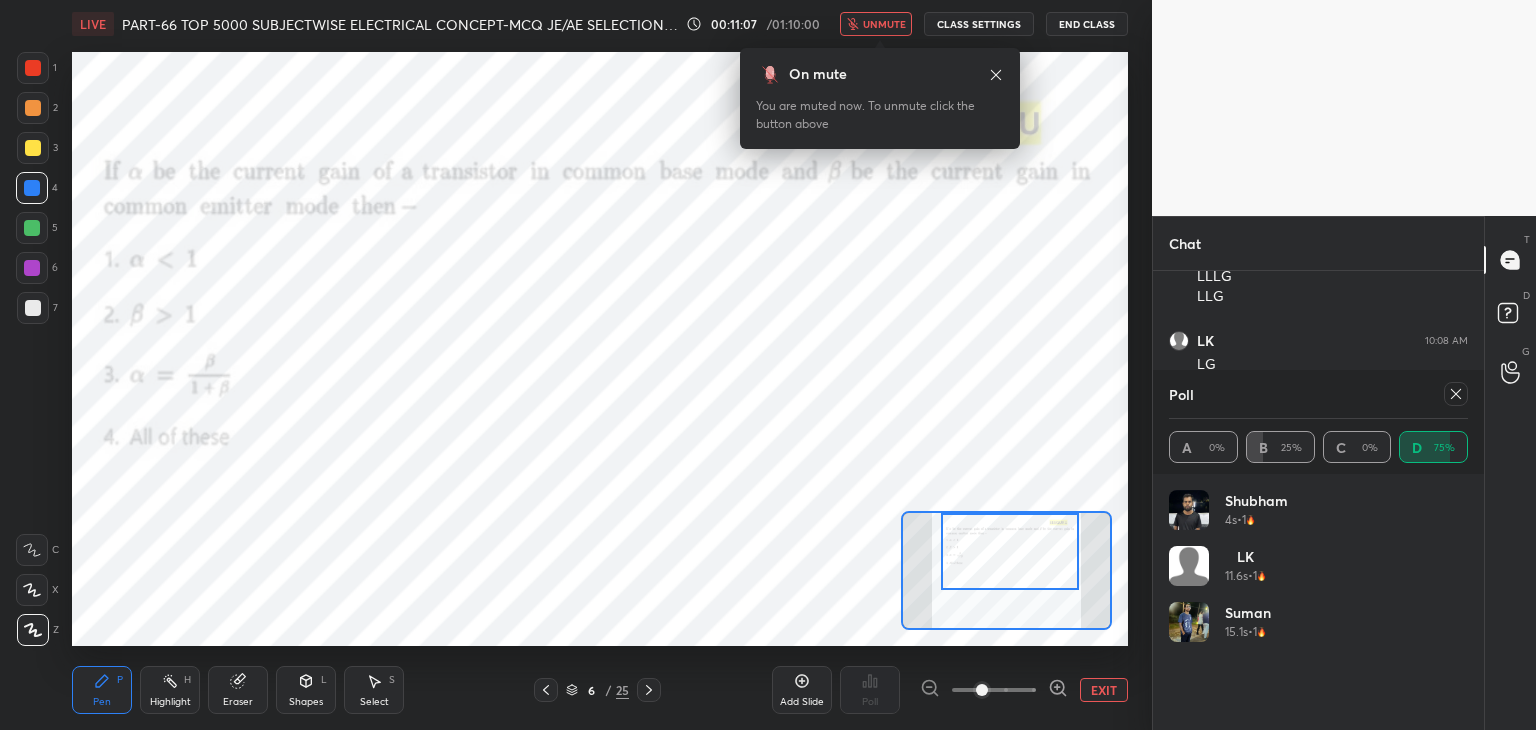 click on "unmute" at bounding box center (884, 24) 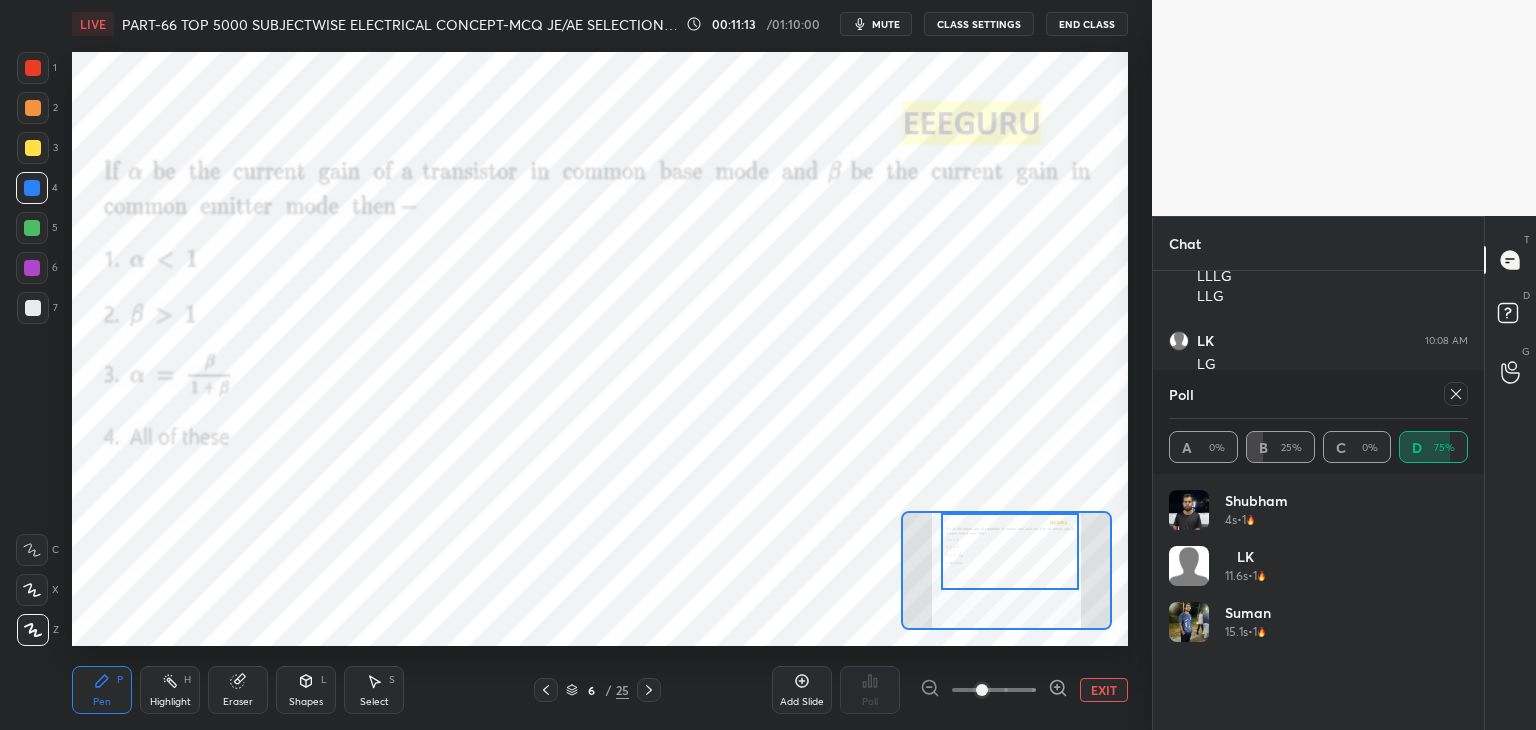 drag, startPoint x: 32, startPoint y: 60, endPoint x: 39, endPoint y: 69, distance: 11.401754 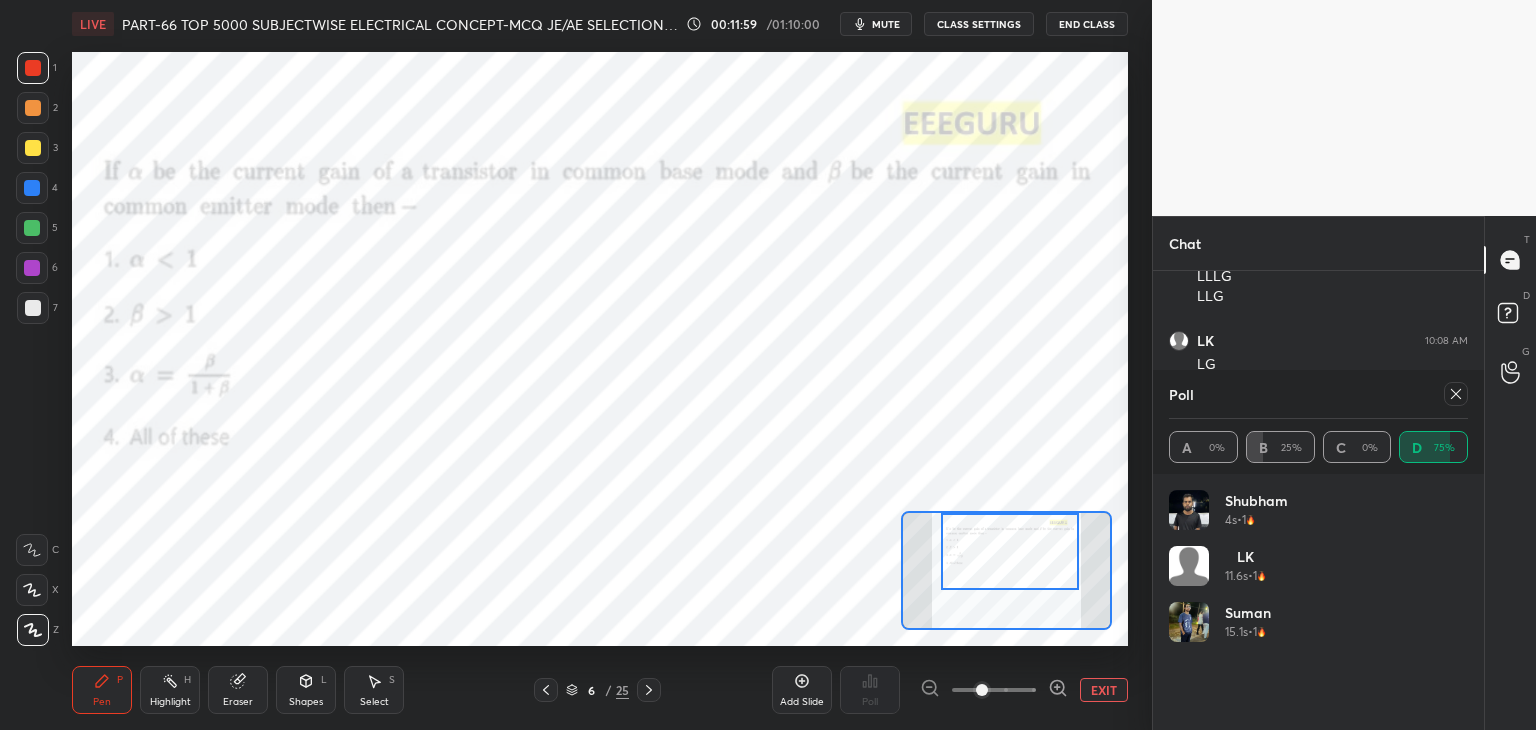 click 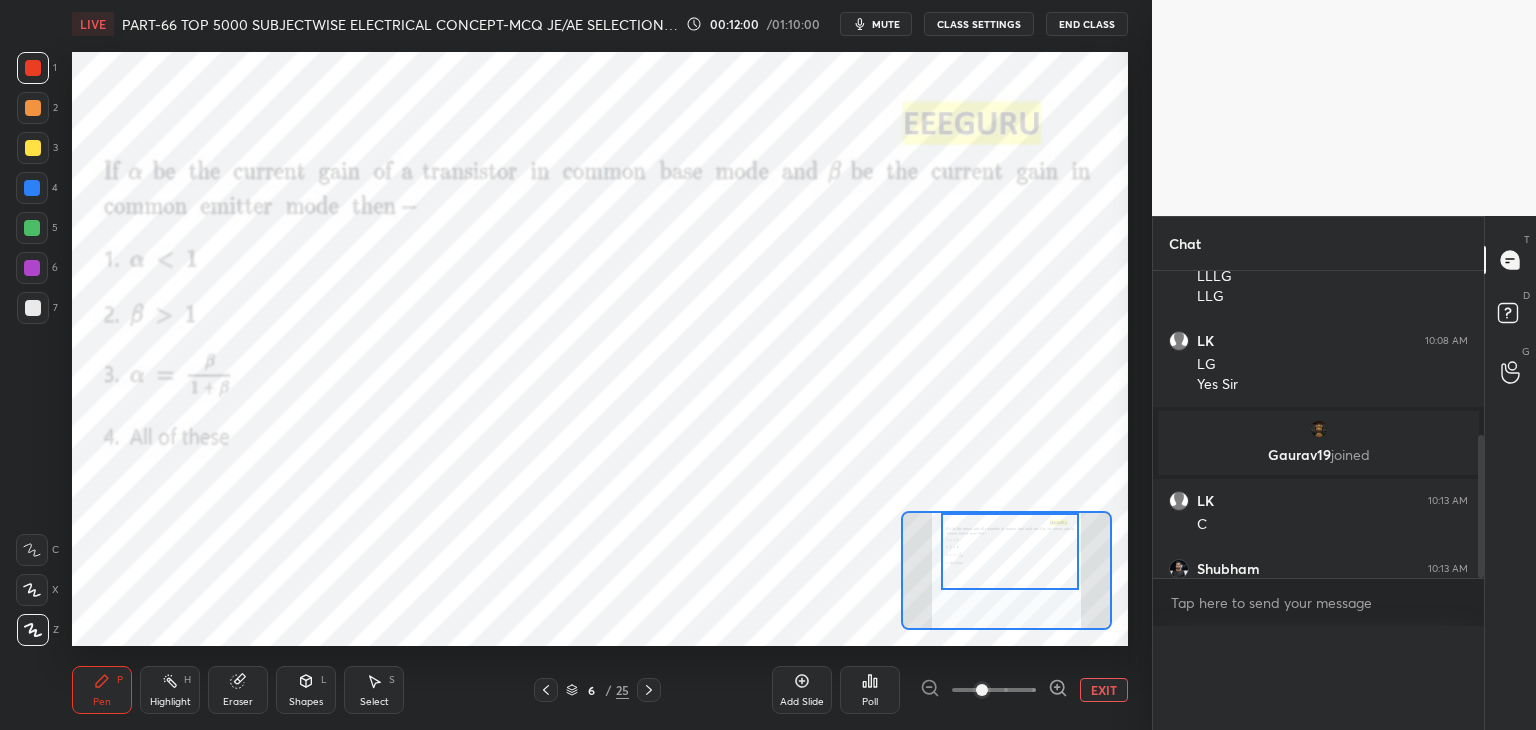 scroll, scrollTop: 121, scrollLeft: 293, axis: both 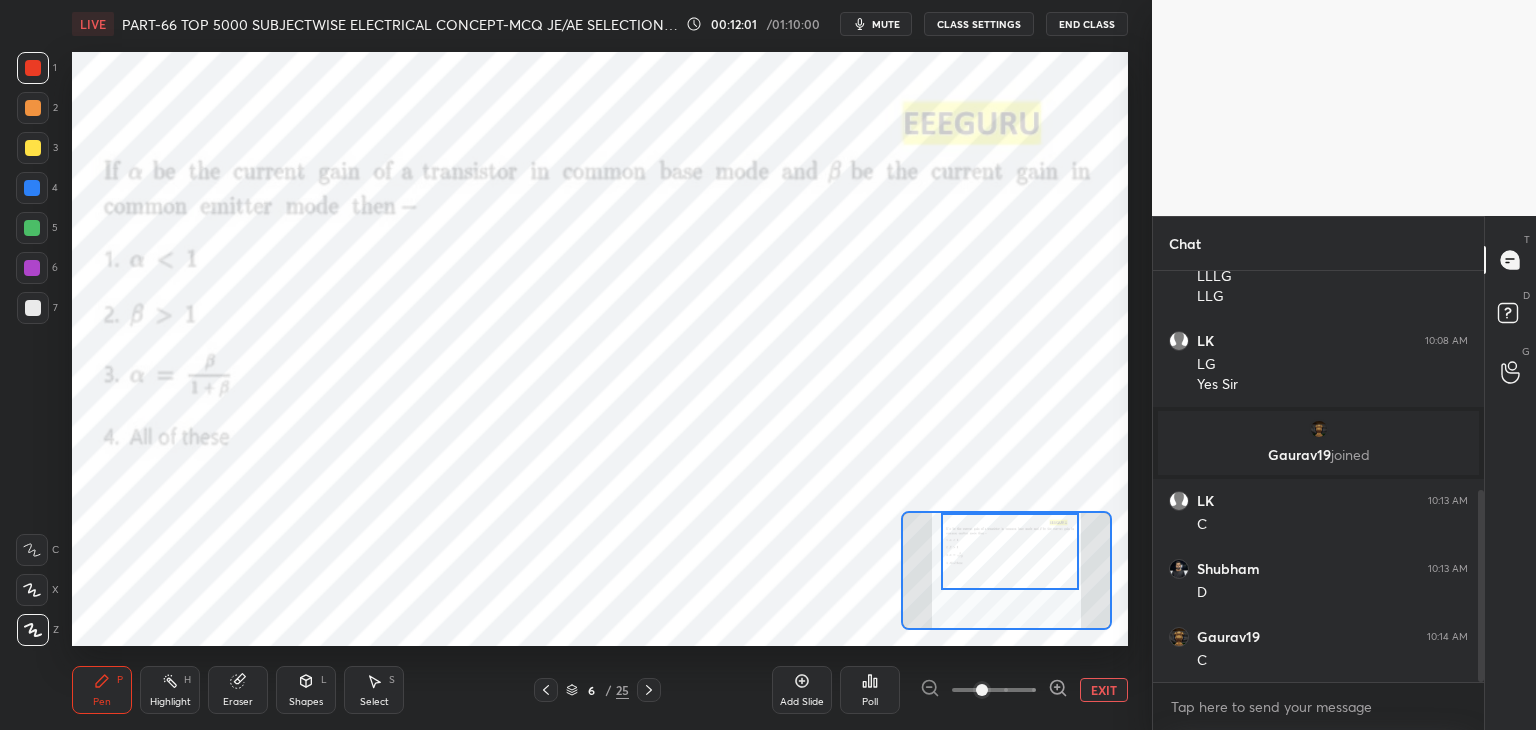 click on "Eraser" at bounding box center [238, 702] 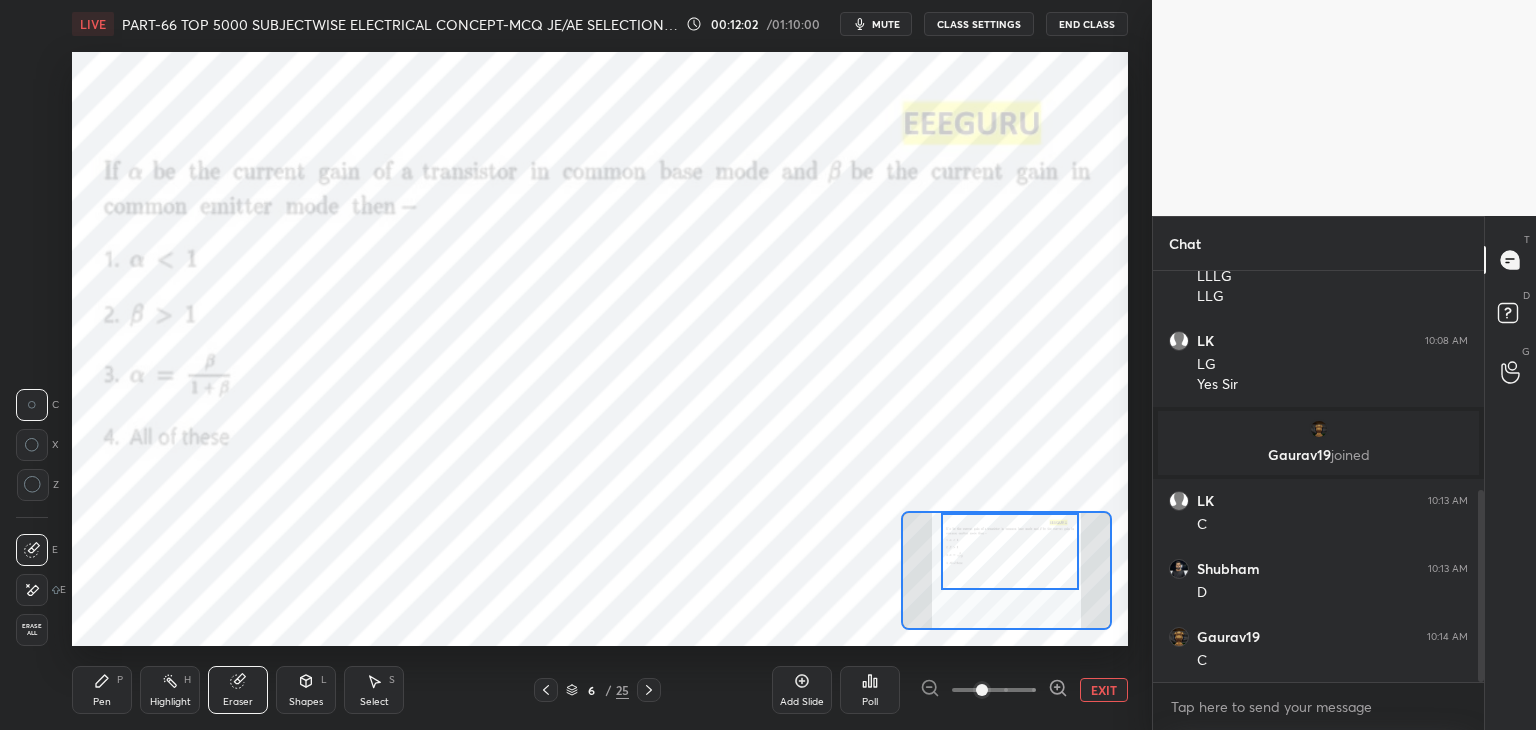 drag, startPoint x: 24, startPoint y: 631, endPoint x: 74, endPoint y: 706, distance: 90.13878 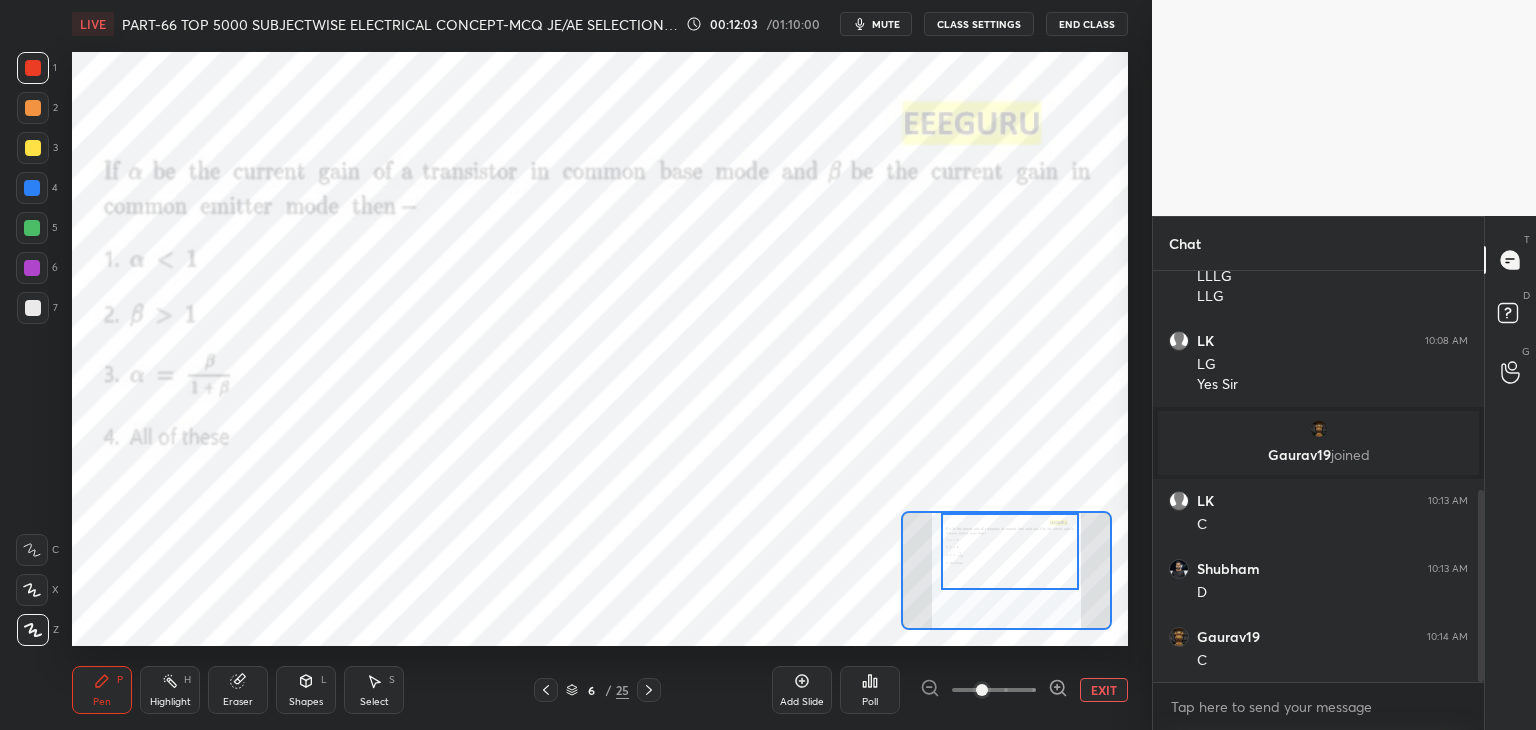 click on "Pen P" at bounding box center [102, 690] 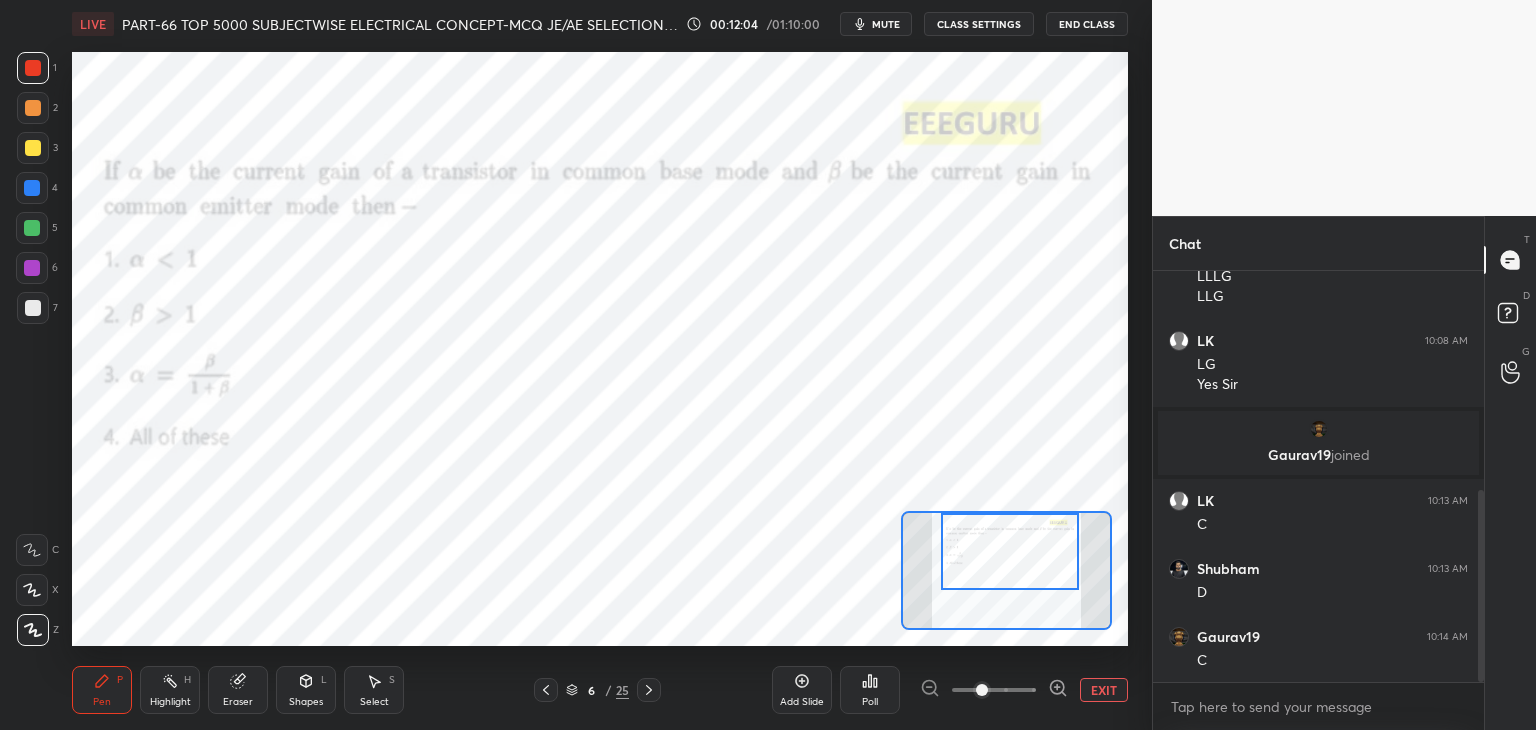 click 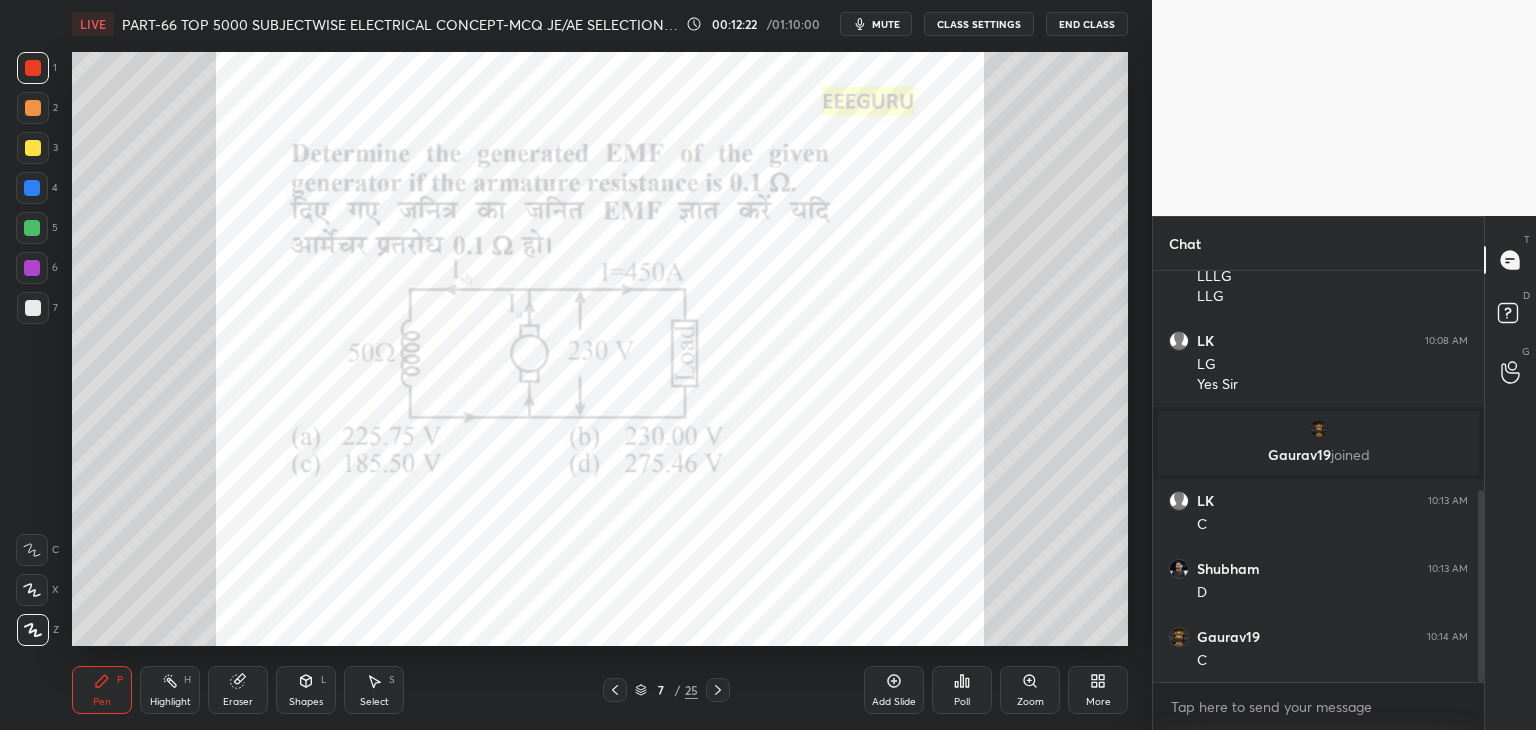 click on "Poll" at bounding box center [962, 702] 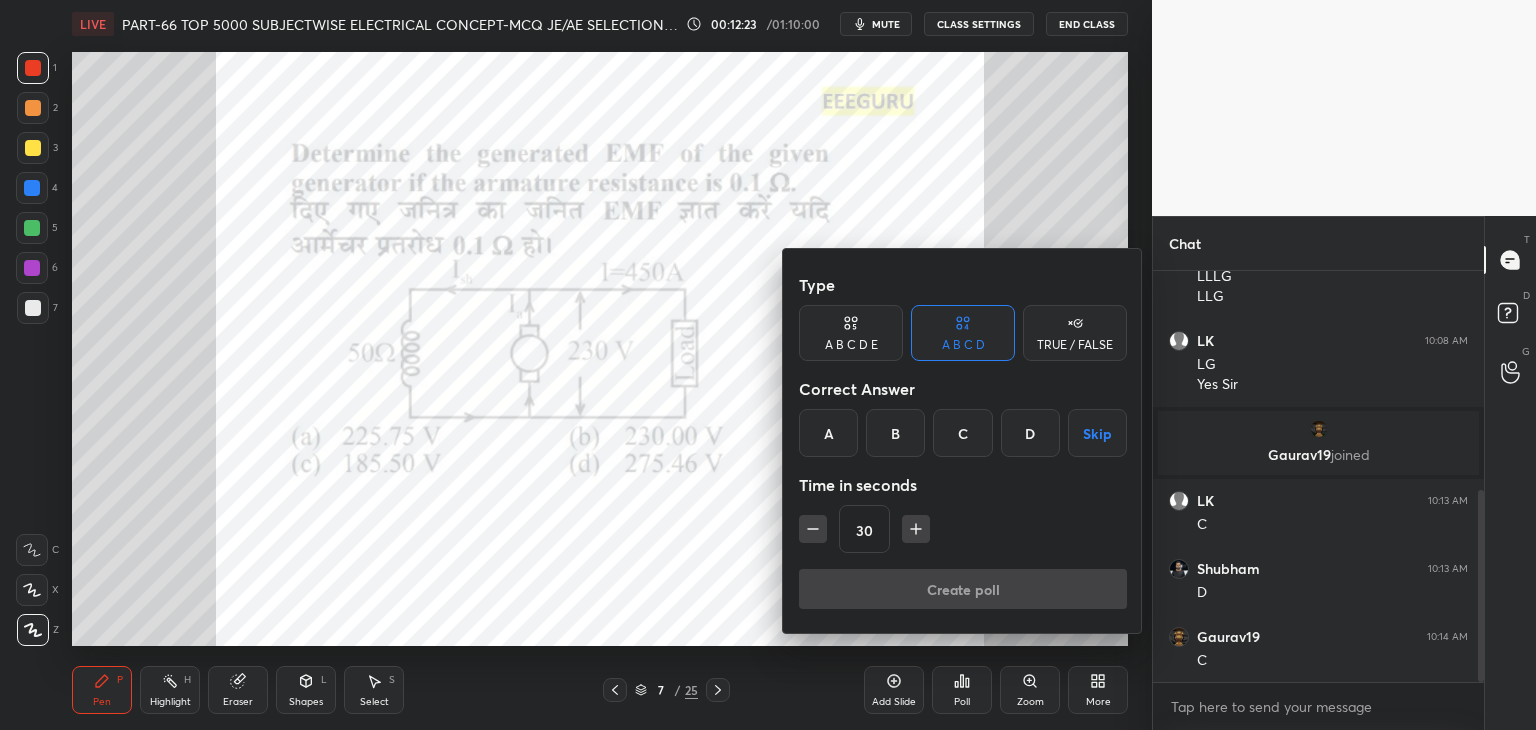 drag, startPoint x: 1014, startPoint y: 435, endPoint x: 984, endPoint y: 463, distance: 41.036568 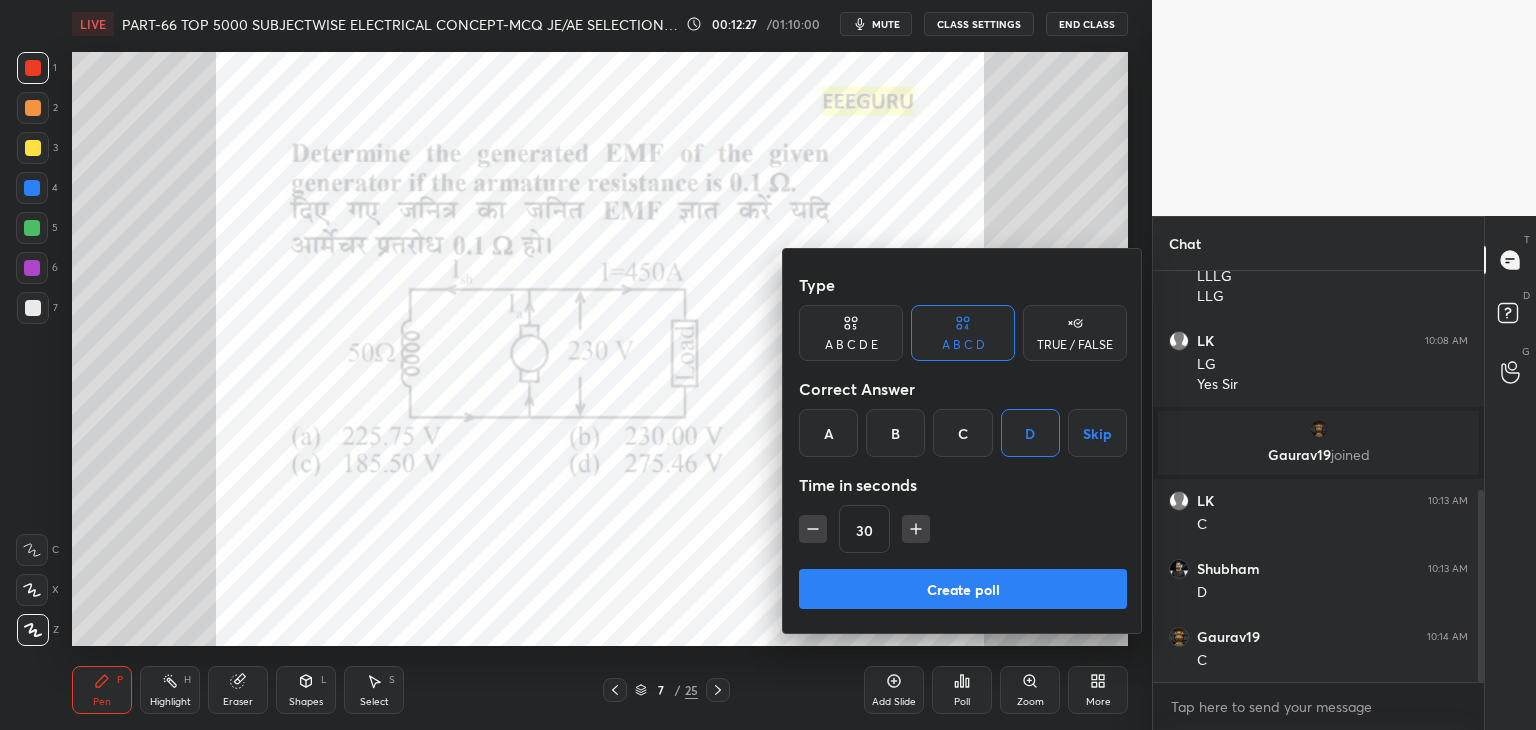click on "Create poll" at bounding box center (963, 589) 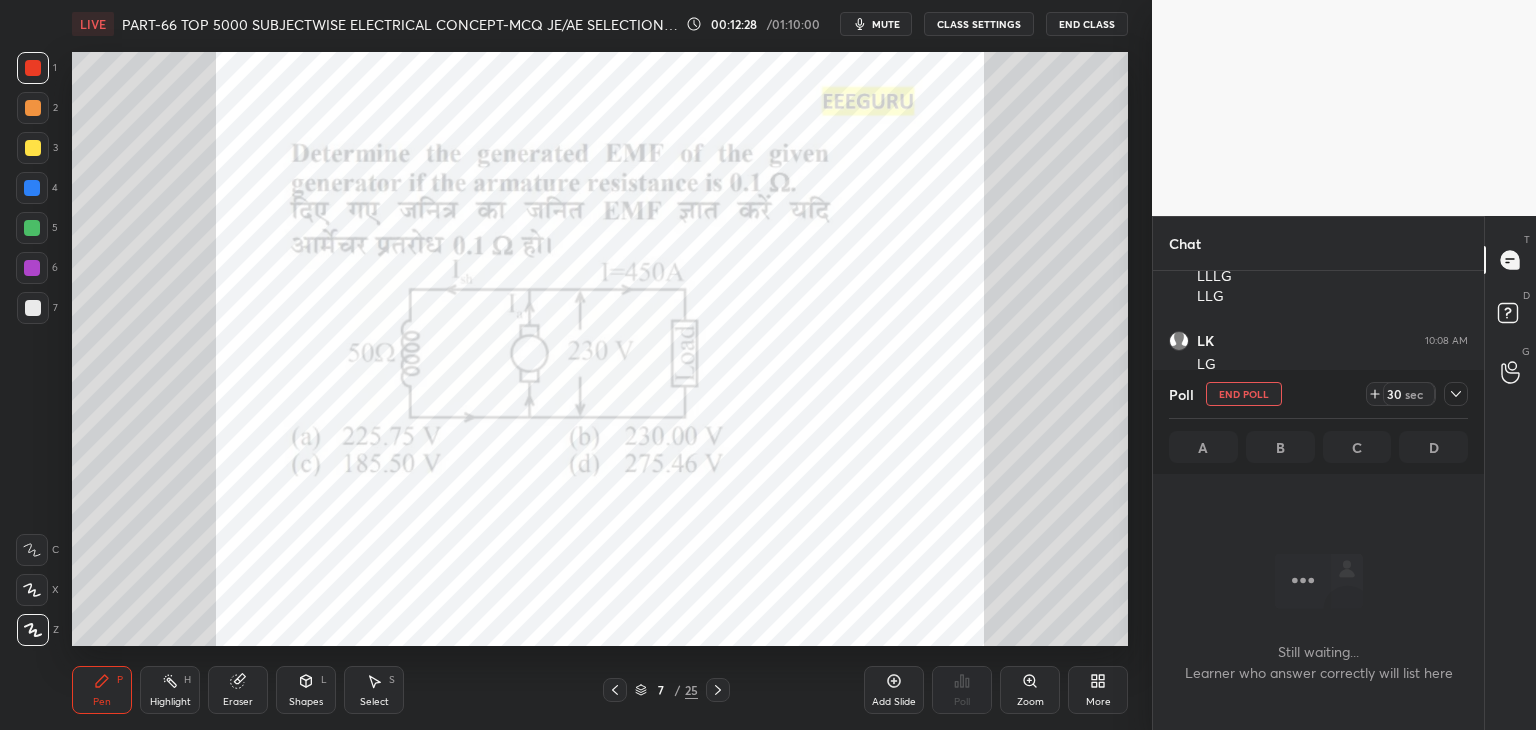 scroll, scrollTop: 364, scrollLeft: 325, axis: both 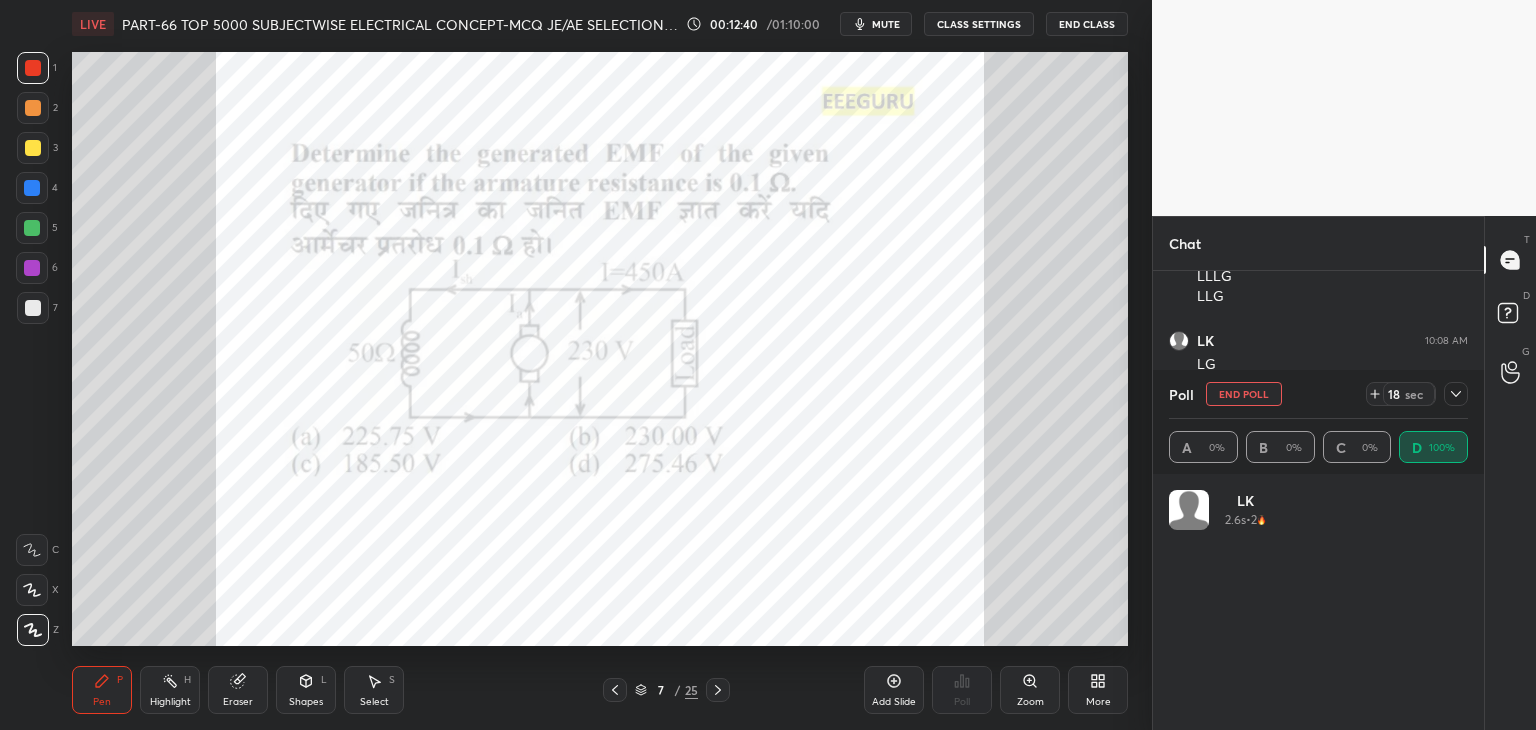 click on "mute" at bounding box center [886, 24] 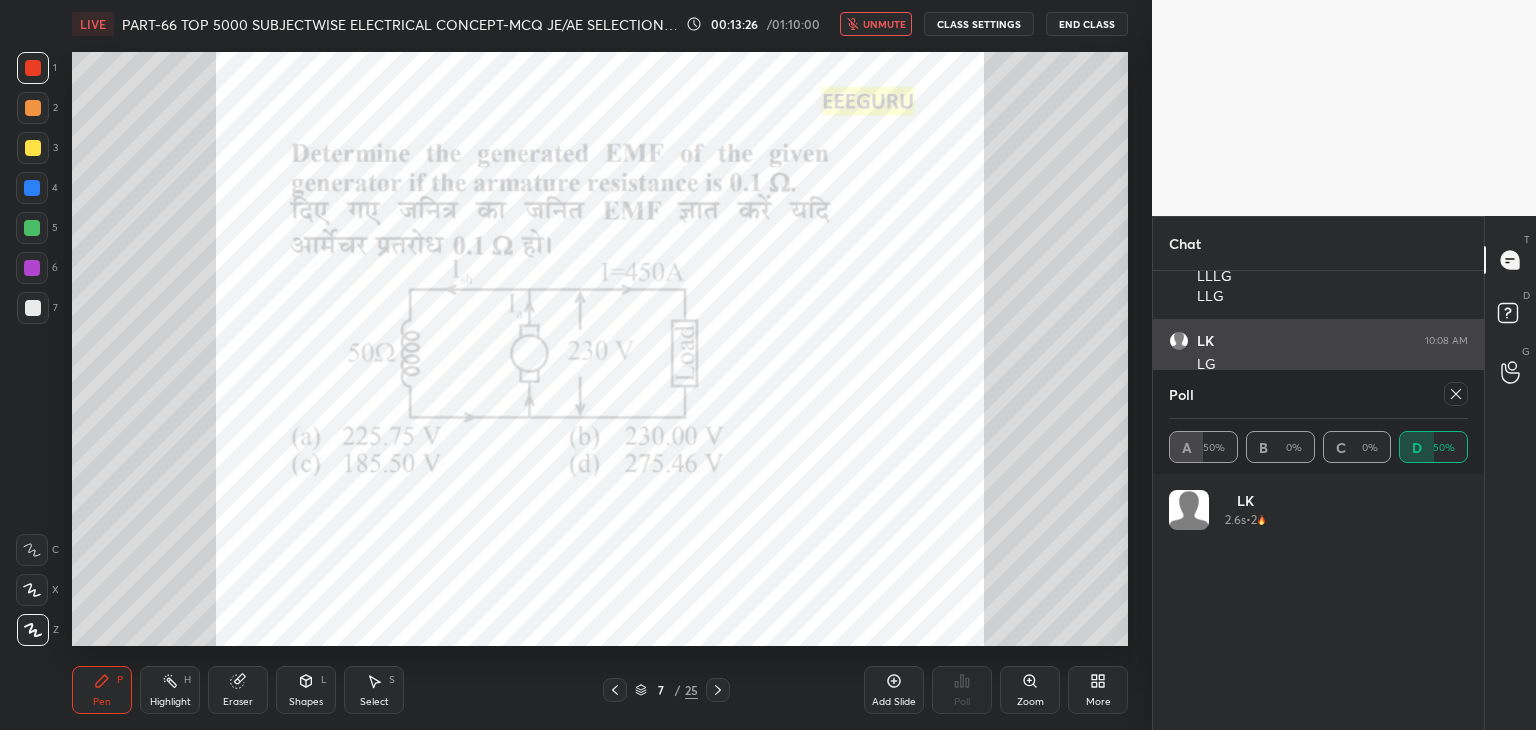 click 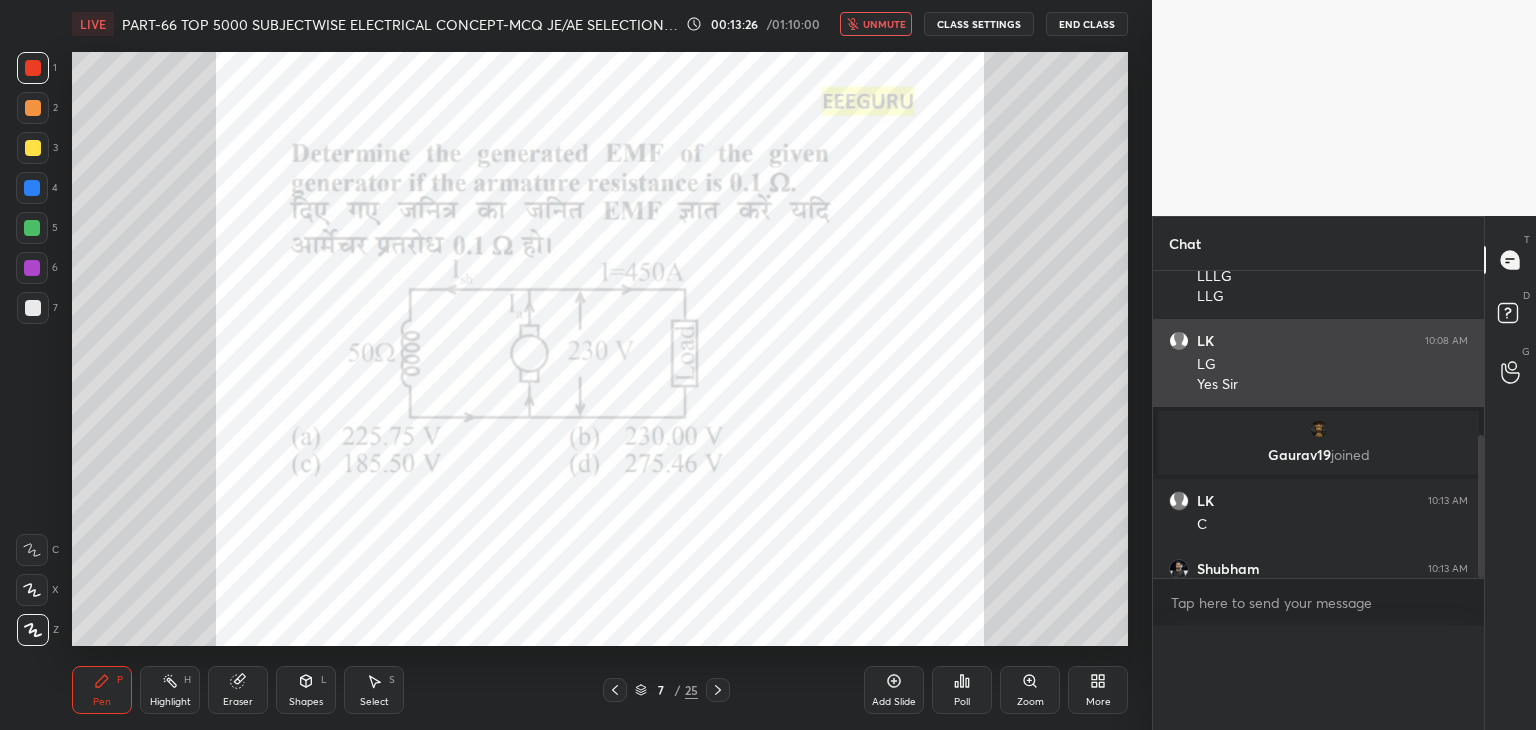 scroll, scrollTop: 0, scrollLeft: 0, axis: both 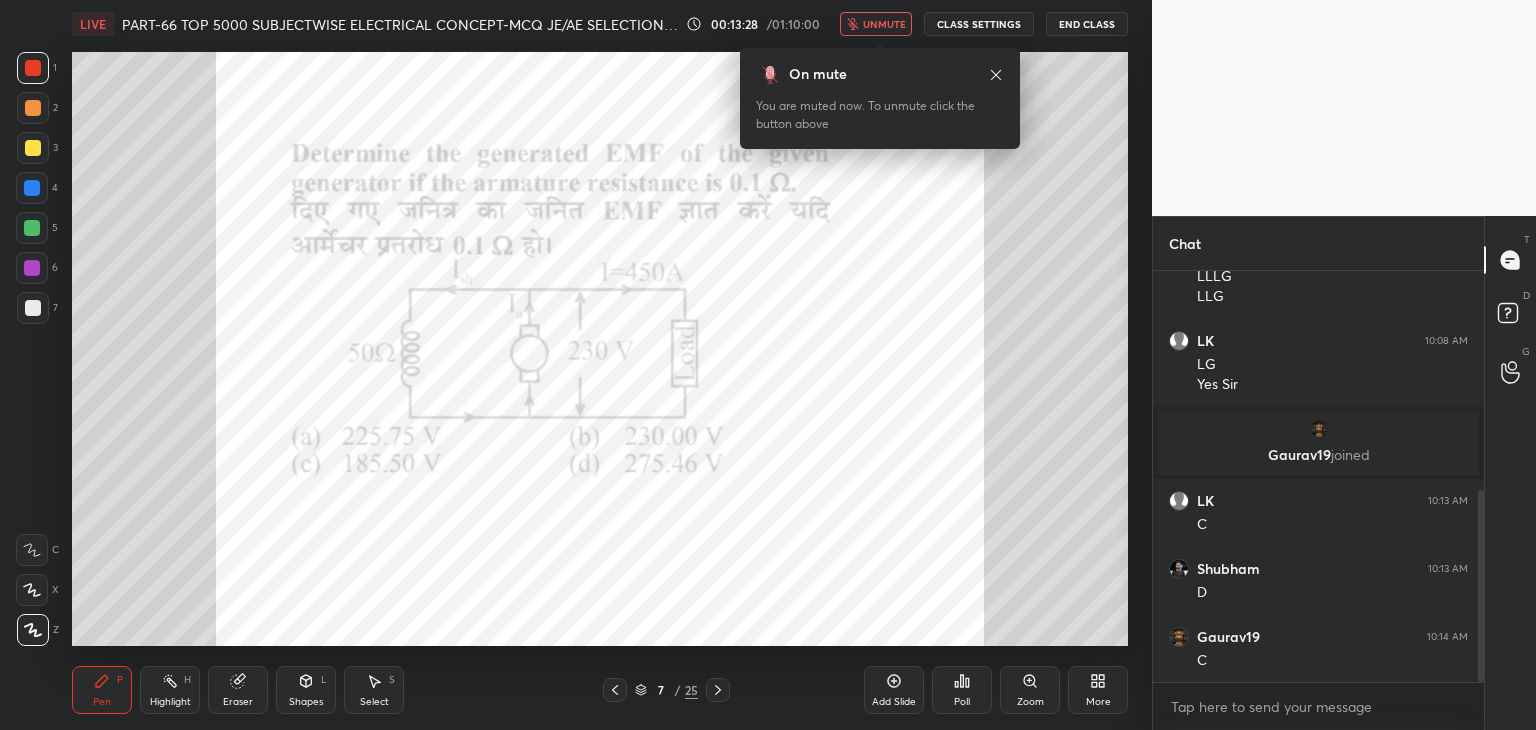 click 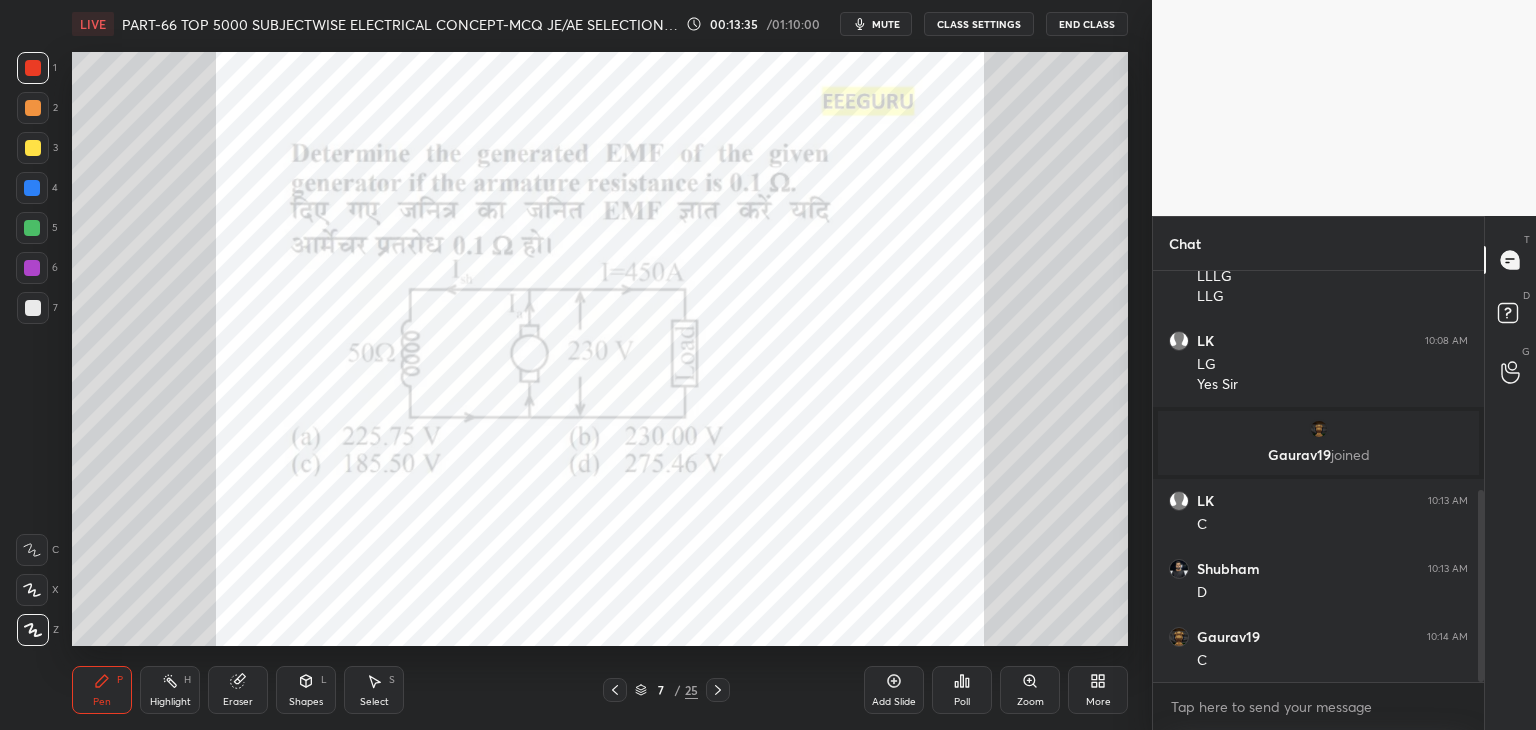 click at bounding box center [32, 188] 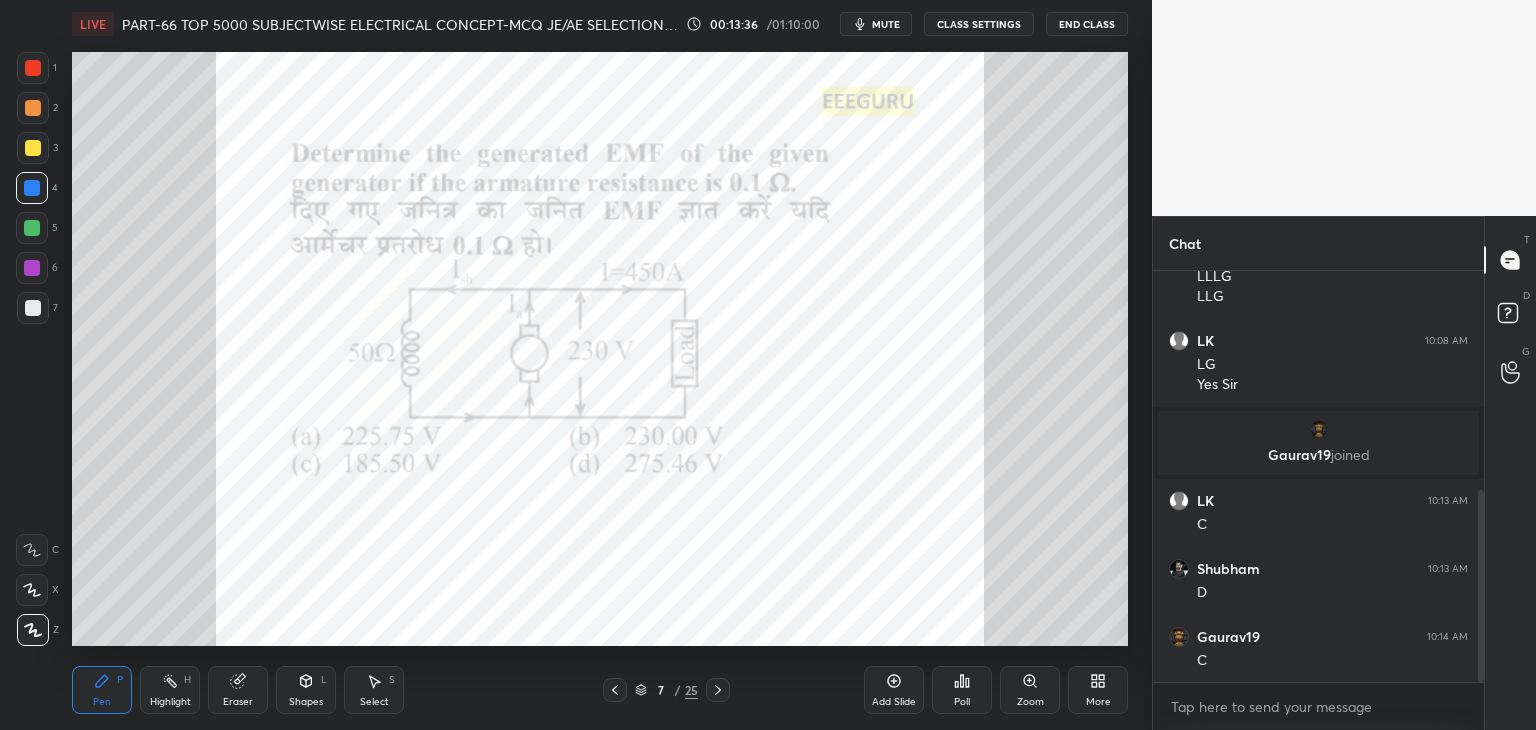 scroll, scrollTop: 540, scrollLeft: 0, axis: vertical 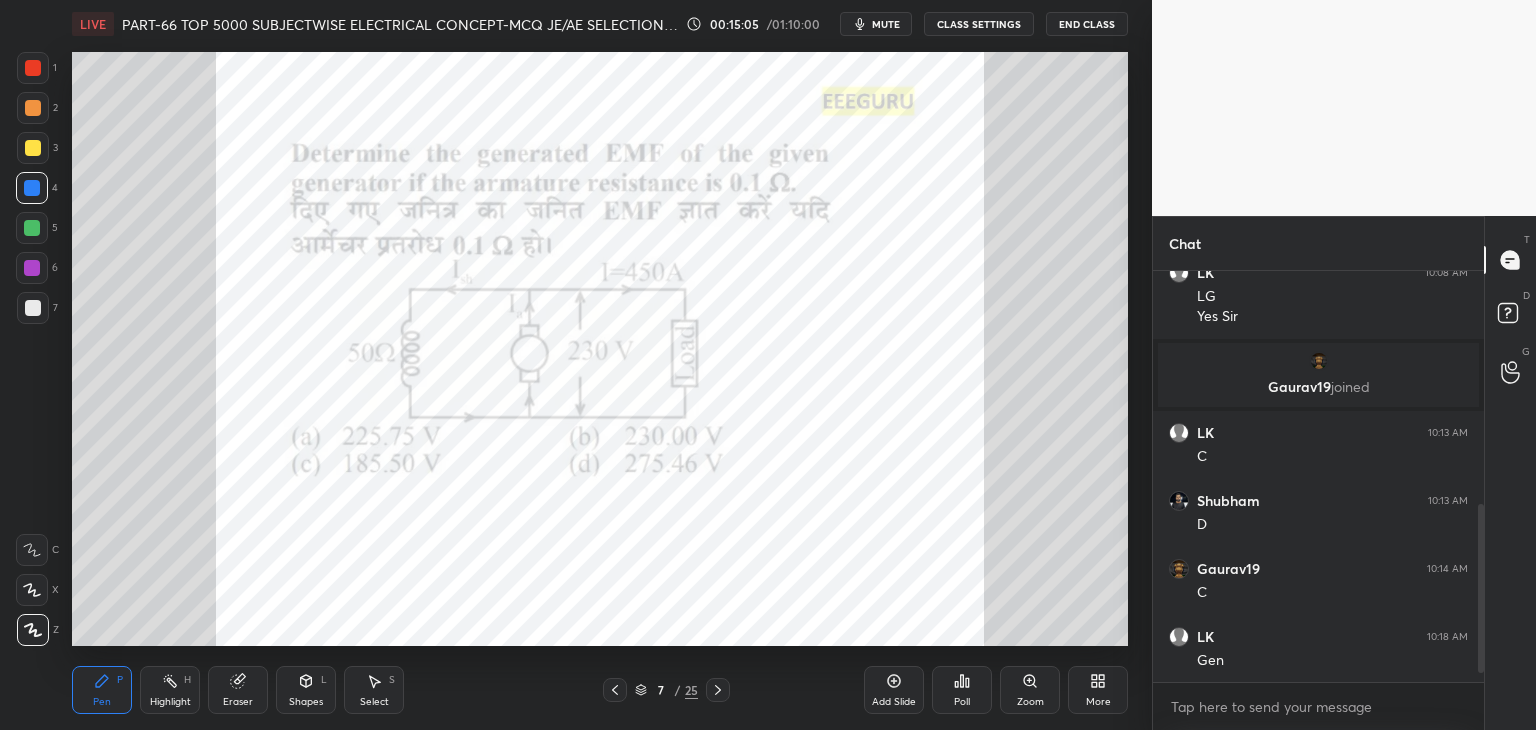 click 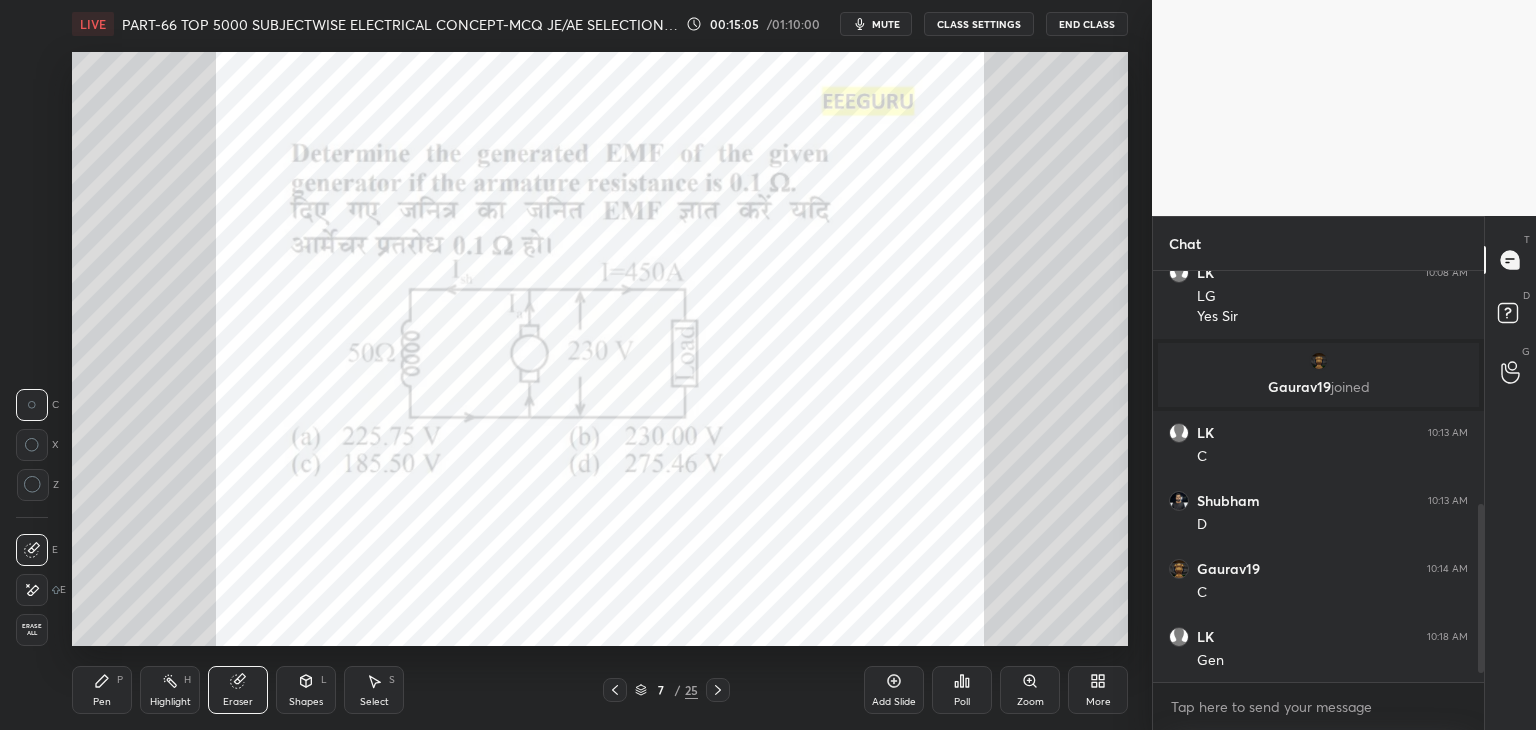 drag, startPoint x: 39, startPoint y: 633, endPoint x: 96, endPoint y: 692, distance: 82.036575 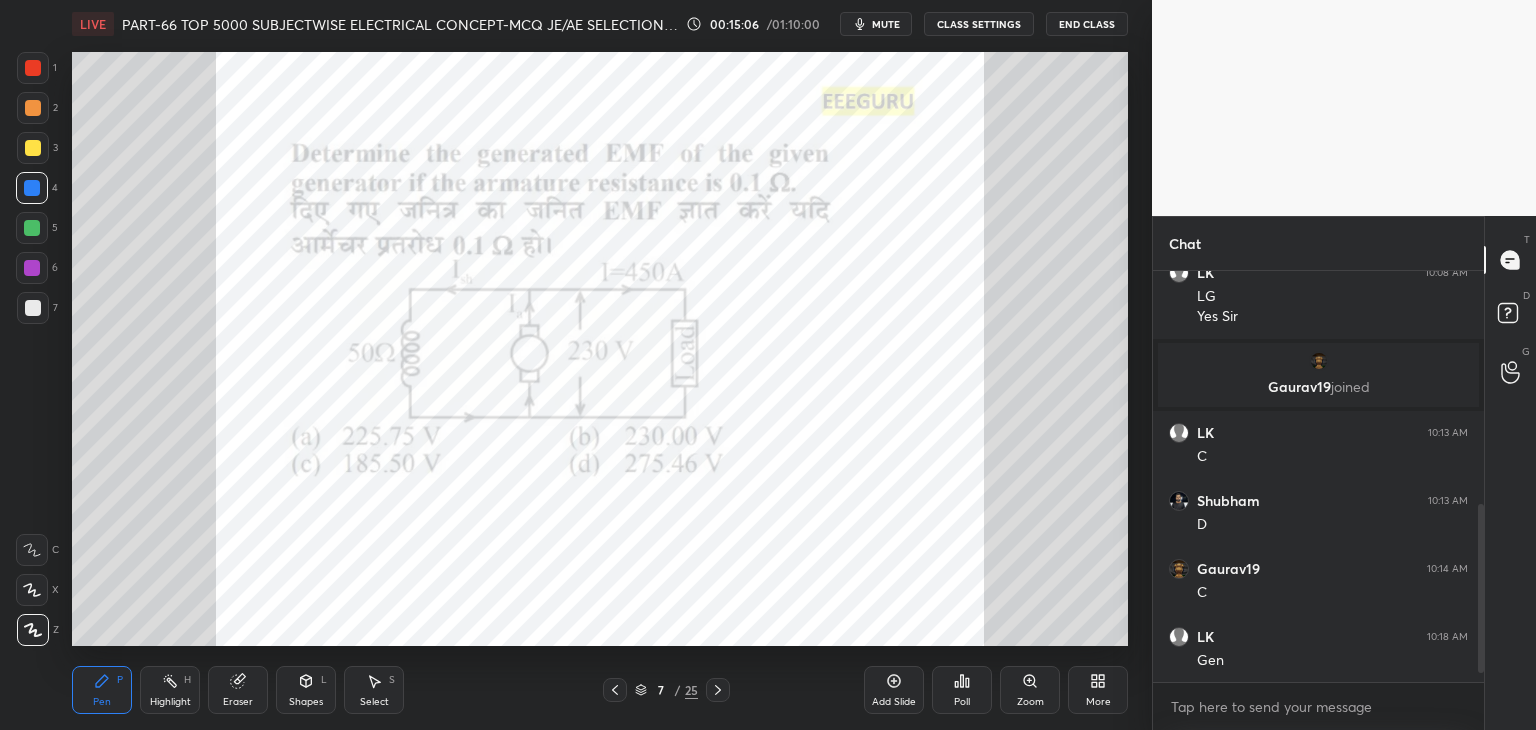 click on "Pen" at bounding box center [102, 702] 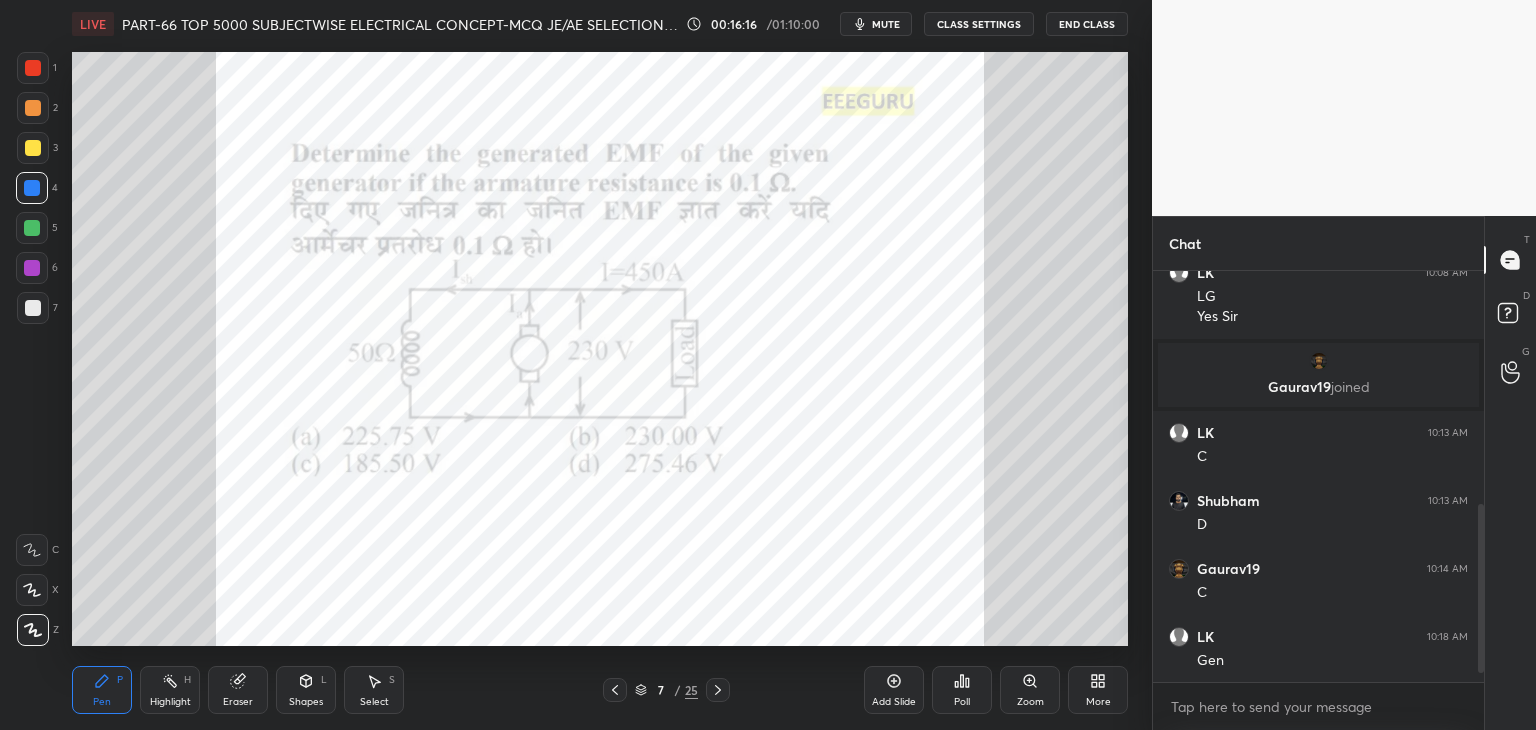 scroll, scrollTop: 365, scrollLeft: 325, axis: both 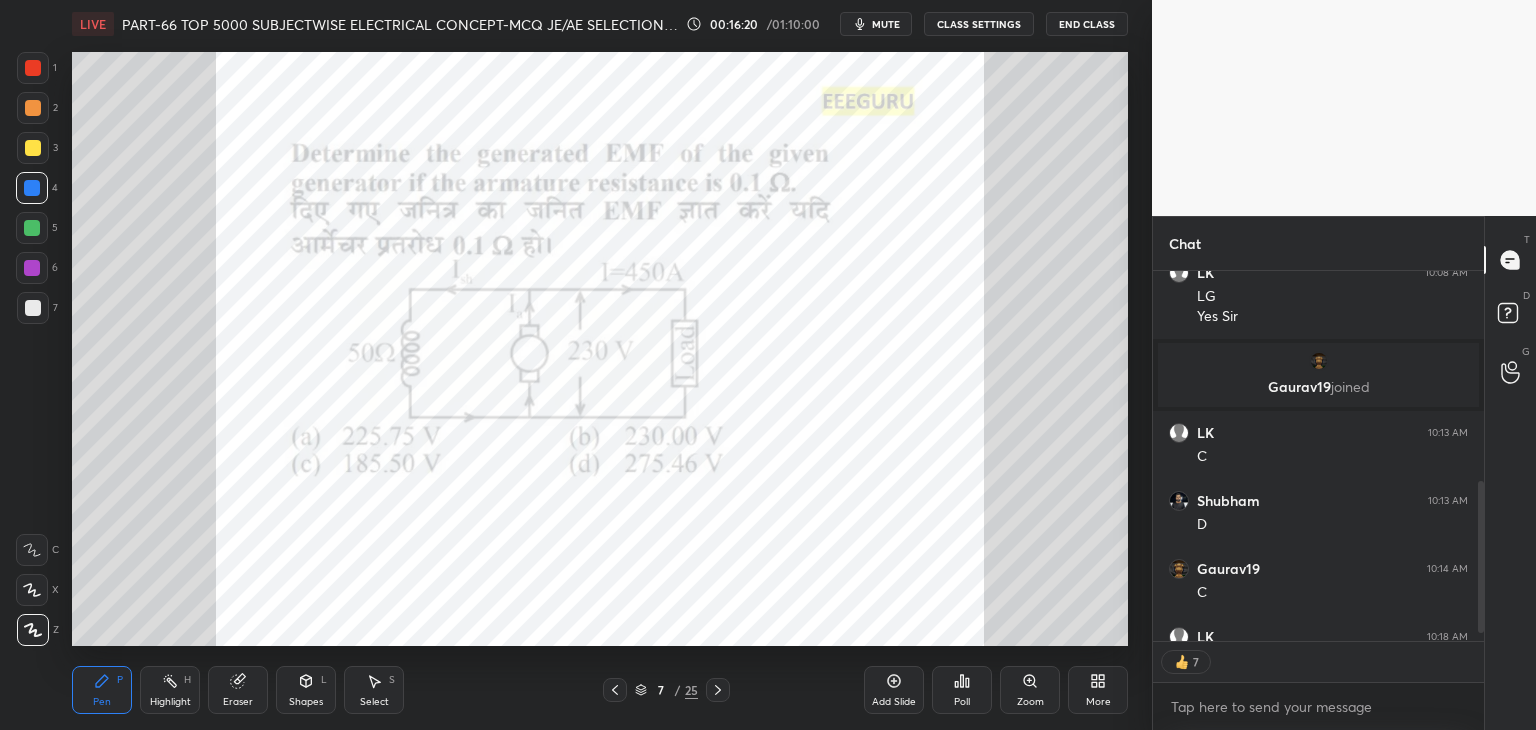 click 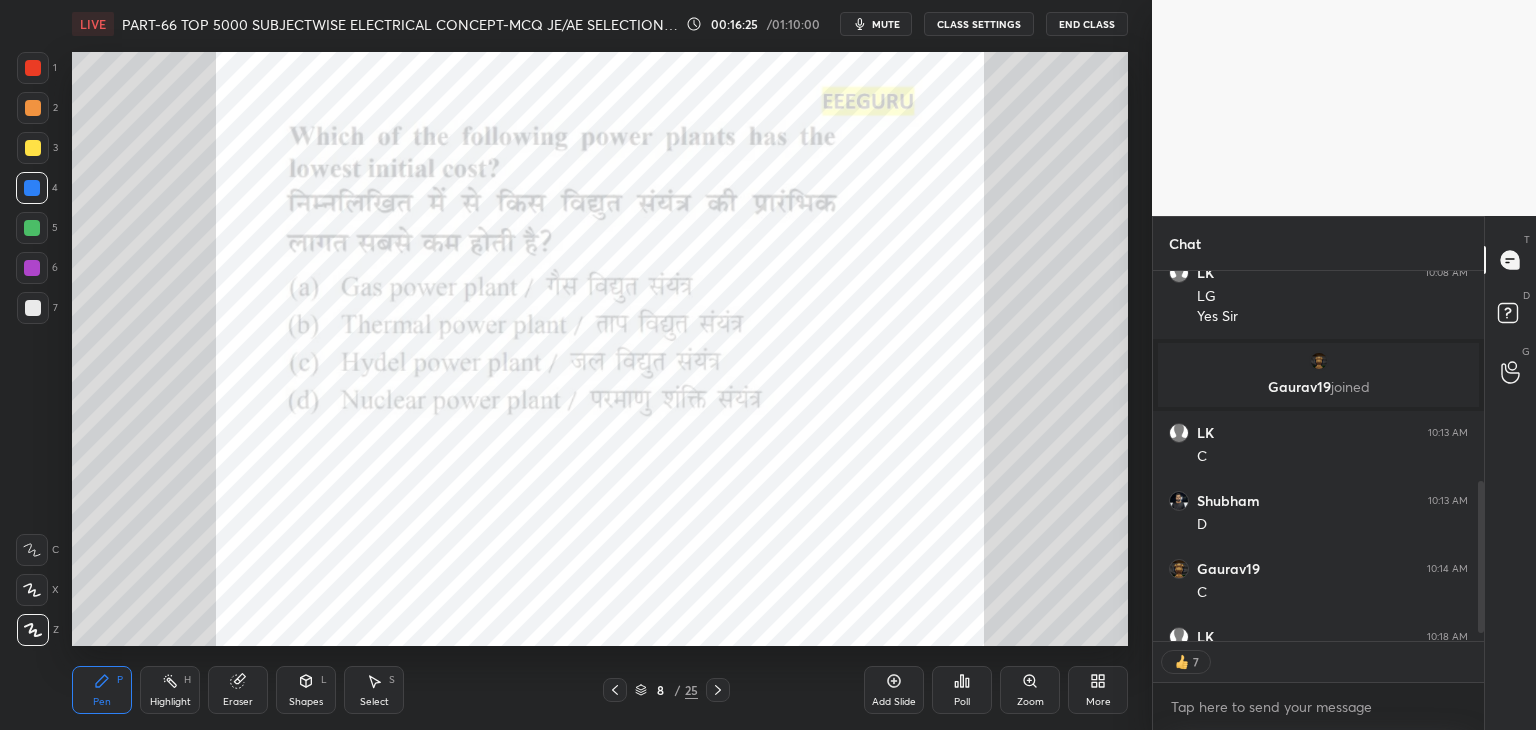 click on "Poll" at bounding box center (962, 702) 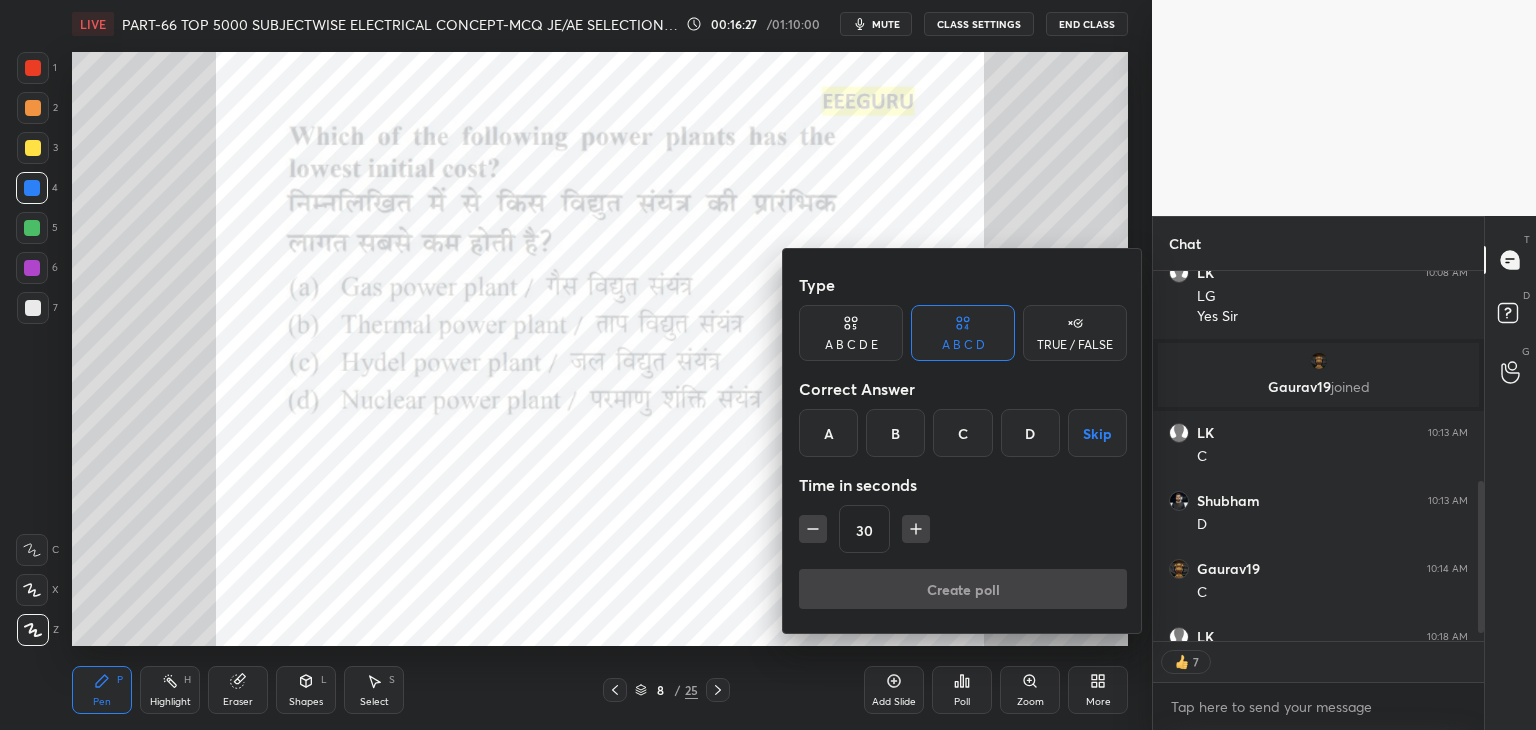 click on "A" at bounding box center [828, 433] 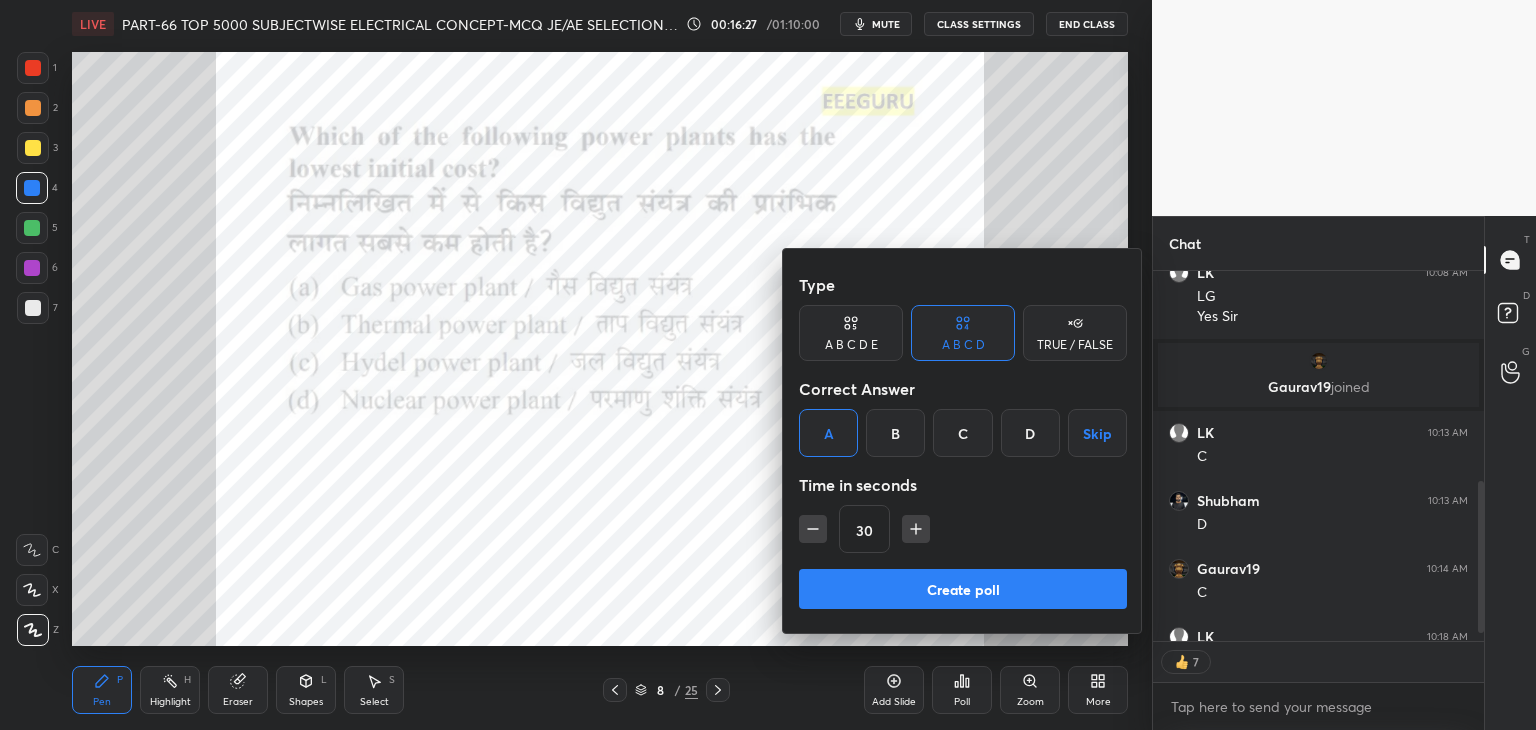 click on "Create poll" at bounding box center (963, 589) 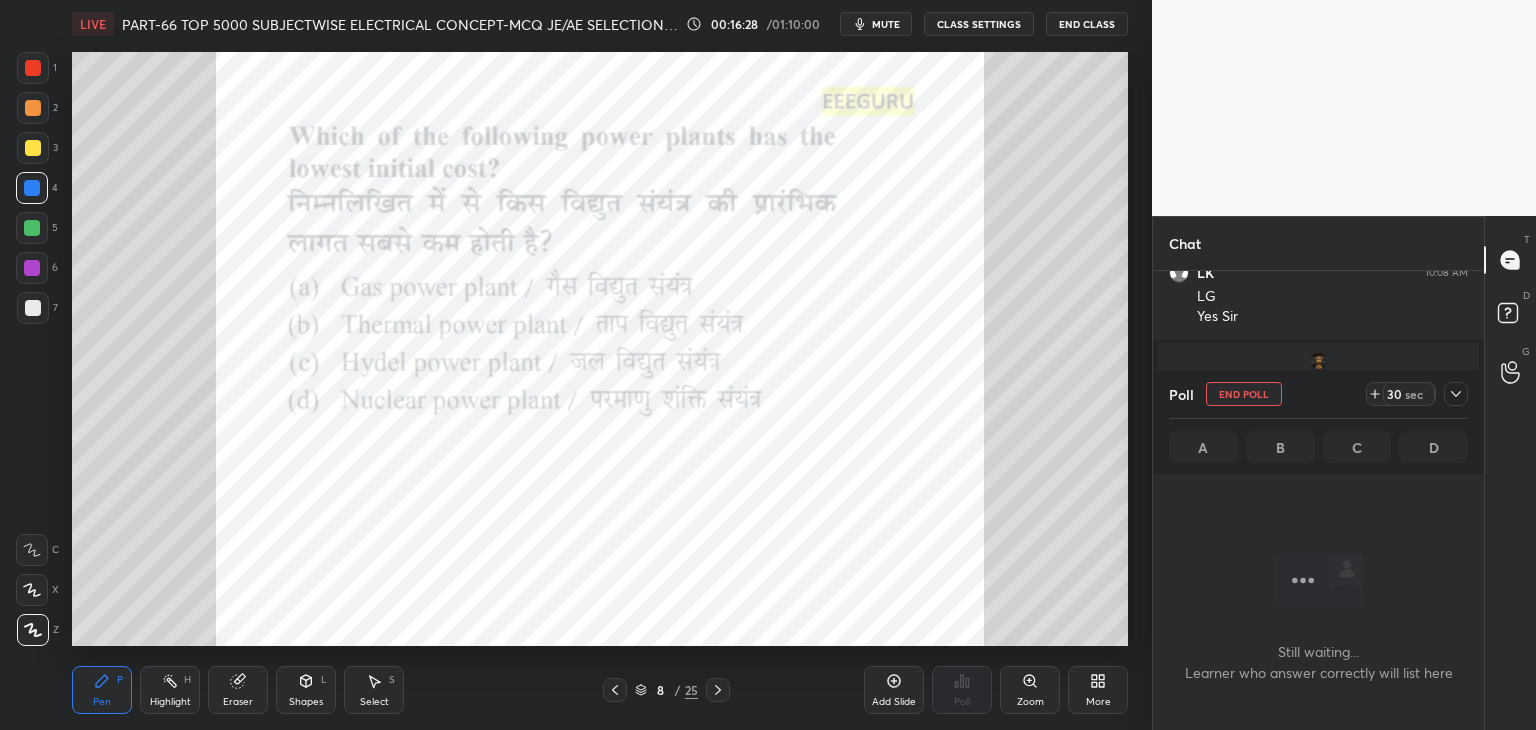 scroll, scrollTop: 272, scrollLeft: 325, axis: both 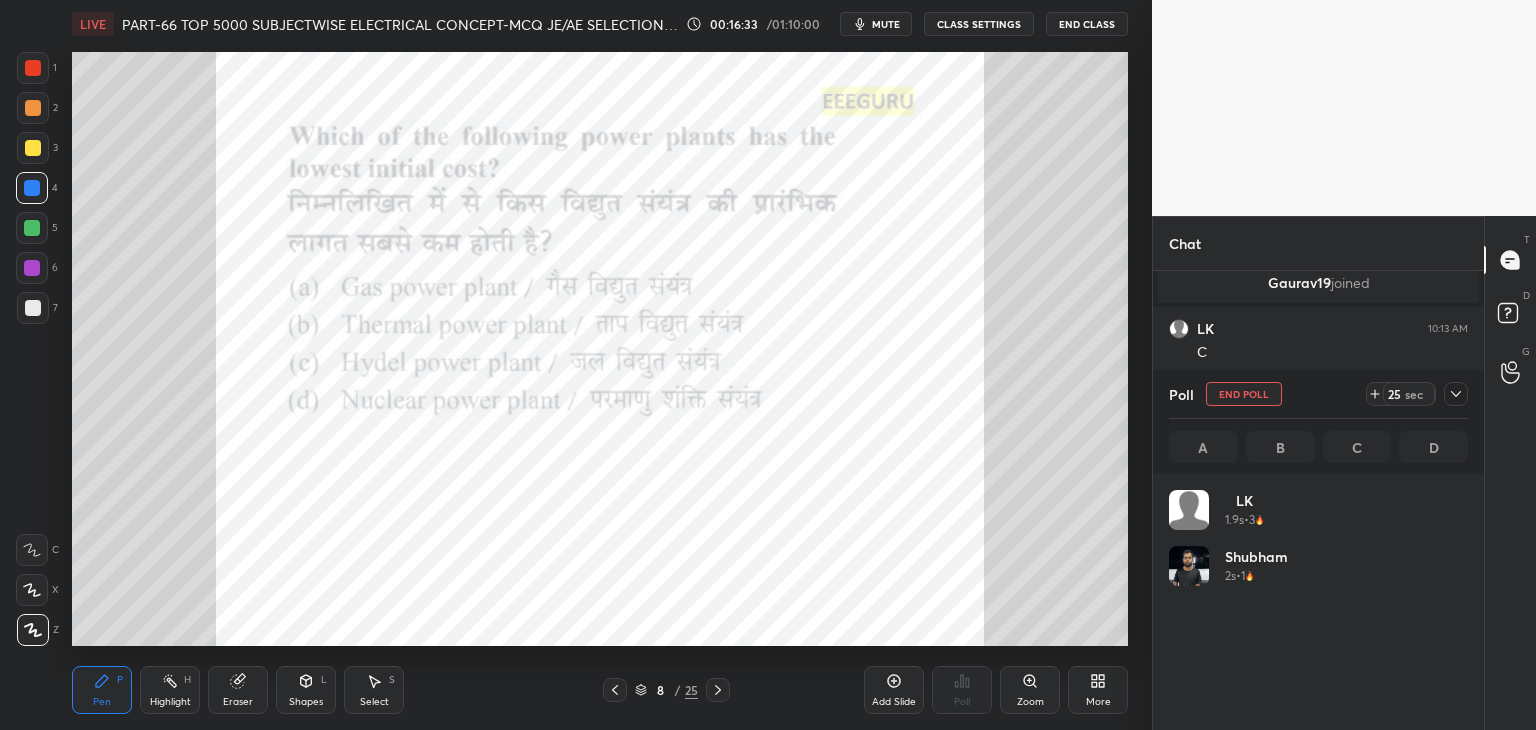 click on "mute" at bounding box center (886, 24) 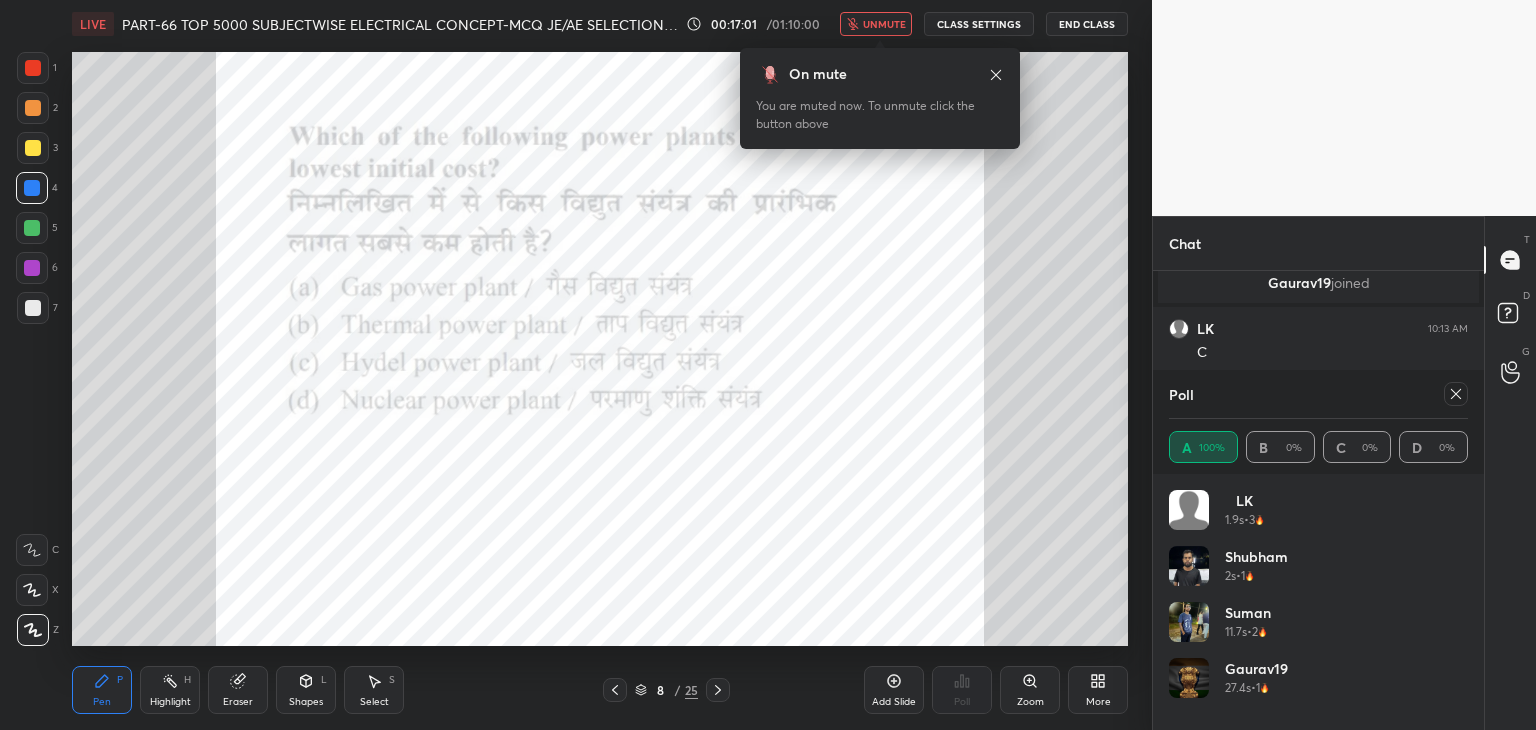 click on "unmute" at bounding box center (884, 24) 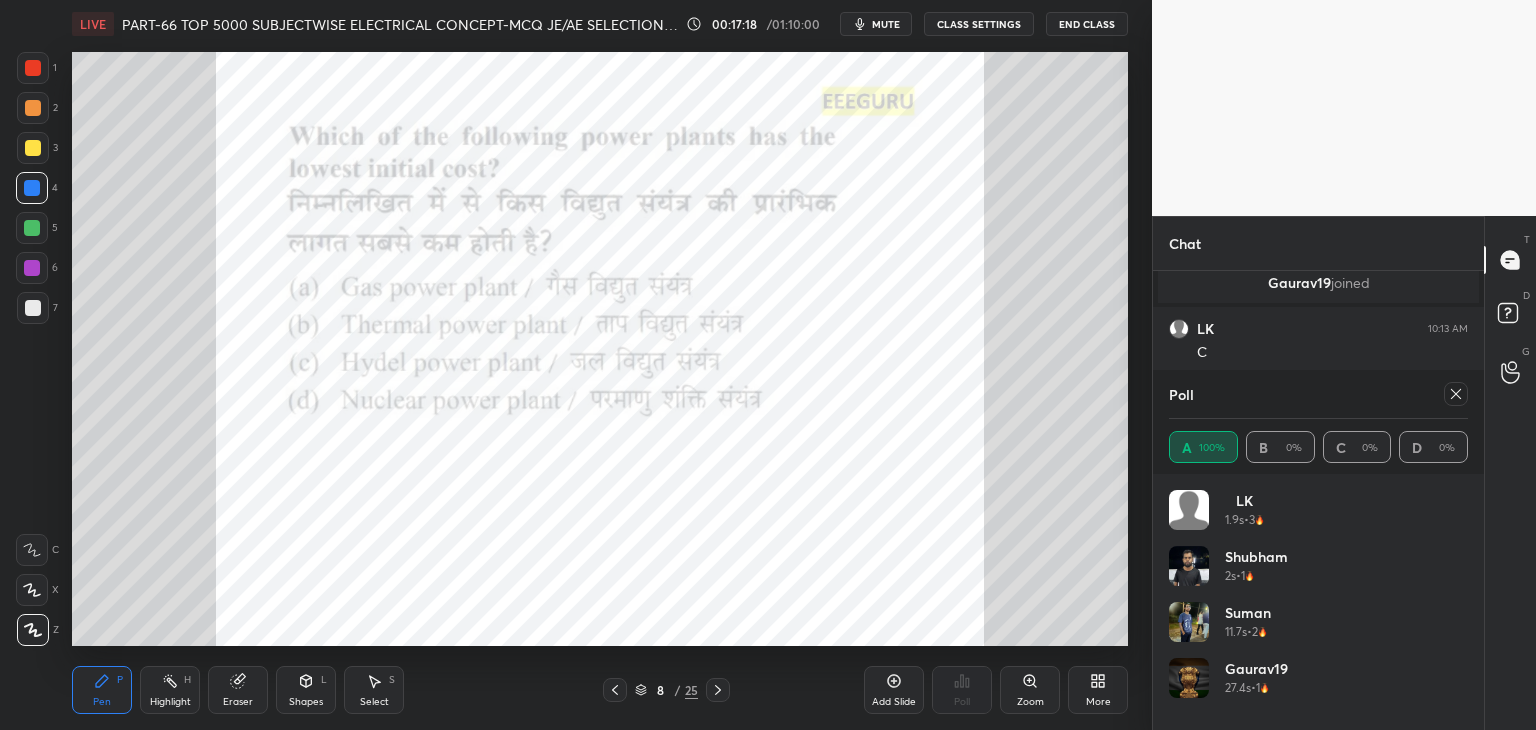 click on "Poll" at bounding box center (1318, 394) 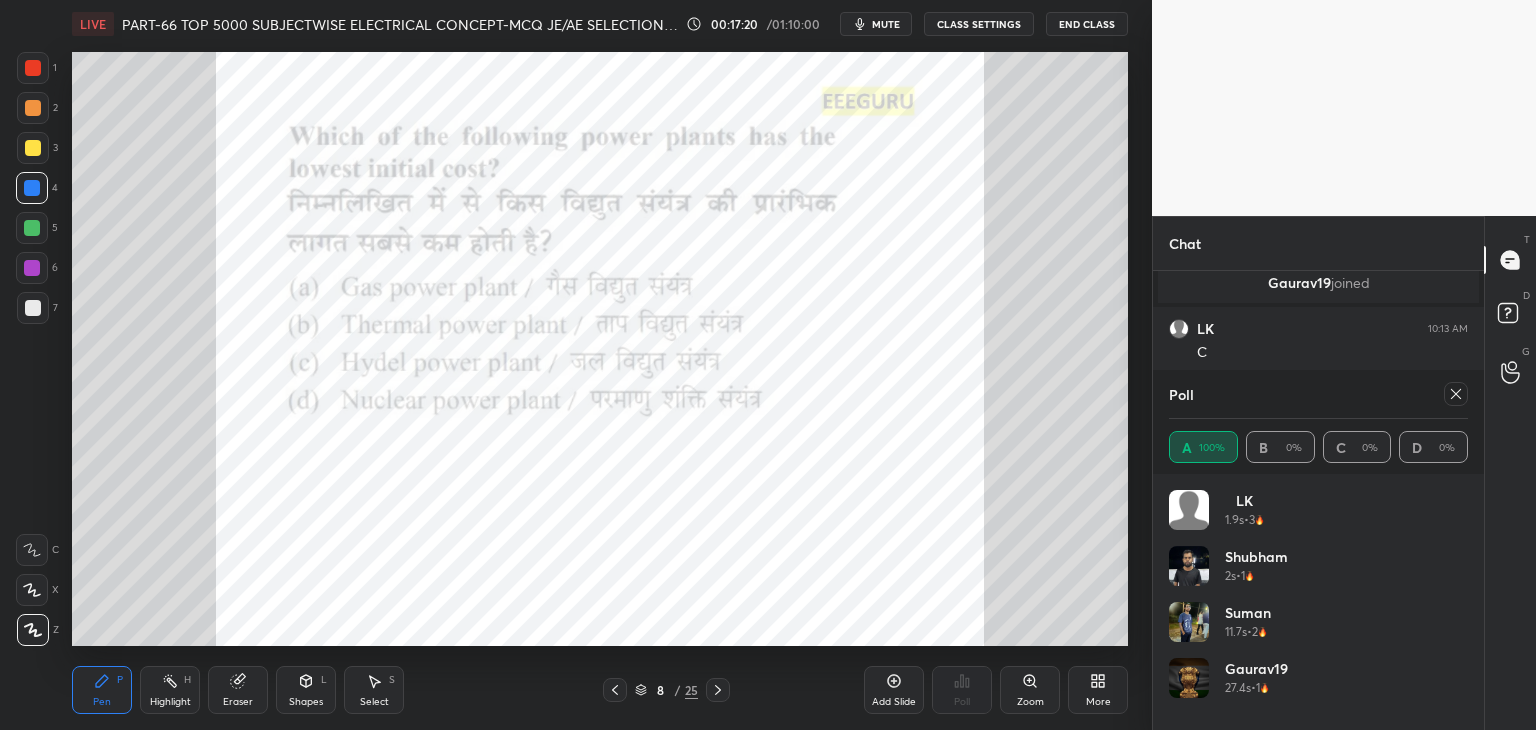 click 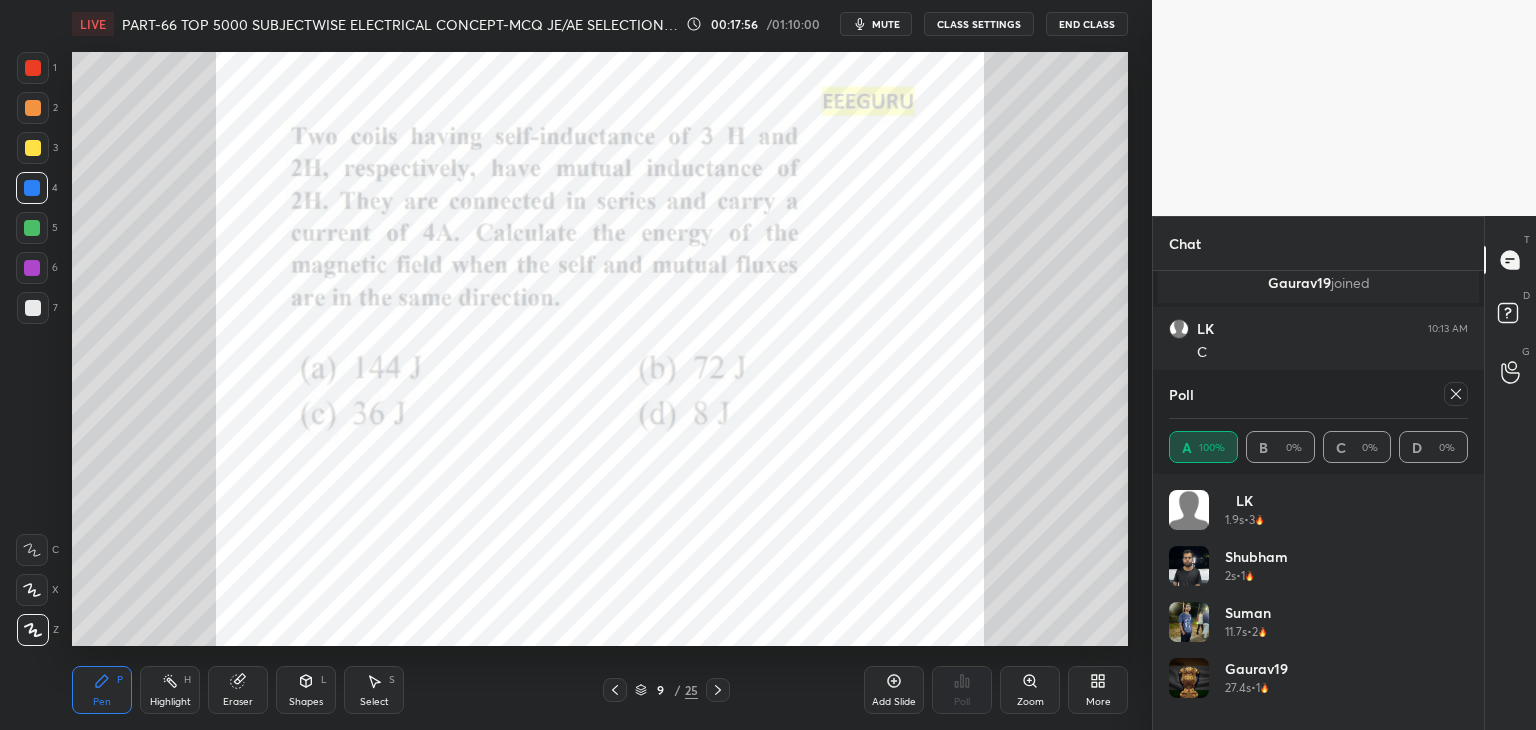 click at bounding box center (1456, 394) 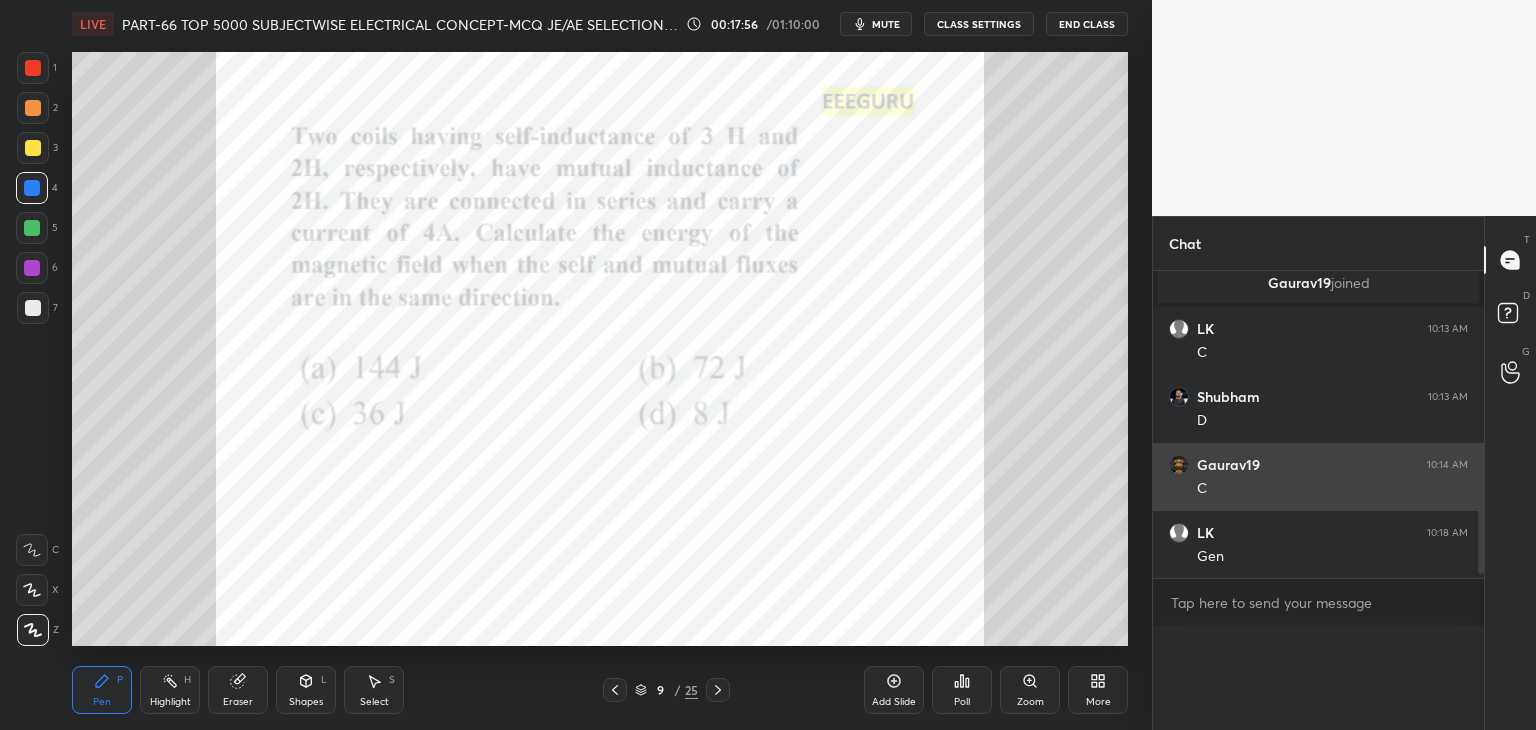 scroll, scrollTop: 88, scrollLeft: 293, axis: both 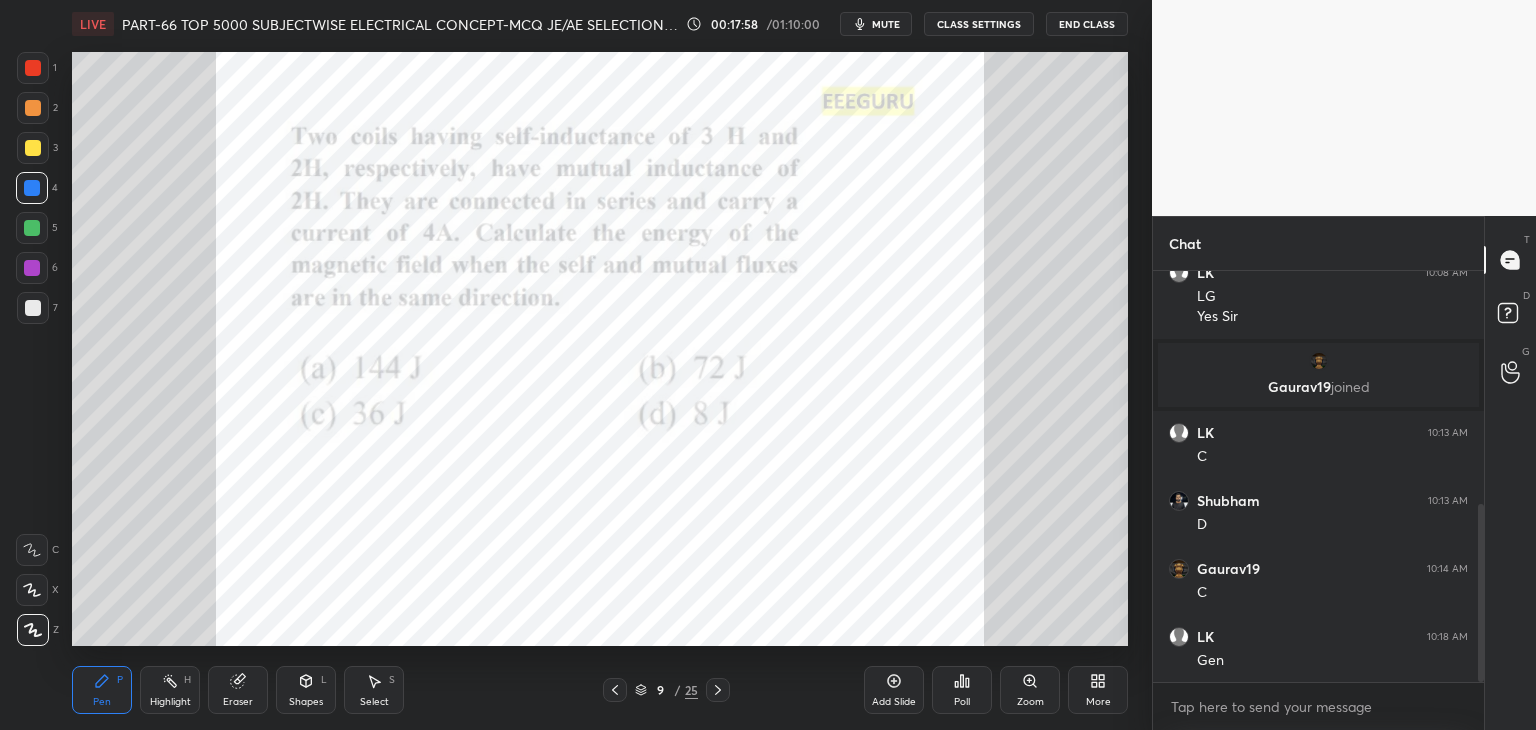 click on "Poll" at bounding box center [962, 690] 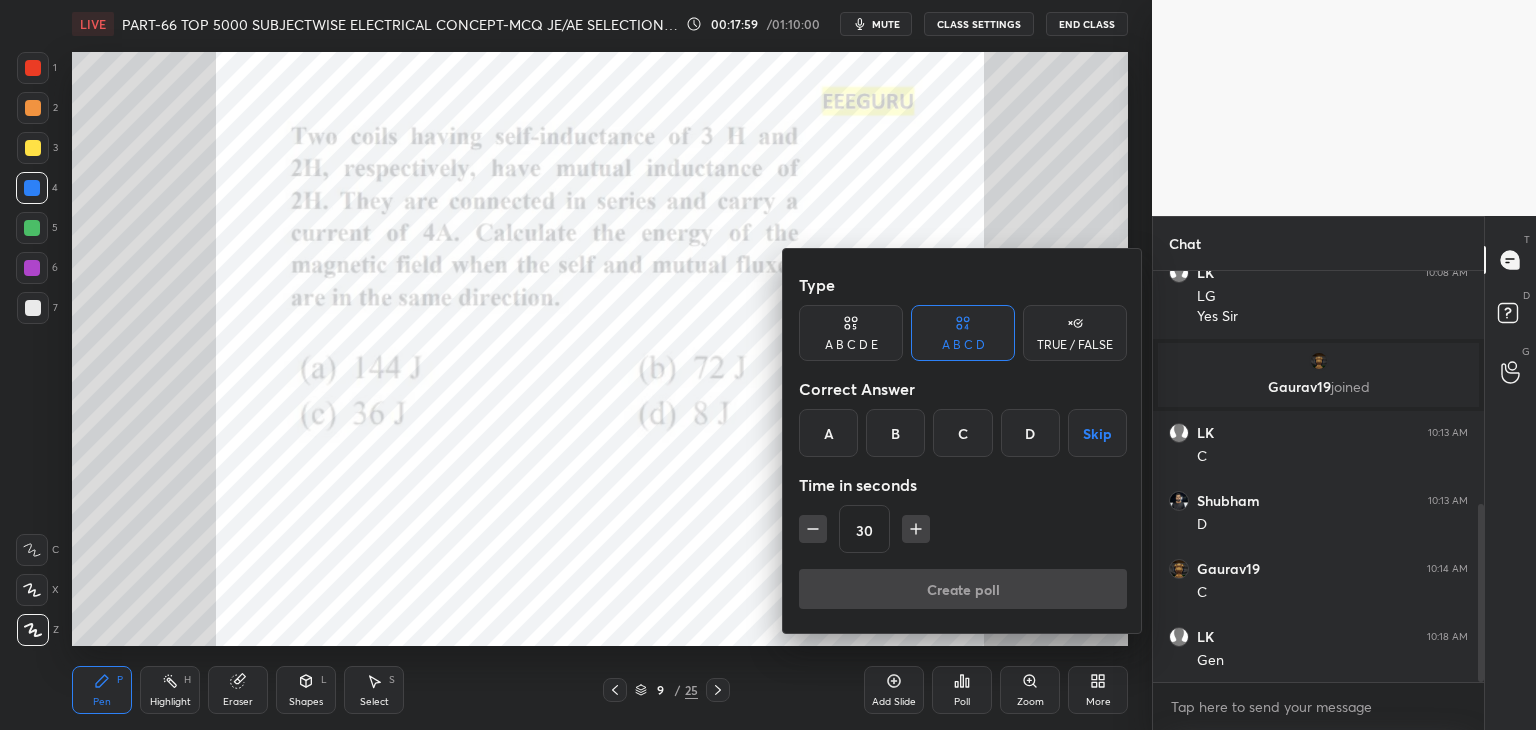 click on "B" at bounding box center [895, 433] 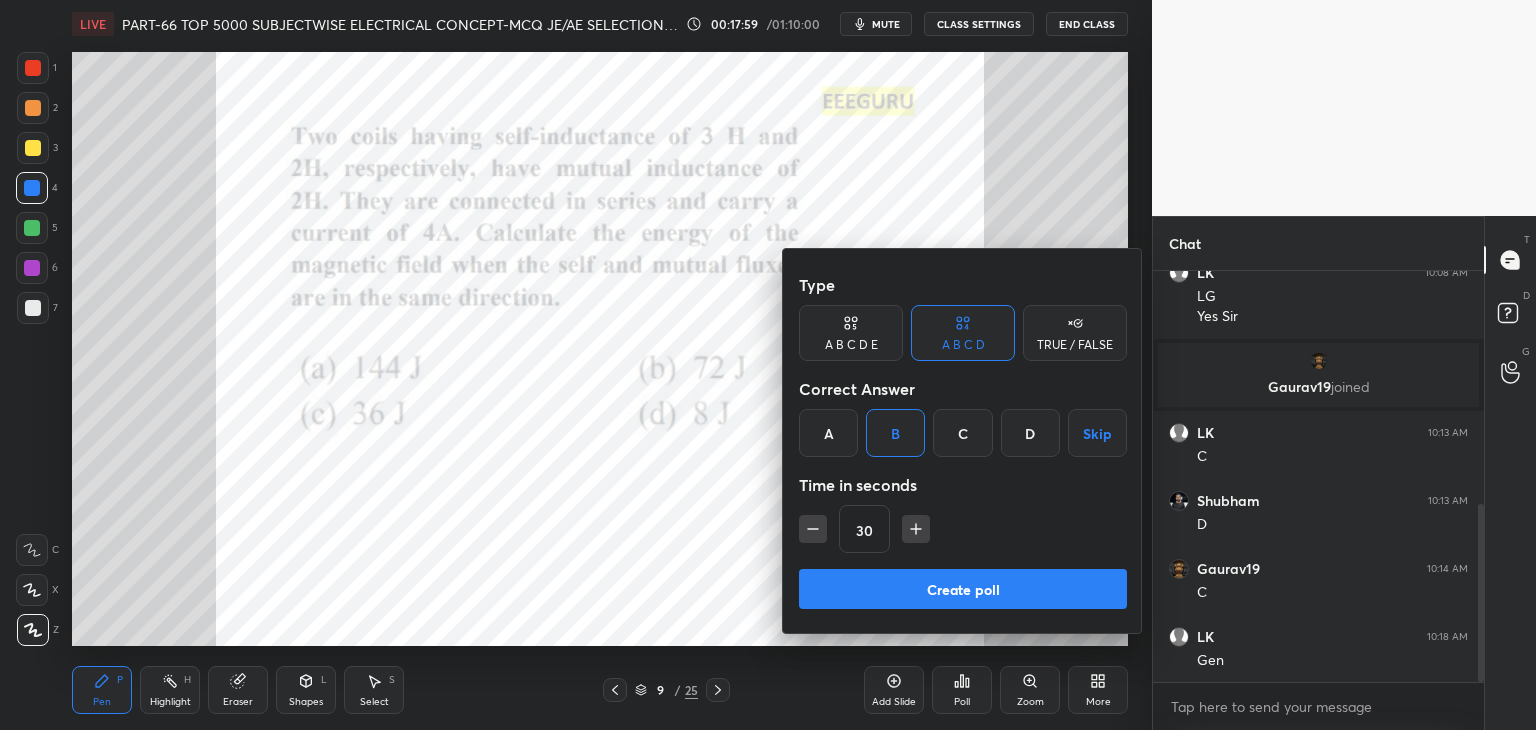 click on "30" at bounding box center [963, 529] 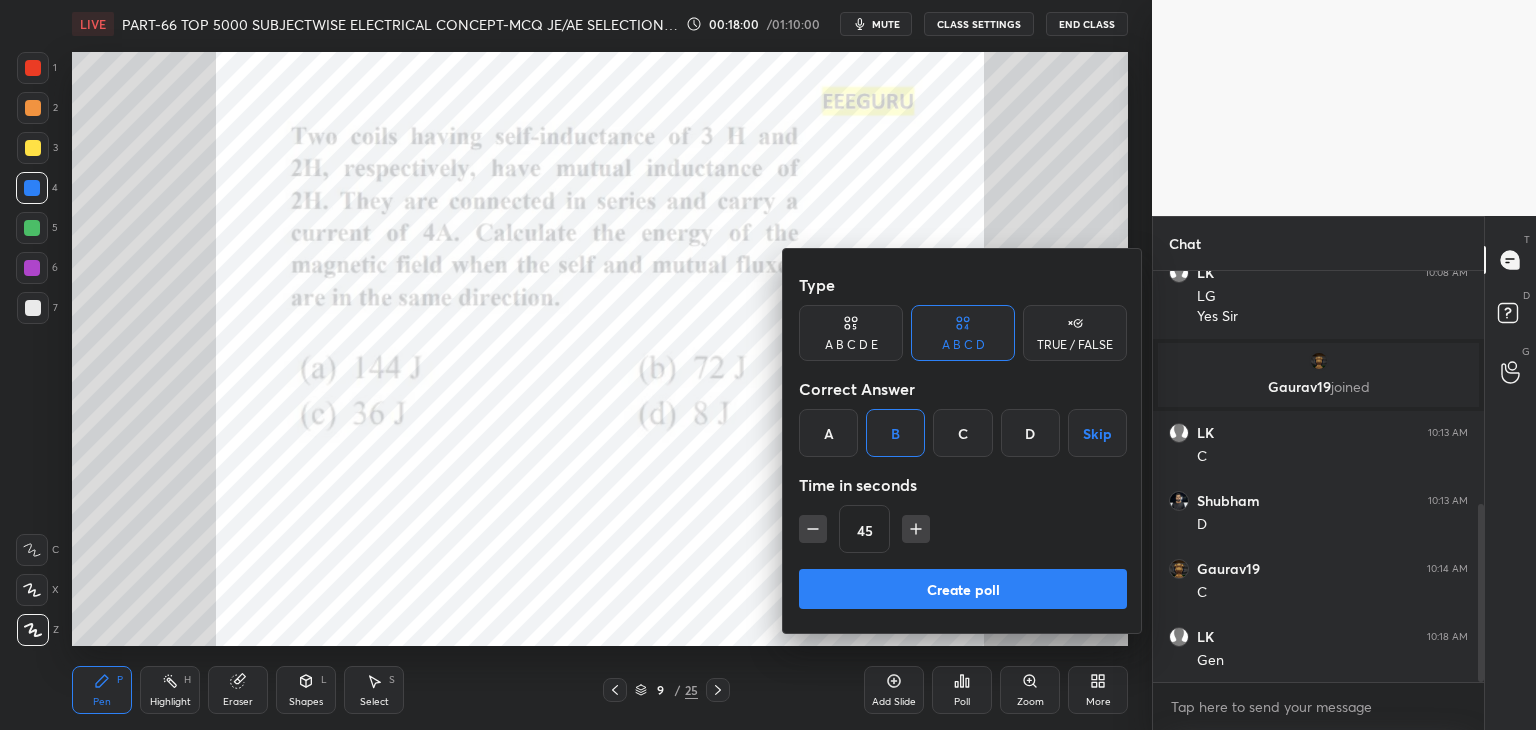 click on "Create poll" at bounding box center [963, 589] 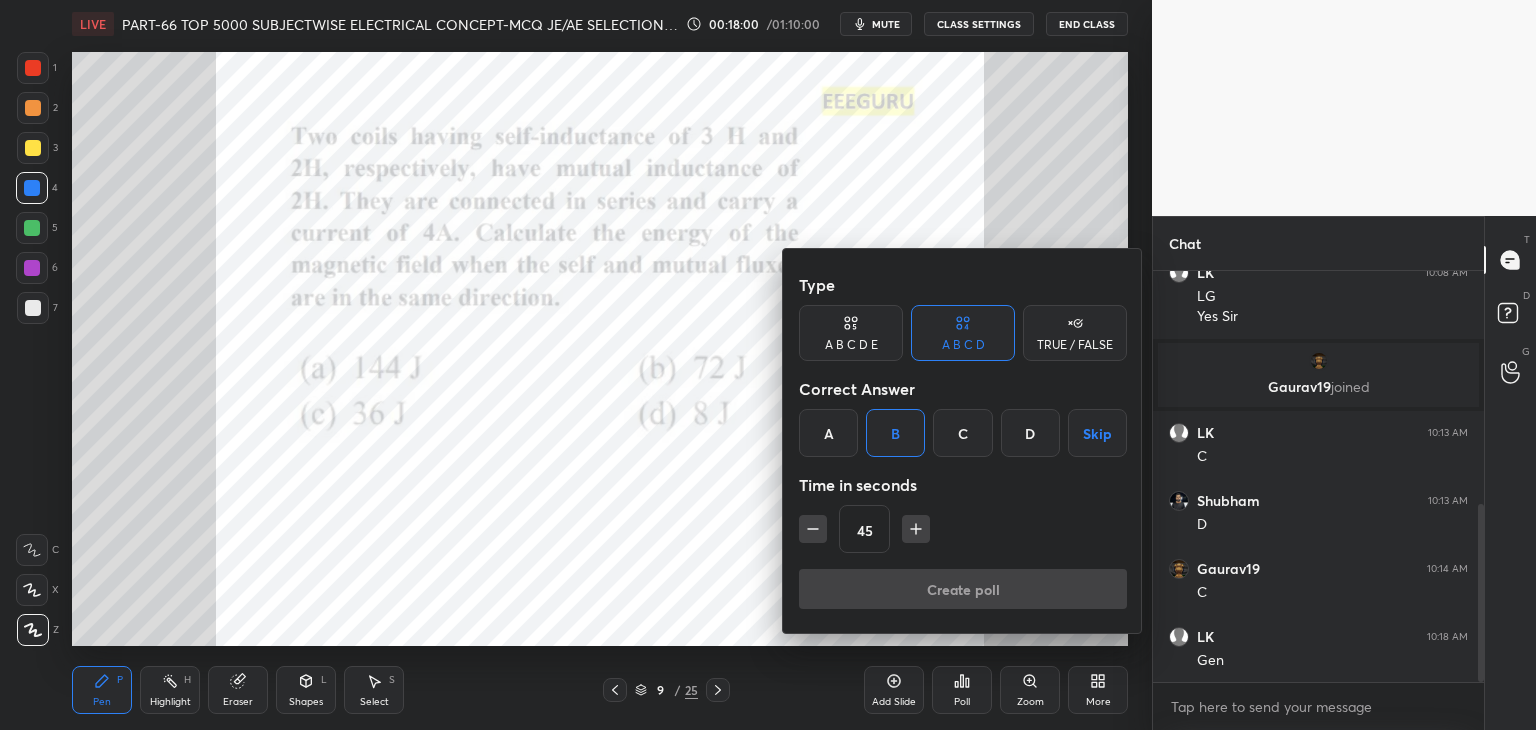 scroll, scrollTop: 364, scrollLeft: 325, axis: both 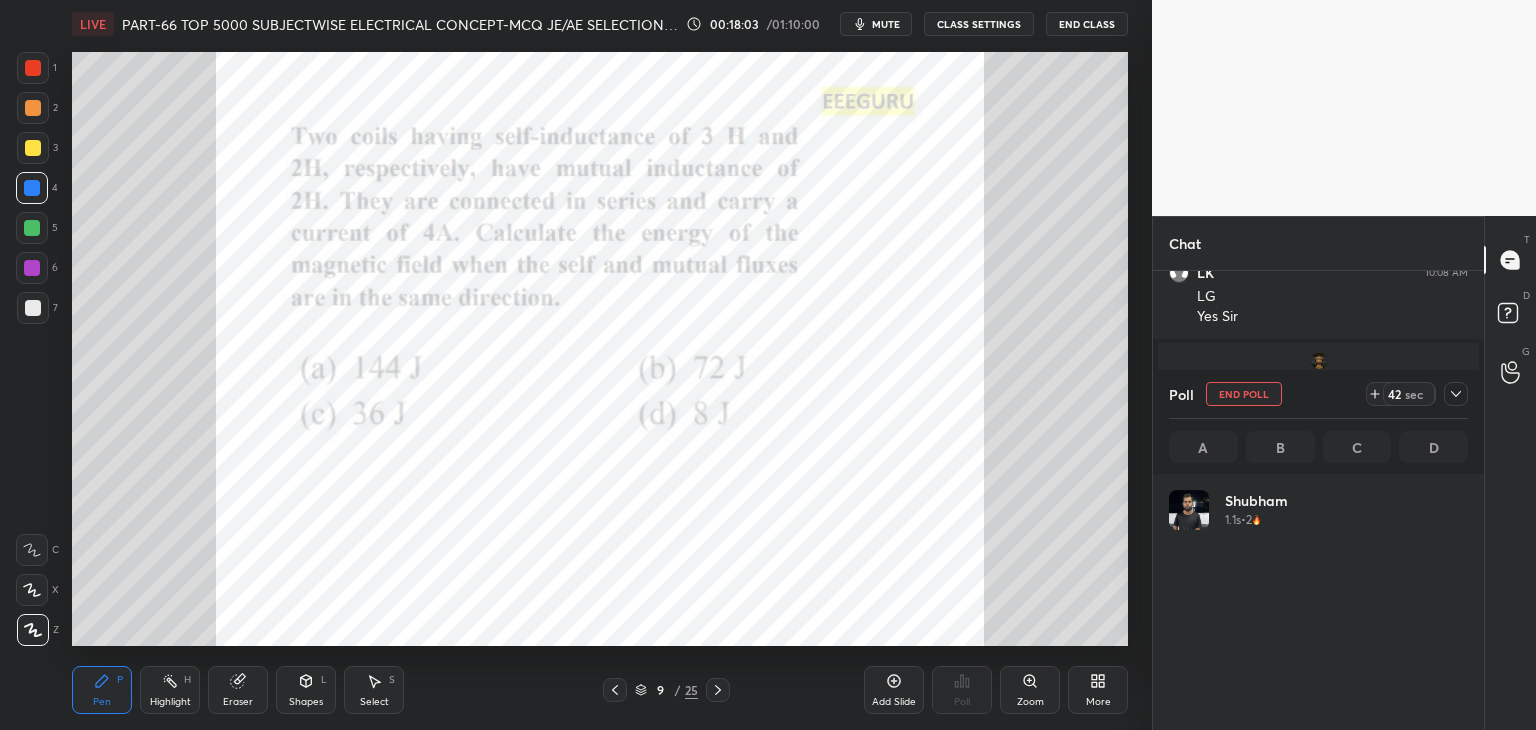 click 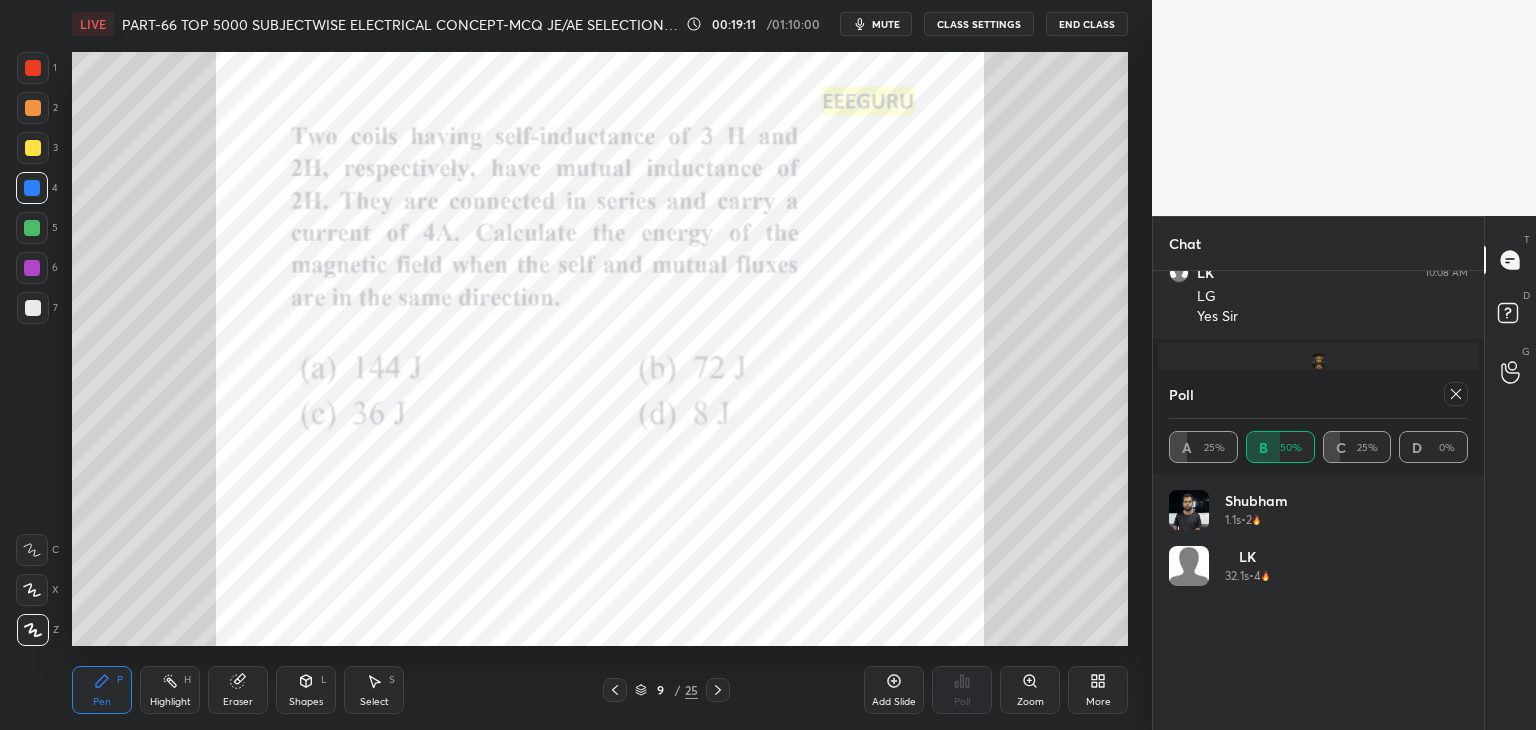 click on "mute" at bounding box center [876, 24] 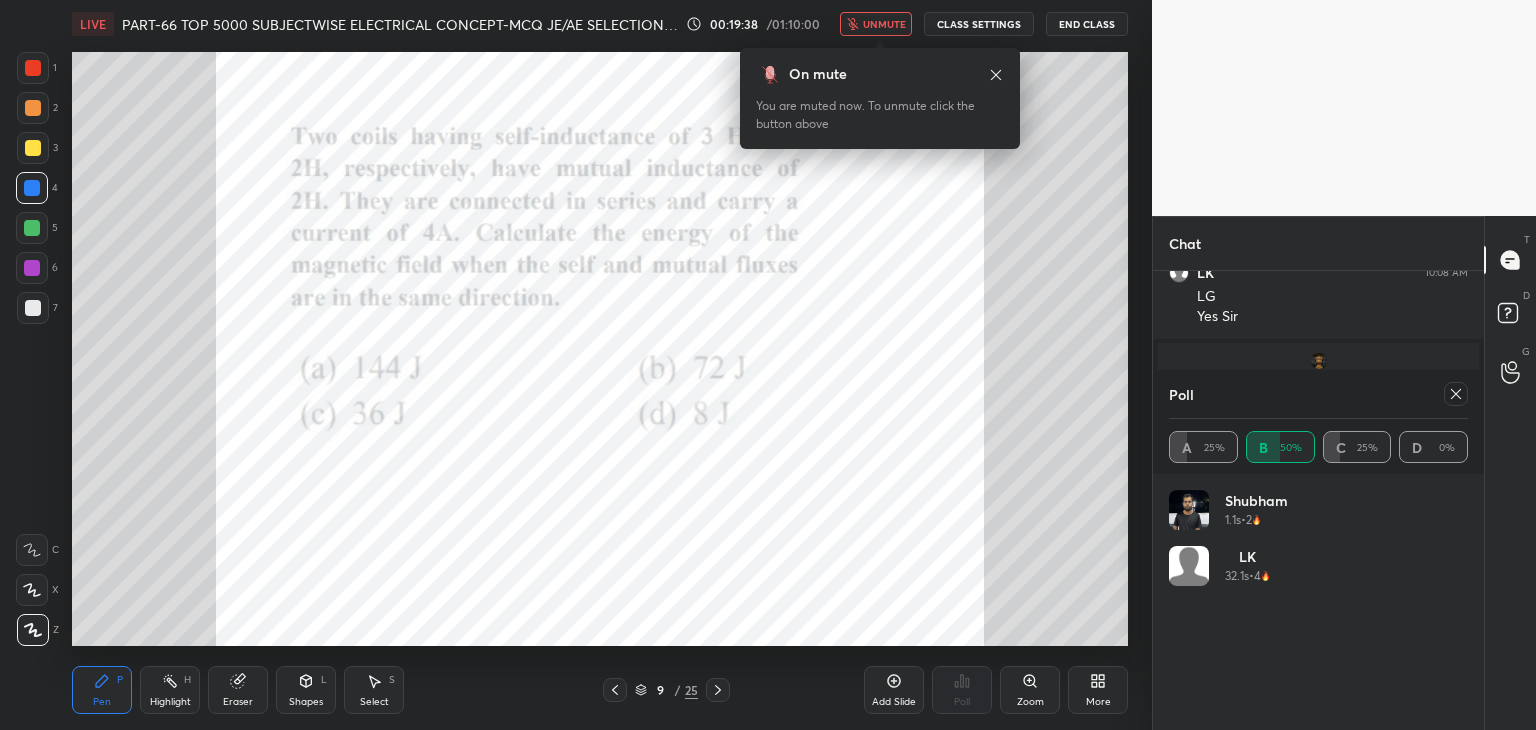 click 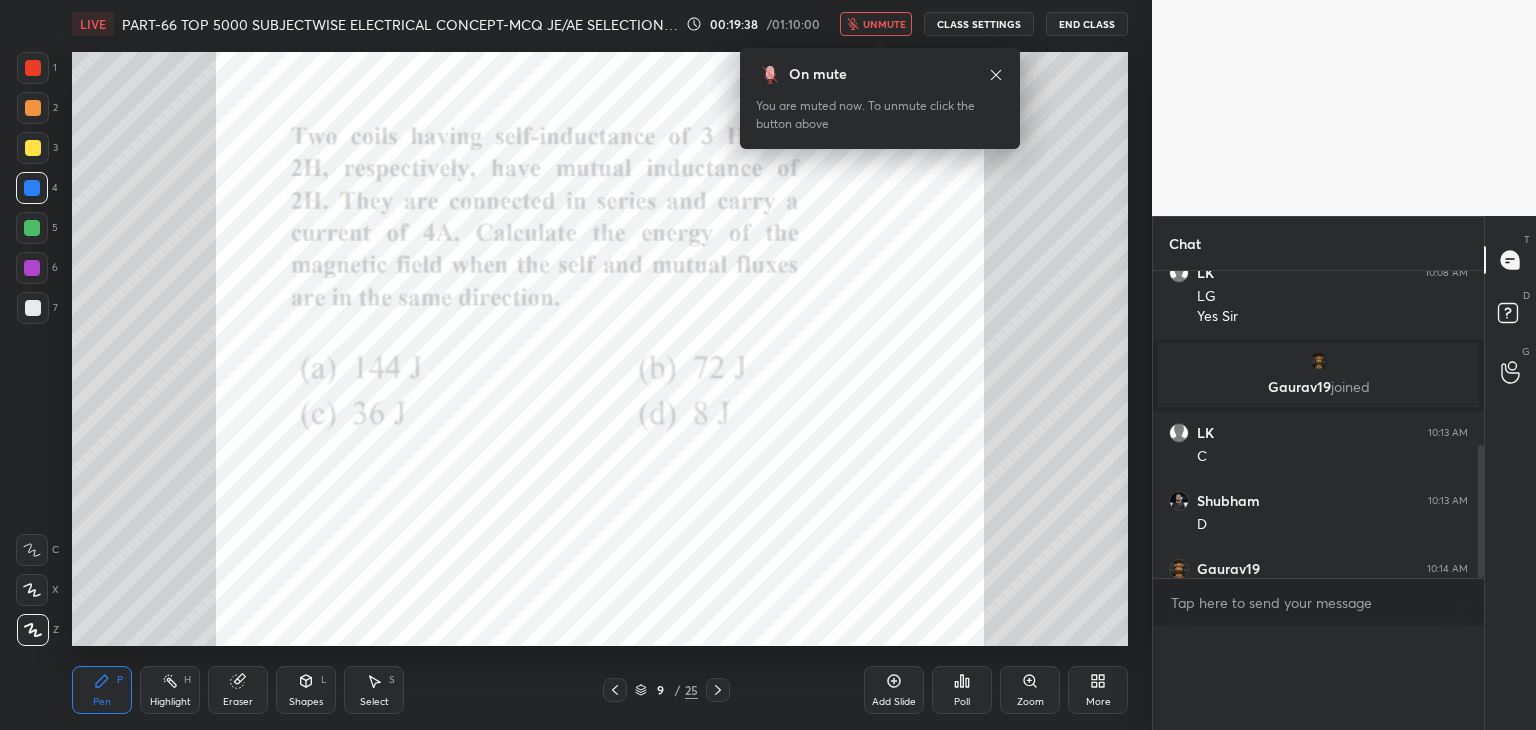 scroll, scrollTop: 88, scrollLeft: 293, axis: both 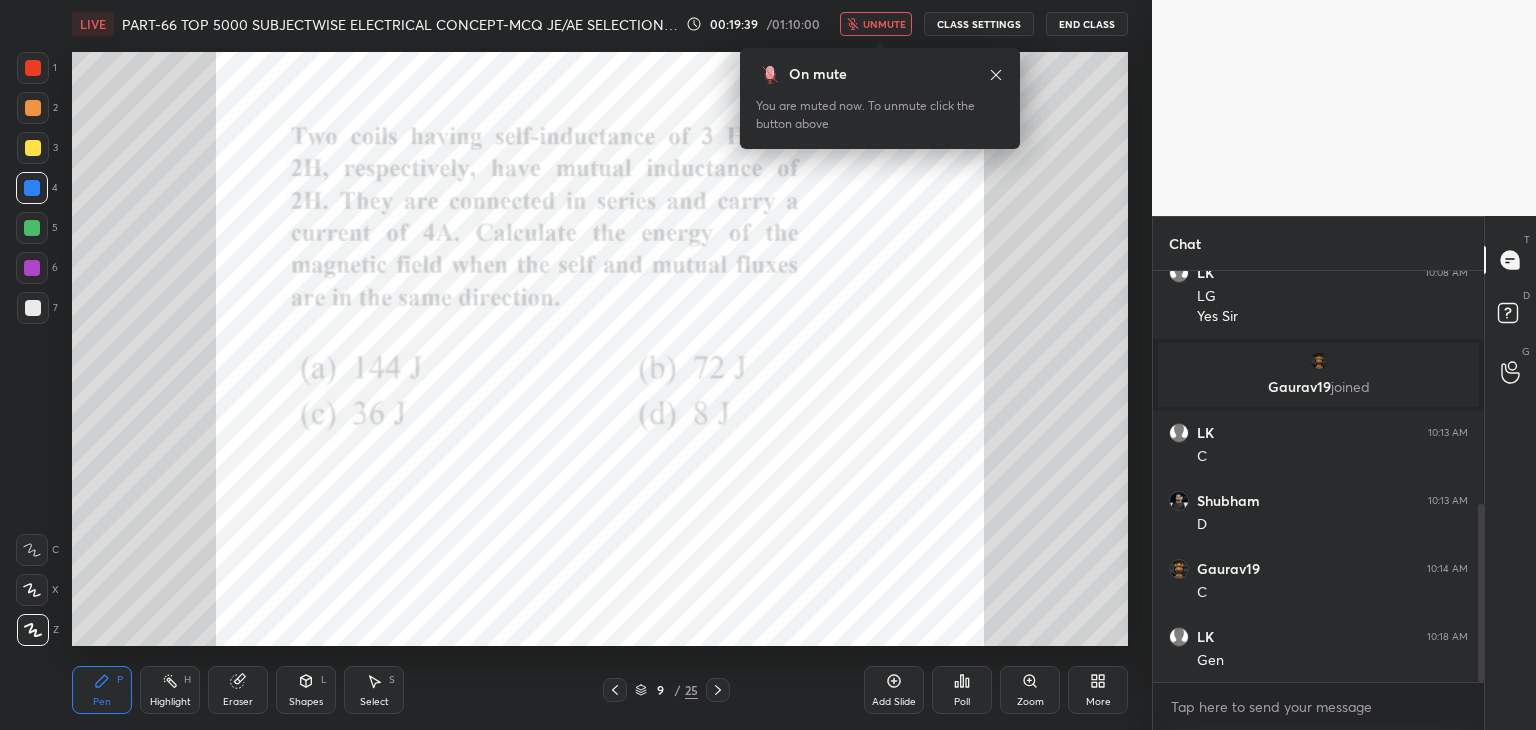 click on "unmute" at bounding box center [884, 24] 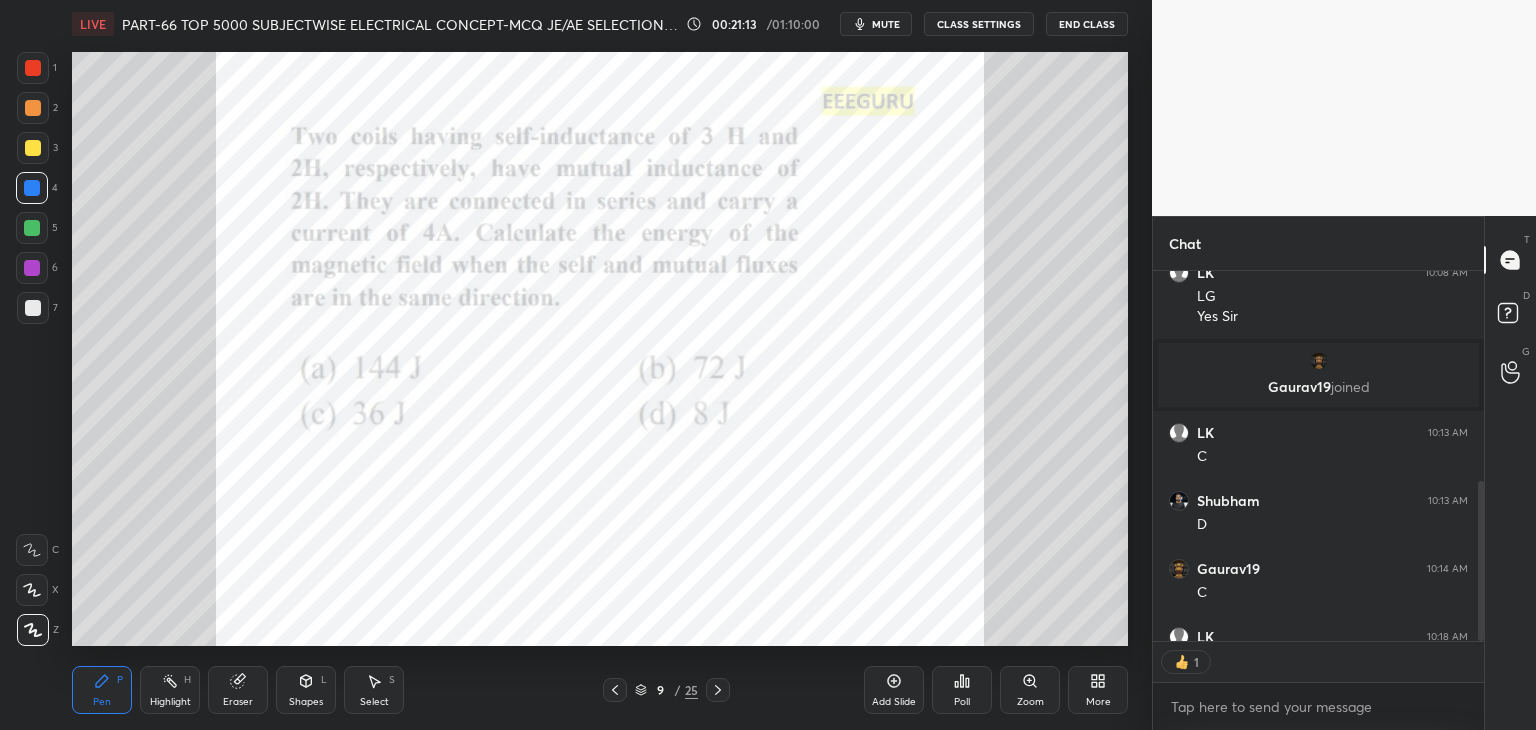 scroll, scrollTop: 365, scrollLeft: 325, axis: both 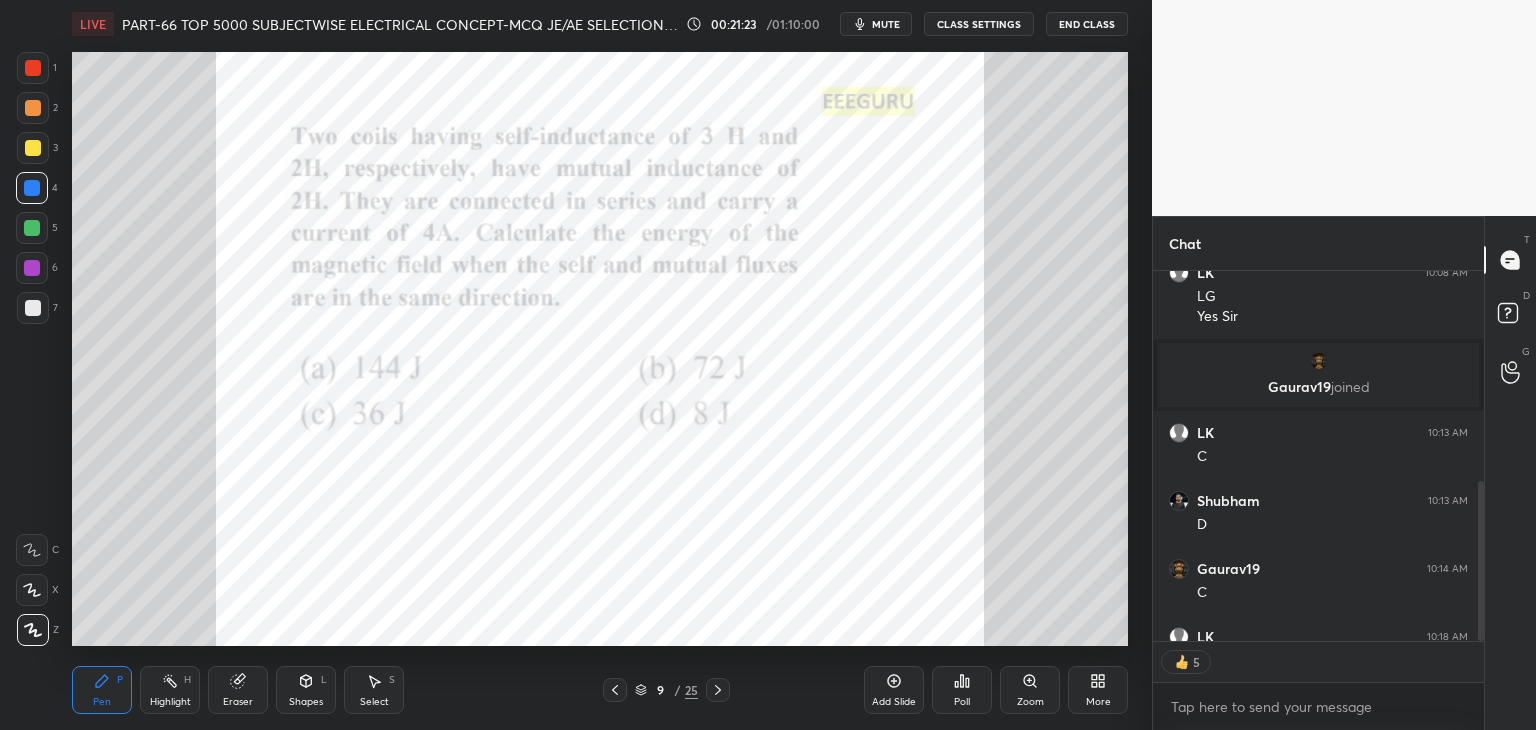 click 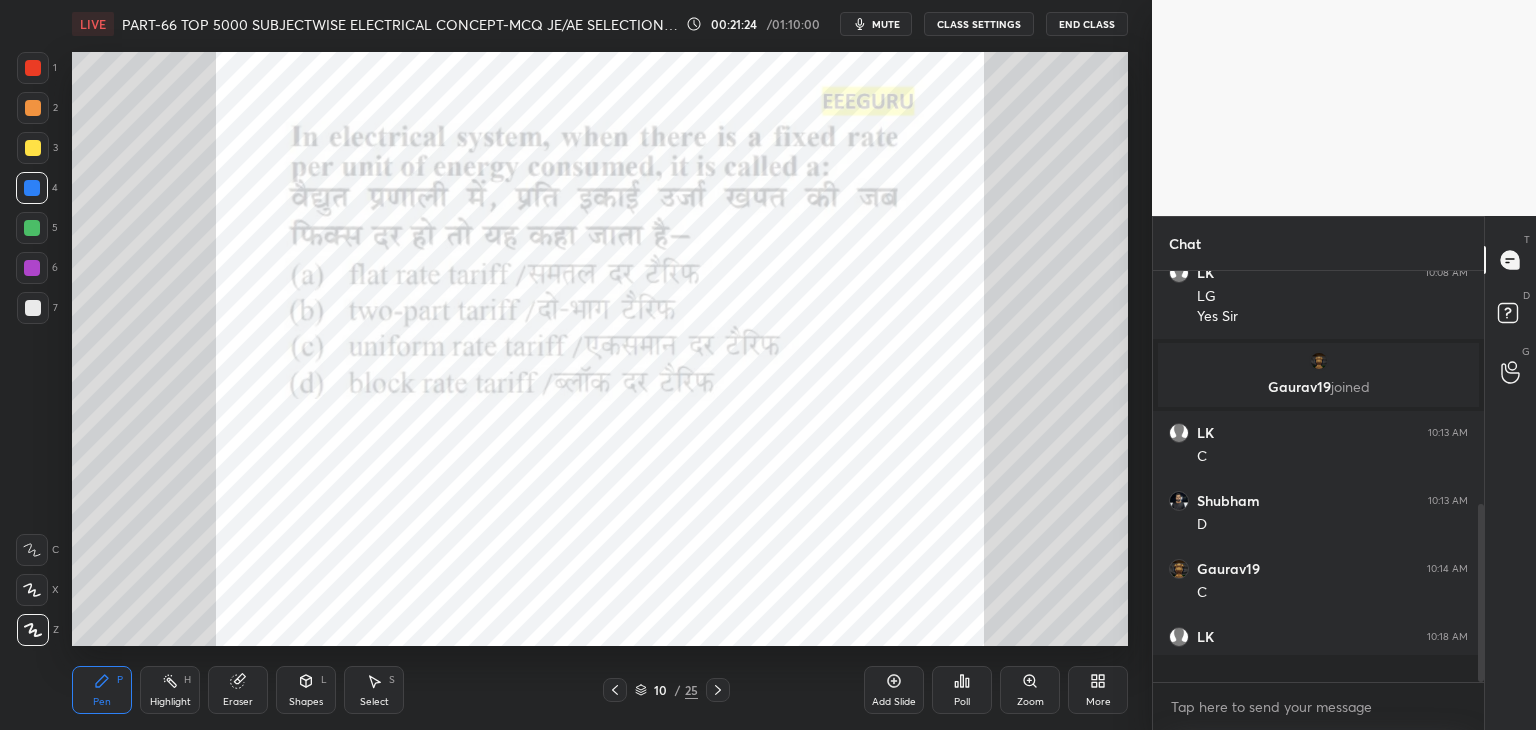 scroll, scrollTop: 6, scrollLeft: 6, axis: both 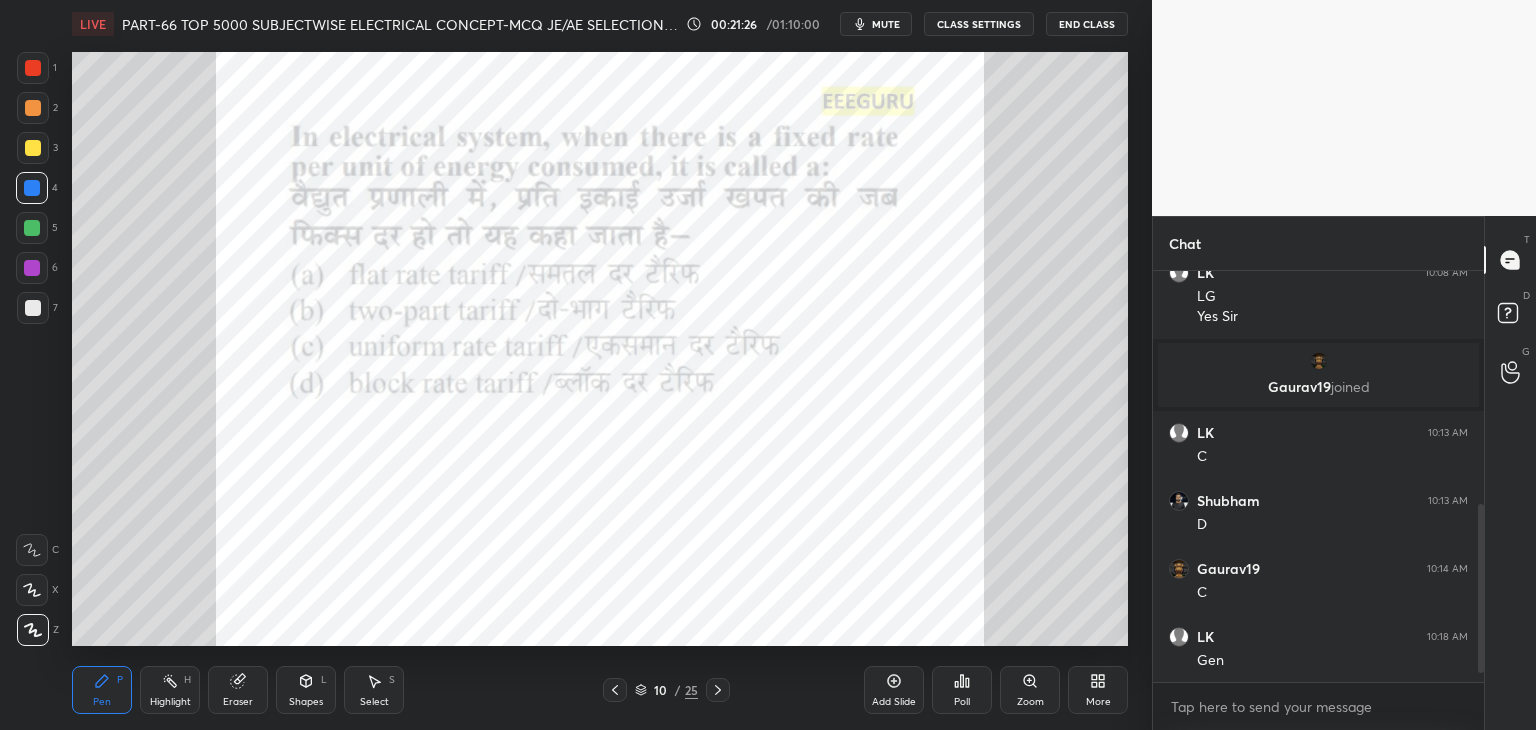 click on "Poll" at bounding box center [962, 690] 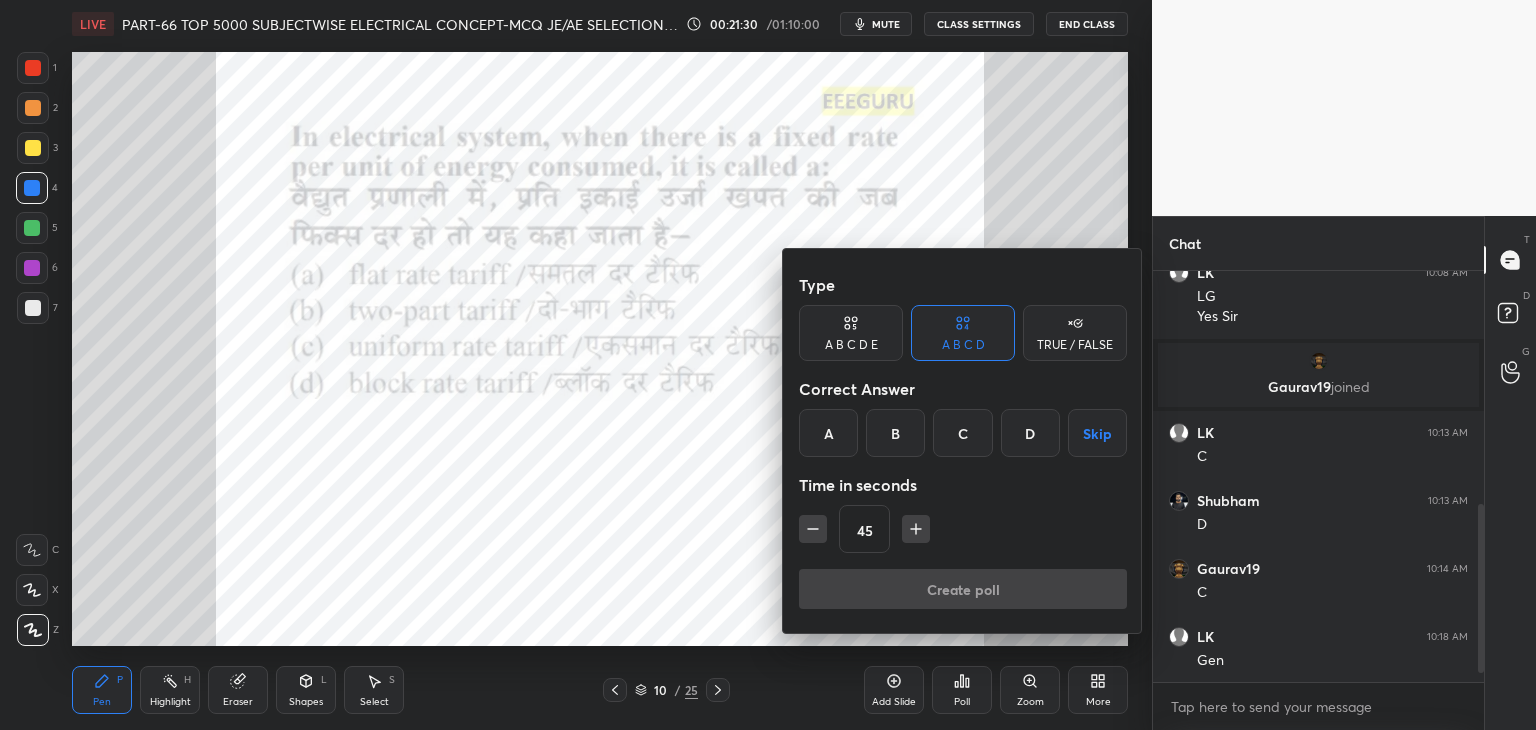 click on "C" at bounding box center (962, 433) 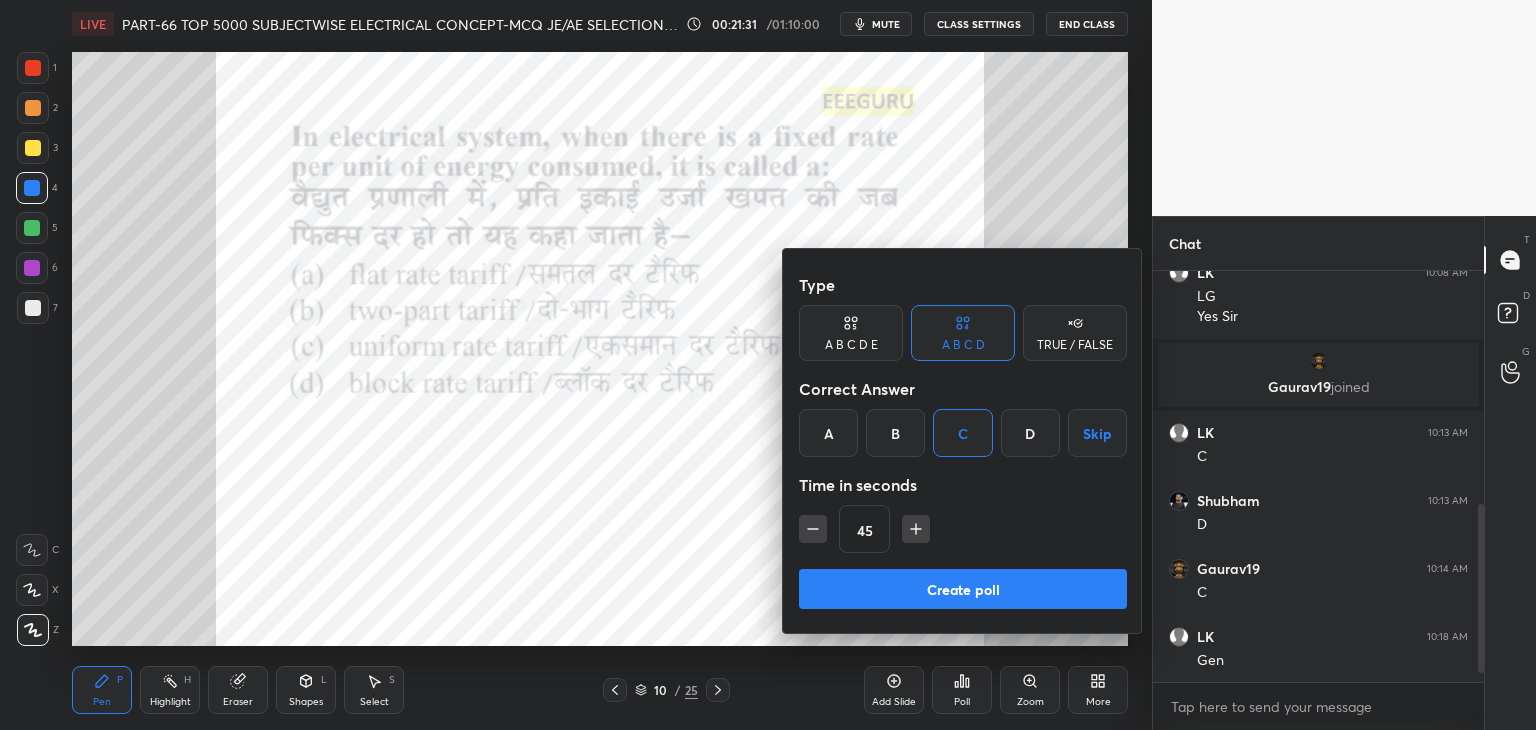 click on "Create poll" at bounding box center [963, 589] 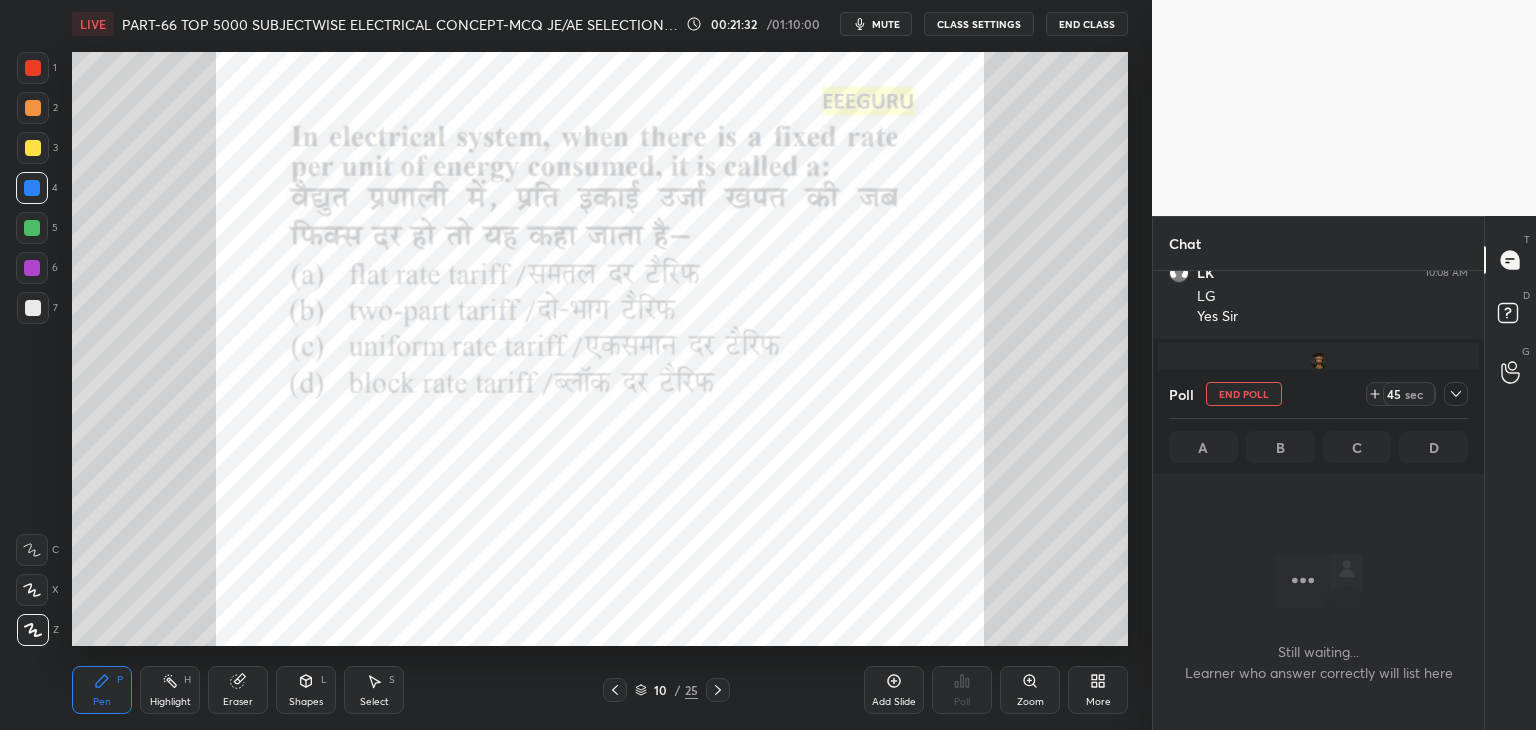 scroll, scrollTop: 364, scrollLeft: 325, axis: both 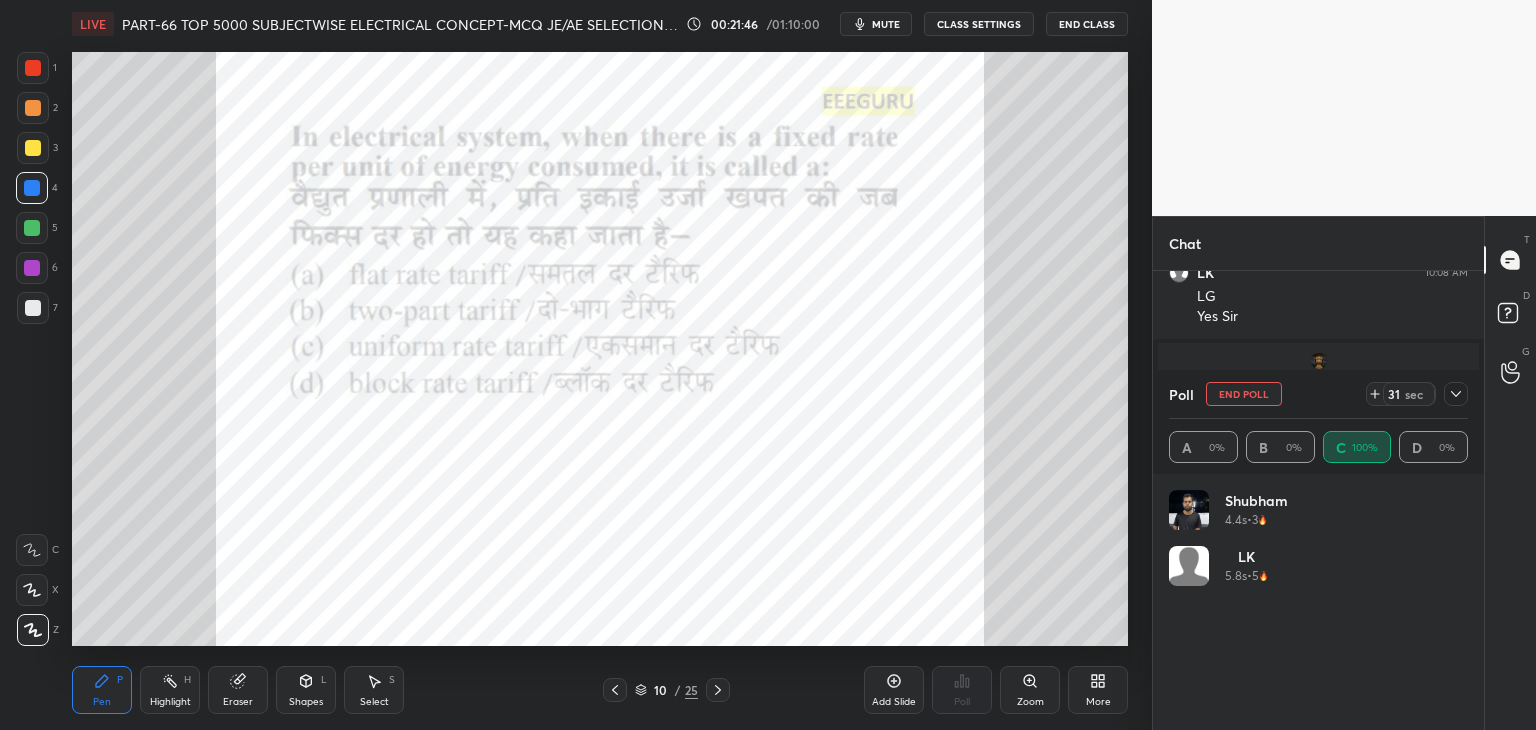 click on "mute" at bounding box center [876, 24] 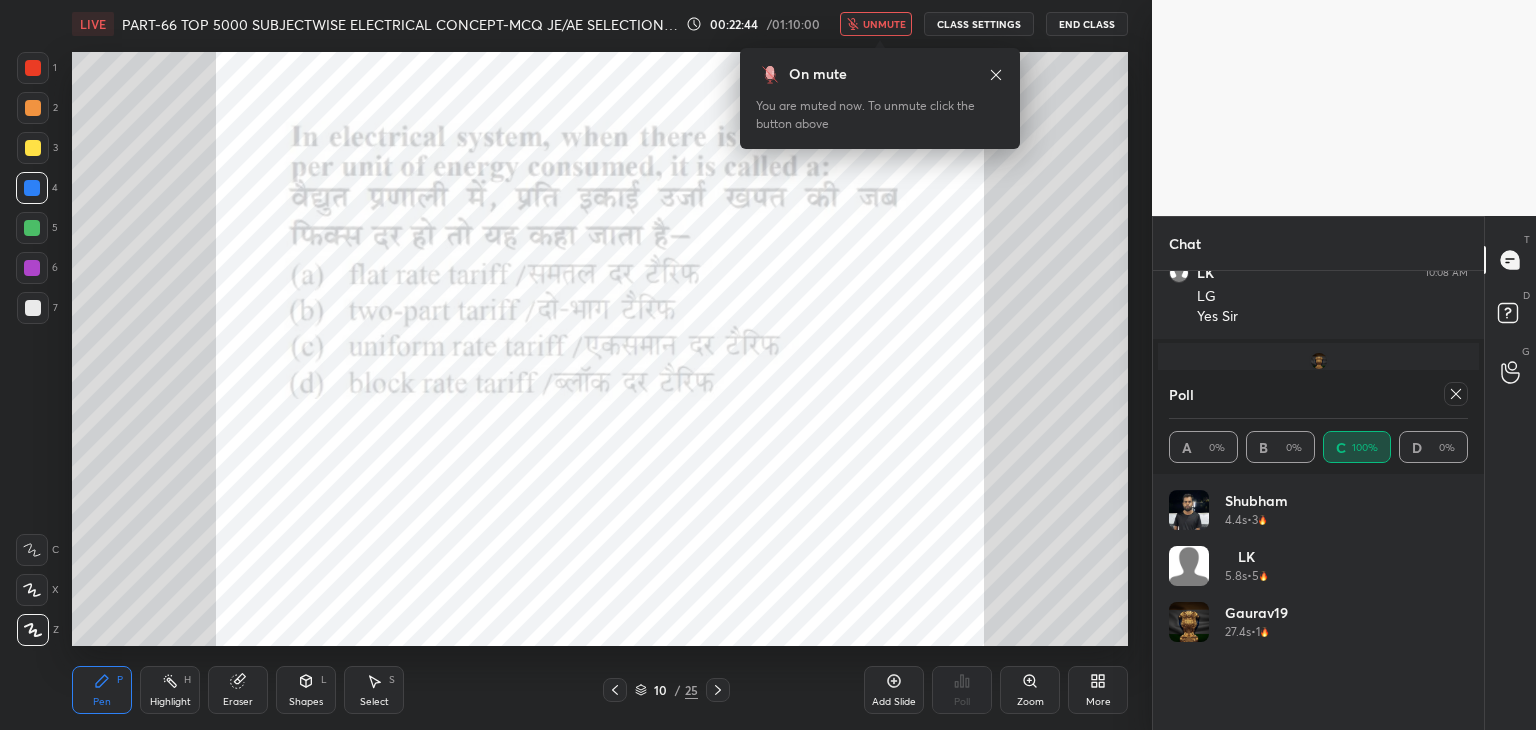 click on "unmute" at bounding box center (884, 24) 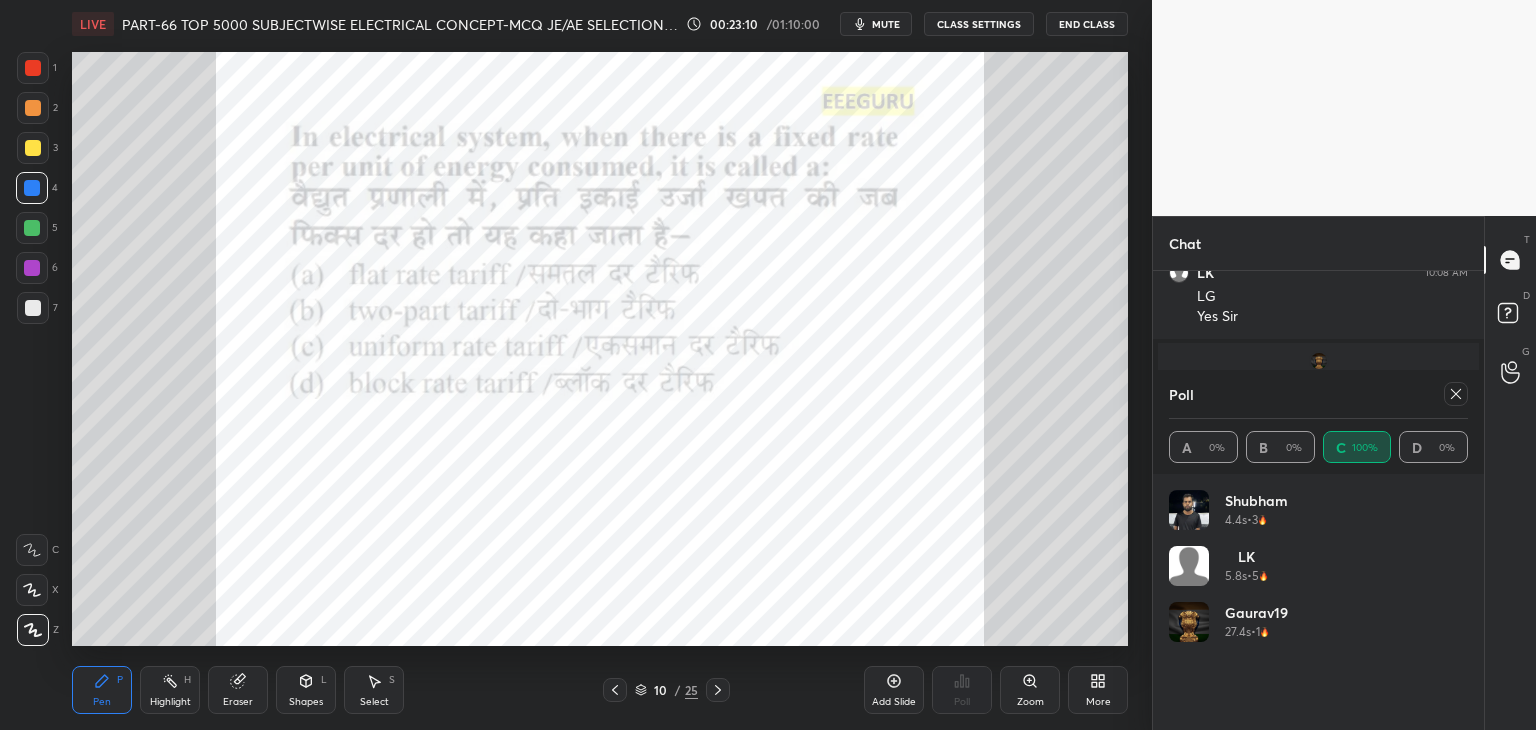 click at bounding box center (1456, 394) 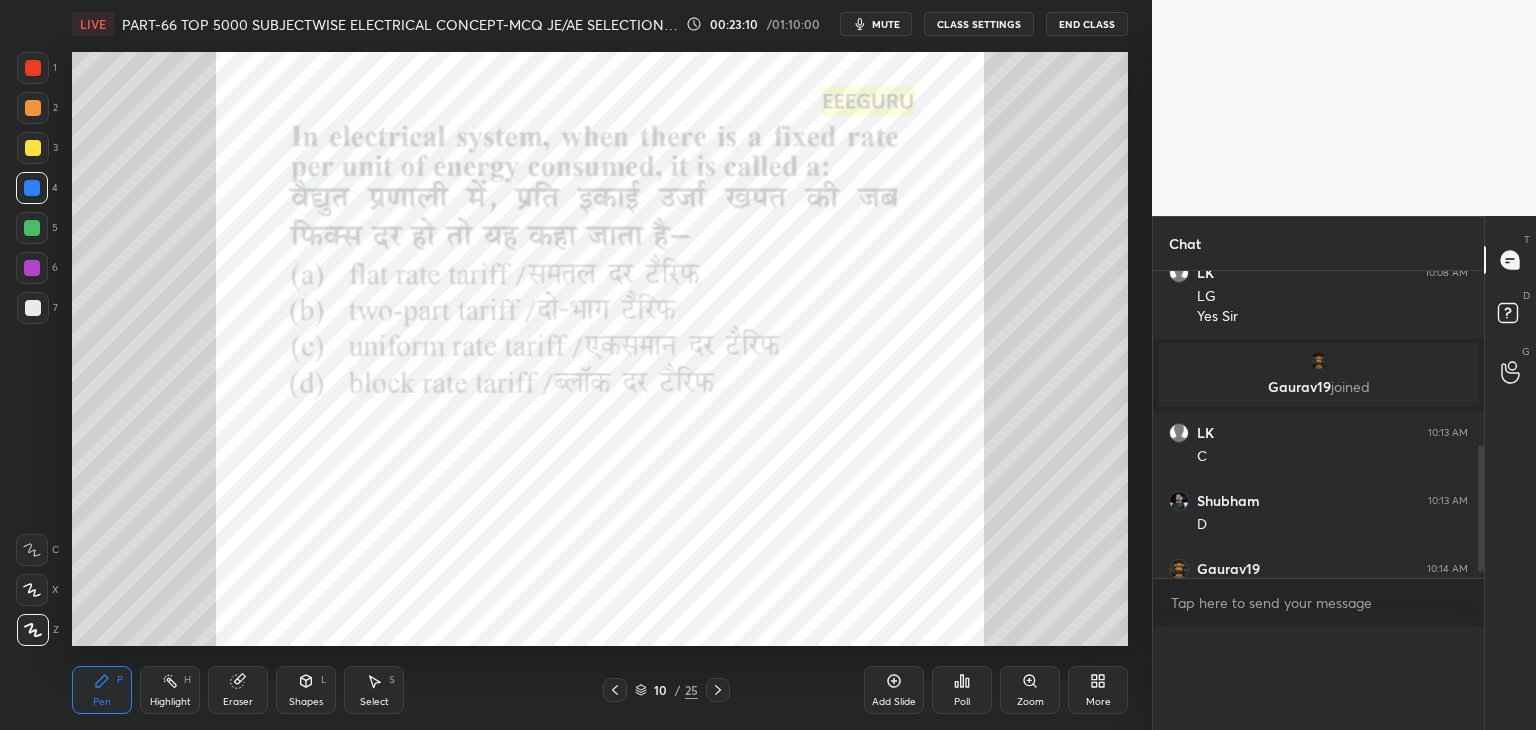 scroll, scrollTop: 89, scrollLeft: 293, axis: both 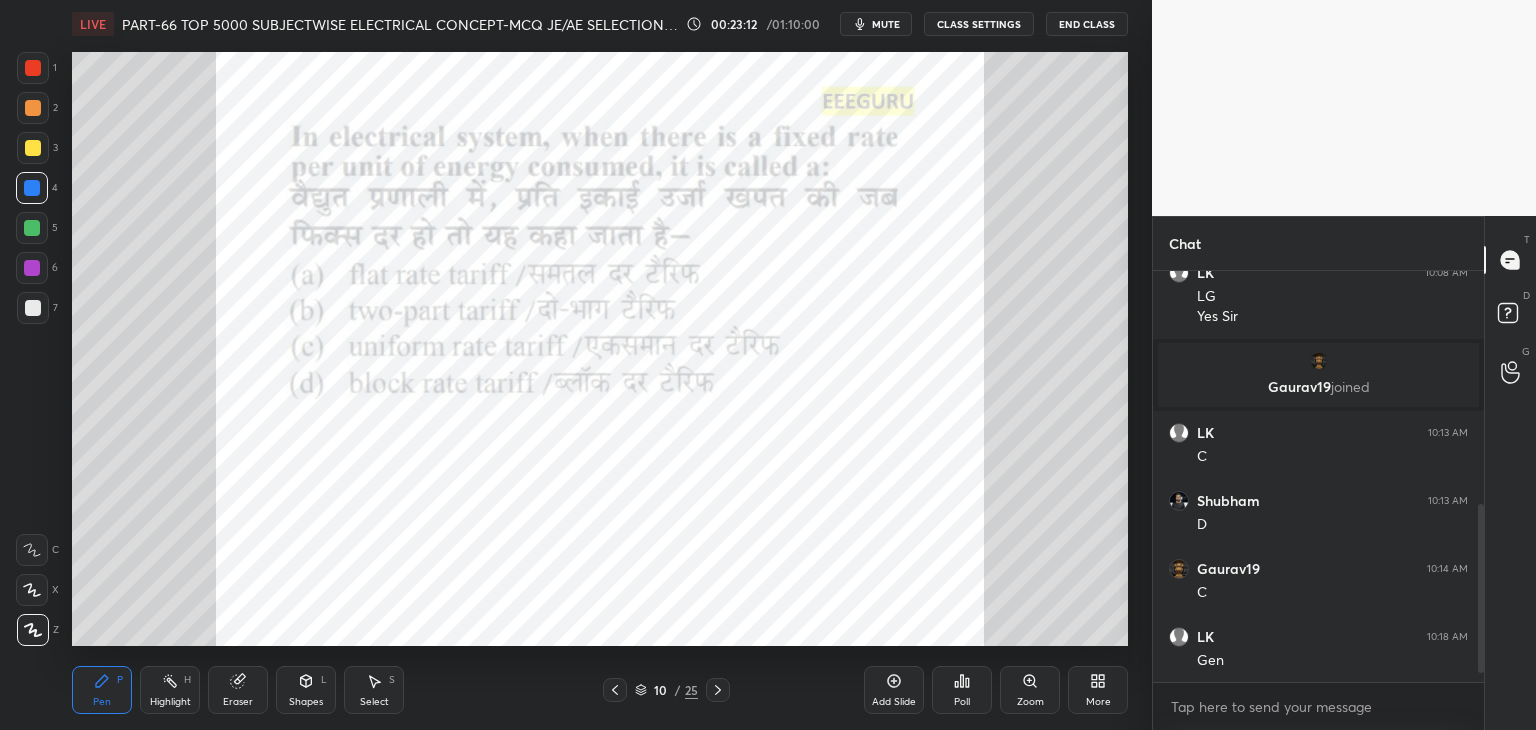 click 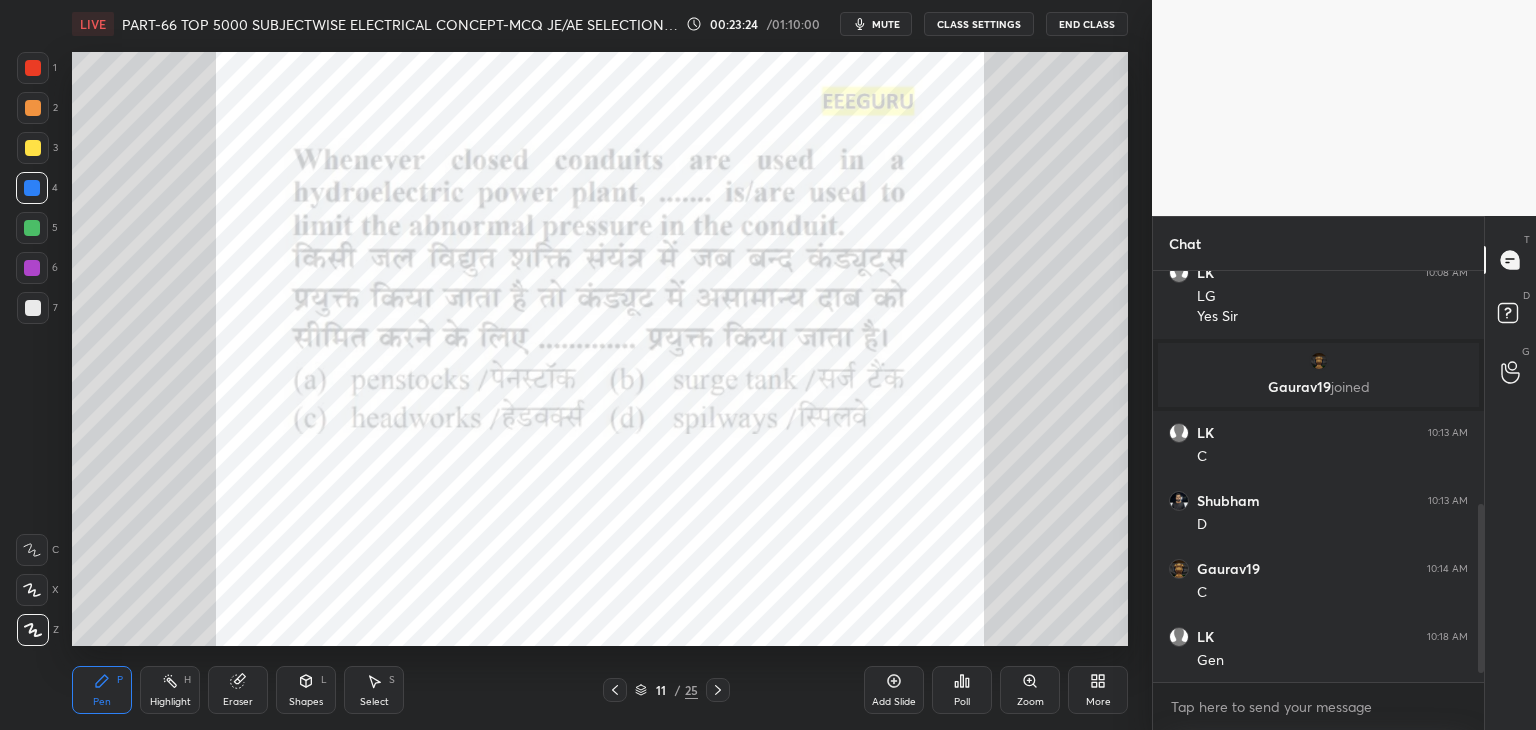 click on "Poll" at bounding box center (962, 690) 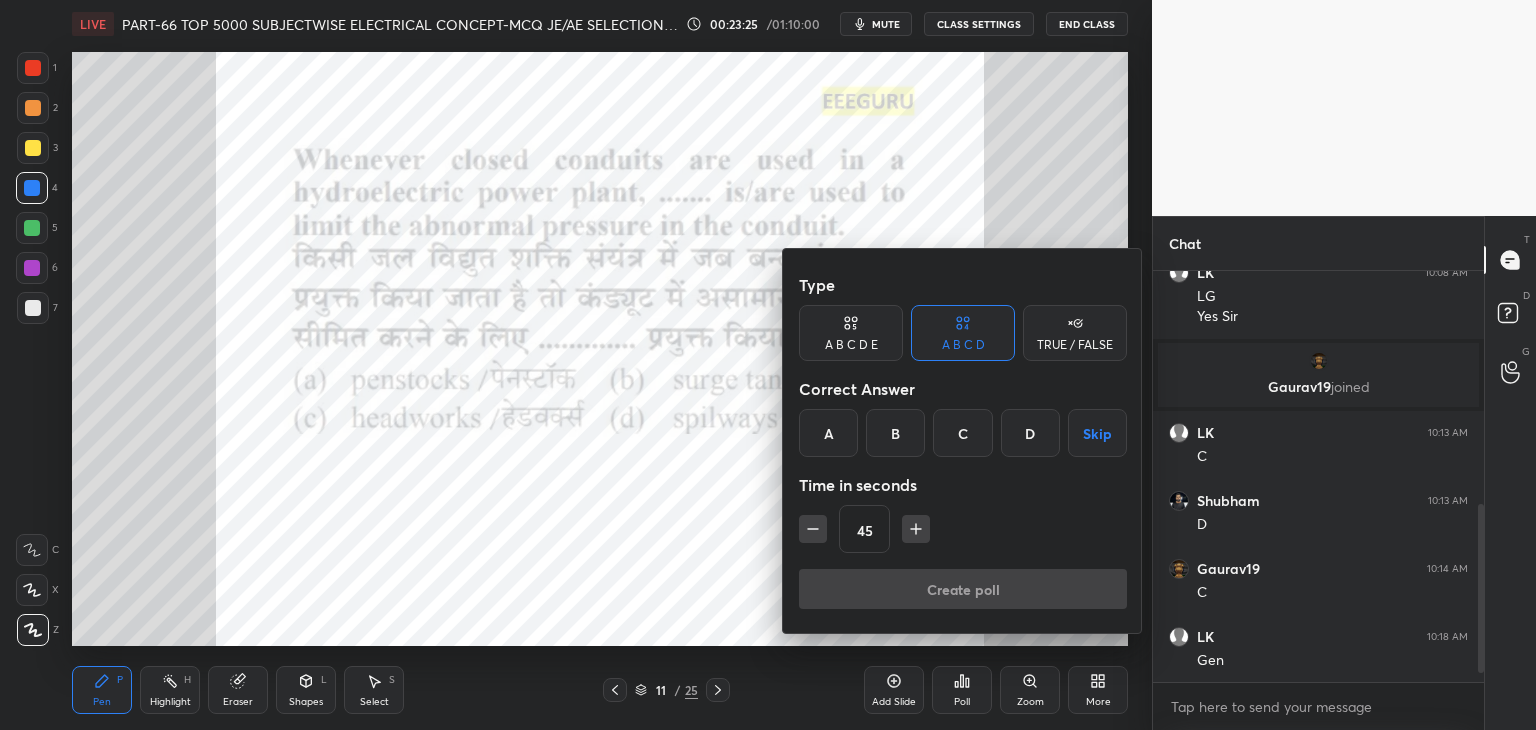 click on "B" at bounding box center (895, 433) 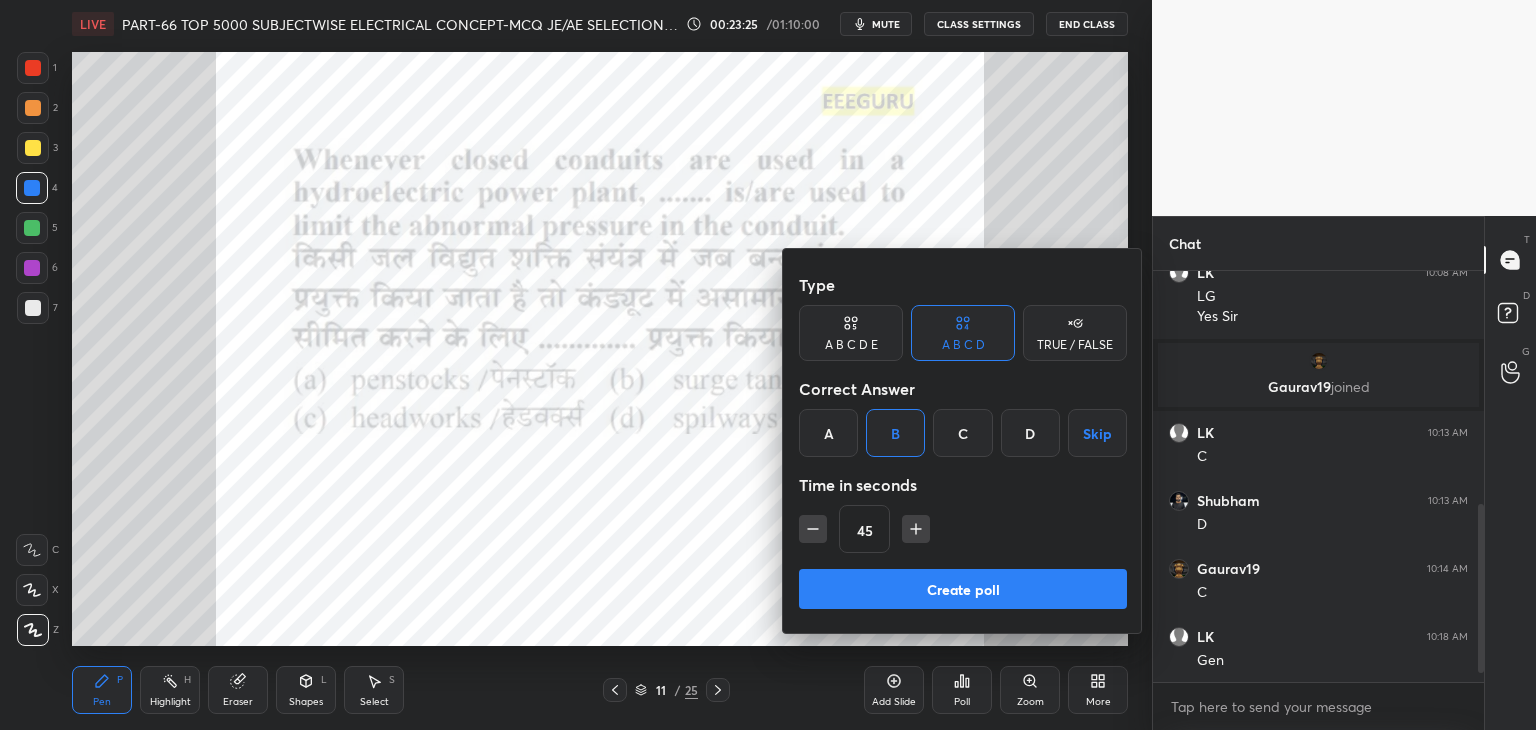 click on "Create poll" at bounding box center [963, 589] 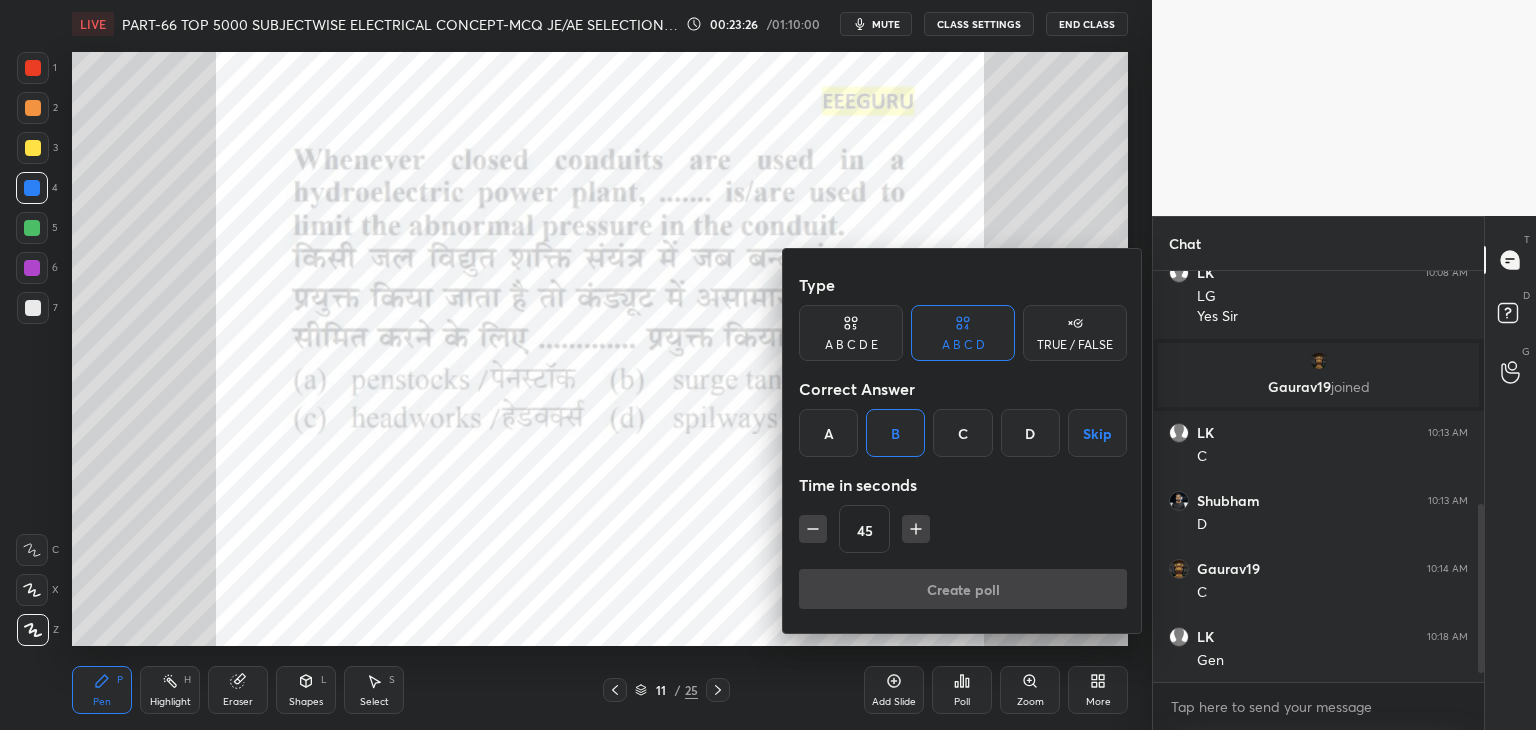 scroll, scrollTop: 373, scrollLeft: 325, axis: both 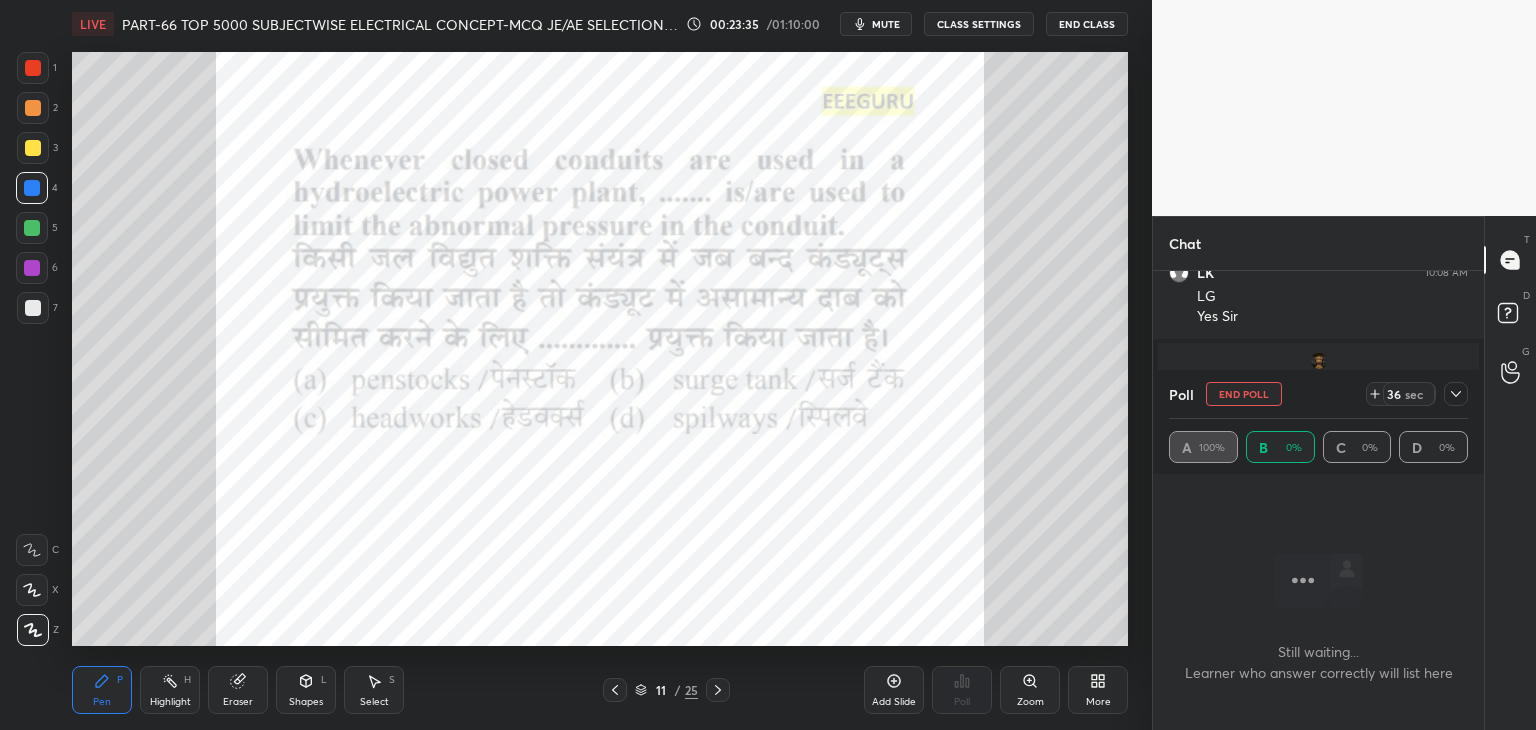 click on "mute" at bounding box center [876, 24] 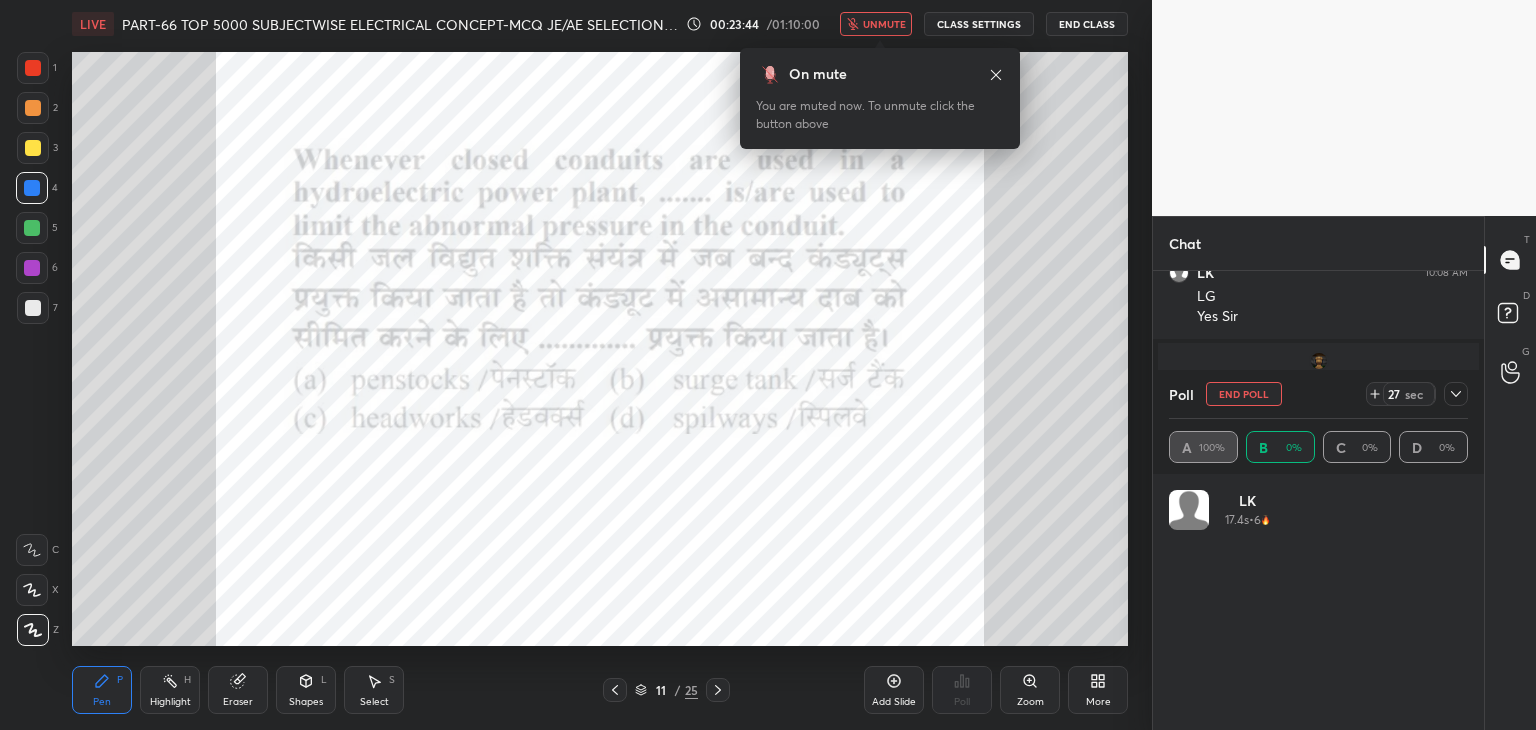 scroll, scrollTop: 6, scrollLeft: 6, axis: both 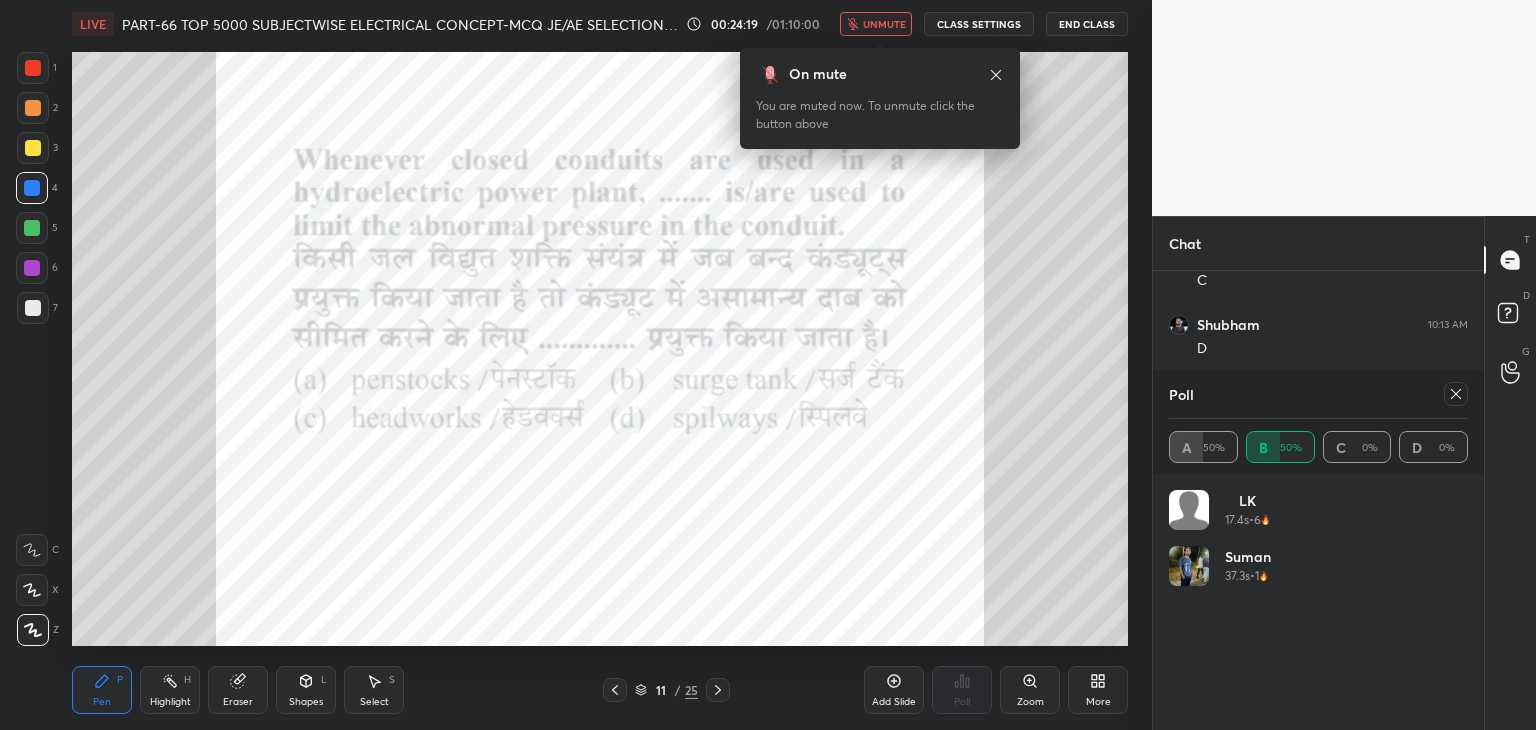 click at bounding box center (33, 68) 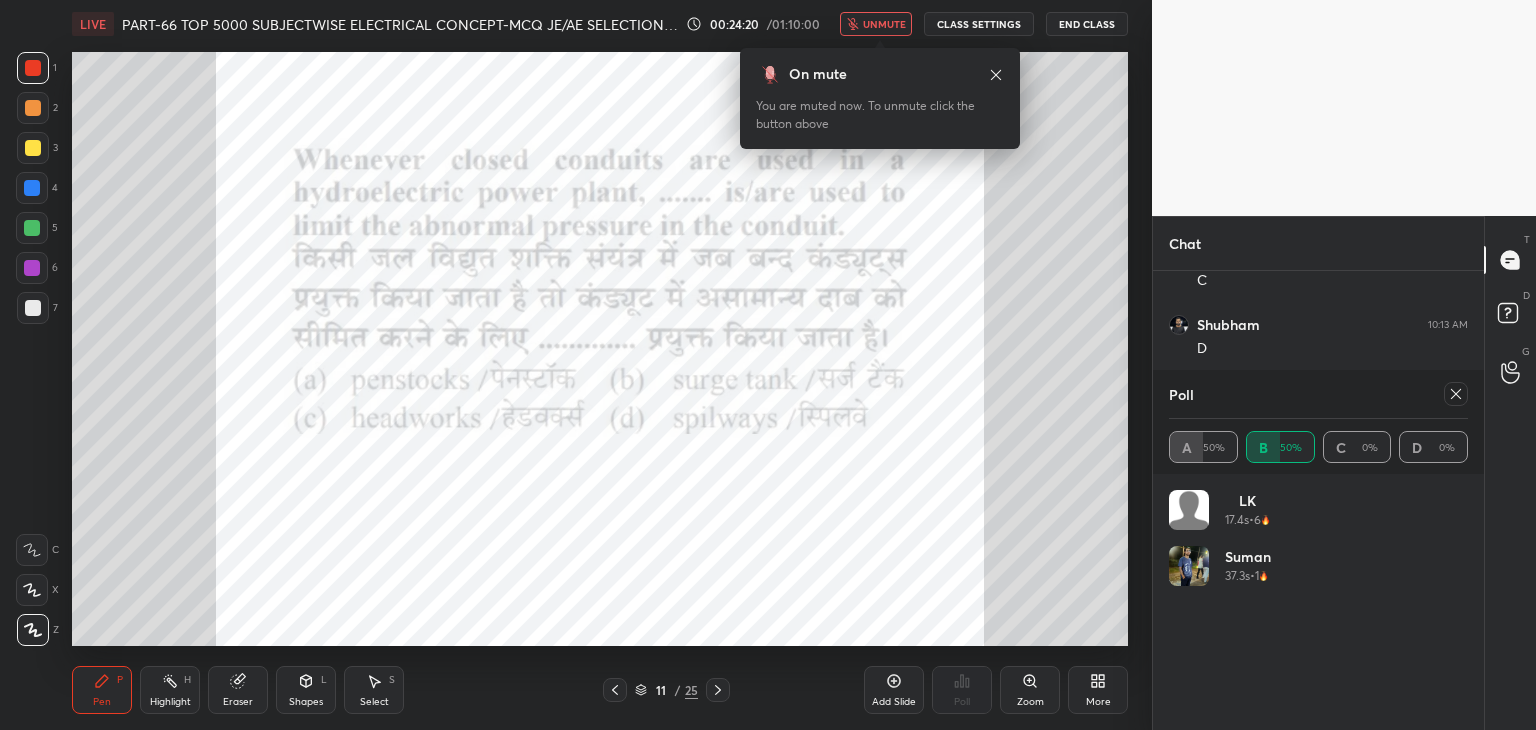 click on "unmute" at bounding box center [884, 24] 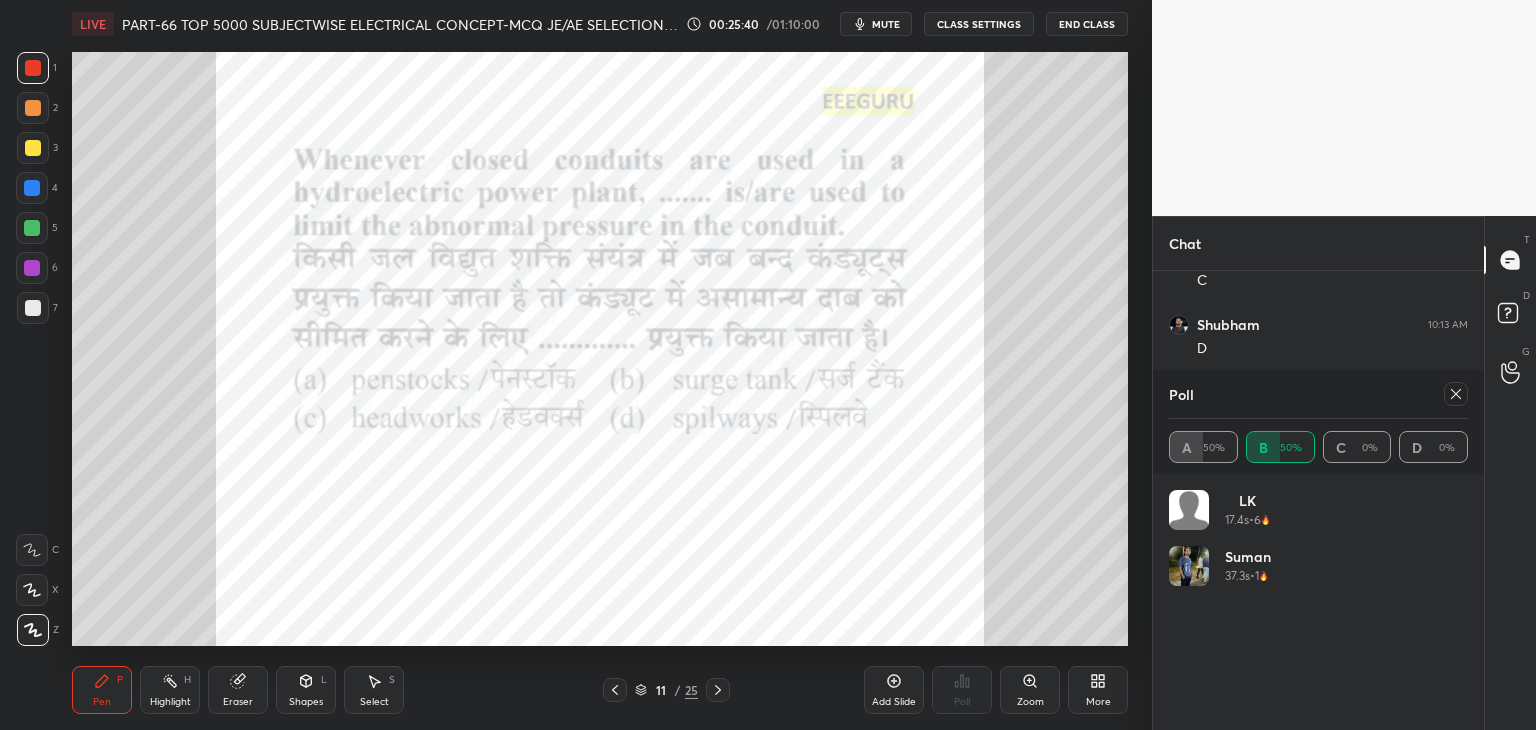 click 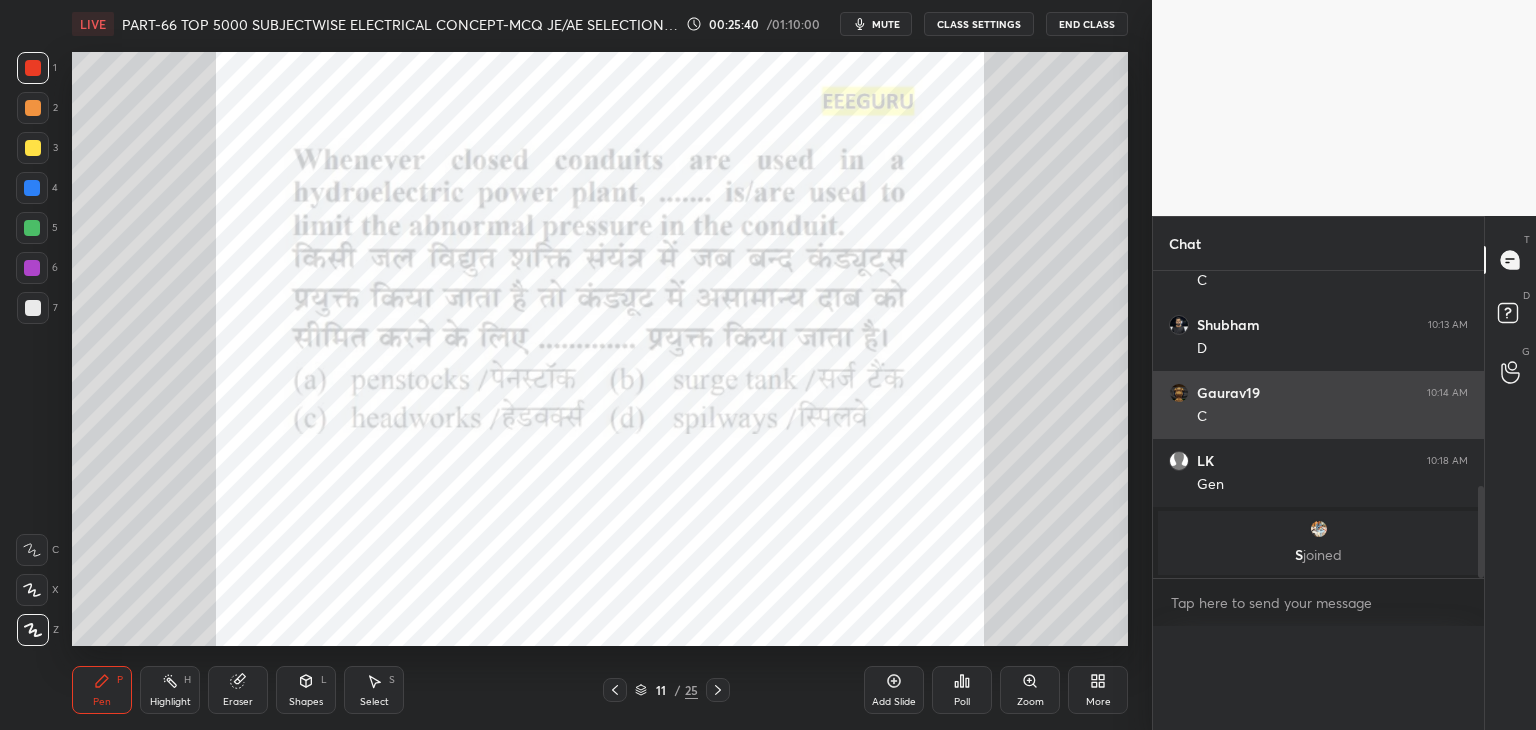 scroll, scrollTop: 0, scrollLeft: 0, axis: both 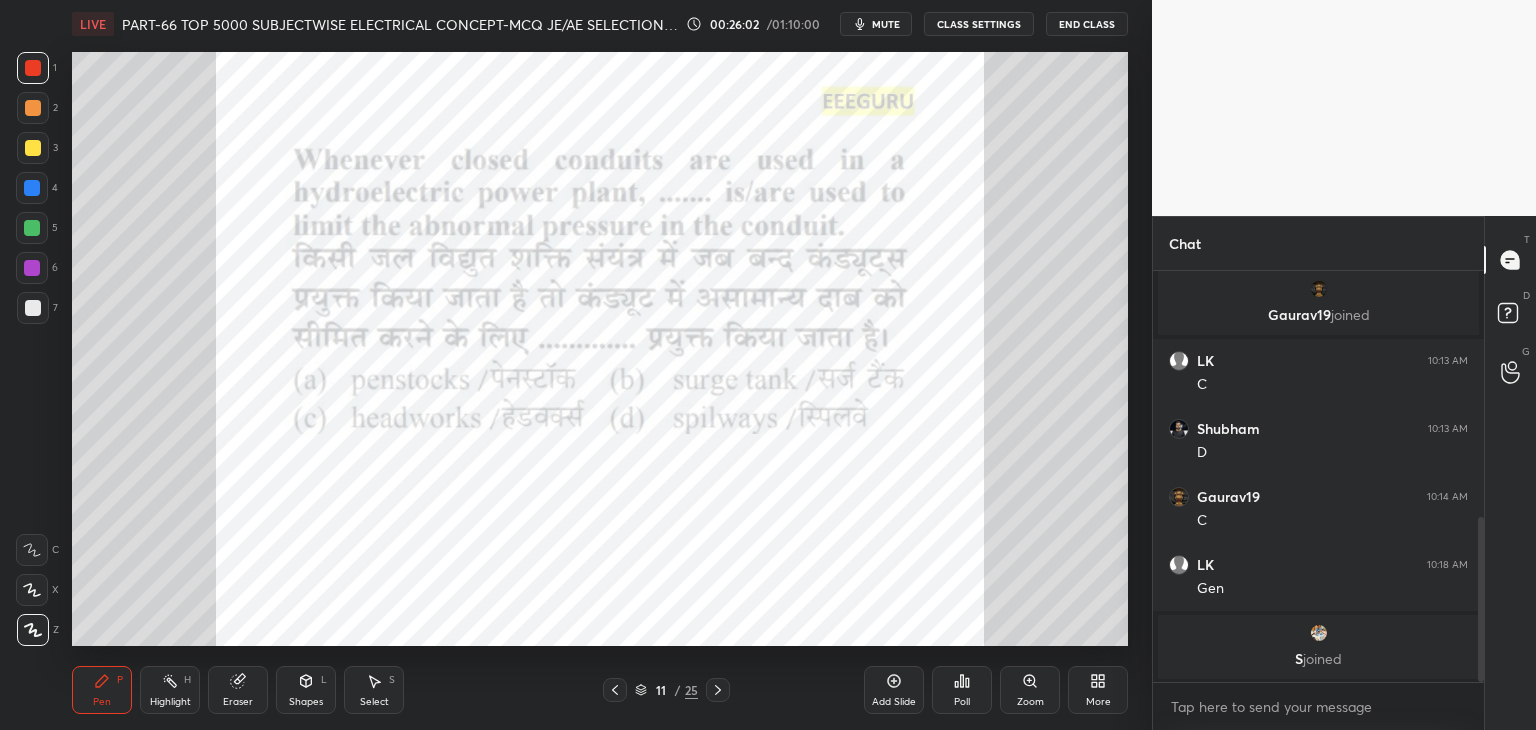 click 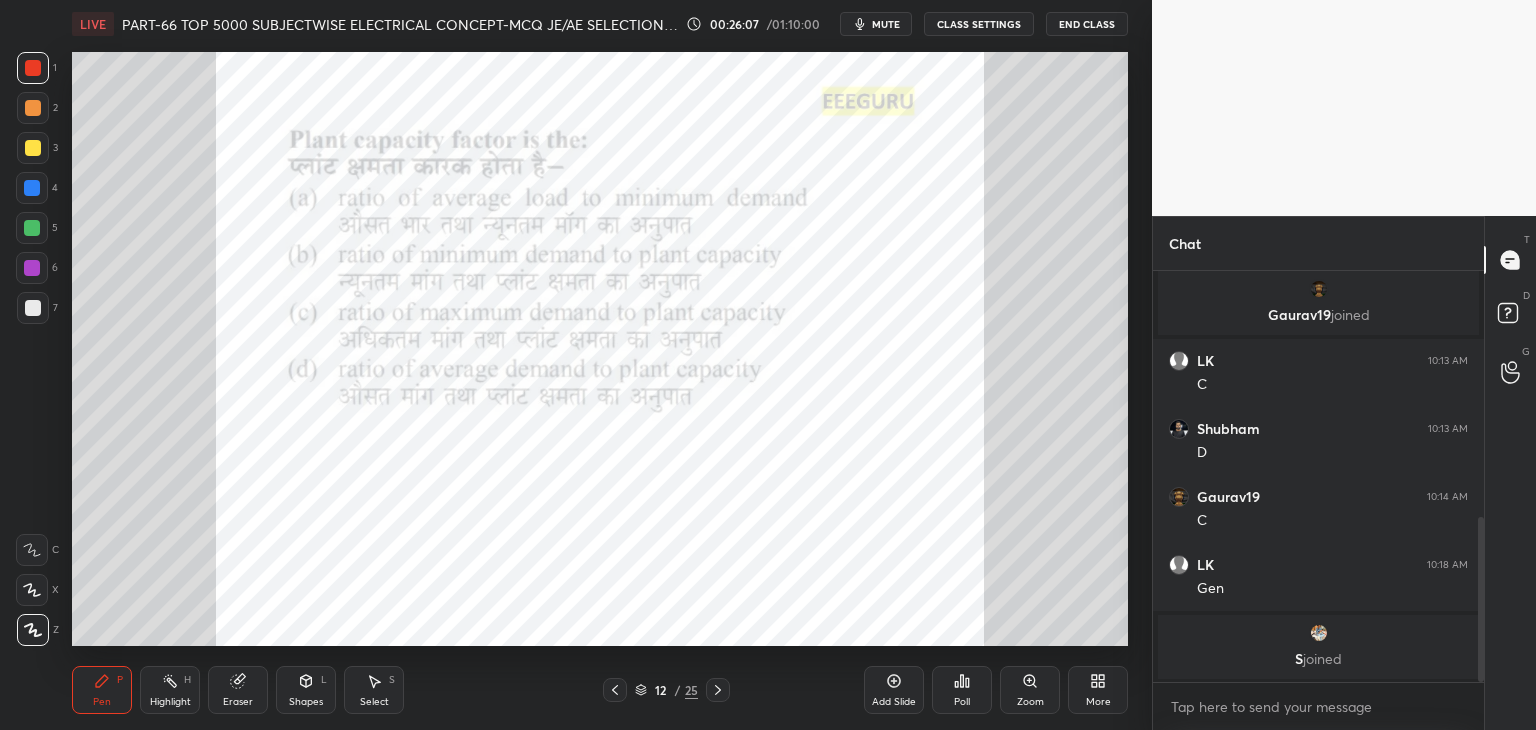 click on "Poll" at bounding box center [962, 690] 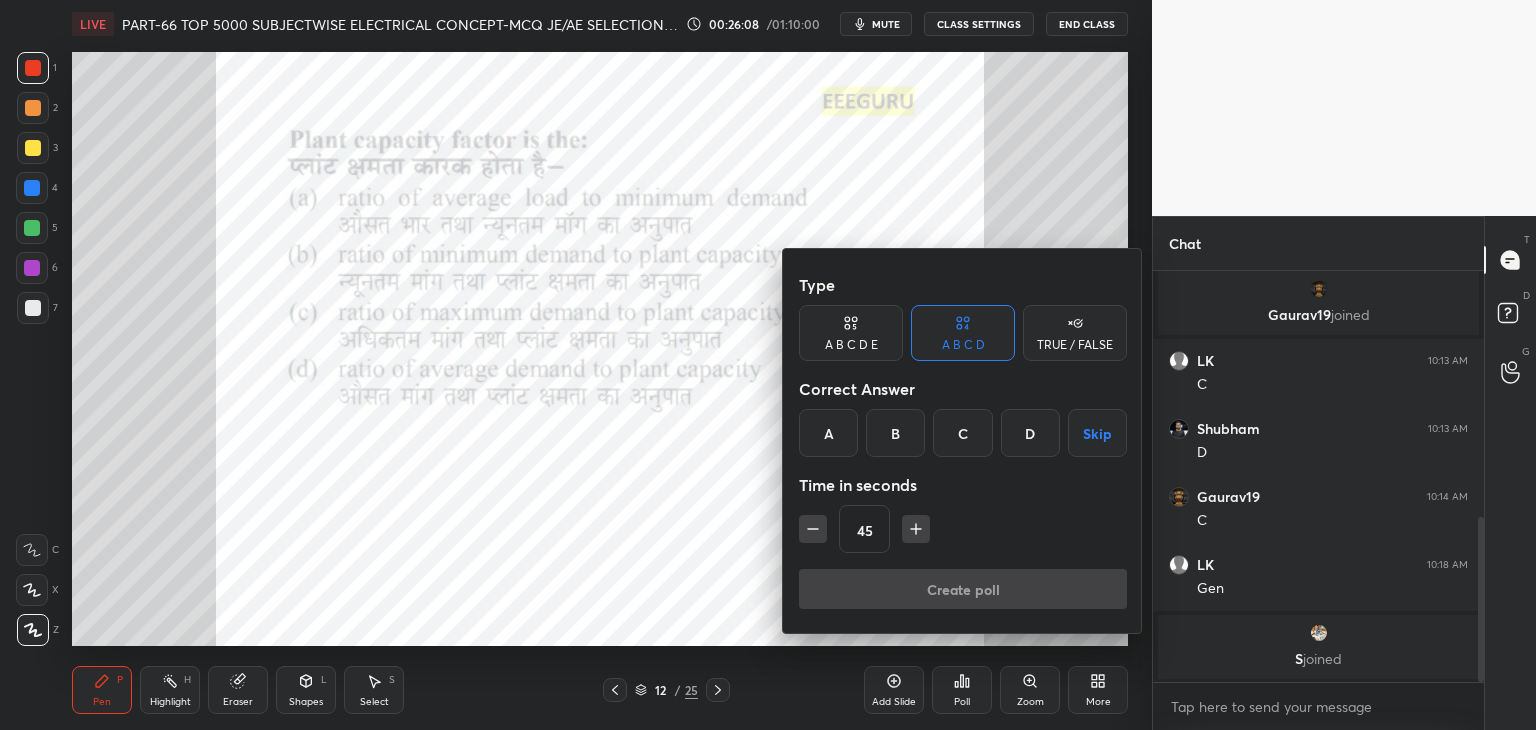 click on "D" at bounding box center (1030, 433) 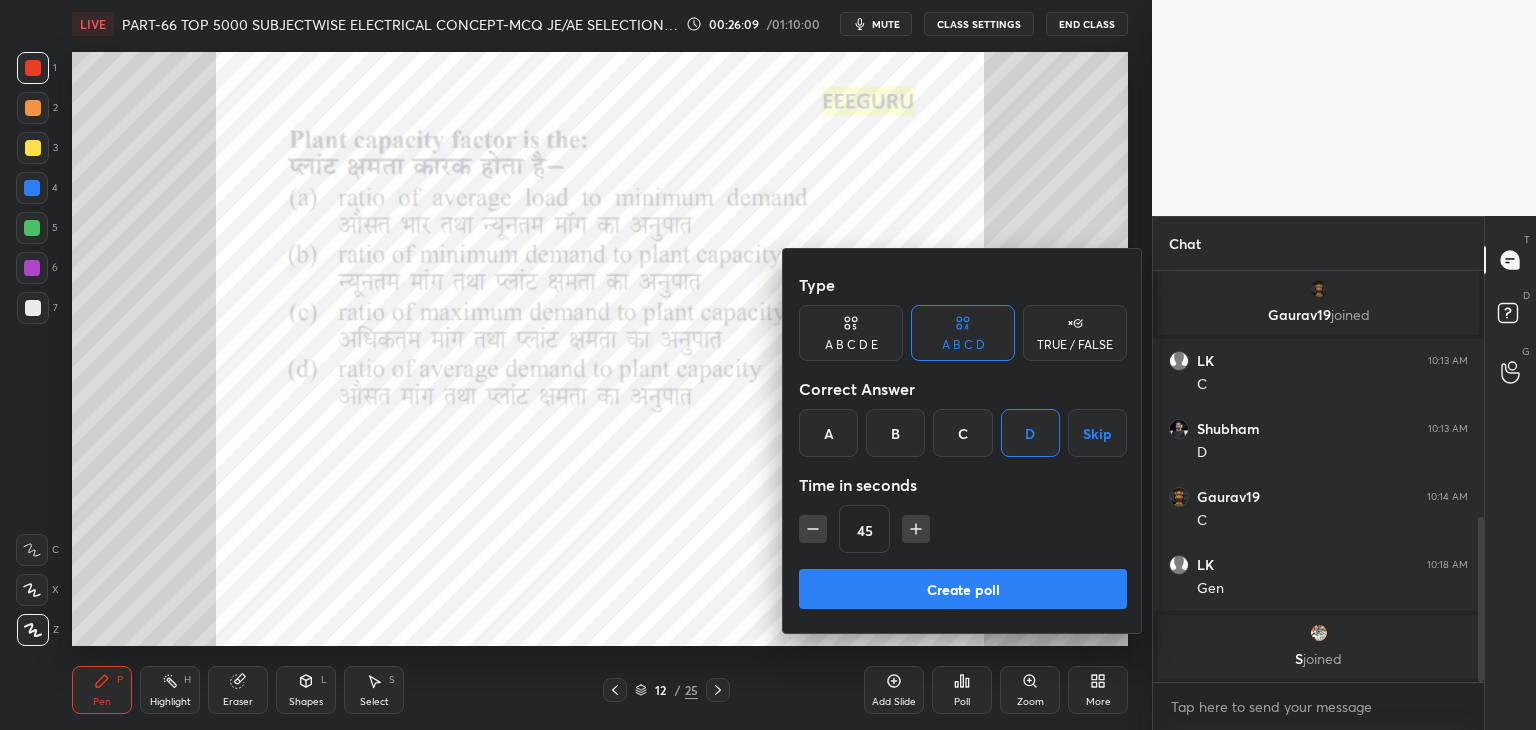 click on "Create poll" at bounding box center (963, 589) 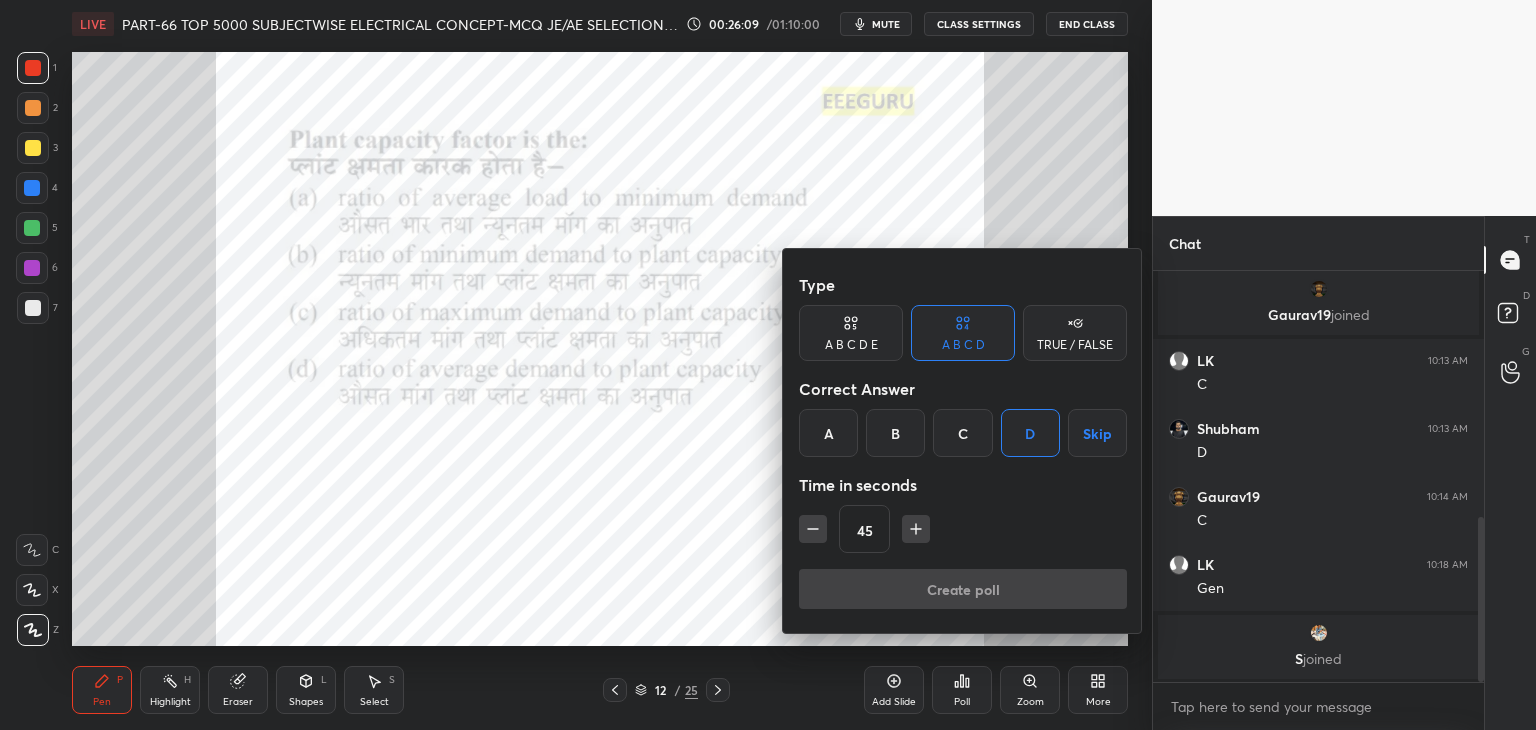 scroll, scrollTop: 373, scrollLeft: 325, axis: both 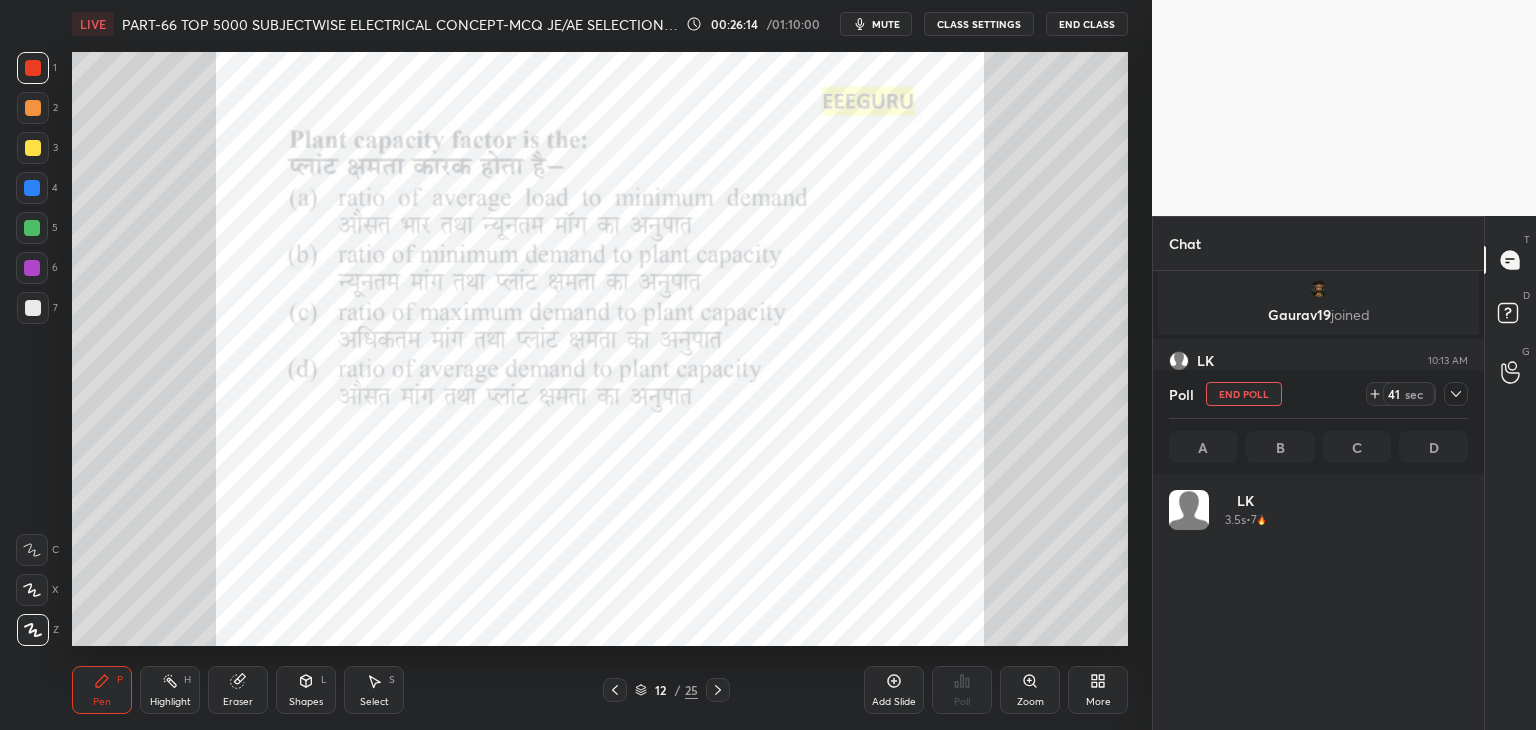 click on "mute" at bounding box center (876, 24) 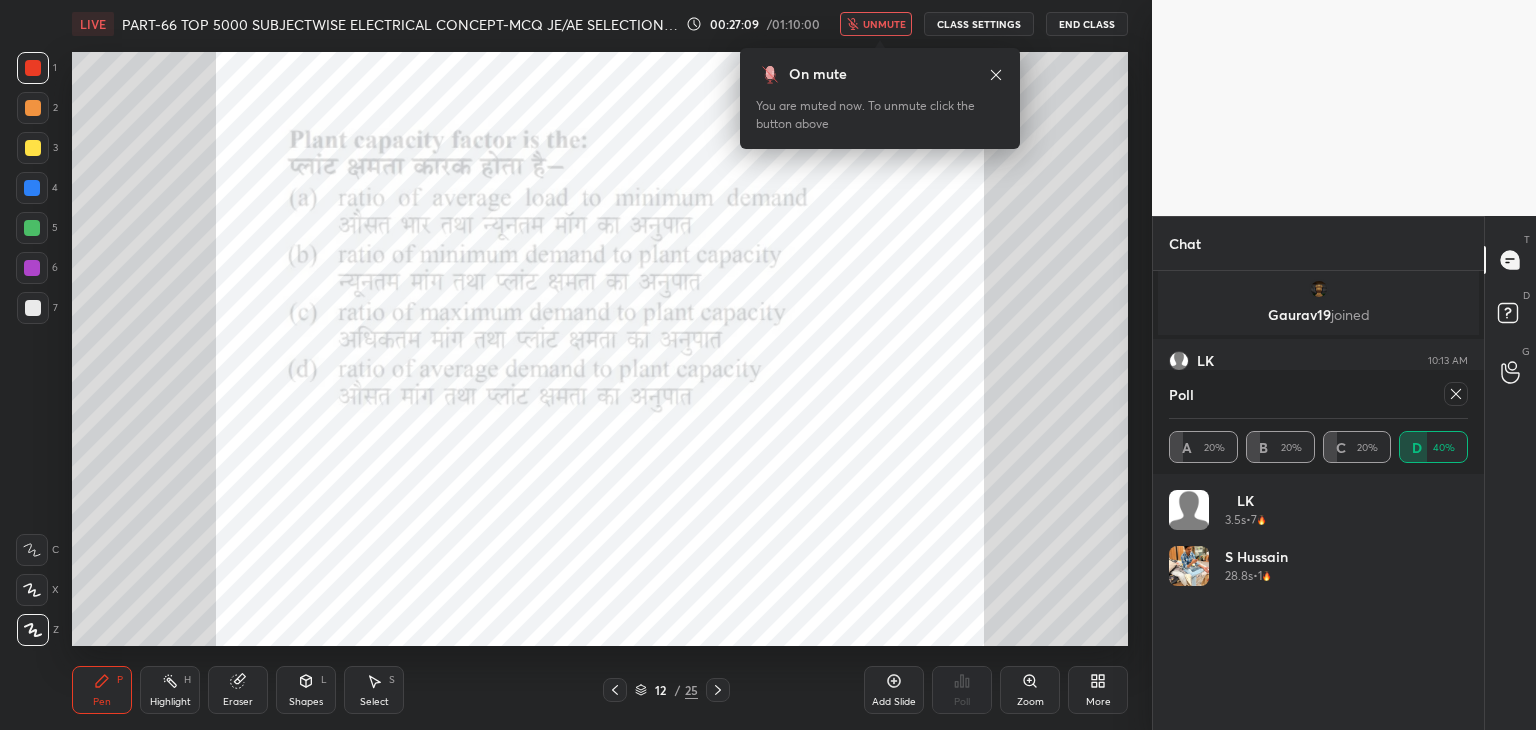click 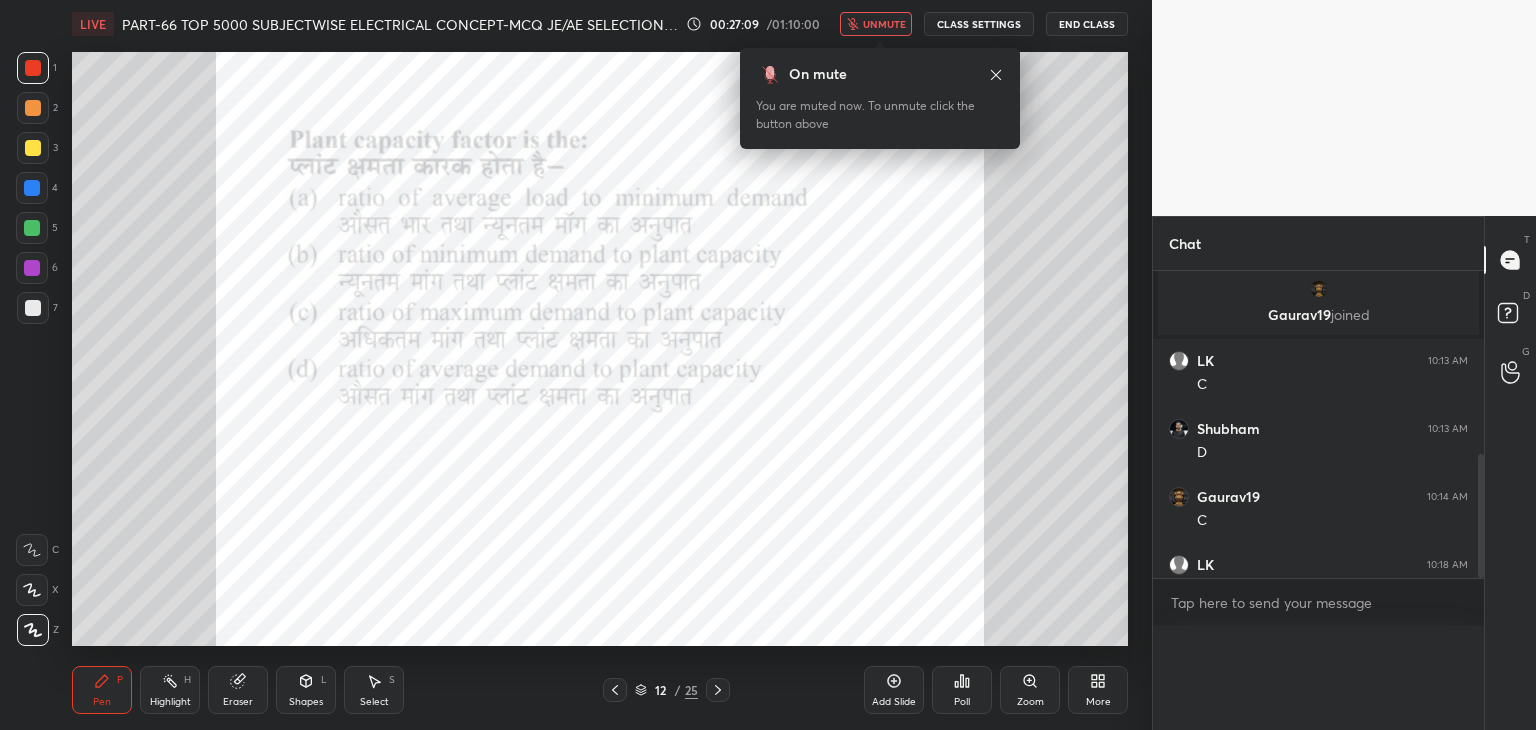 scroll, scrollTop: 176, scrollLeft: 293, axis: both 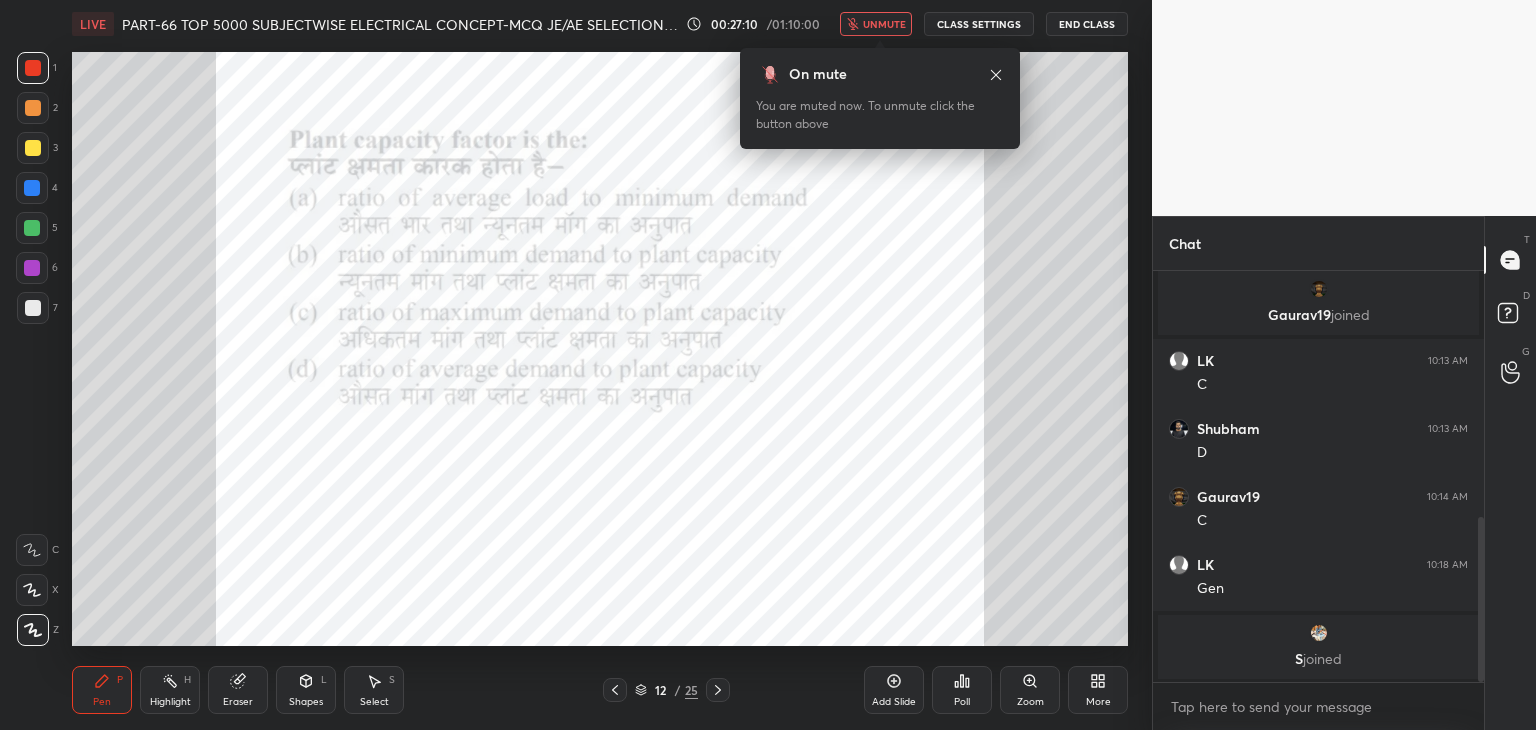click on "unmute" at bounding box center [884, 24] 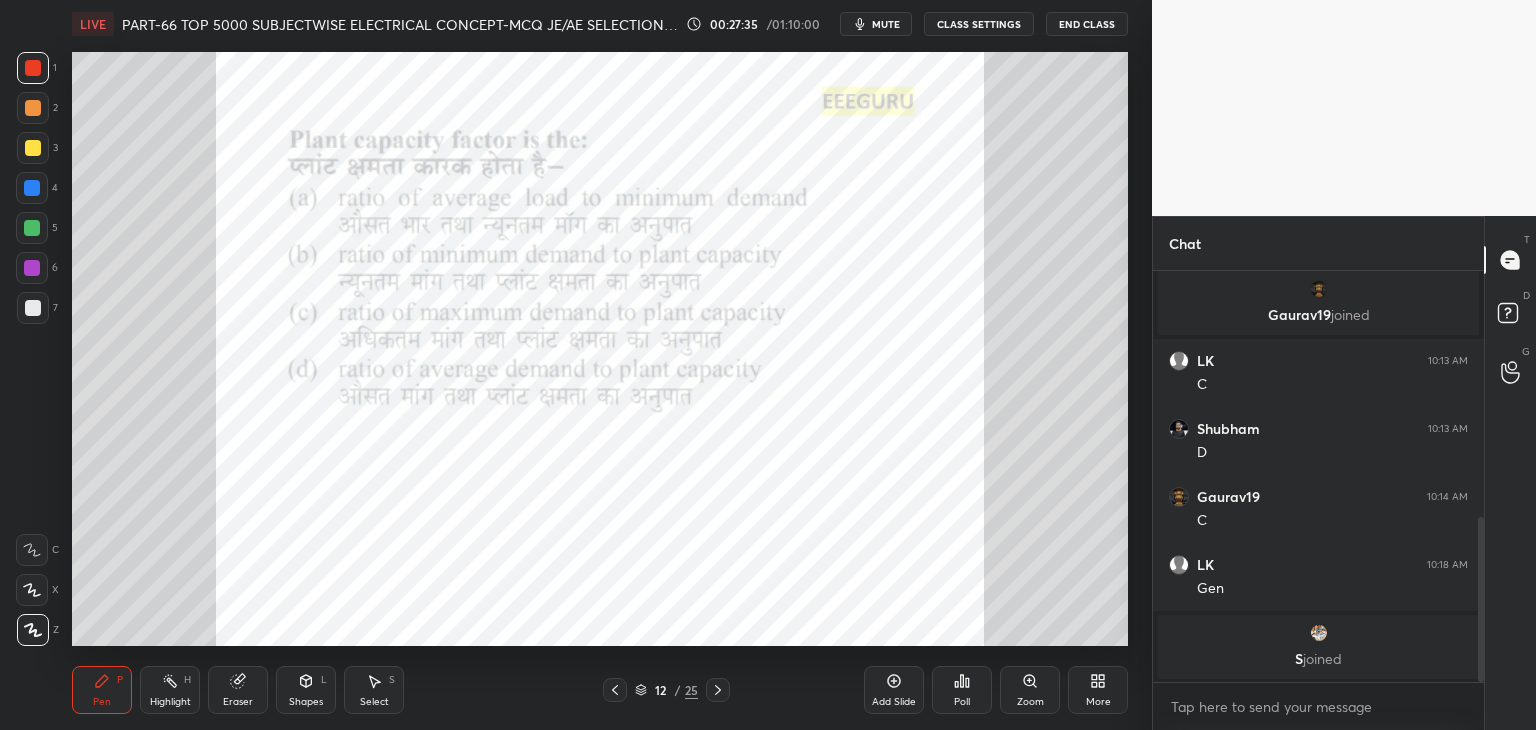 drag, startPoint x: 40, startPoint y: 232, endPoint x: 40, endPoint y: 260, distance: 28 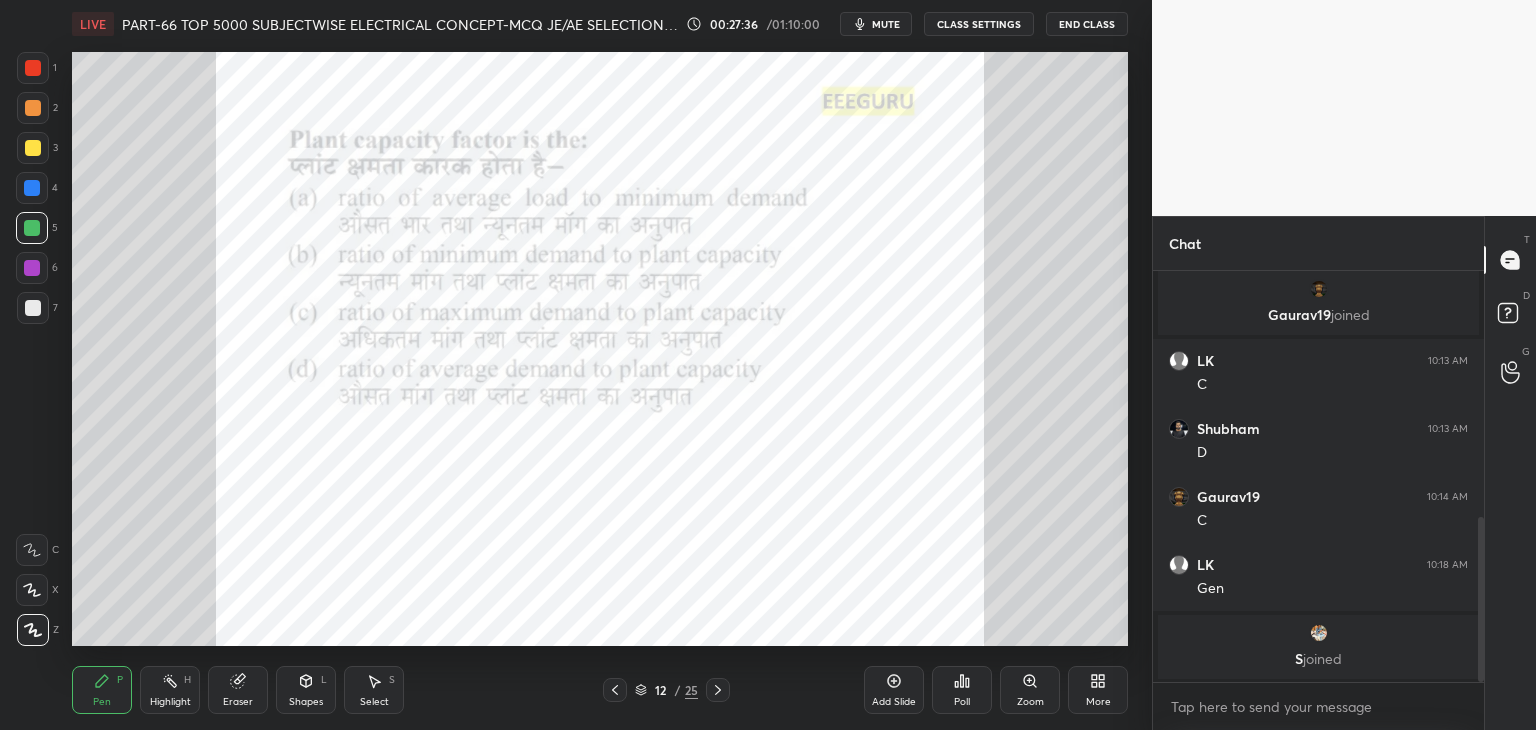 click 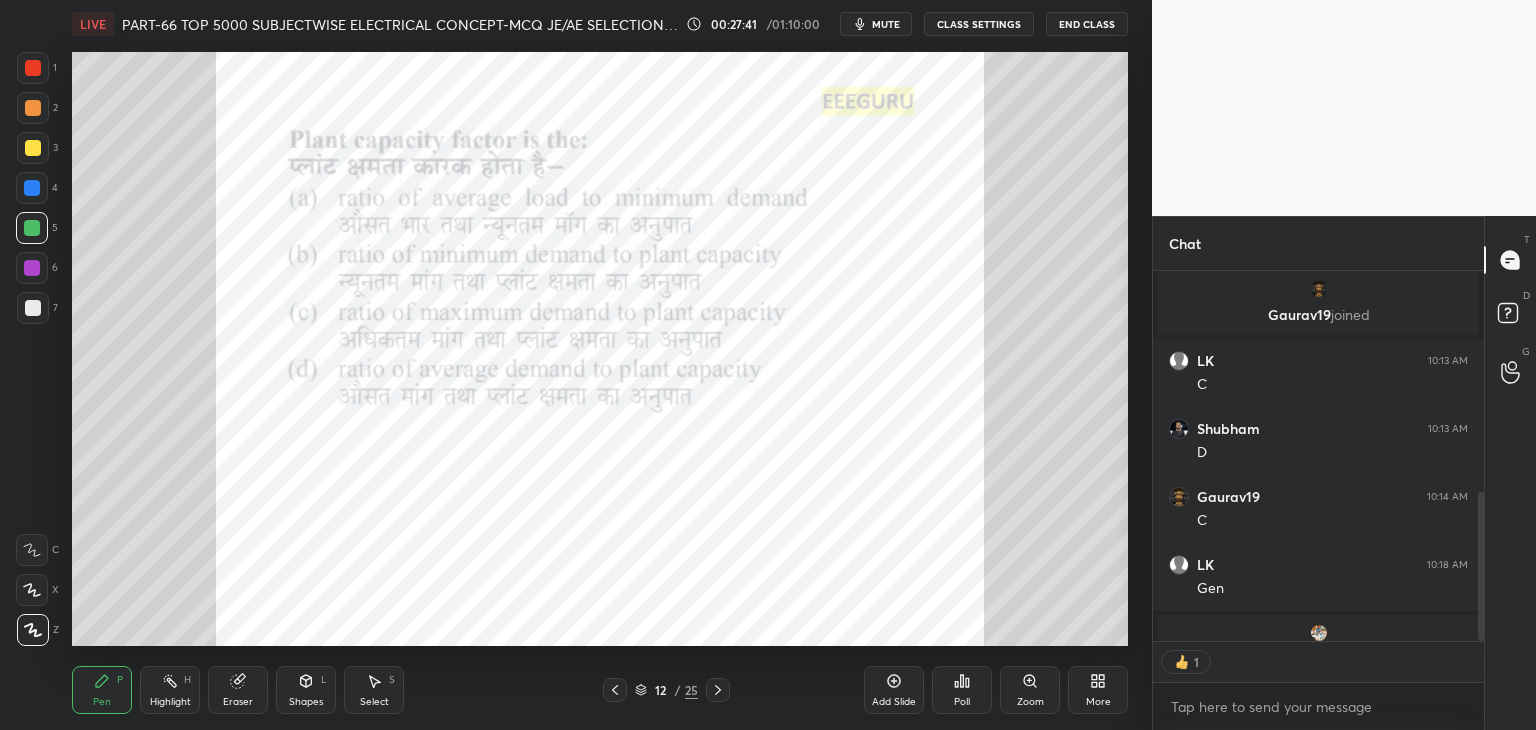 scroll, scrollTop: 365, scrollLeft: 325, axis: both 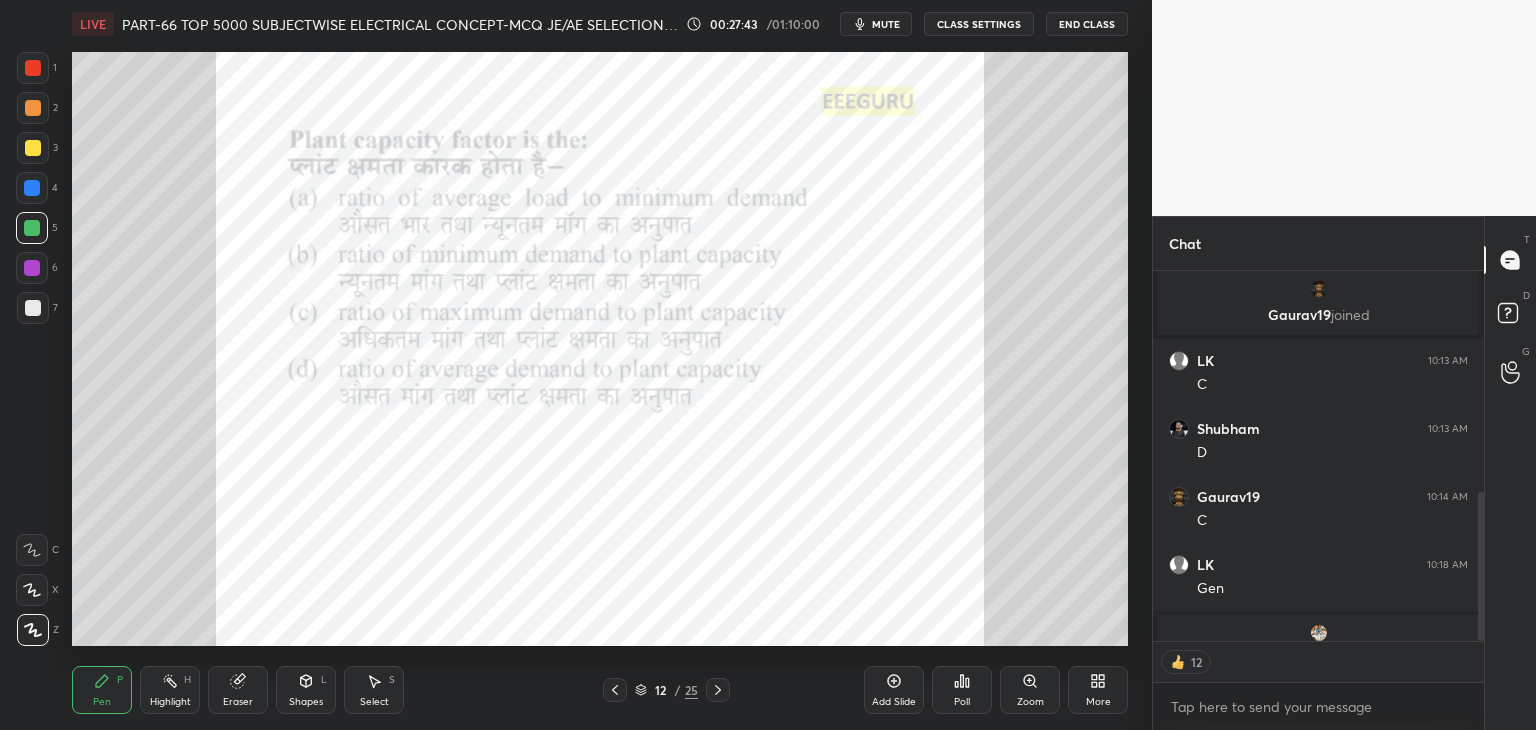 click 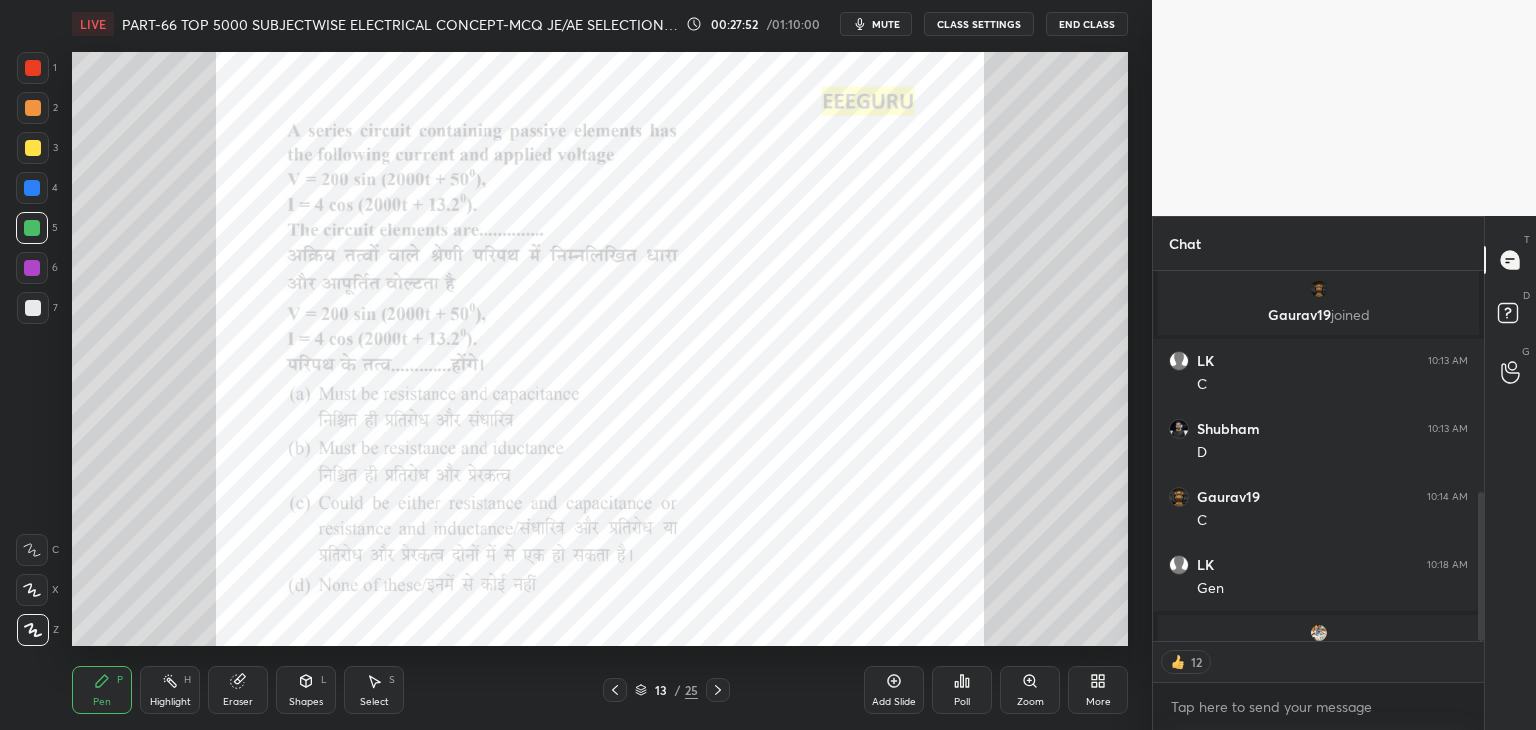 type on "x" 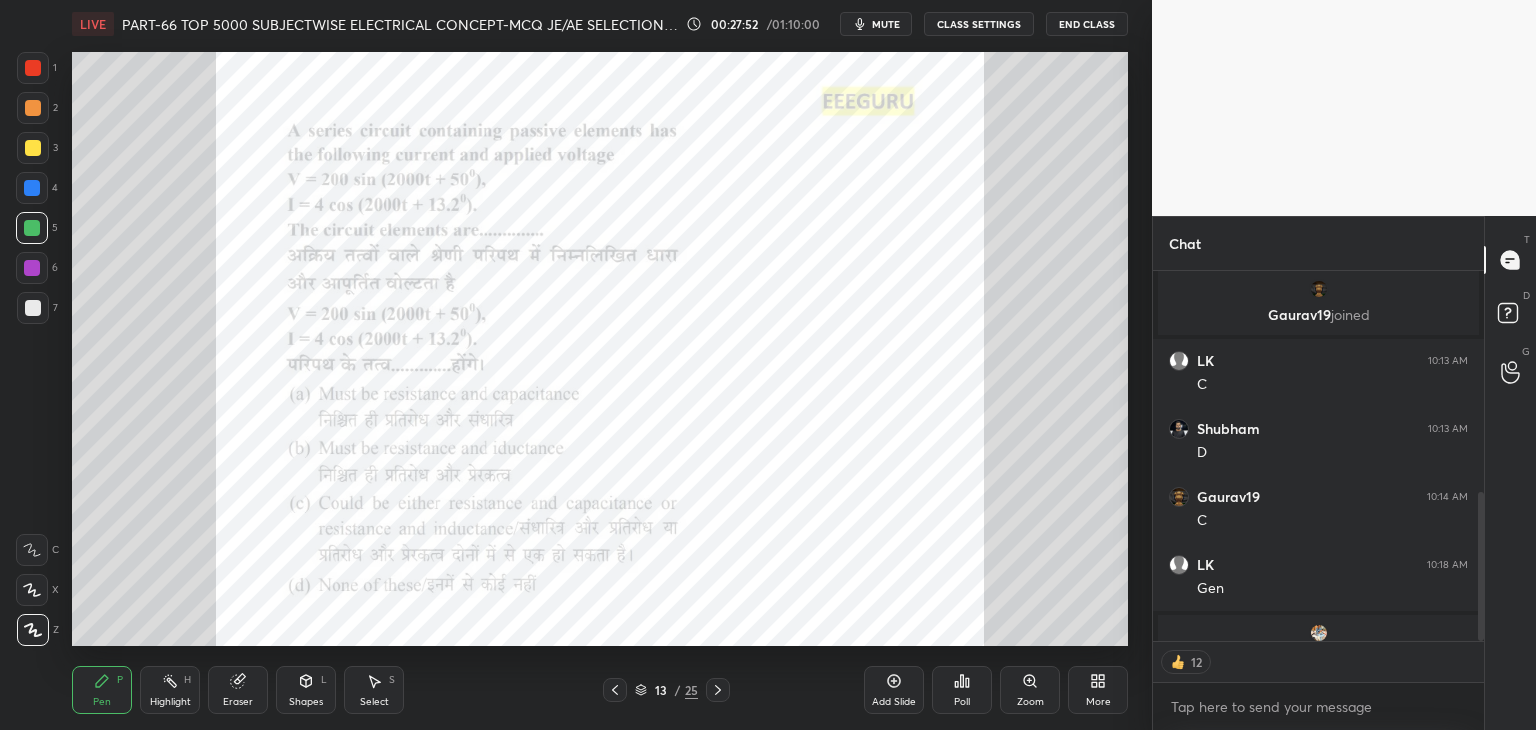 scroll, scrollTop: 6, scrollLeft: 6, axis: both 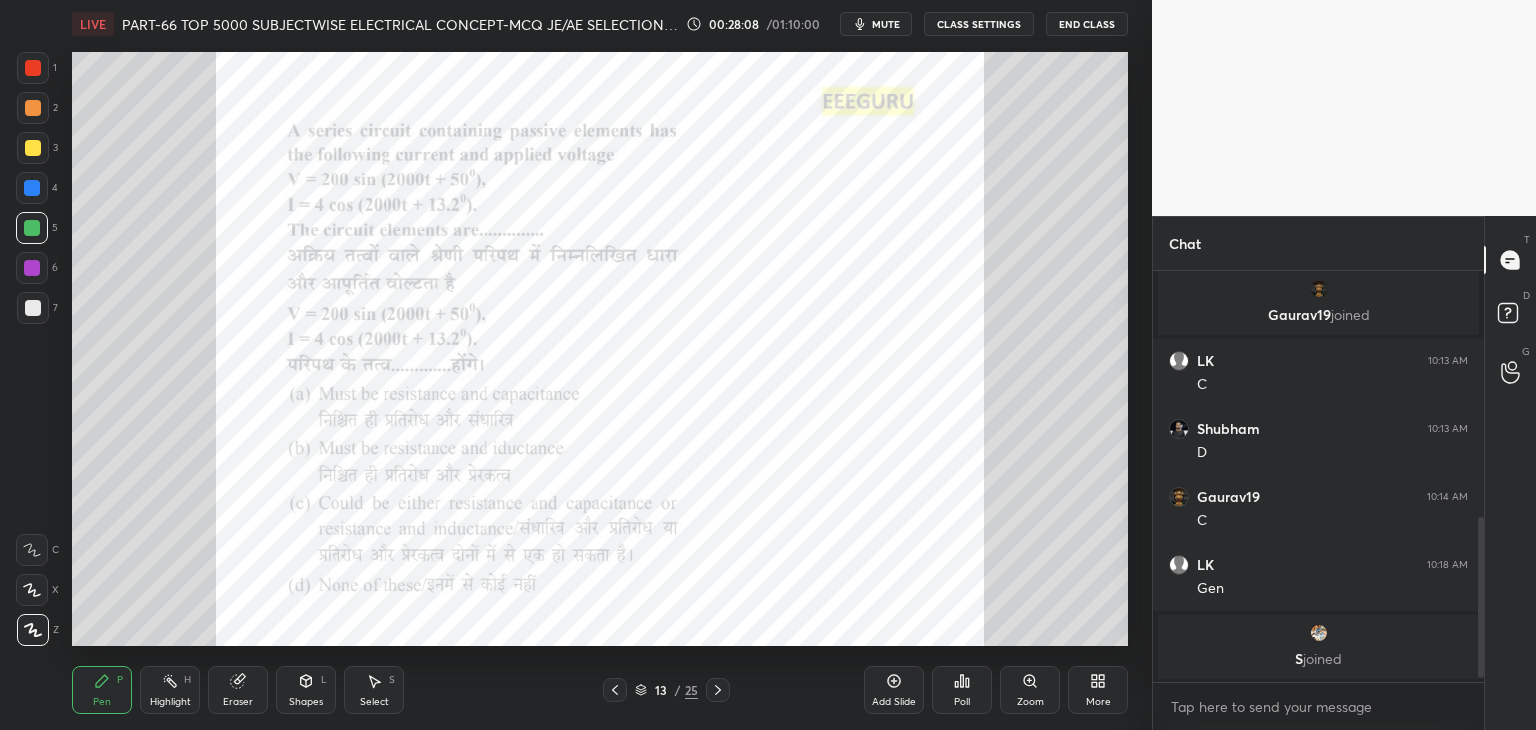 click on "Poll" at bounding box center (962, 690) 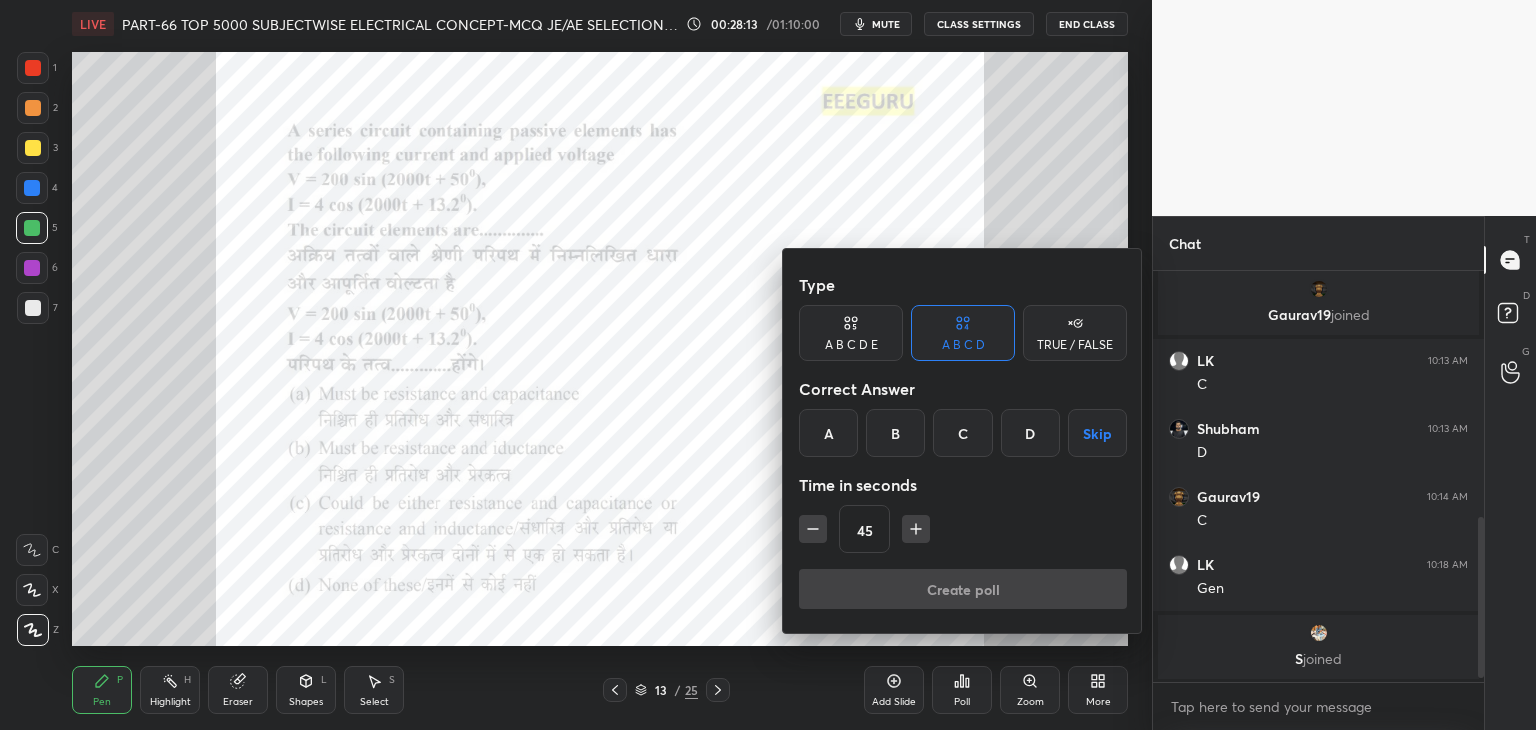 drag, startPoint x: 826, startPoint y: 437, endPoint x: 842, endPoint y: 457, distance: 25.612497 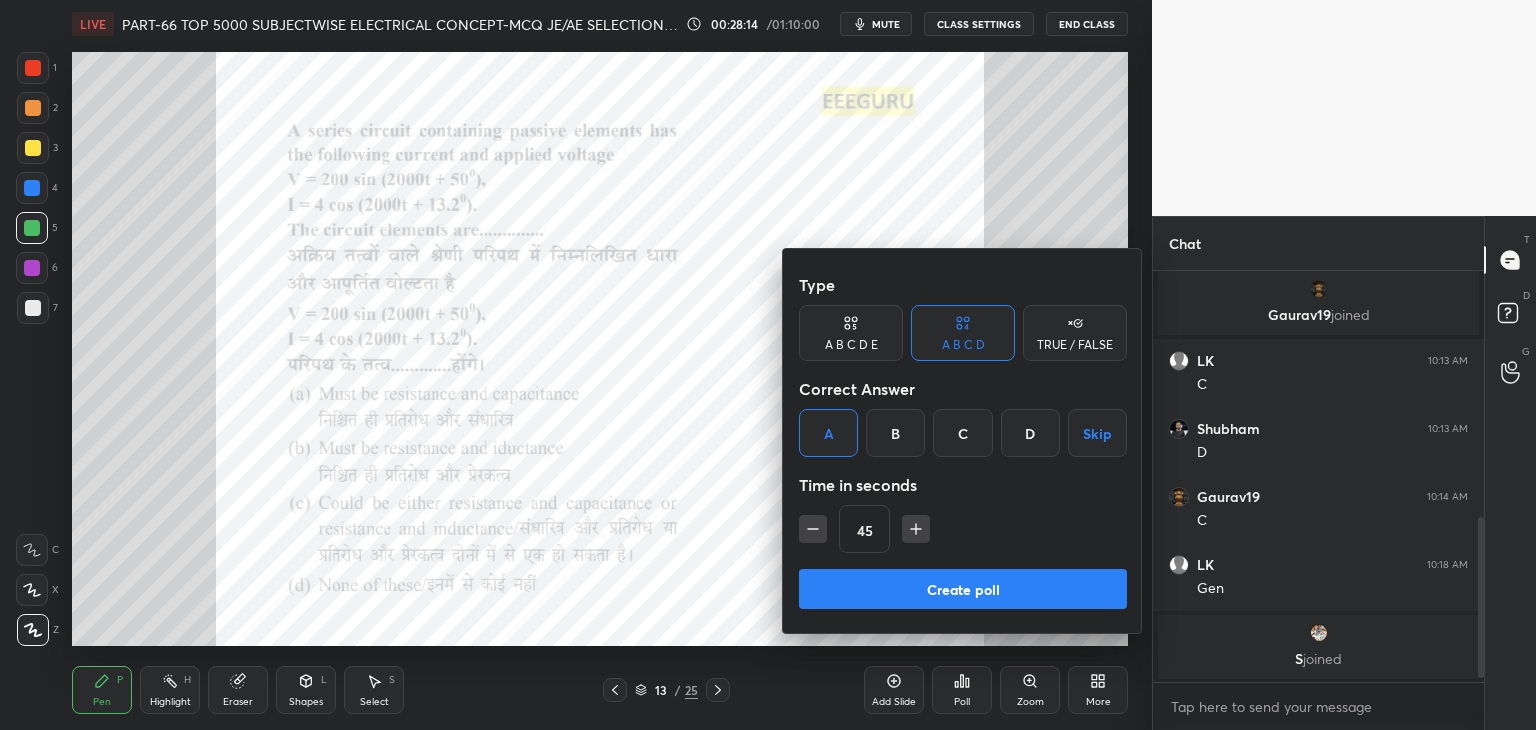 click 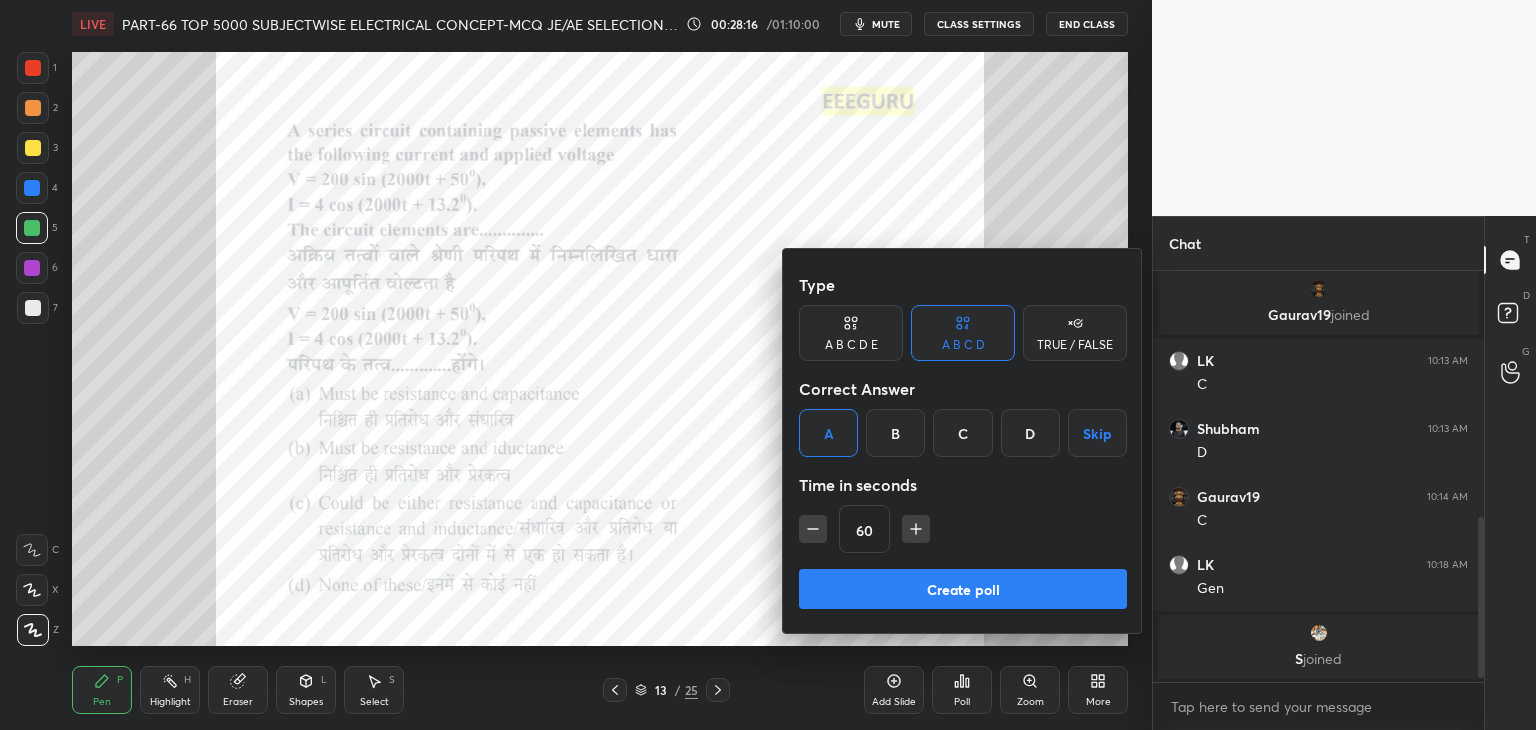 click on "Create poll" at bounding box center [963, 589] 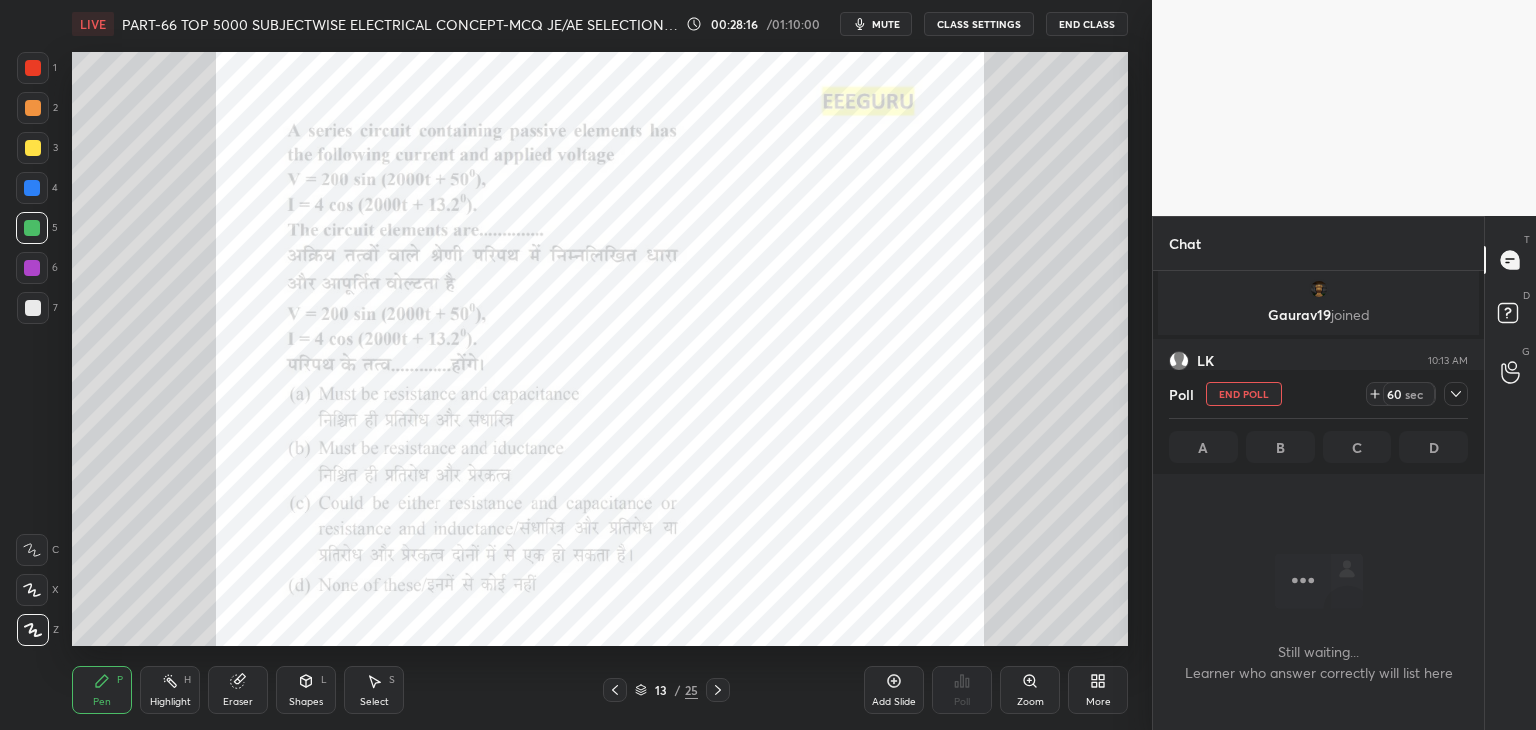 scroll, scrollTop: 372, scrollLeft: 325, axis: both 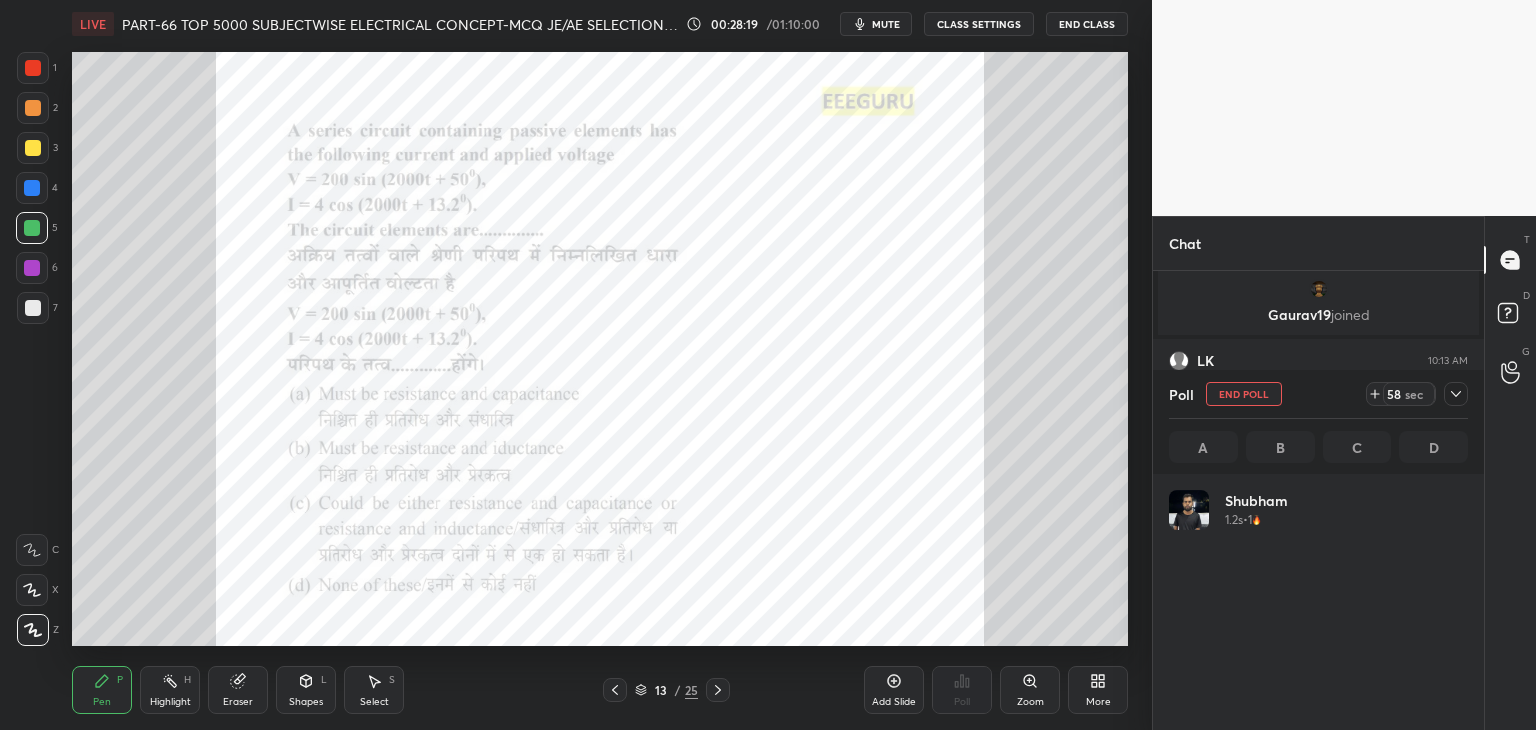 click on "mute" at bounding box center [886, 24] 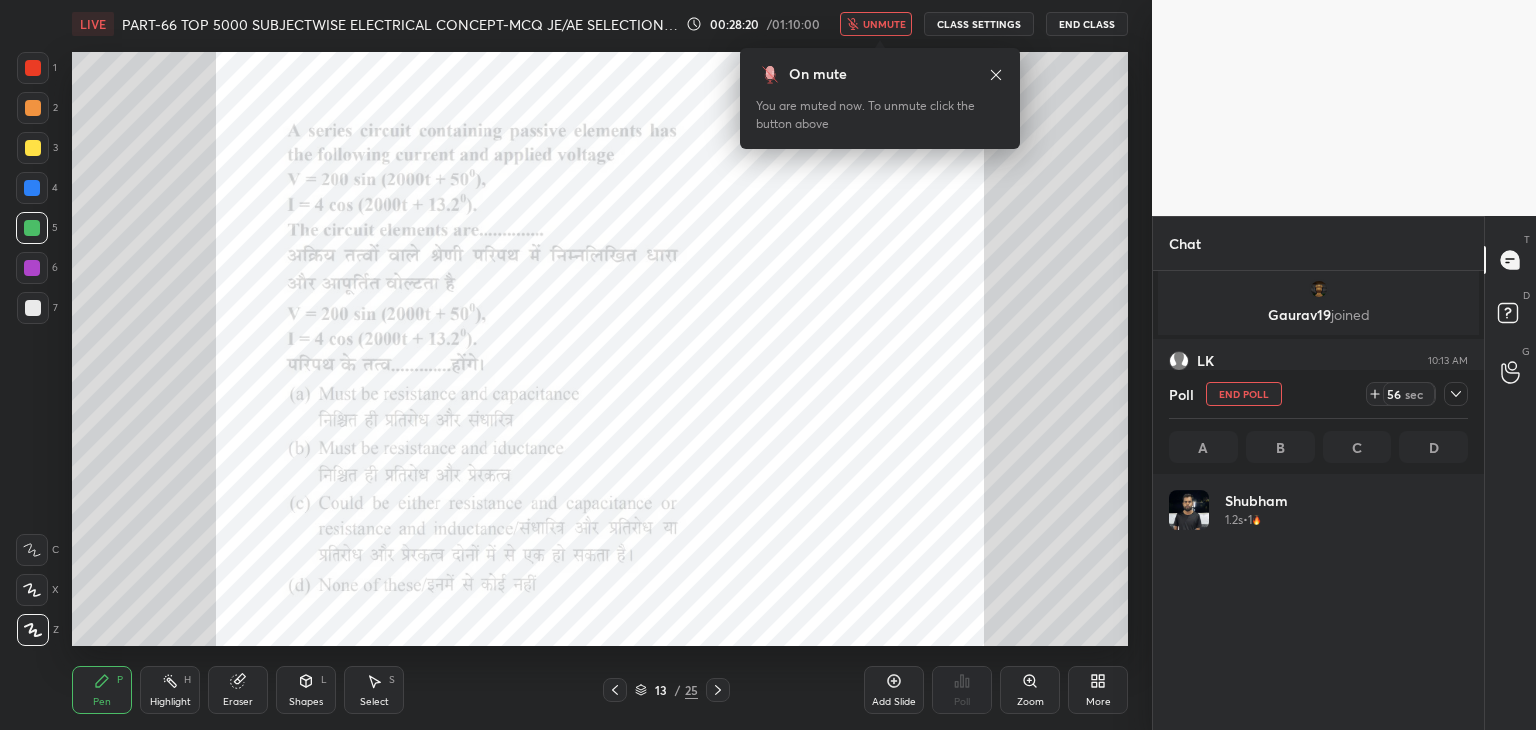 click 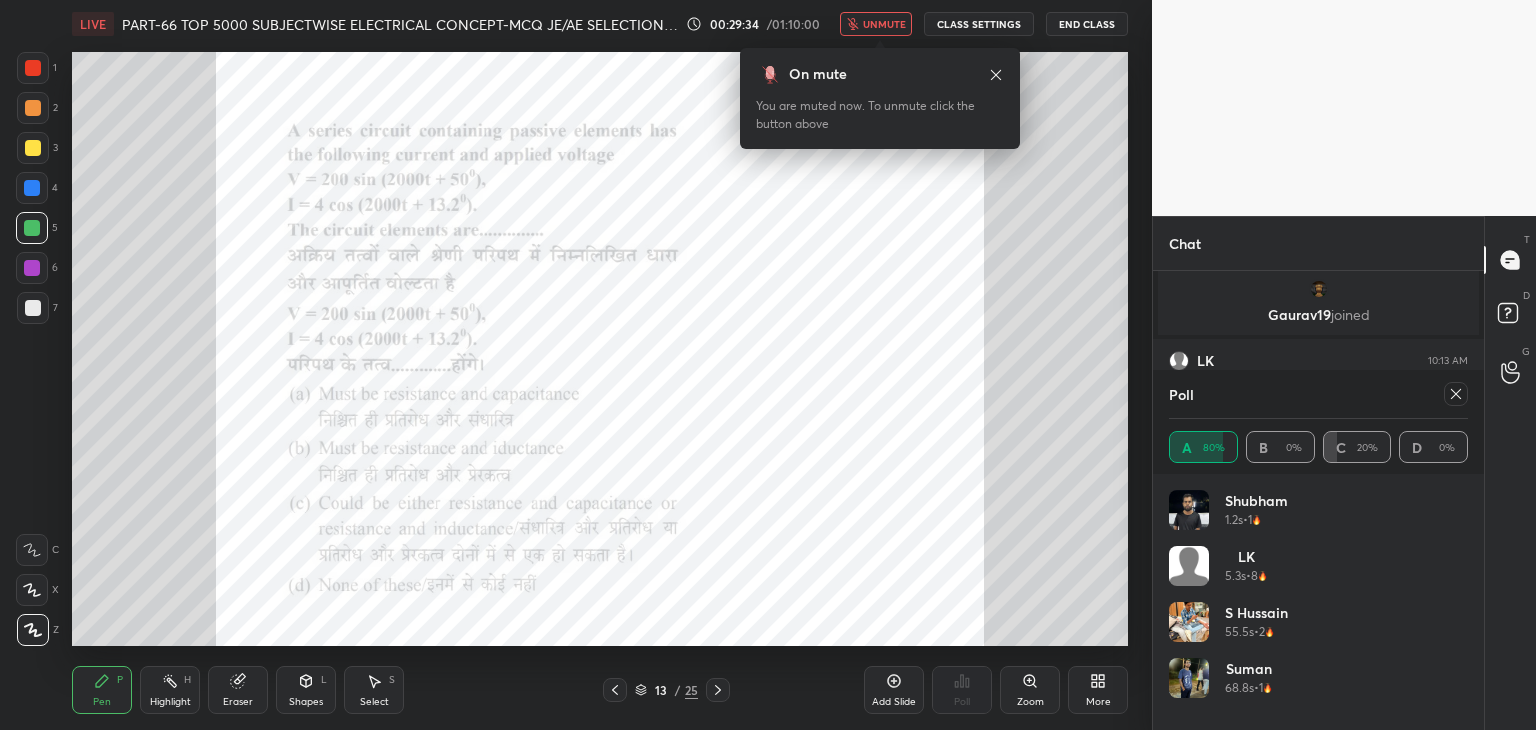 click on "unmute" at bounding box center [884, 24] 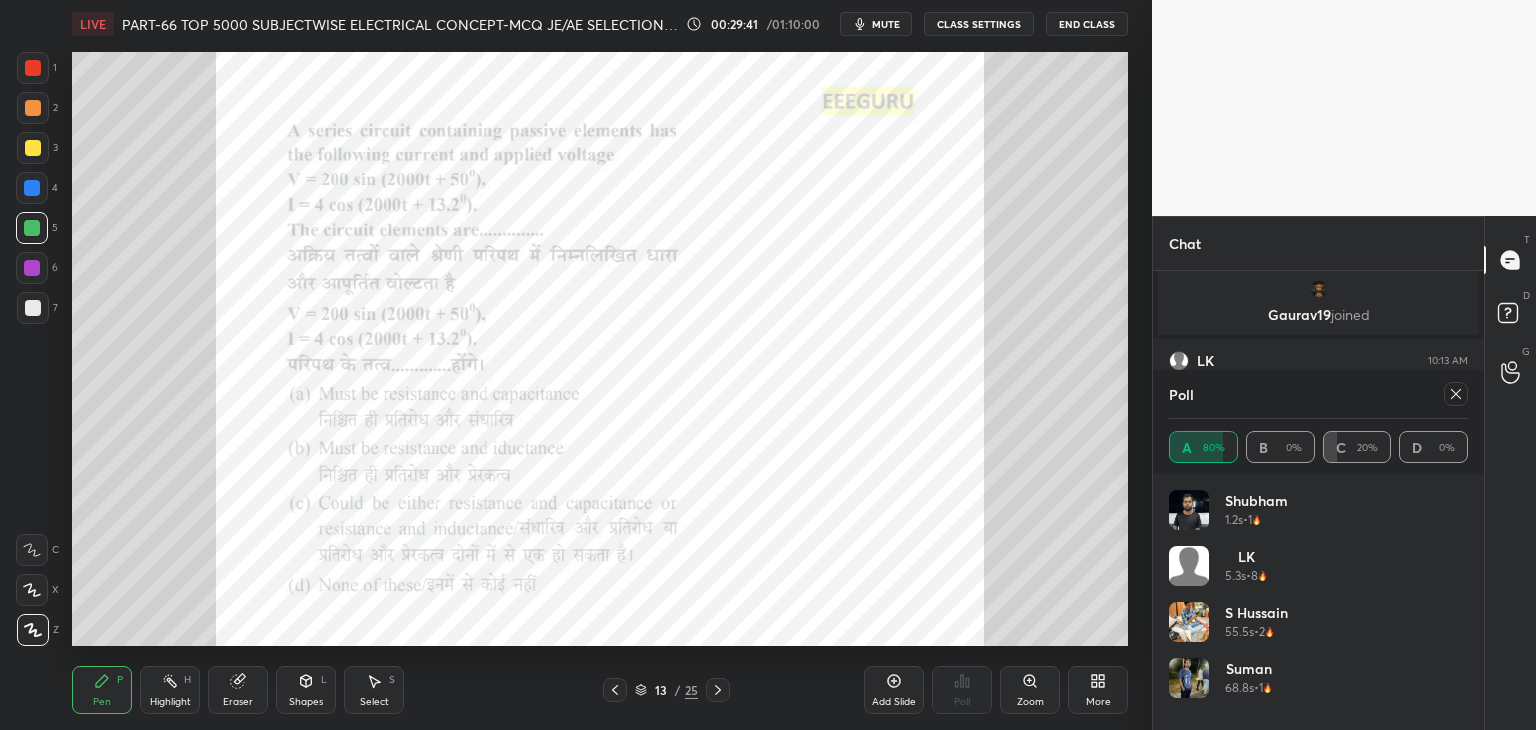 click on "mute" at bounding box center (886, 24) 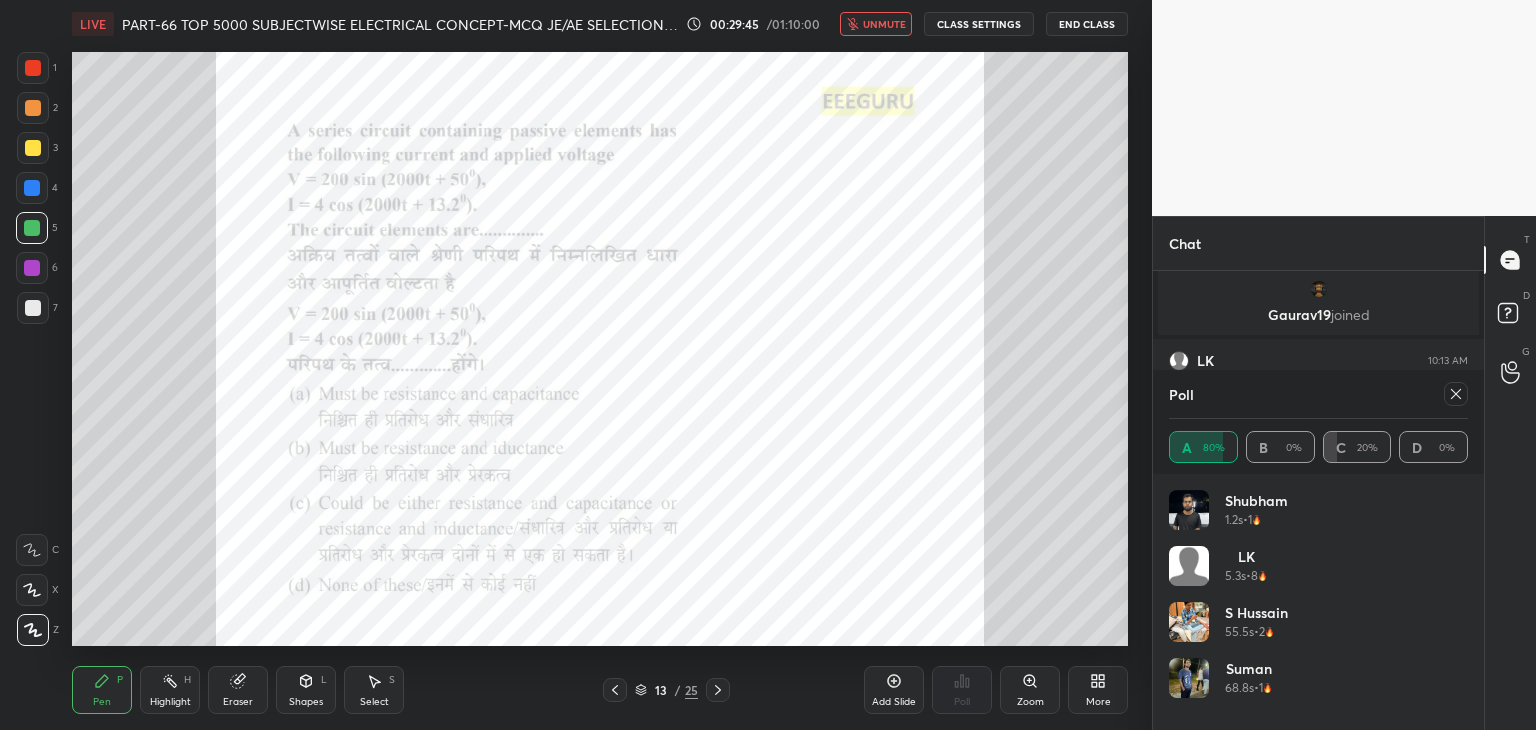 scroll, scrollTop: 261, scrollLeft: 325, axis: both 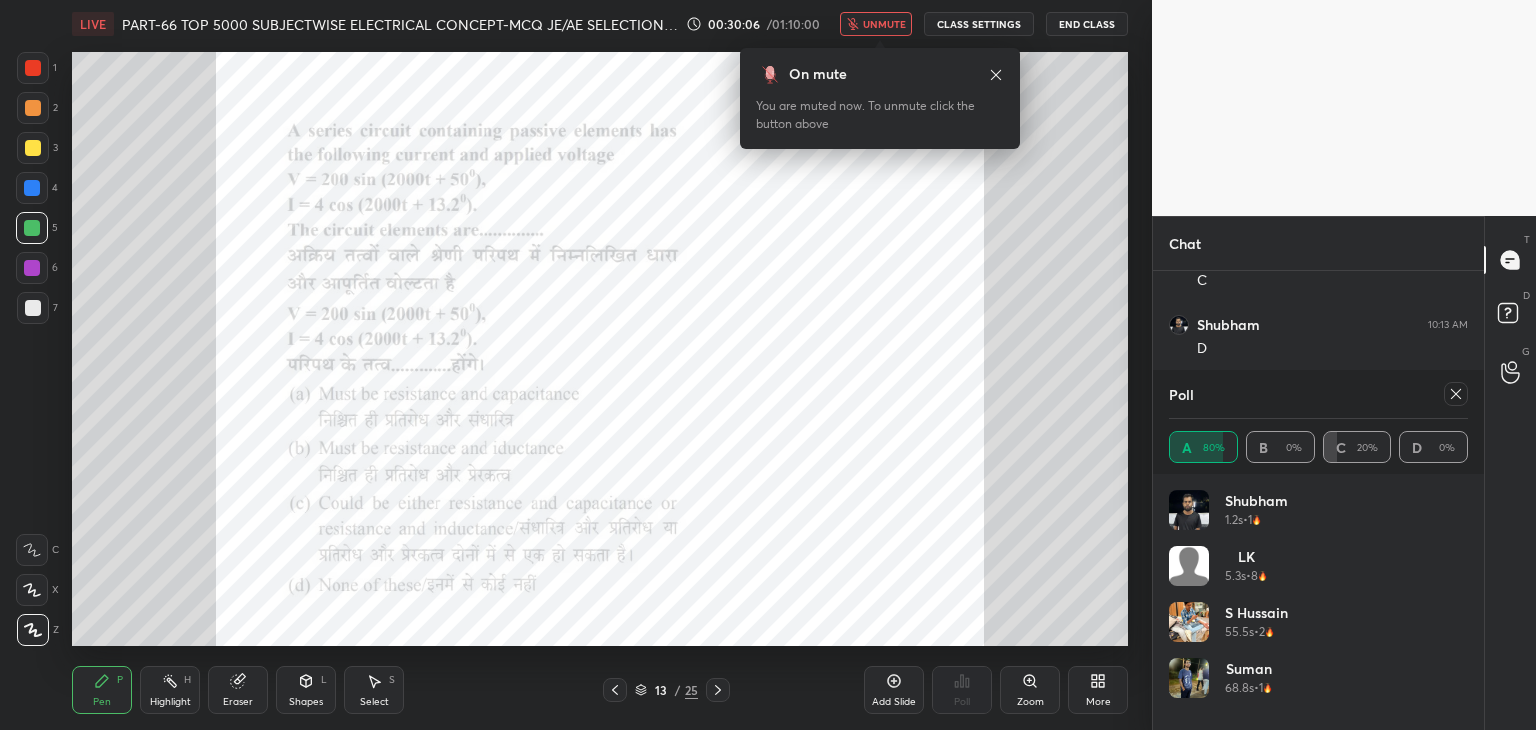click on "unmute" at bounding box center [884, 24] 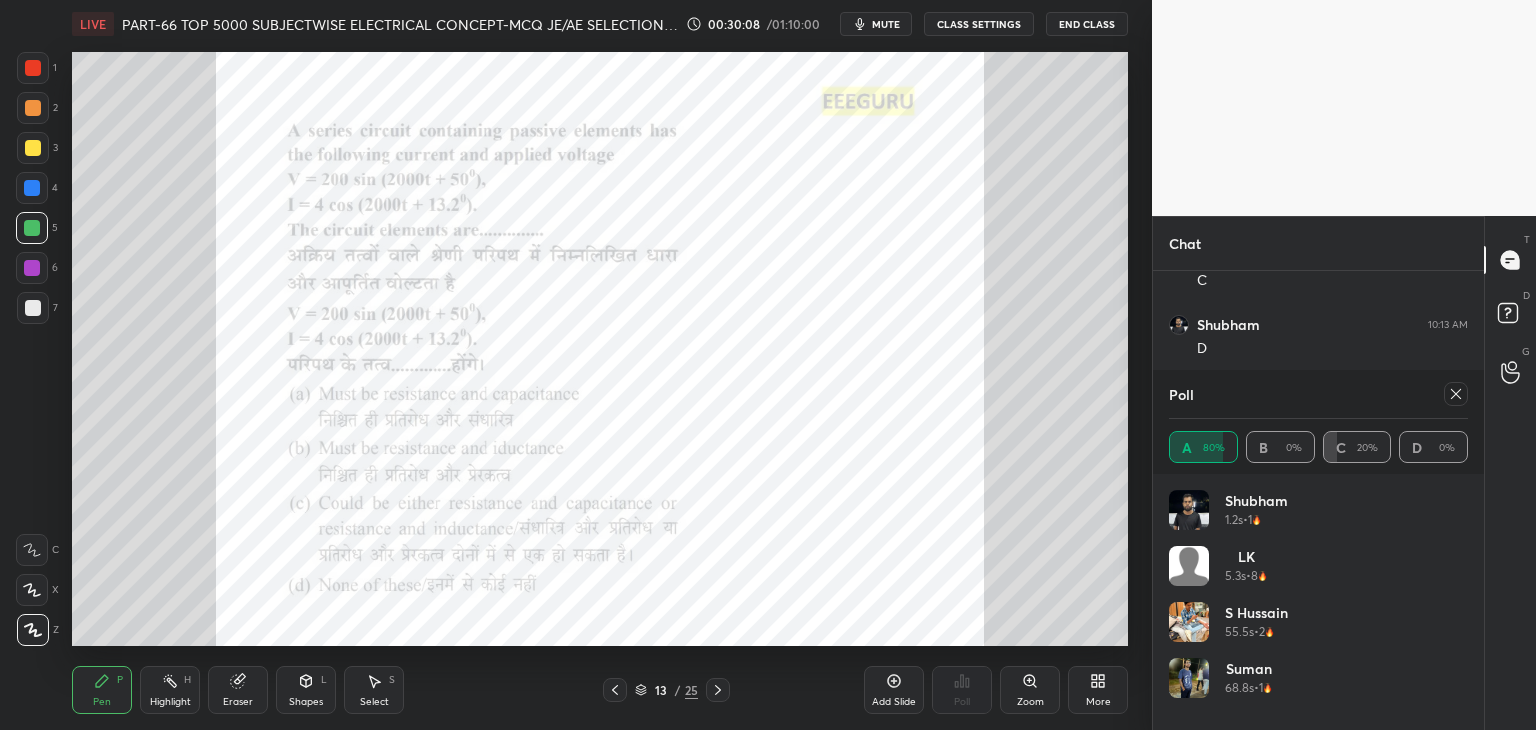 click 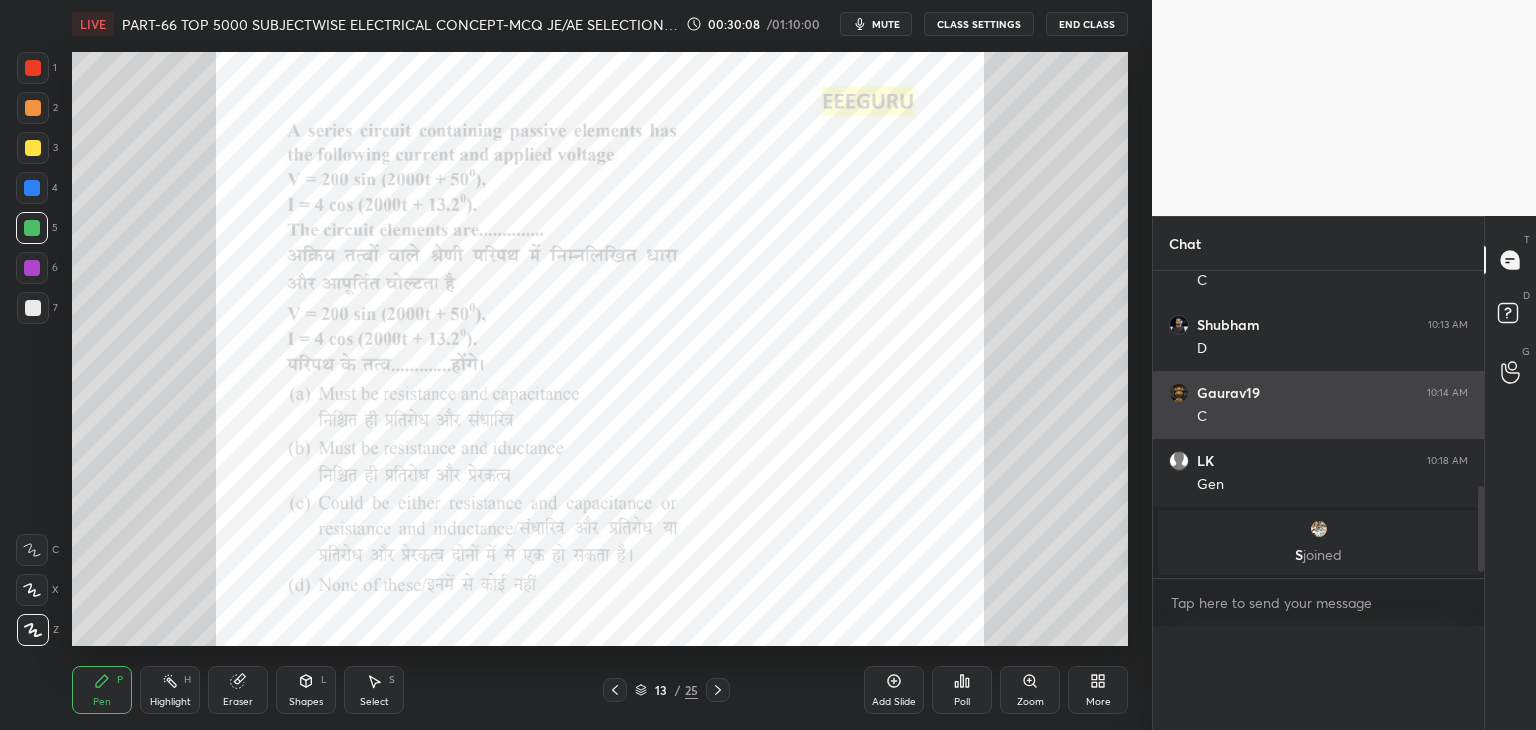 scroll, scrollTop: 0, scrollLeft: 6, axis: horizontal 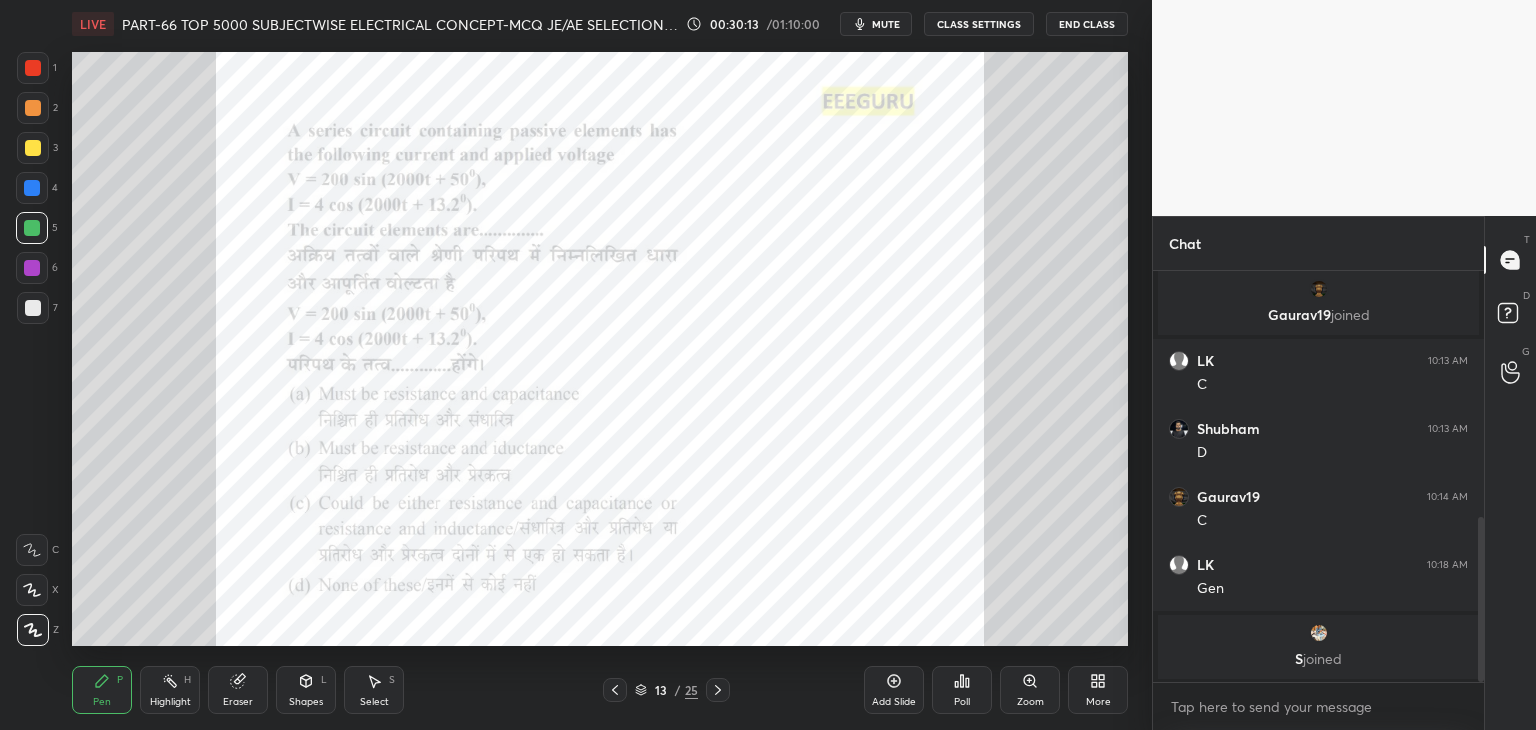 click at bounding box center (33, 68) 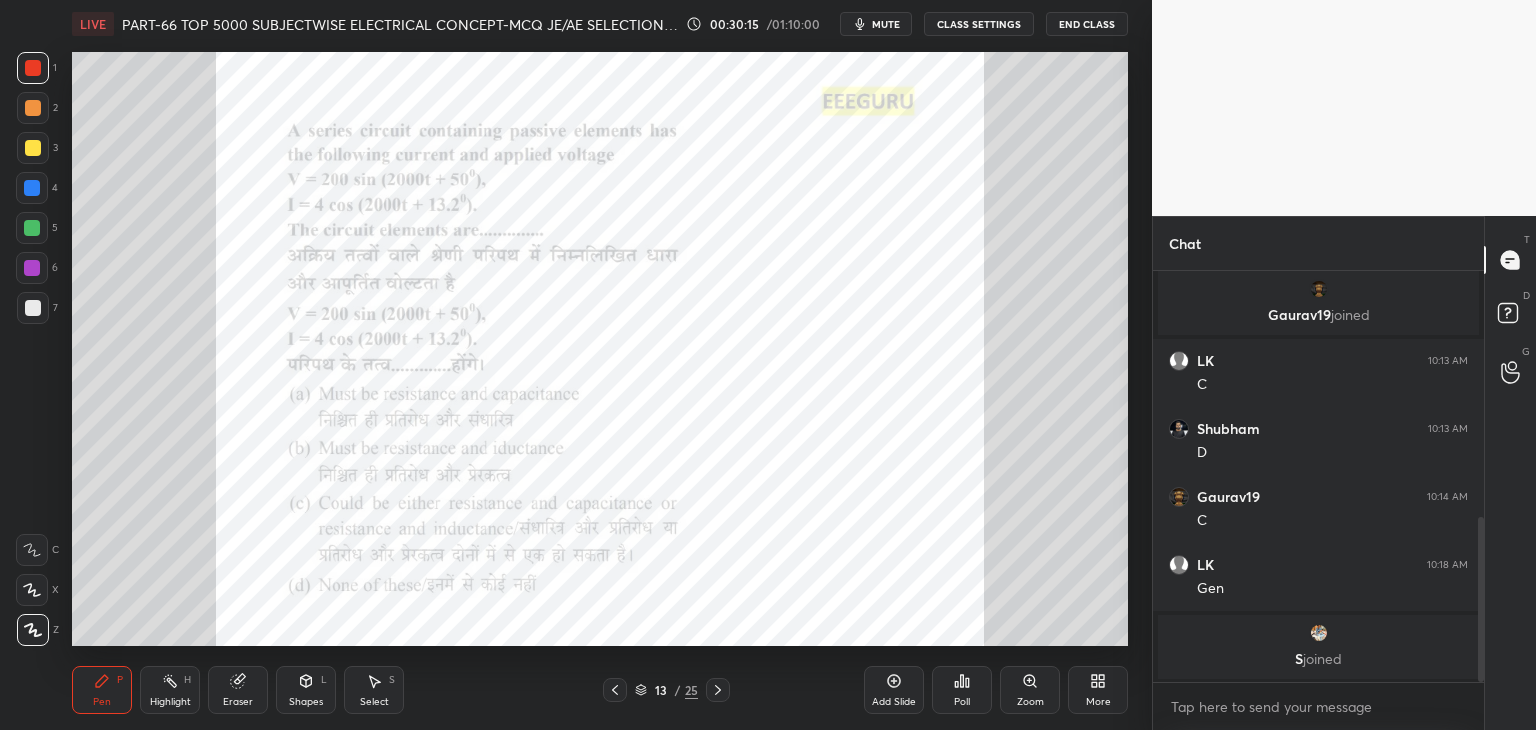 drag, startPoint x: 322, startPoint y: 685, endPoint x: 286, endPoint y: 704, distance: 40.706264 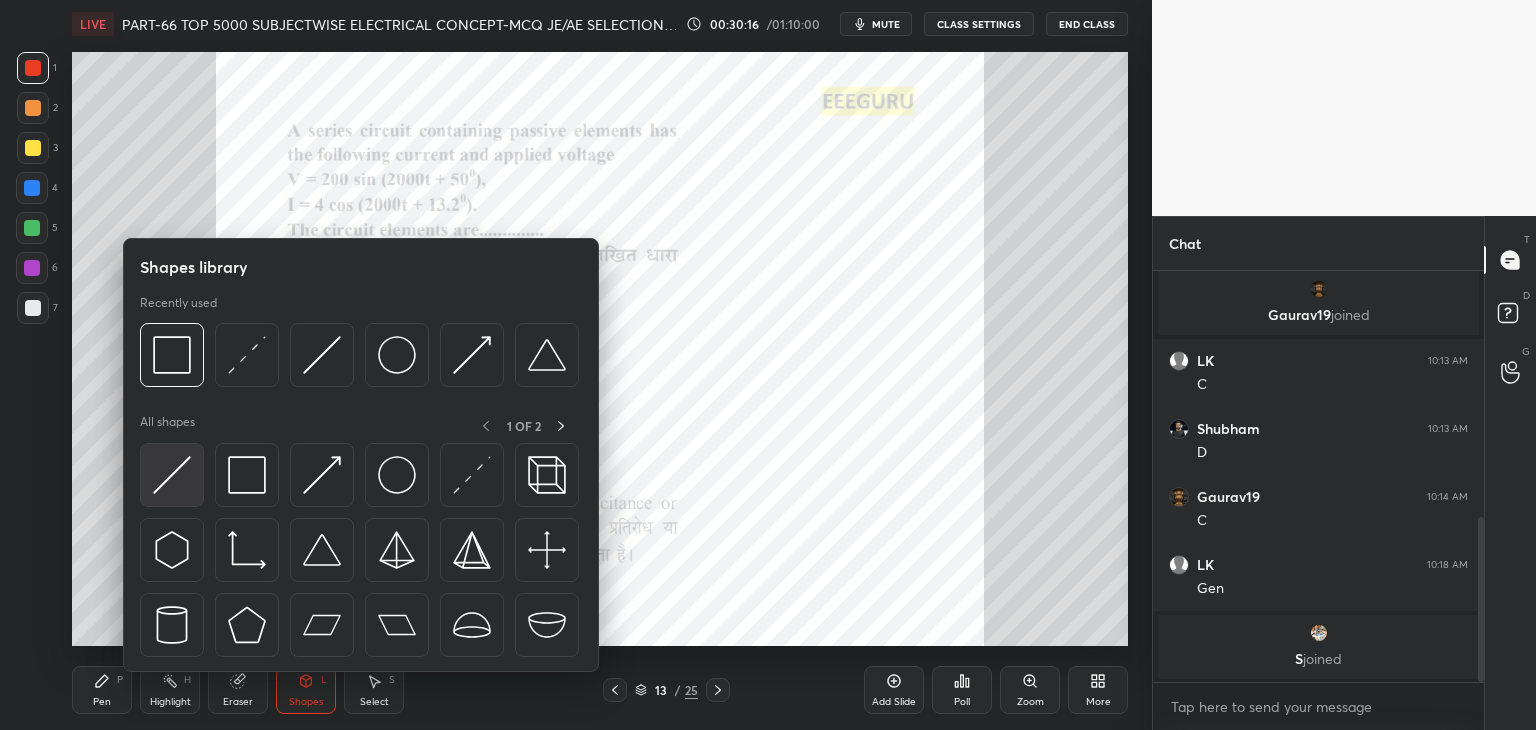 click at bounding box center (172, 475) 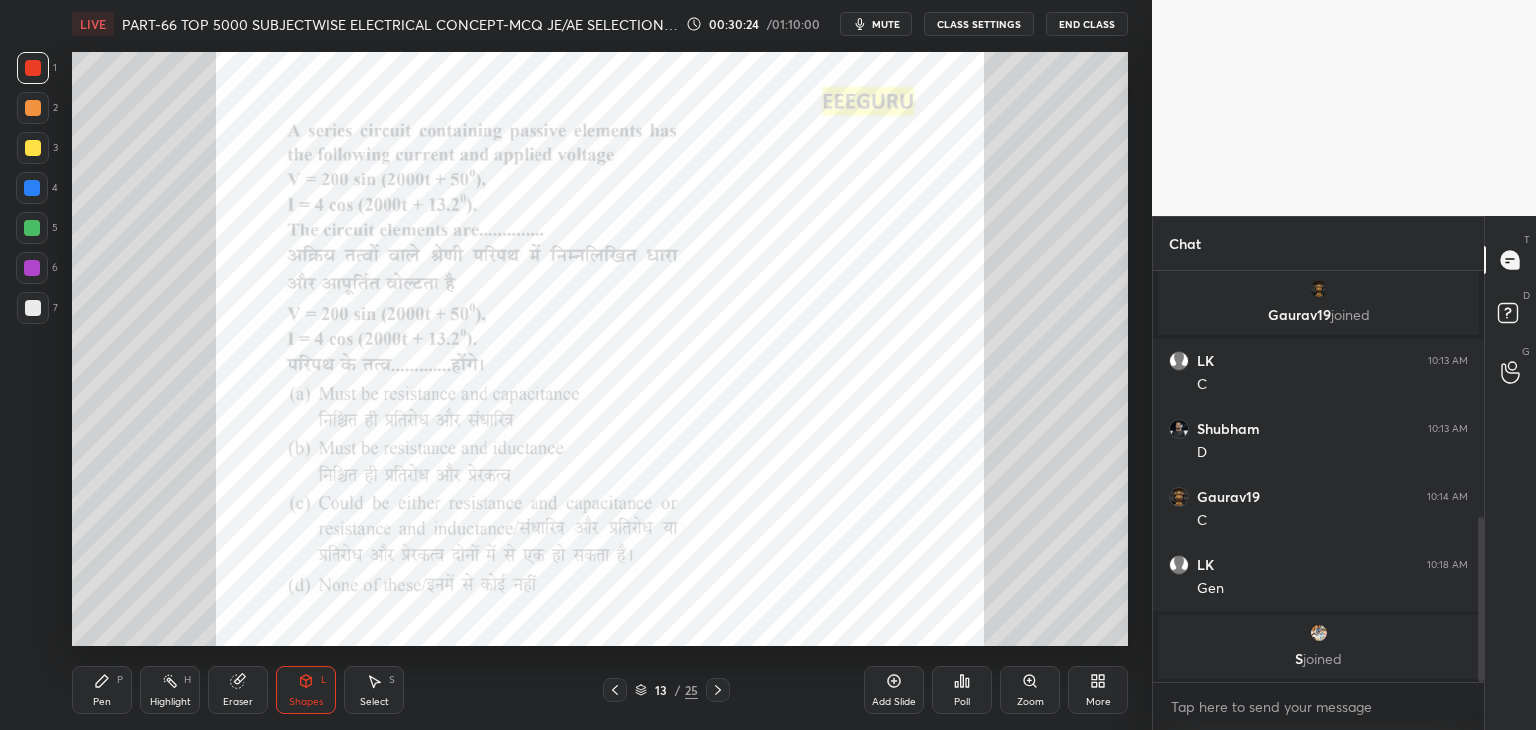 drag, startPoint x: 304, startPoint y: 693, endPoint x: 277, endPoint y: 710, distance: 31.906113 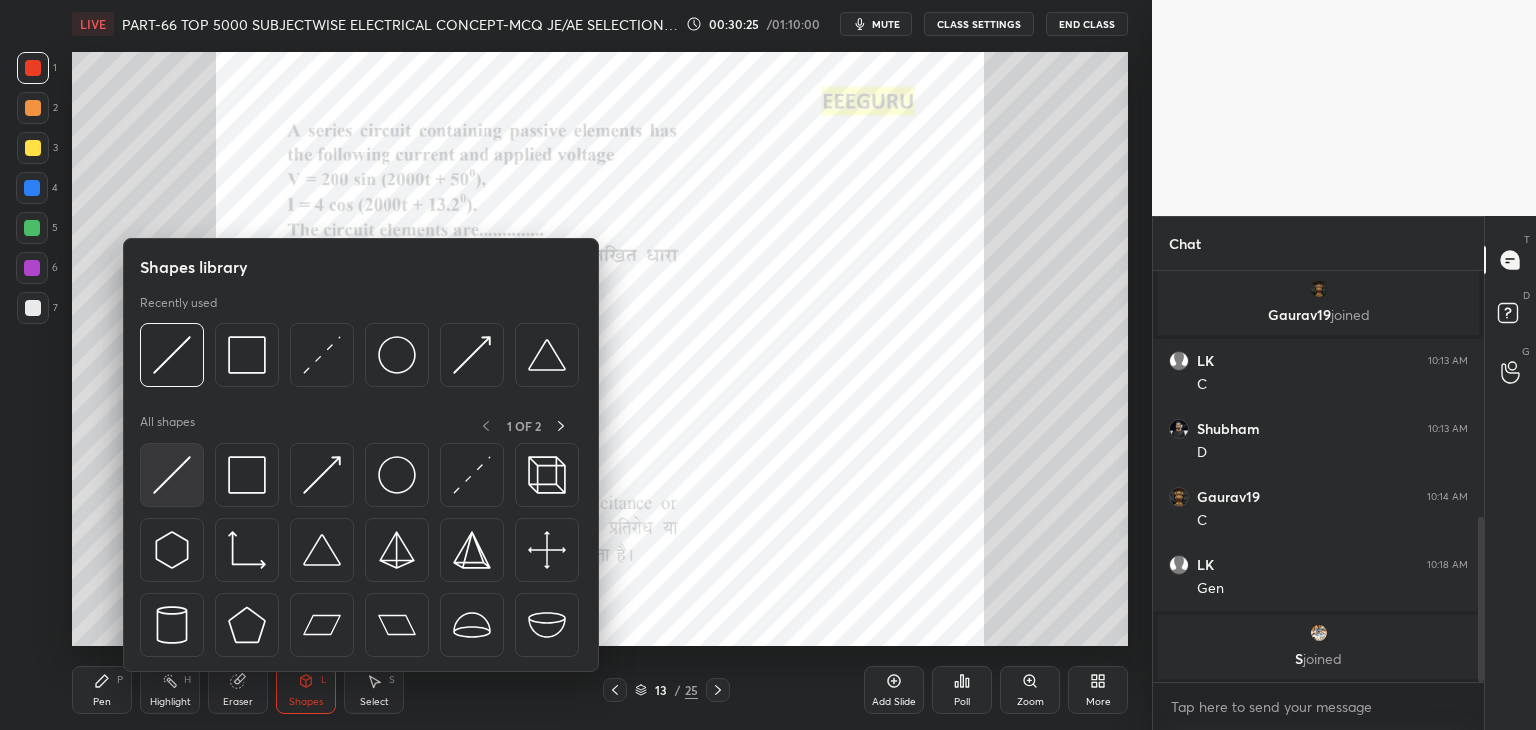 click at bounding box center (172, 475) 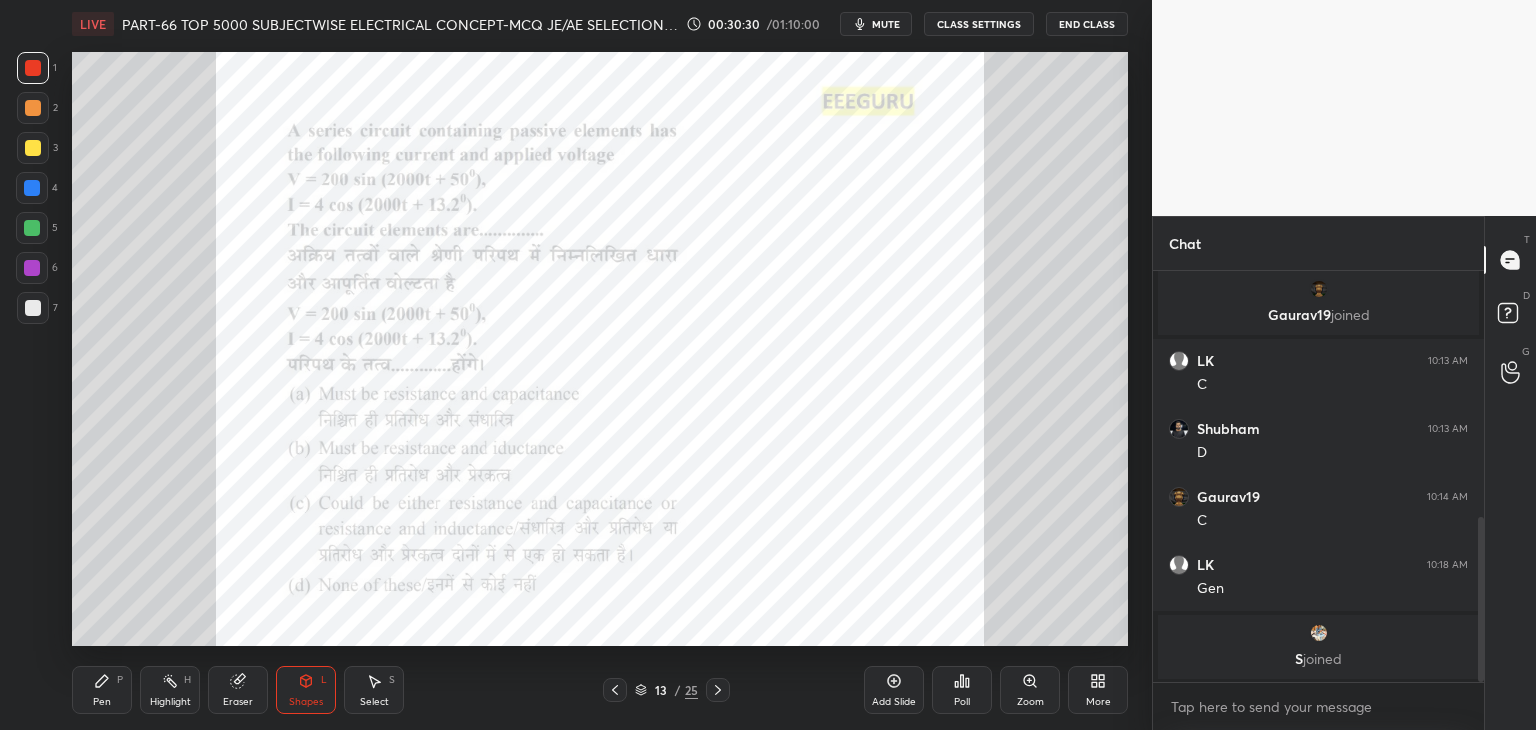 click on "Pen" at bounding box center [102, 702] 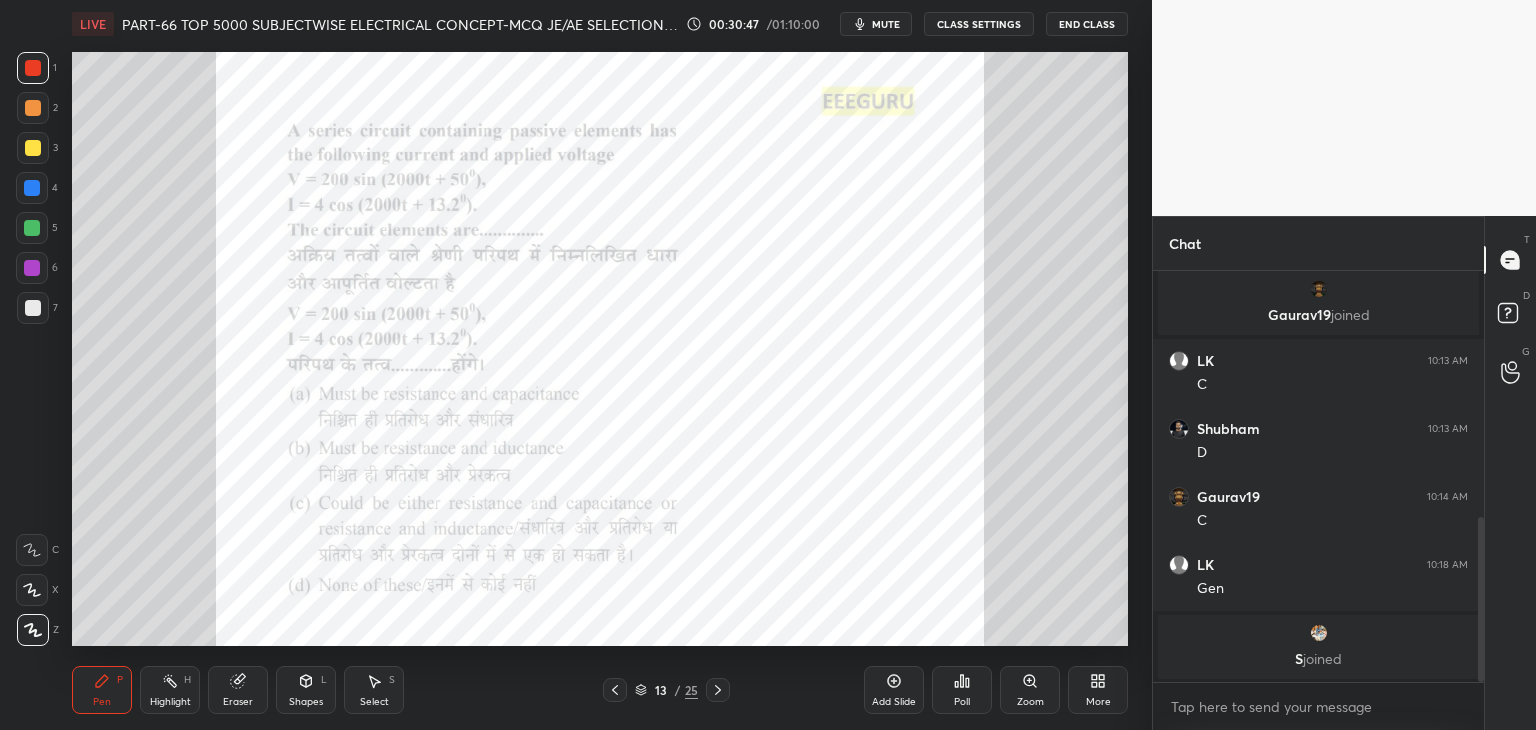 click at bounding box center [32, 188] 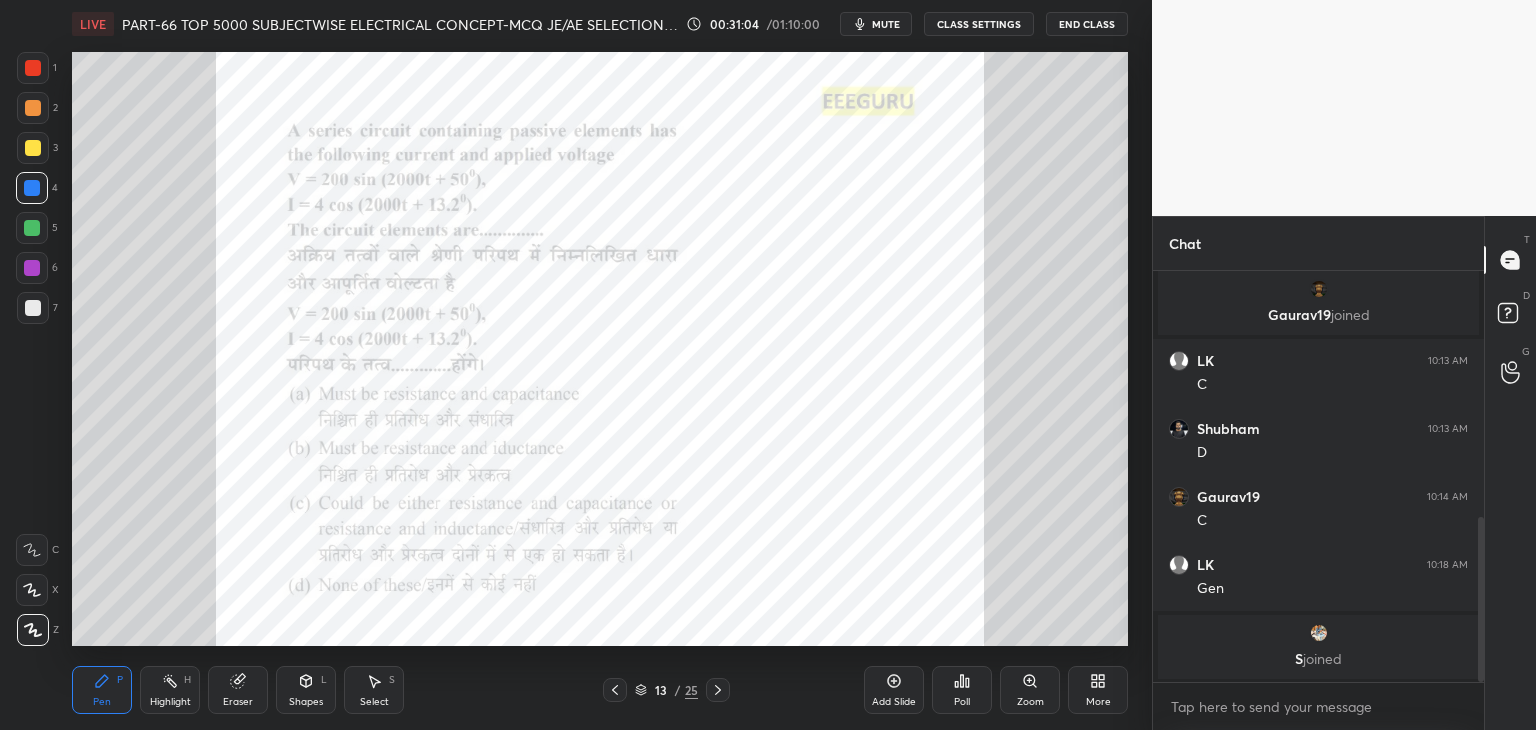 drag, startPoint x: 34, startPoint y: 270, endPoint x: 44, endPoint y: 267, distance: 10.440307 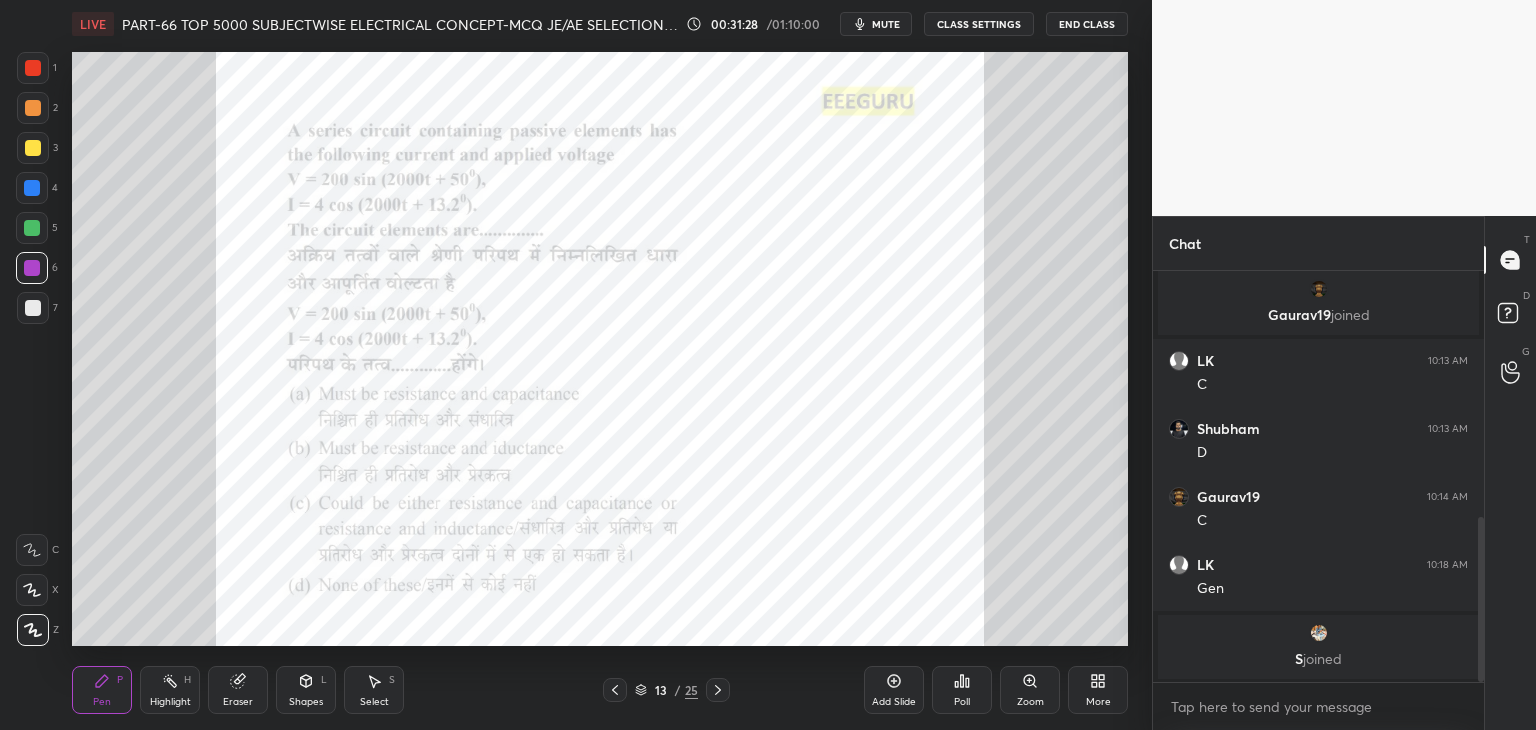 click at bounding box center (33, 68) 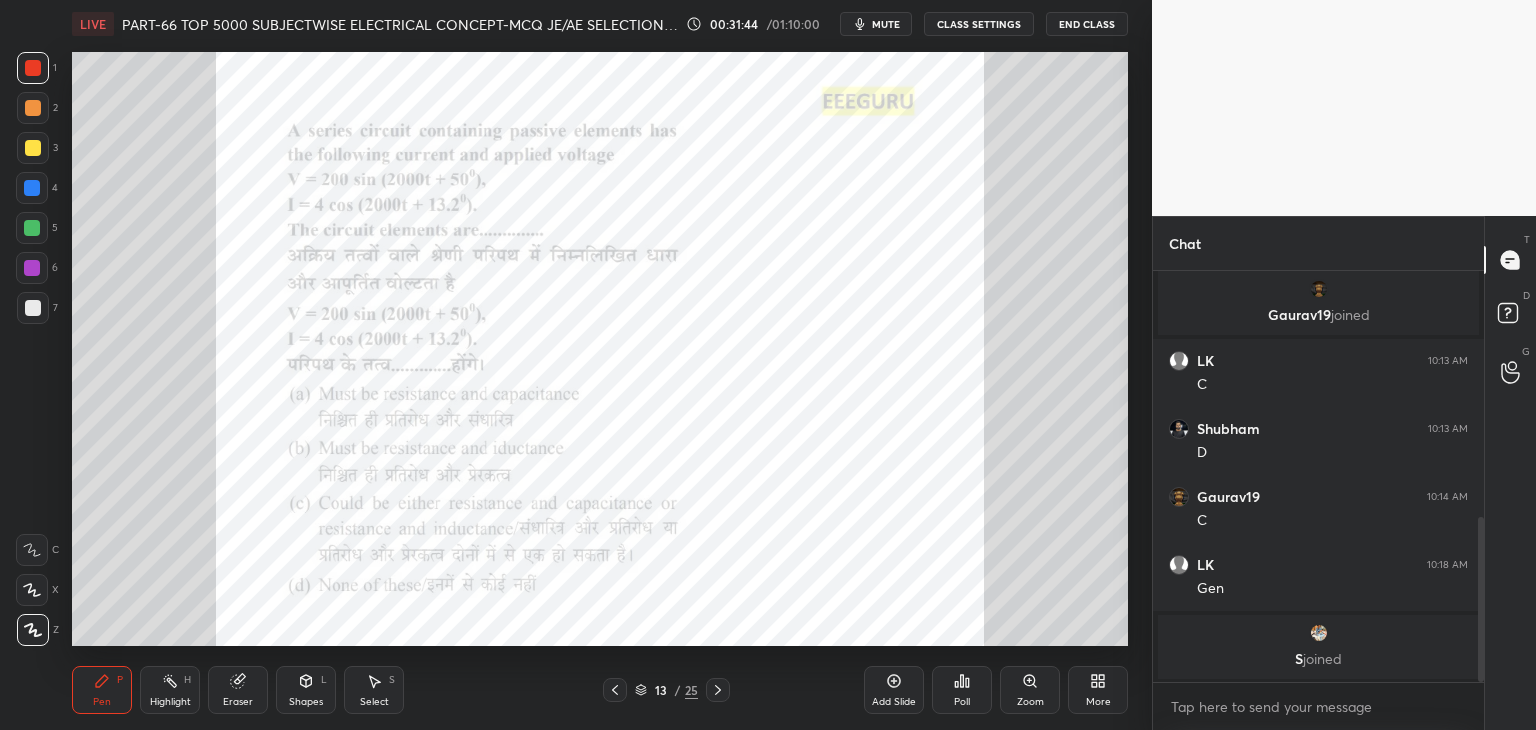scroll, scrollTop: 365, scrollLeft: 325, axis: both 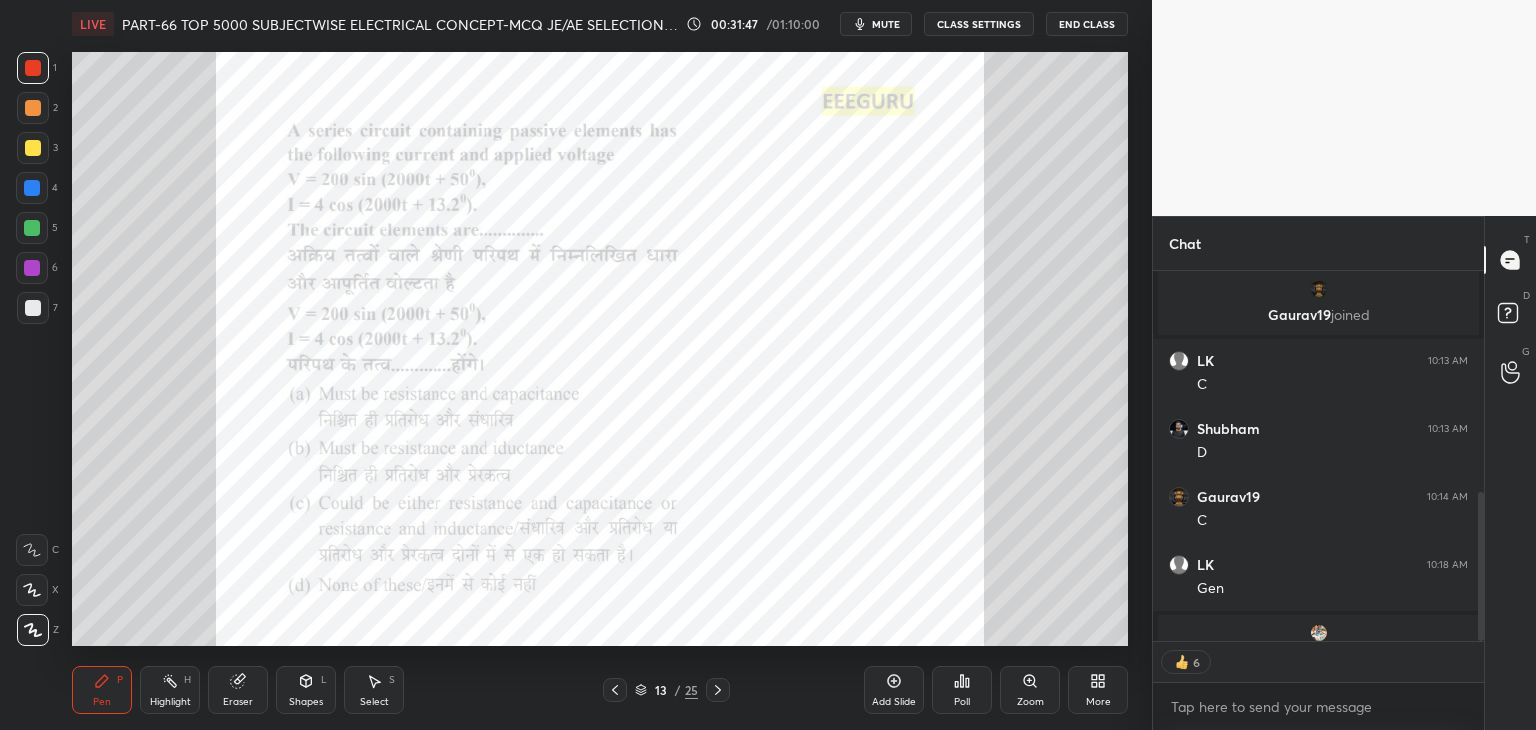 click 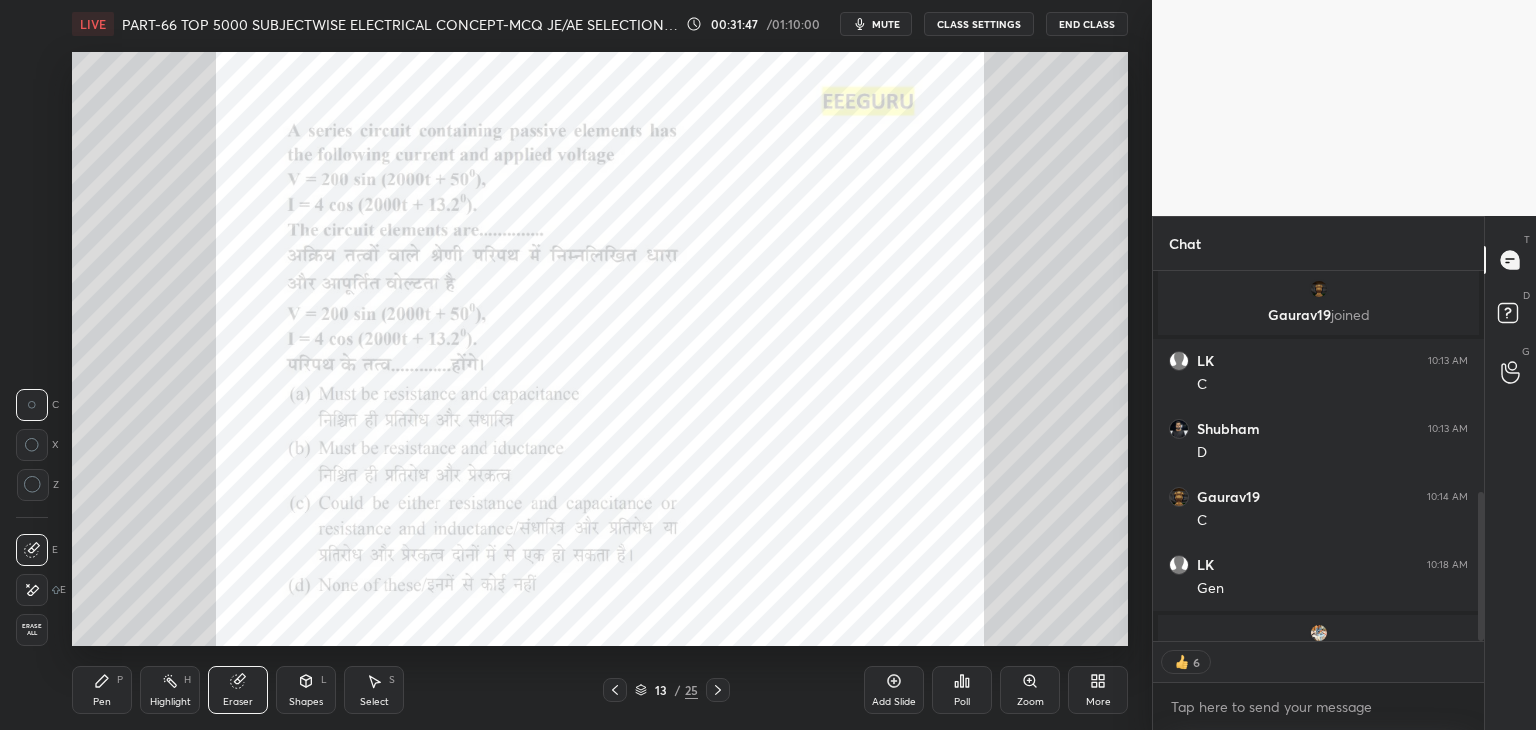 click on "Erase all" at bounding box center [32, 630] 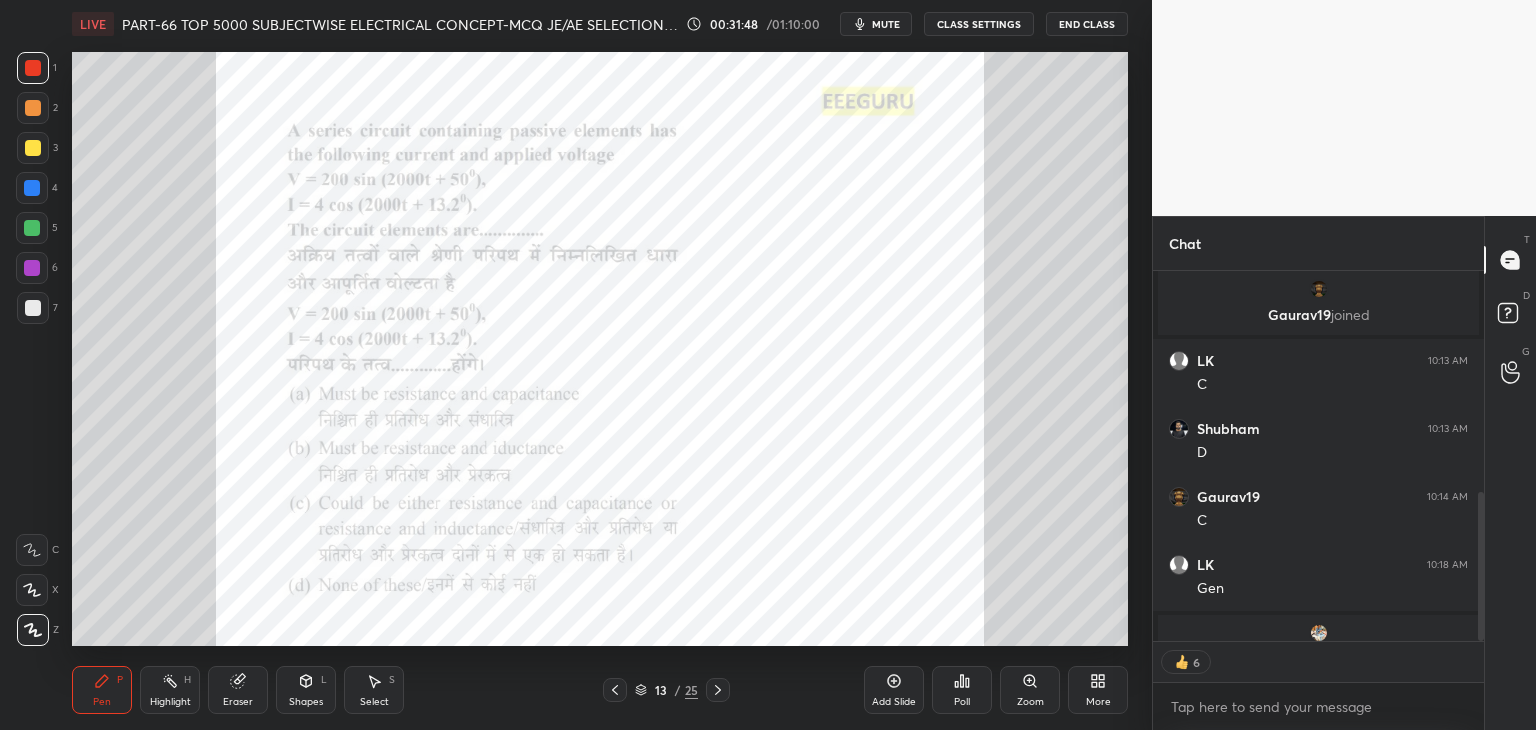click on "Pen P" at bounding box center [102, 690] 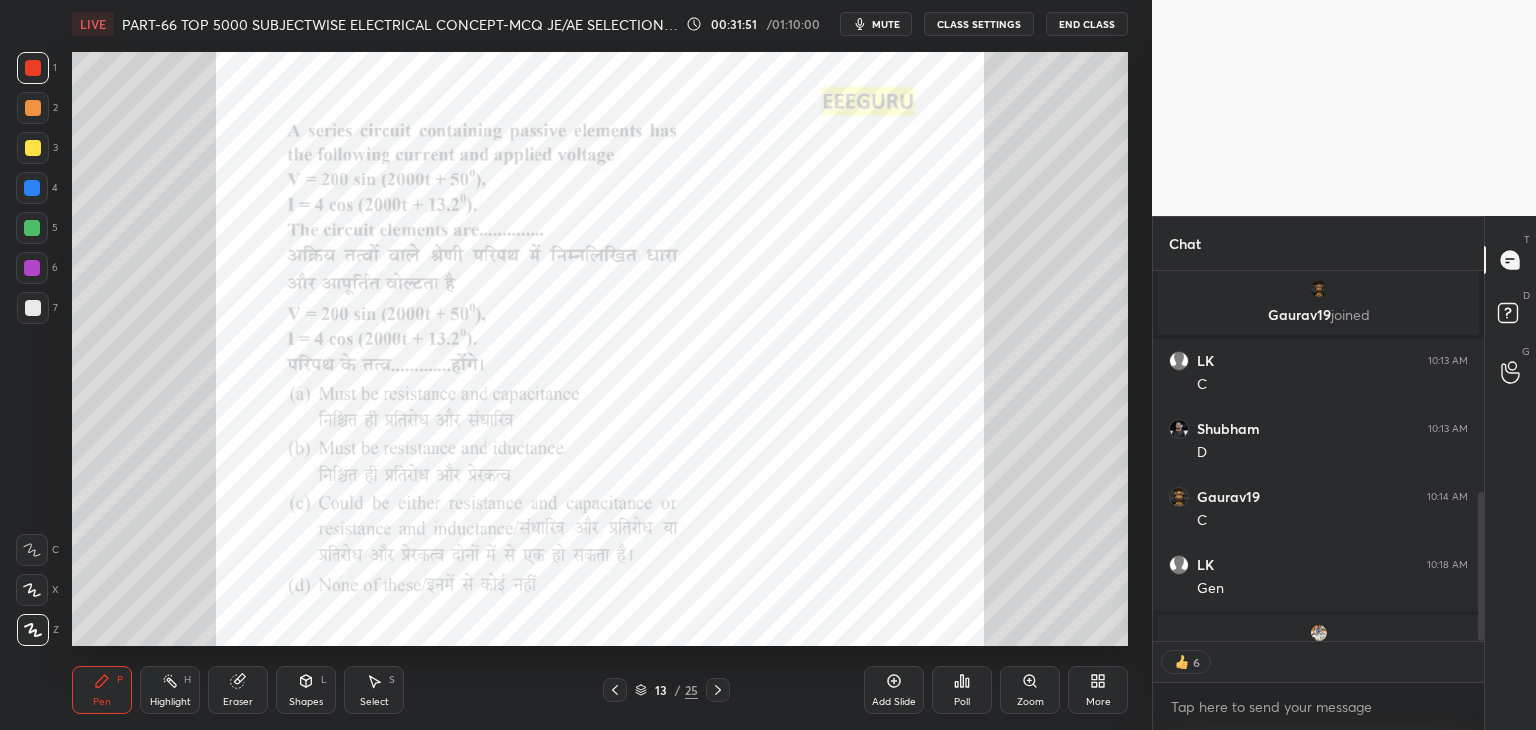 click 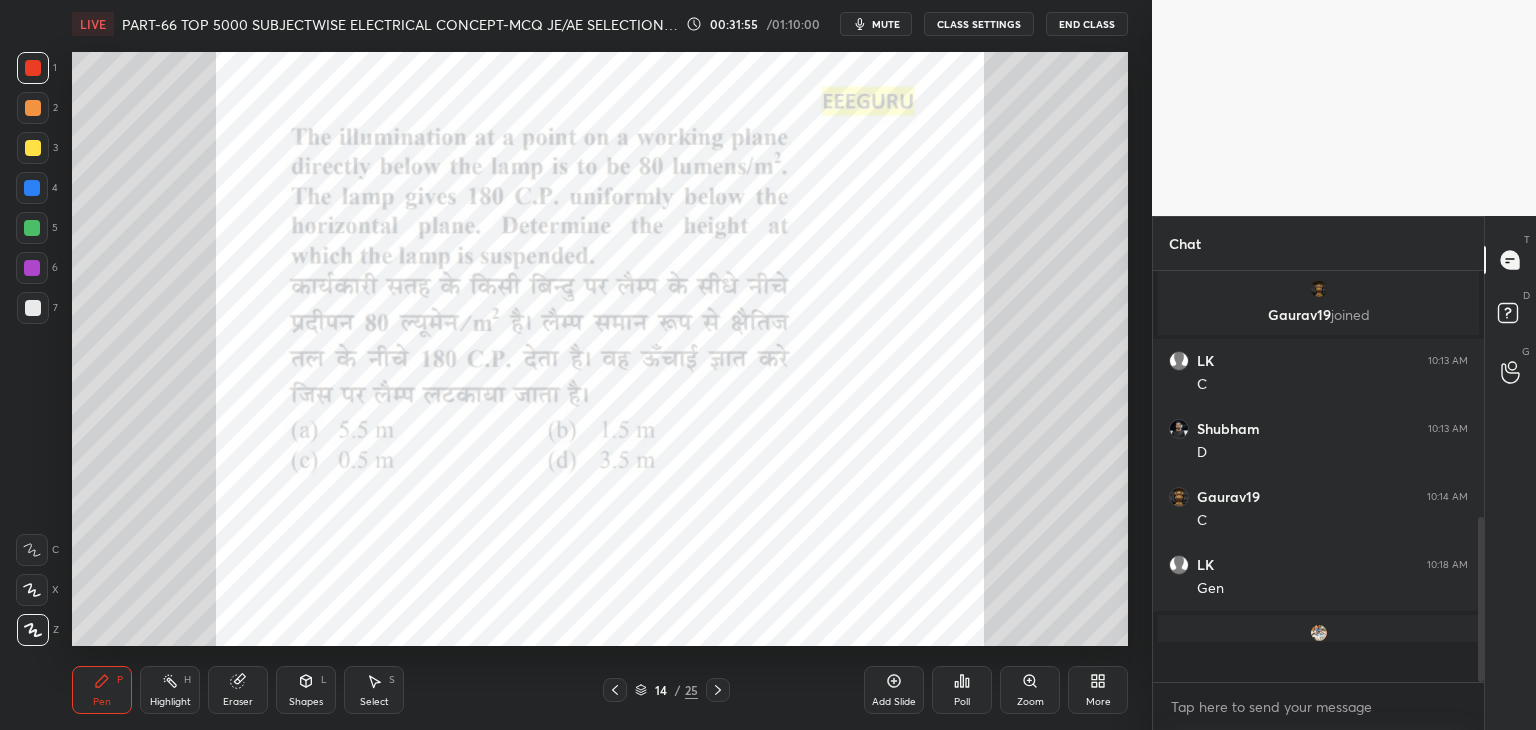 scroll, scrollTop: 7, scrollLeft: 6, axis: both 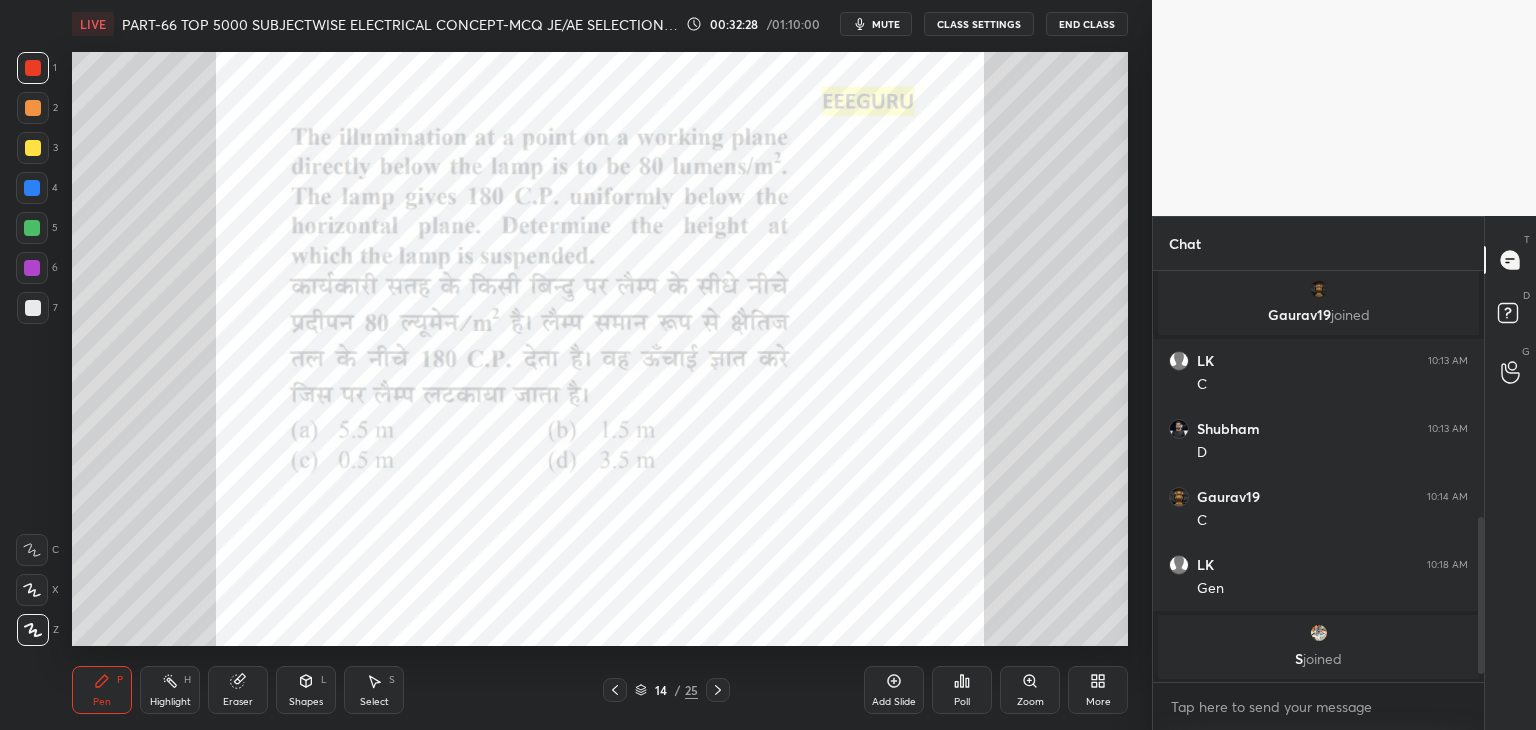 click on "Poll" at bounding box center (962, 690) 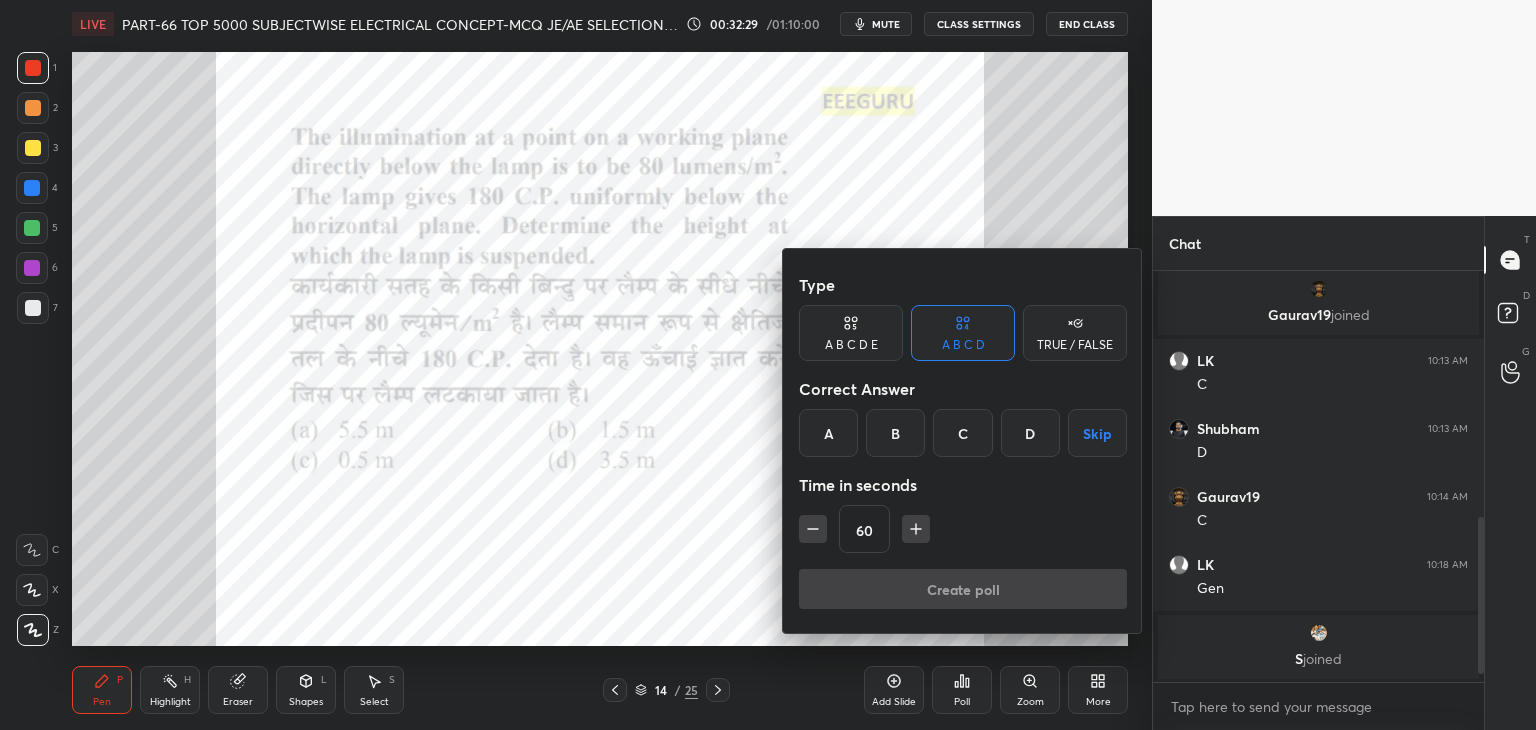 click on "B" at bounding box center [895, 433] 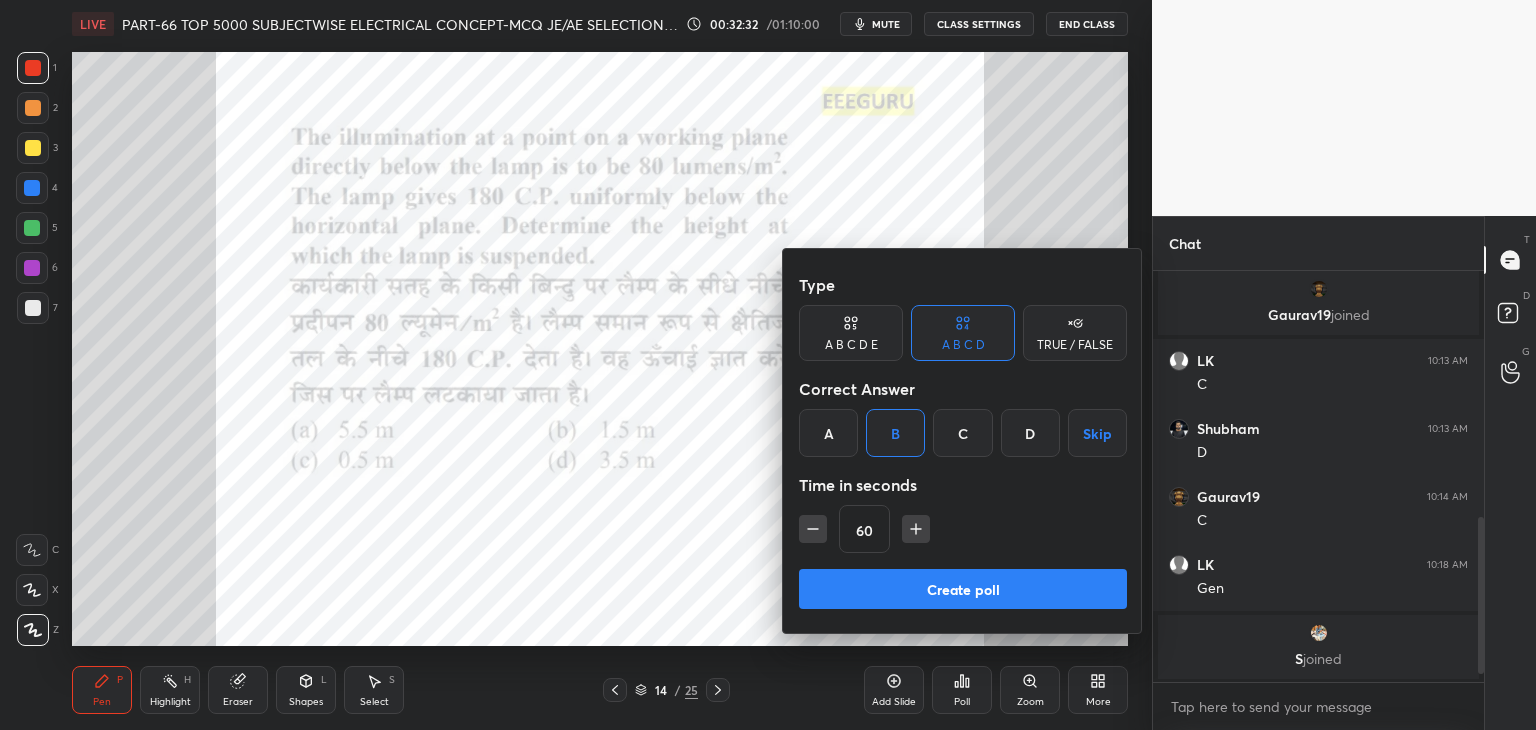 click on "Create poll" at bounding box center [963, 589] 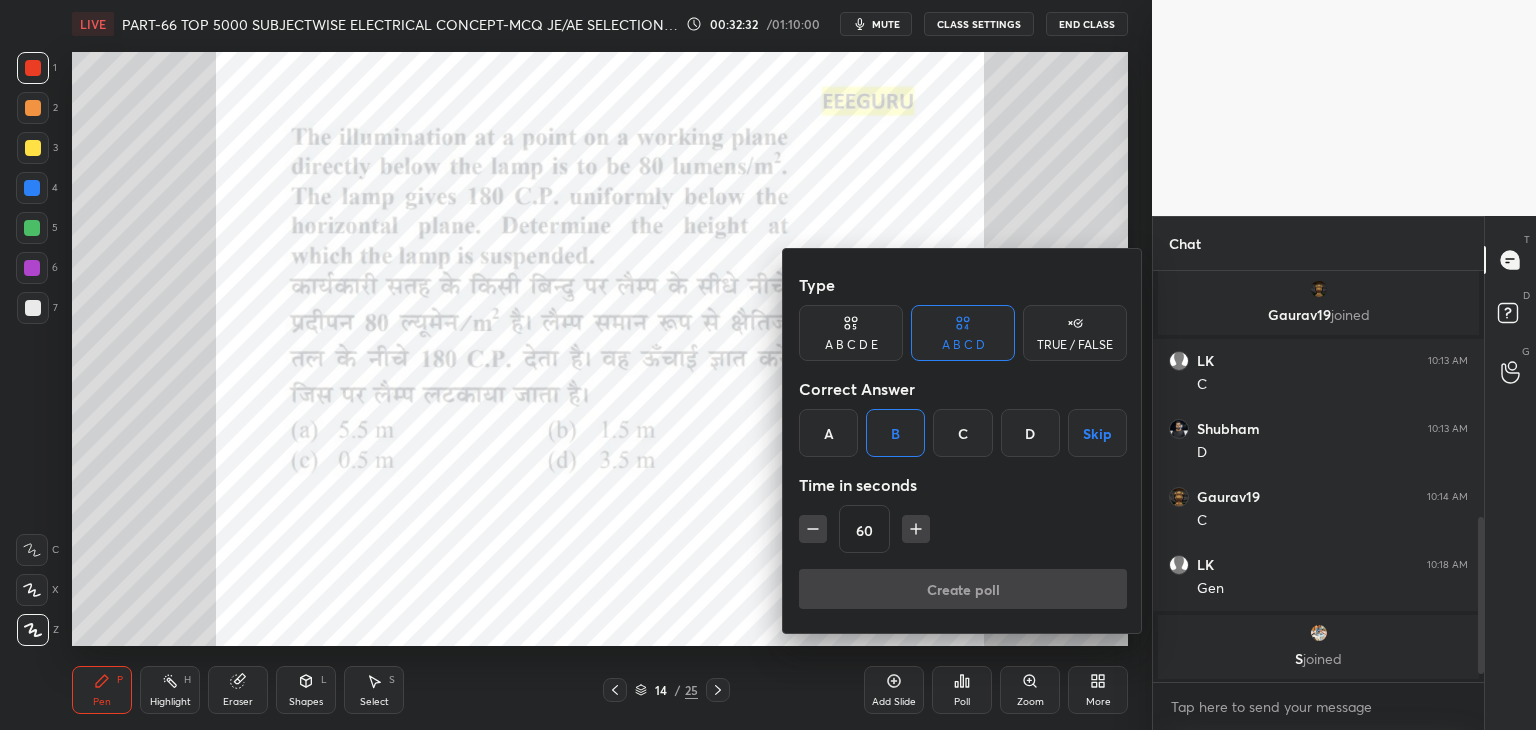 scroll, scrollTop: 372, scrollLeft: 325, axis: both 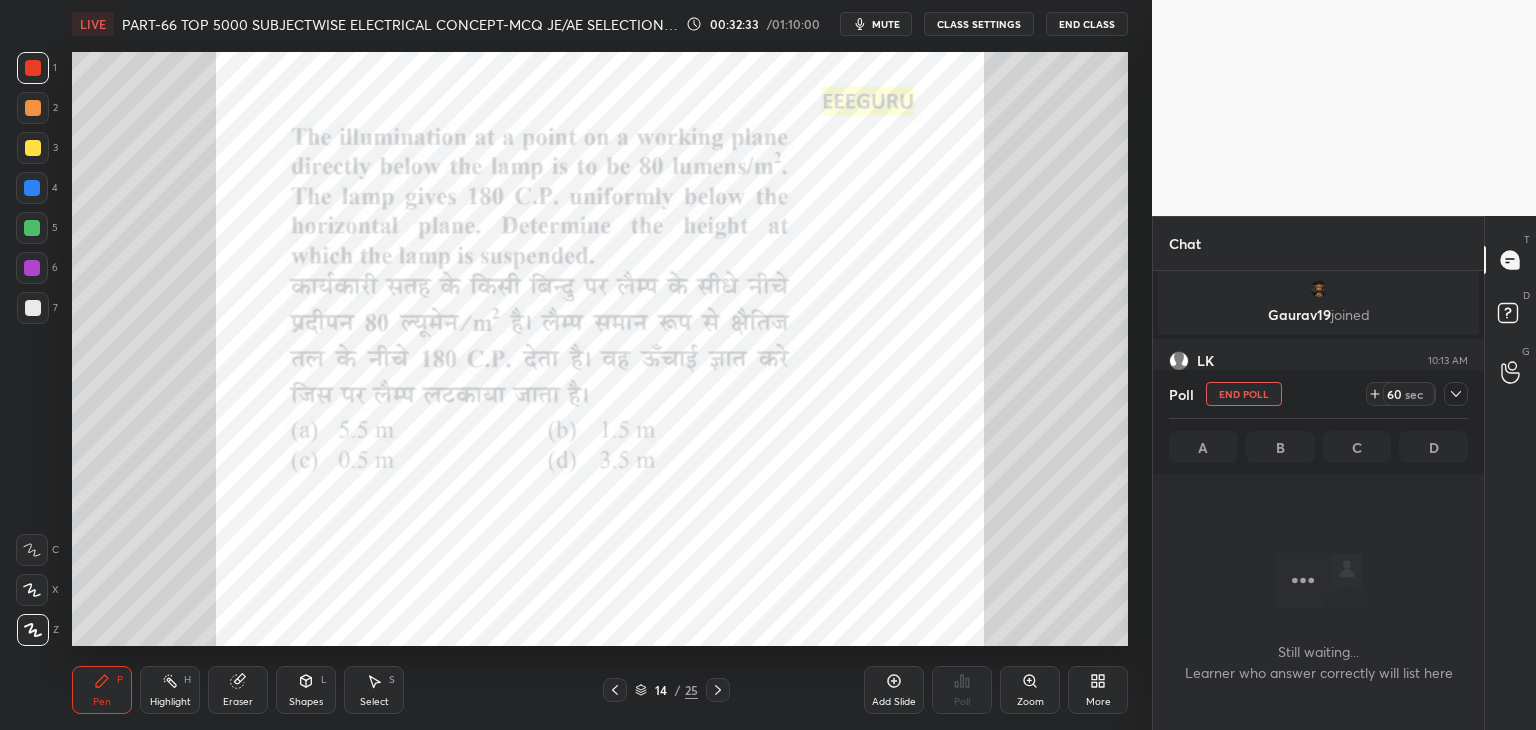 click on "mute" at bounding box center [886, 24] 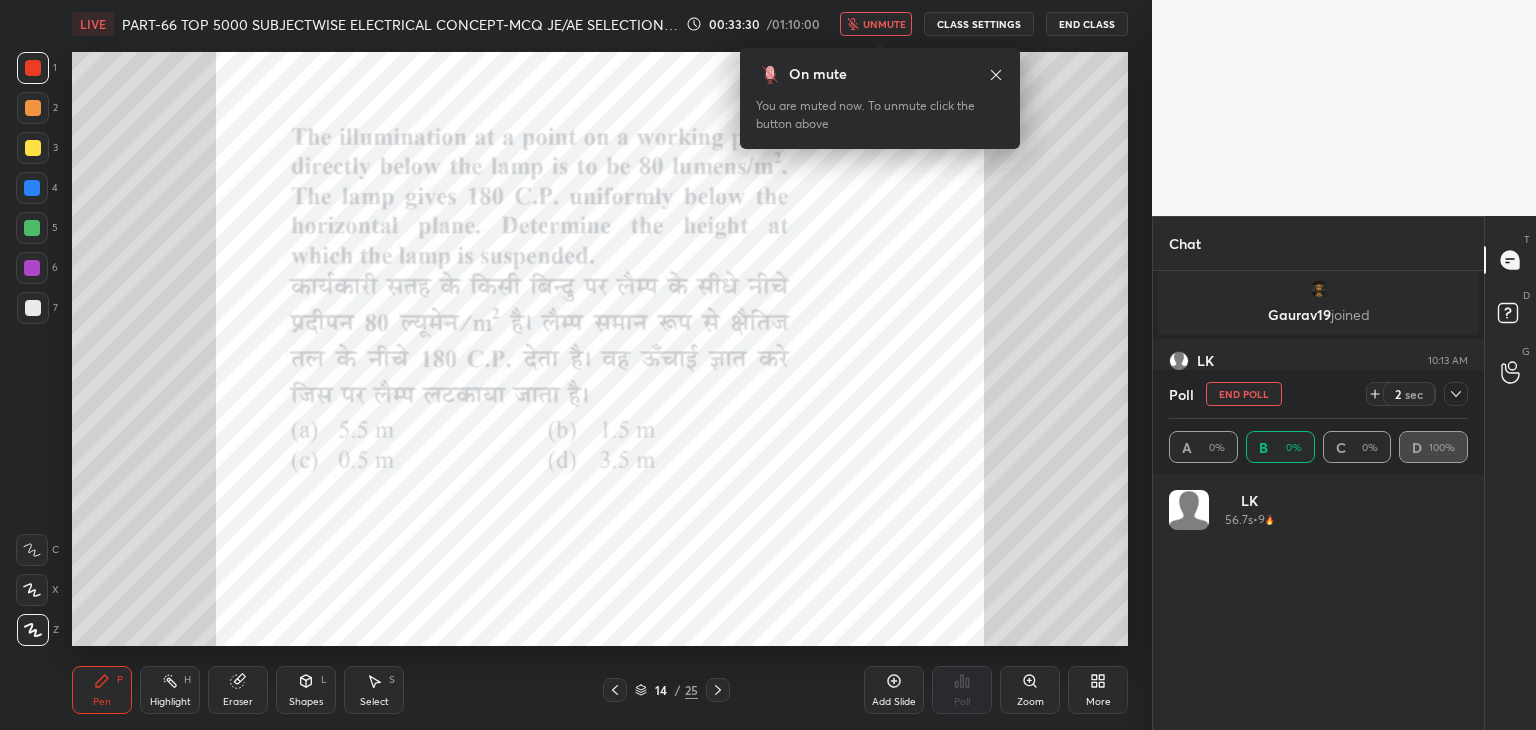 scroll, scrollTop: 6, scrollLeft: 6, axis: both 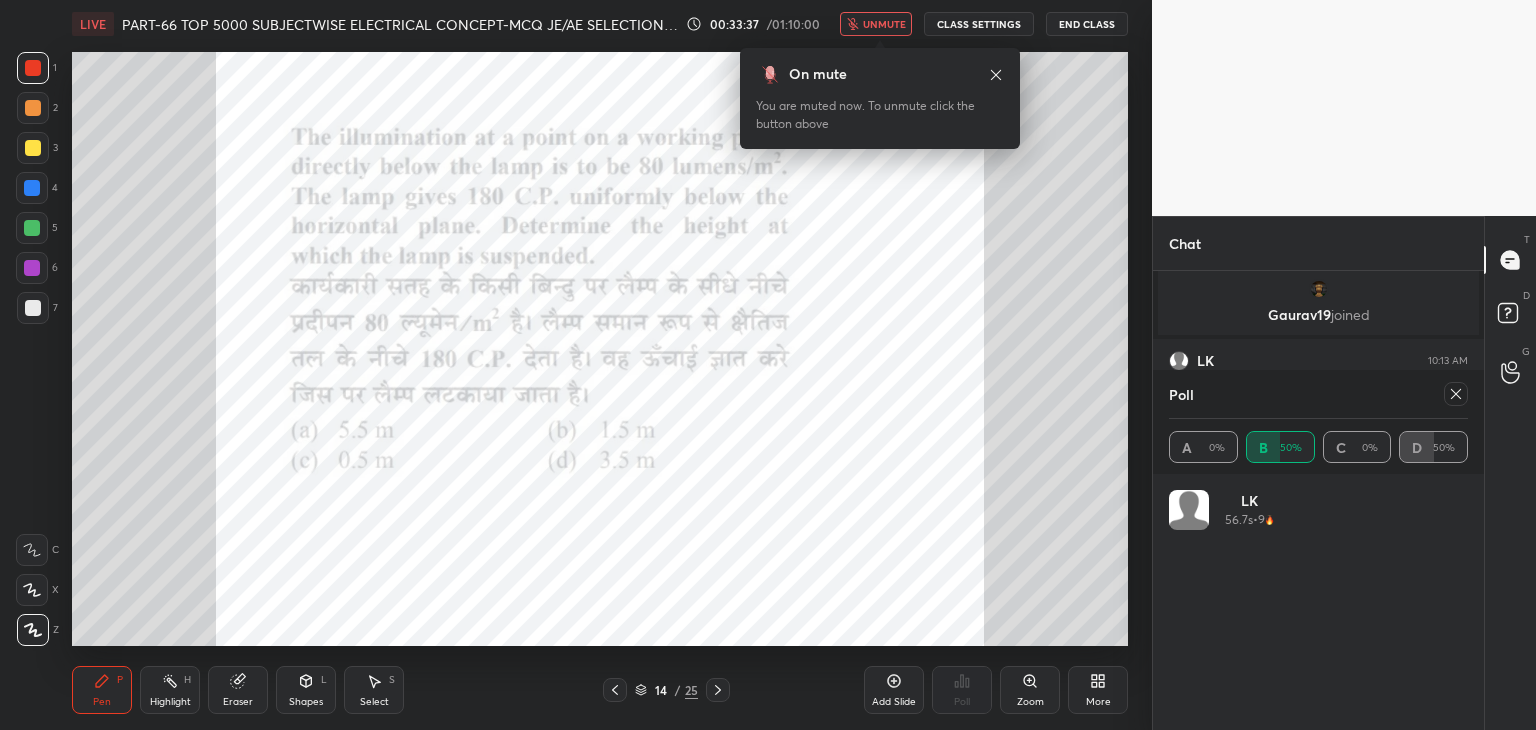 click on "unmute" at bounding box center [884, 24] 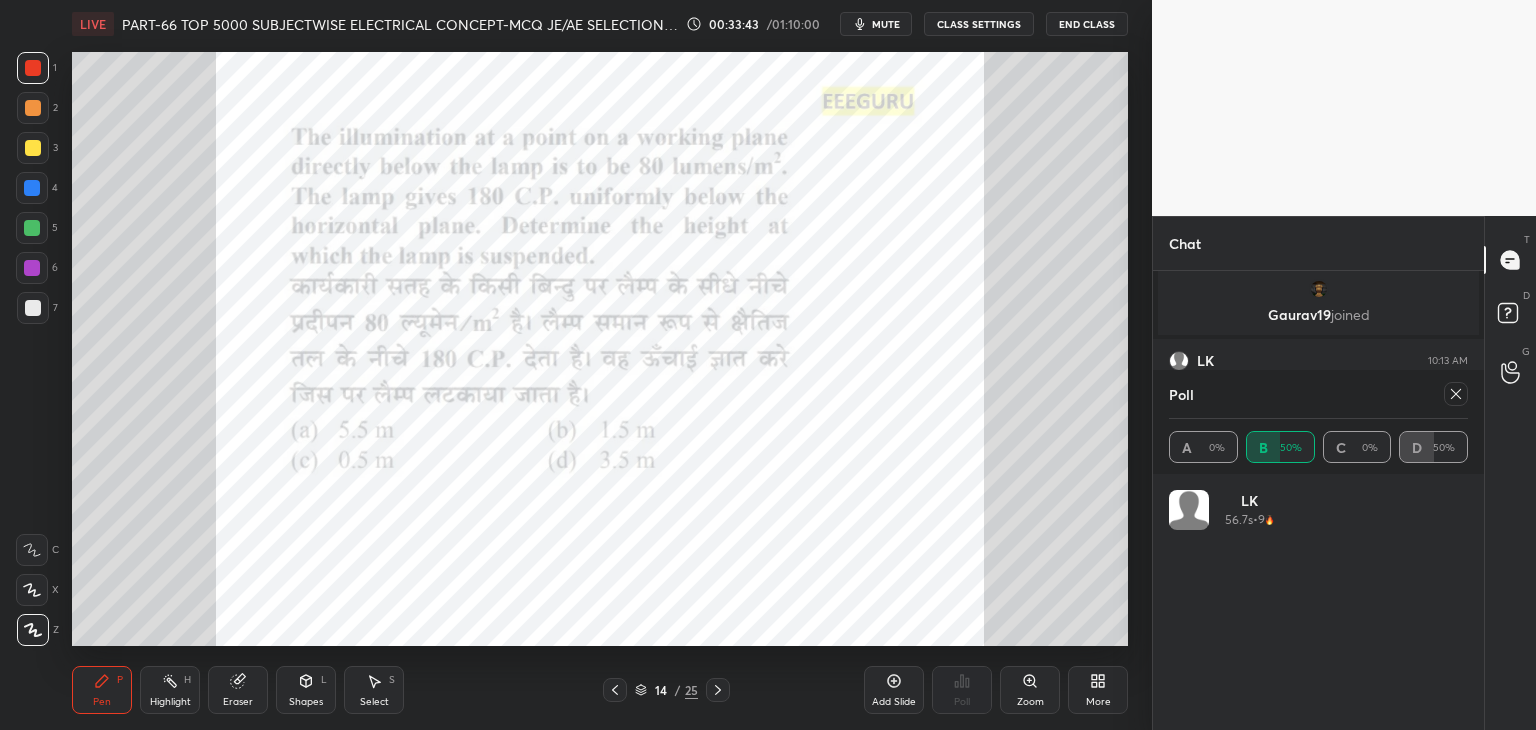 click at bounding box center [1456, 394] 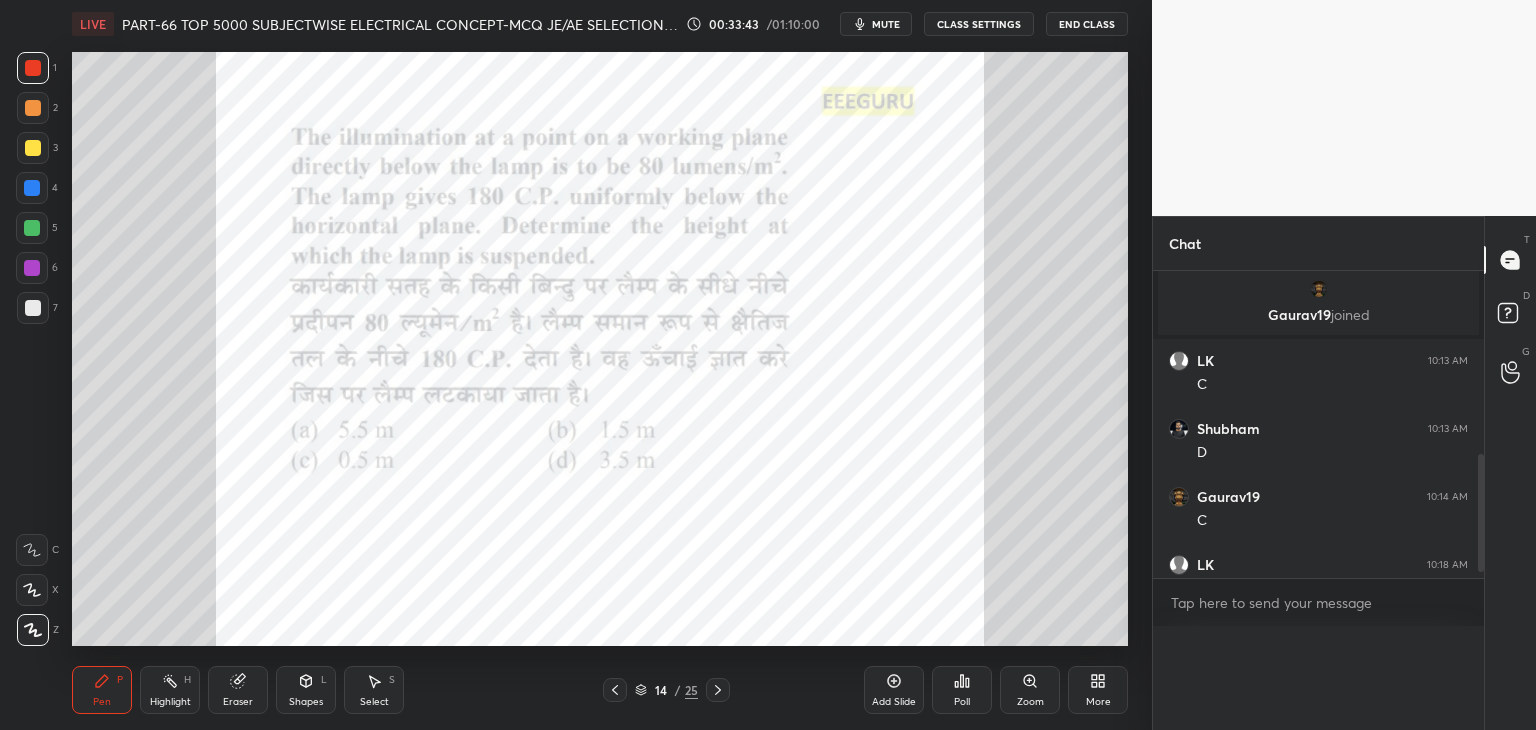 scroll, scrollTop: 0, scrollLeft: 0, axis: both 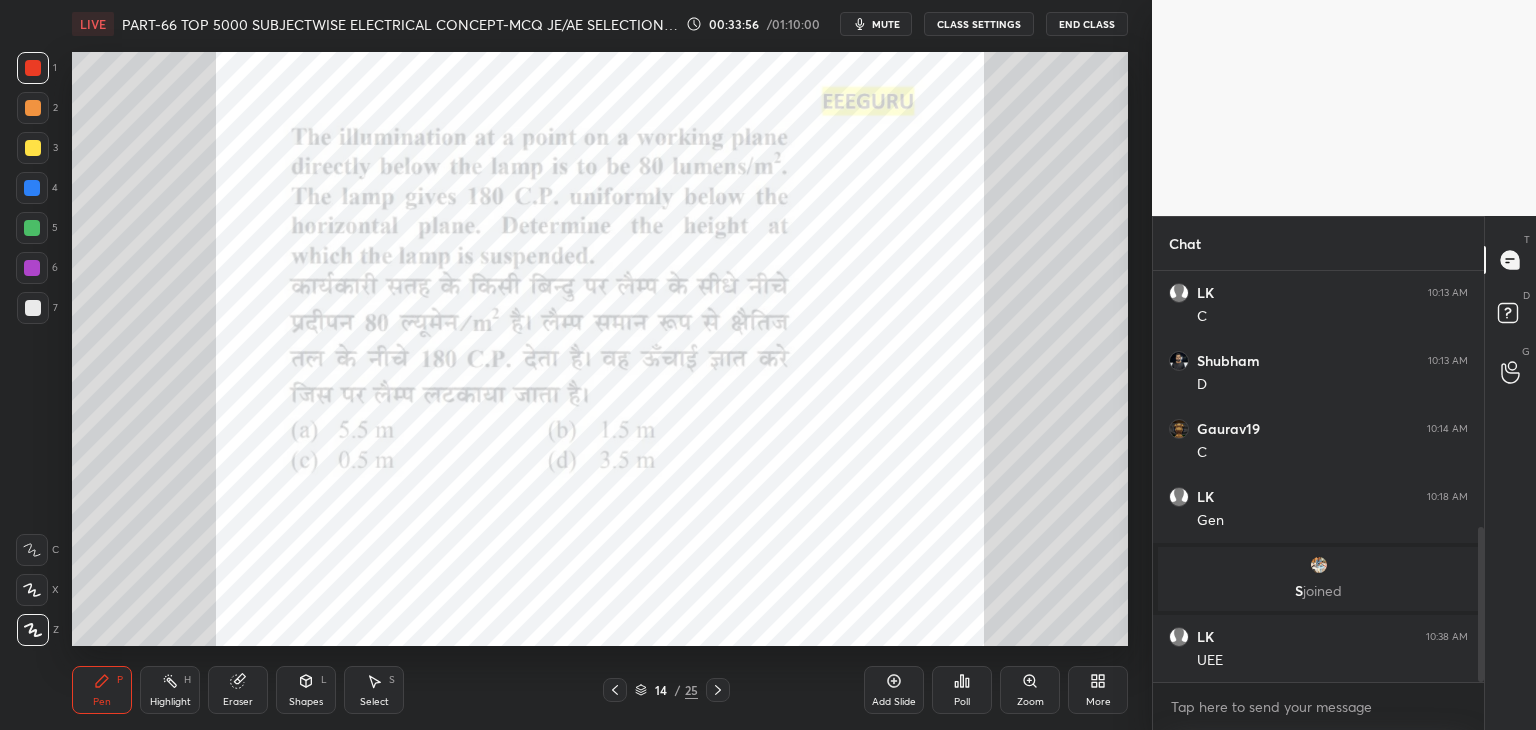 click at bounding box center [32, 188] 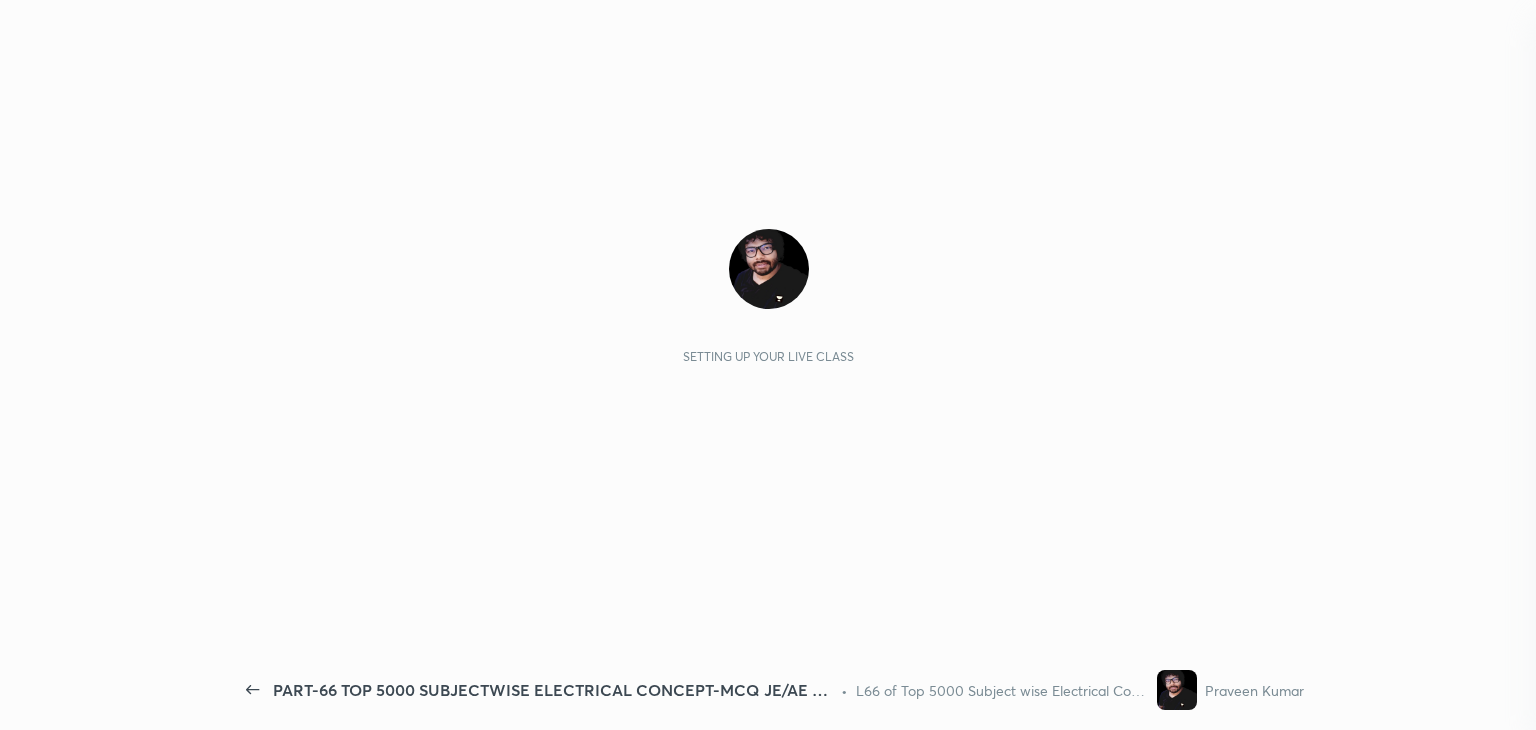 scroll, scrollTop: 0, scrollLeft: 0, axis: both 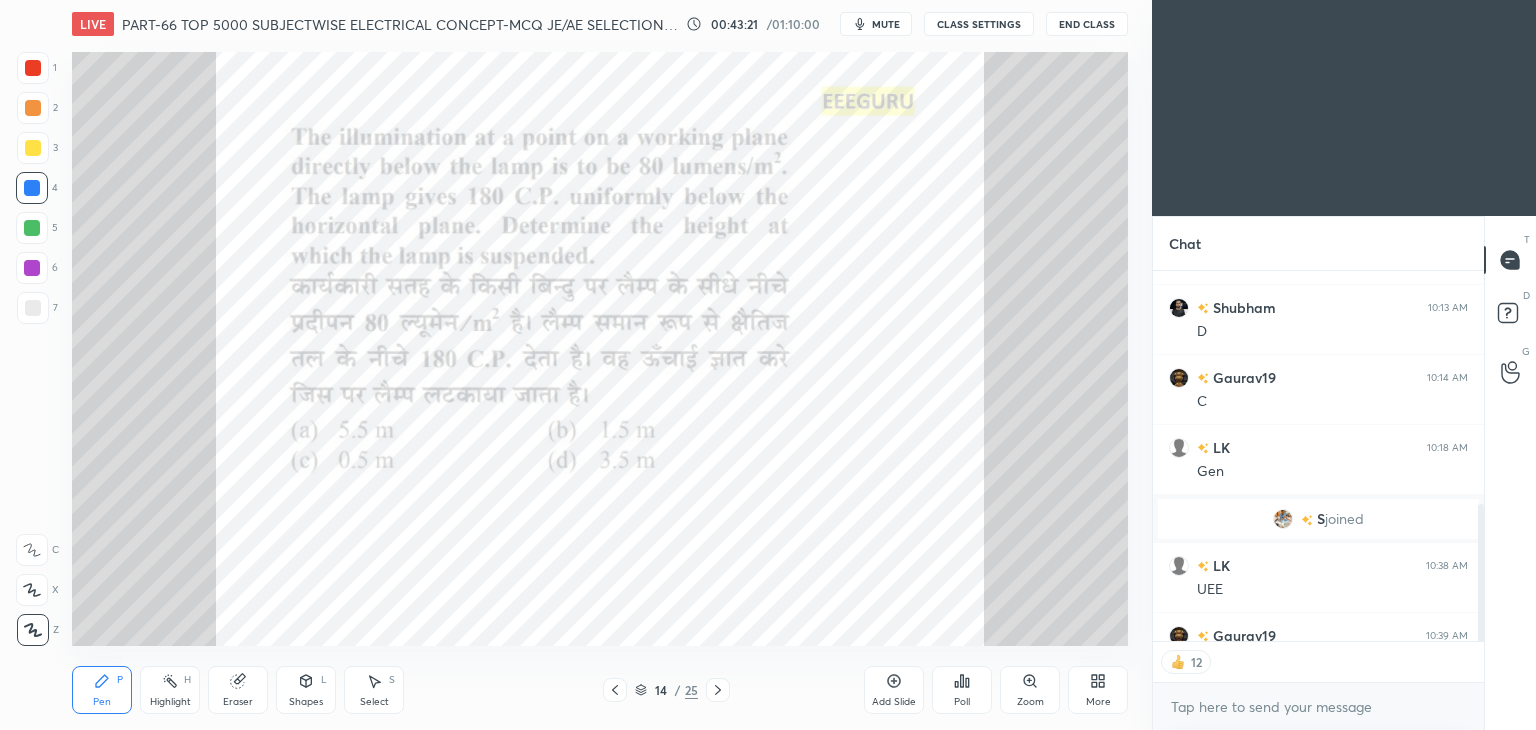 drag, startPoint x: 237, startPoint y: 689, endPoint x: 227, endPoint y: 688, distance: 10.049875 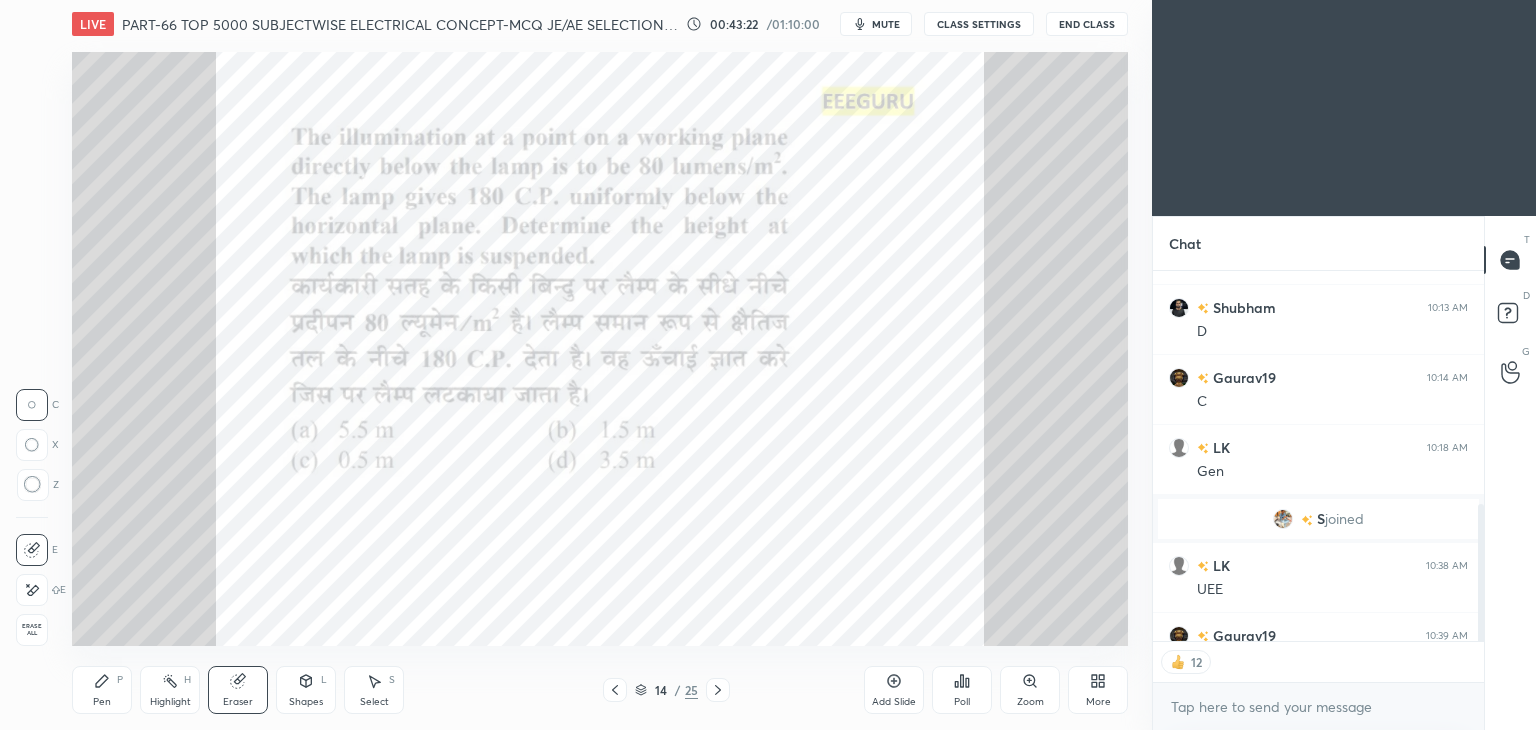 drag, startPoint x: 37, startPoint y: 633, endPoint x: 110, endPoint y: 677, distance: 85.23497 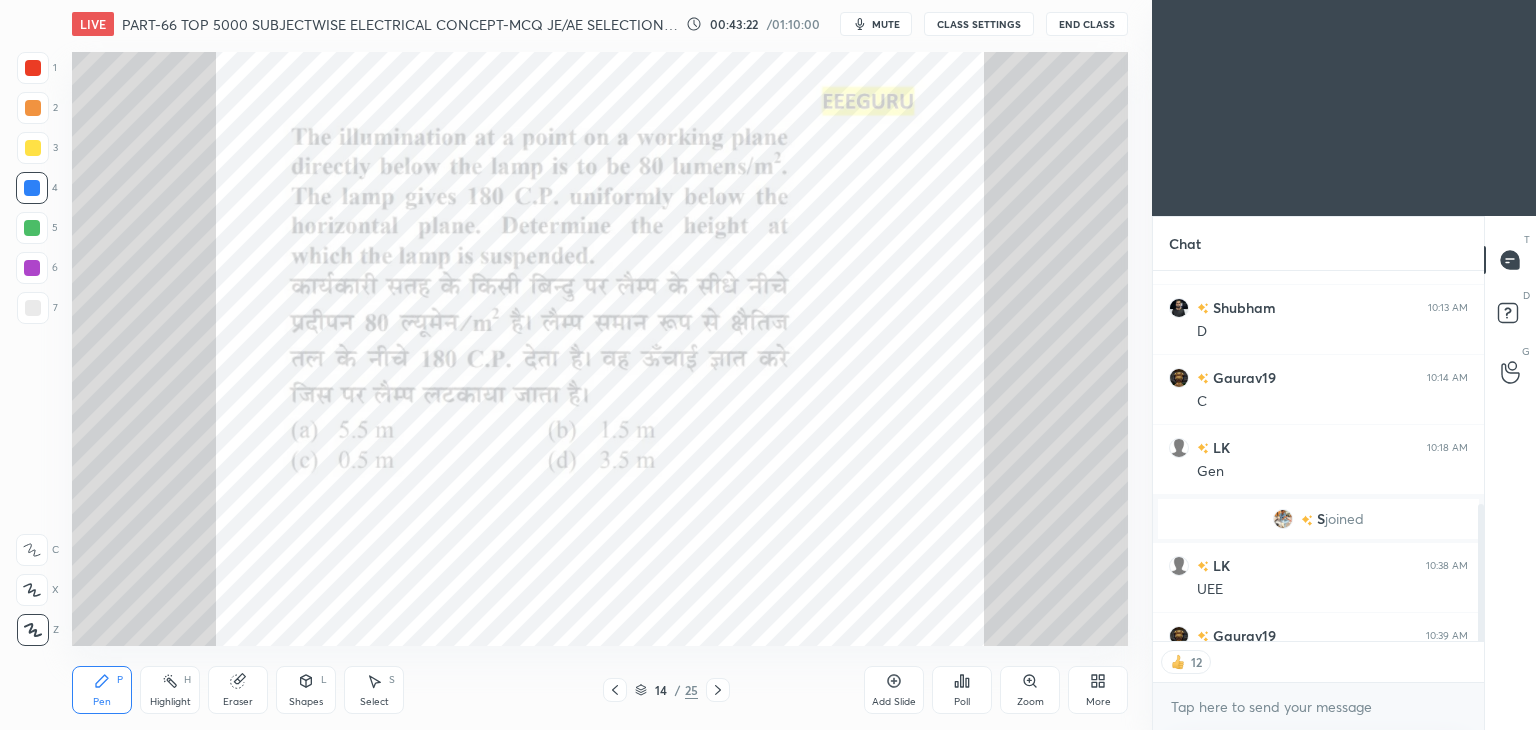 click on "Pen P" at bounding box center [102, 690] 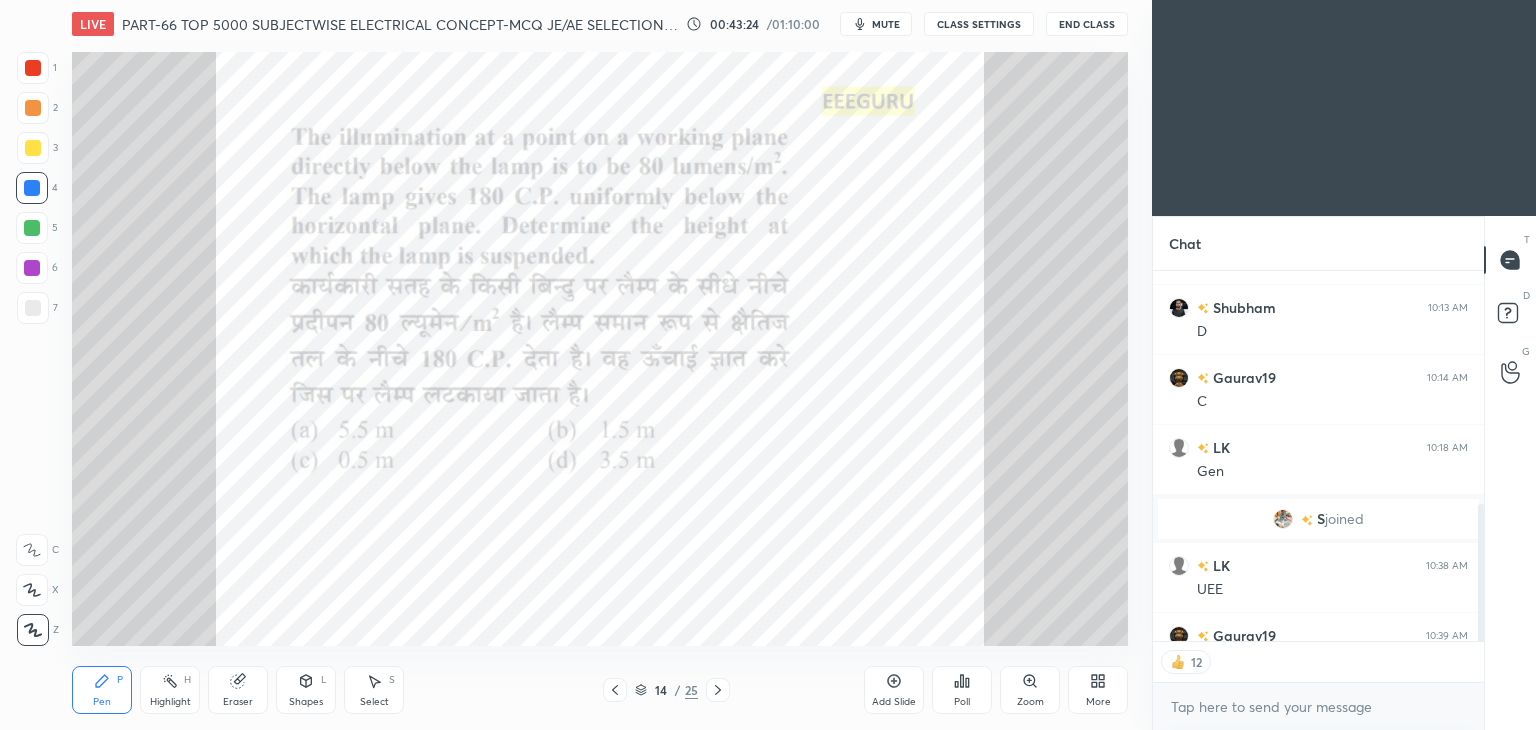 scroll, scrollTop: 6, scrollLeft: 6, axis: both 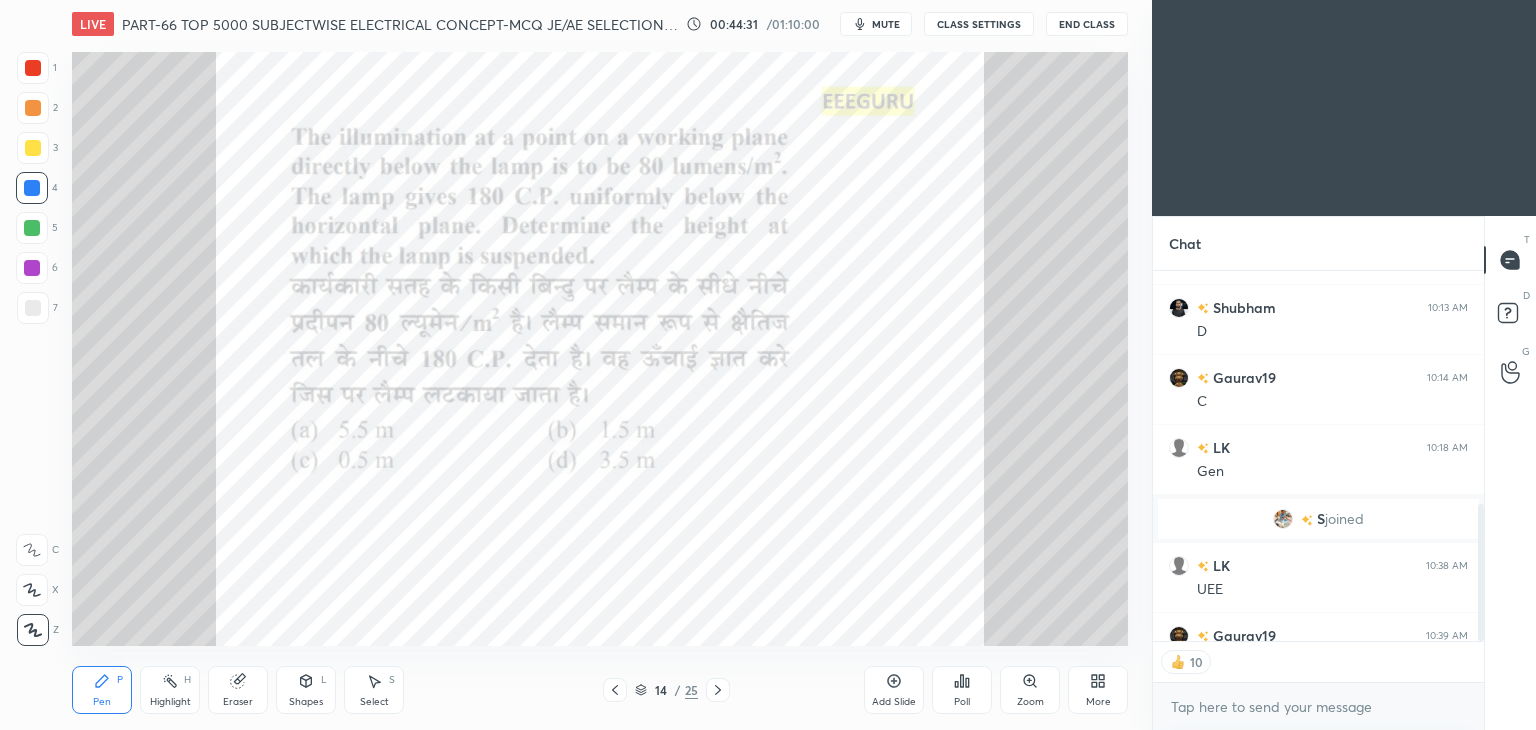 click on "Eraser" at bounding box center [238, 690] 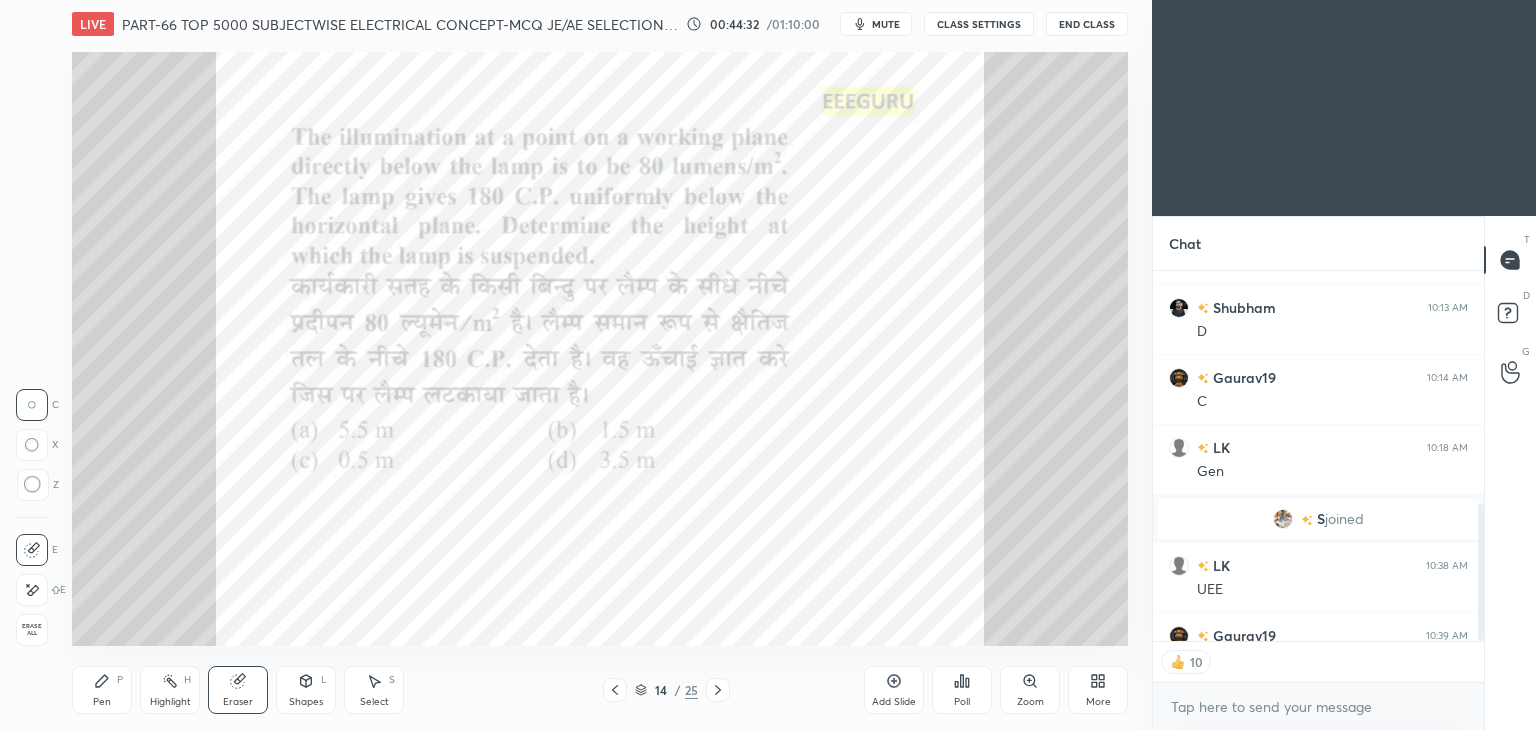 drag, startPoint x: 24, startPoint y: 628, endPoint x: 67, endPoint y: 680, distance: 67.47592 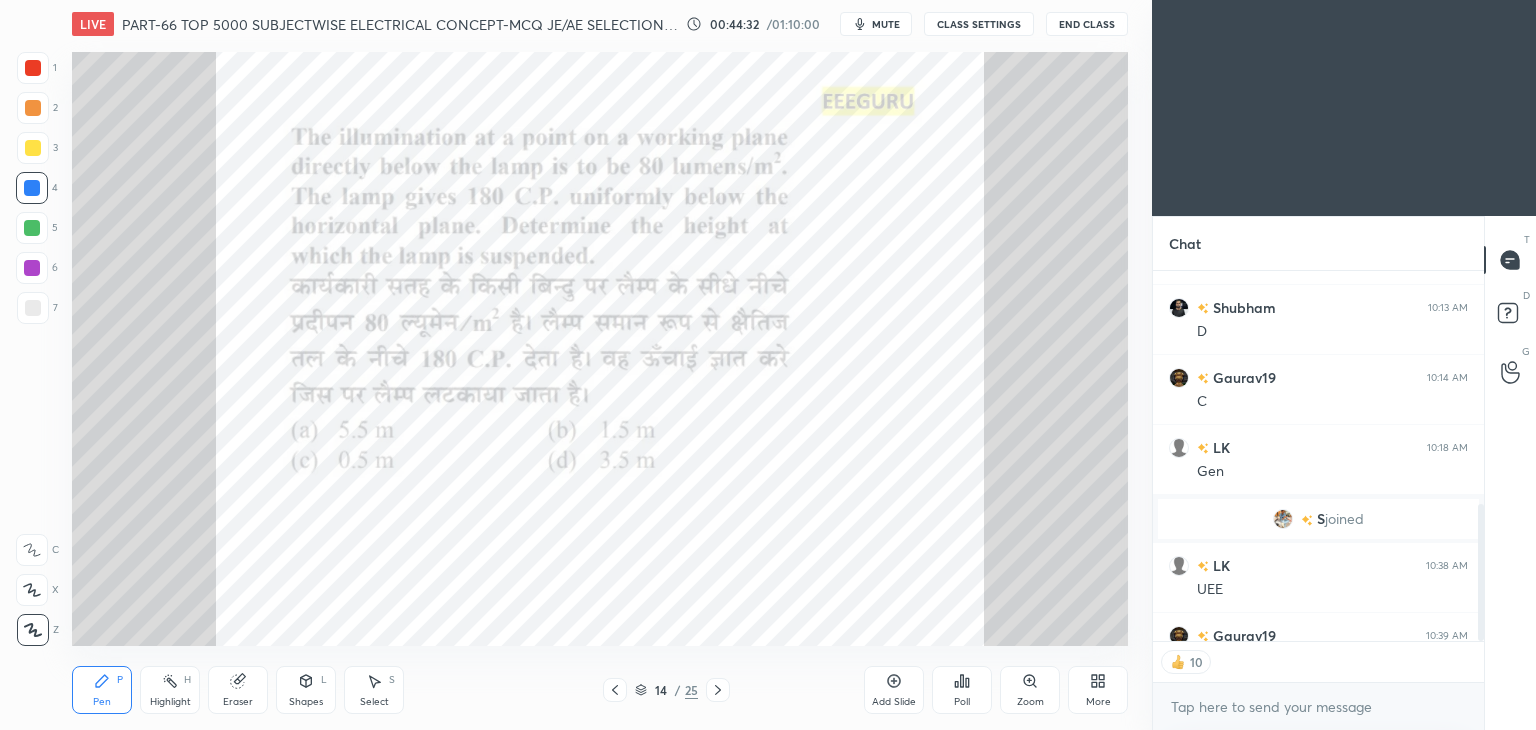 click on "Pen P" at bounding box center [102, 690] 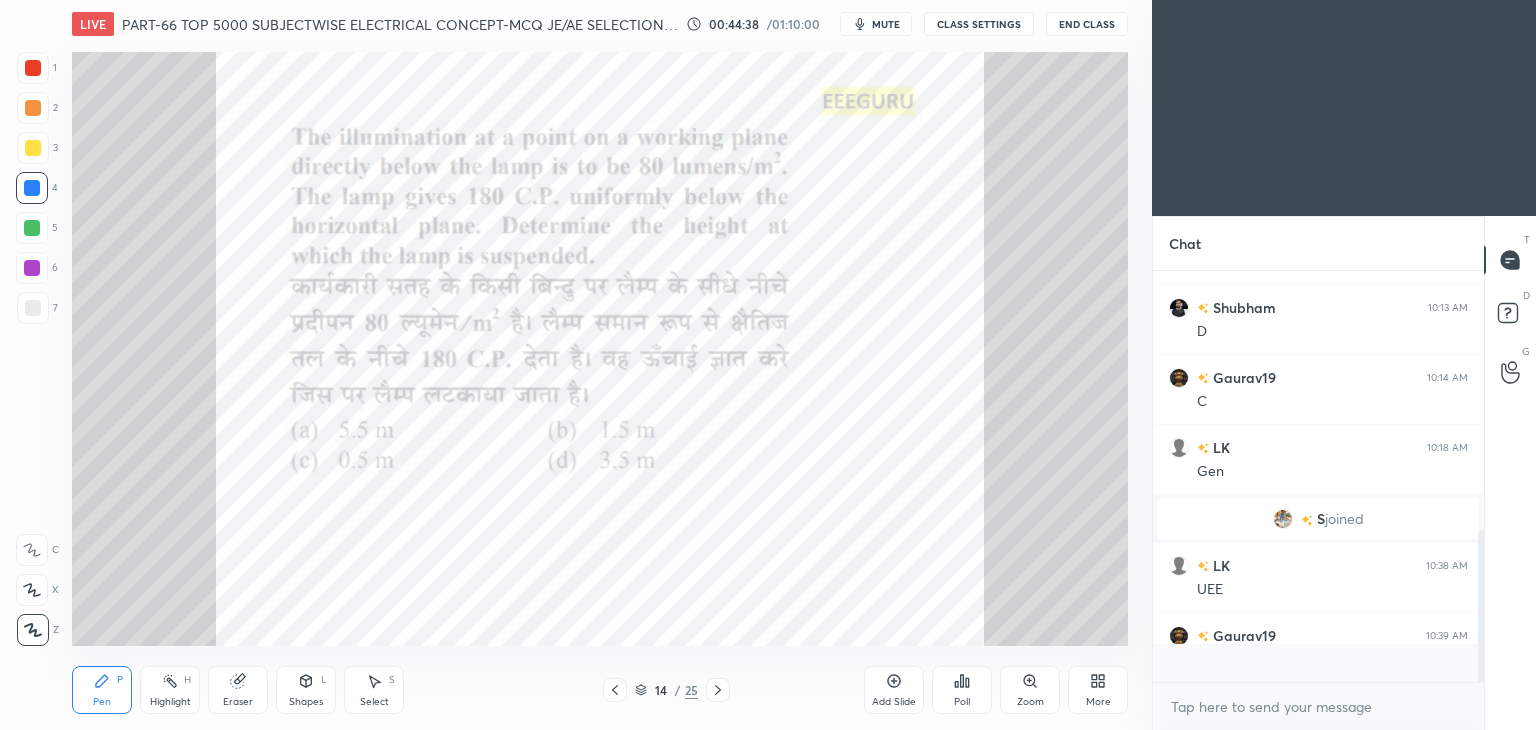scroll, scrollTop: 6, scrollLeft: 6, axis: both 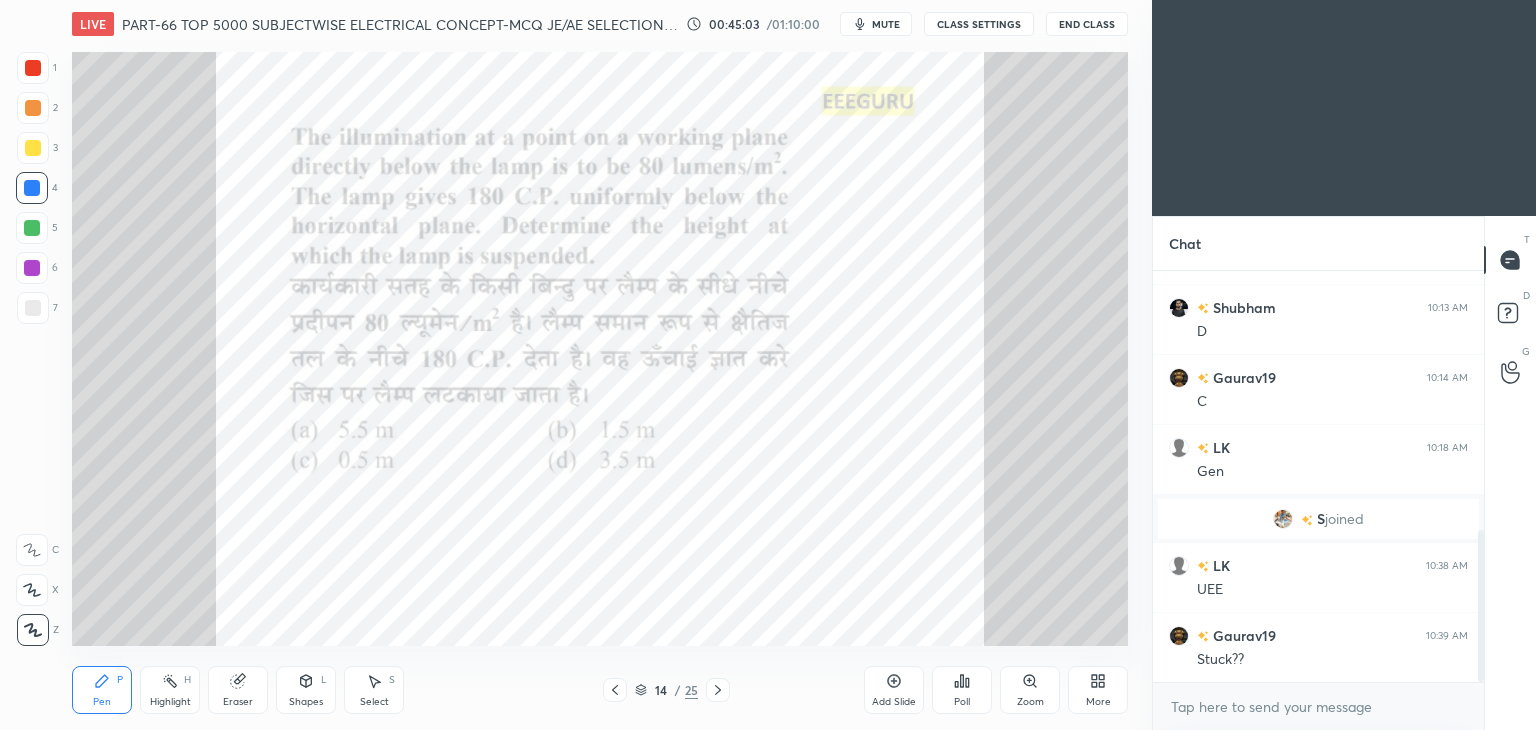 click on "Eraser" at bounding box center (238, 690) 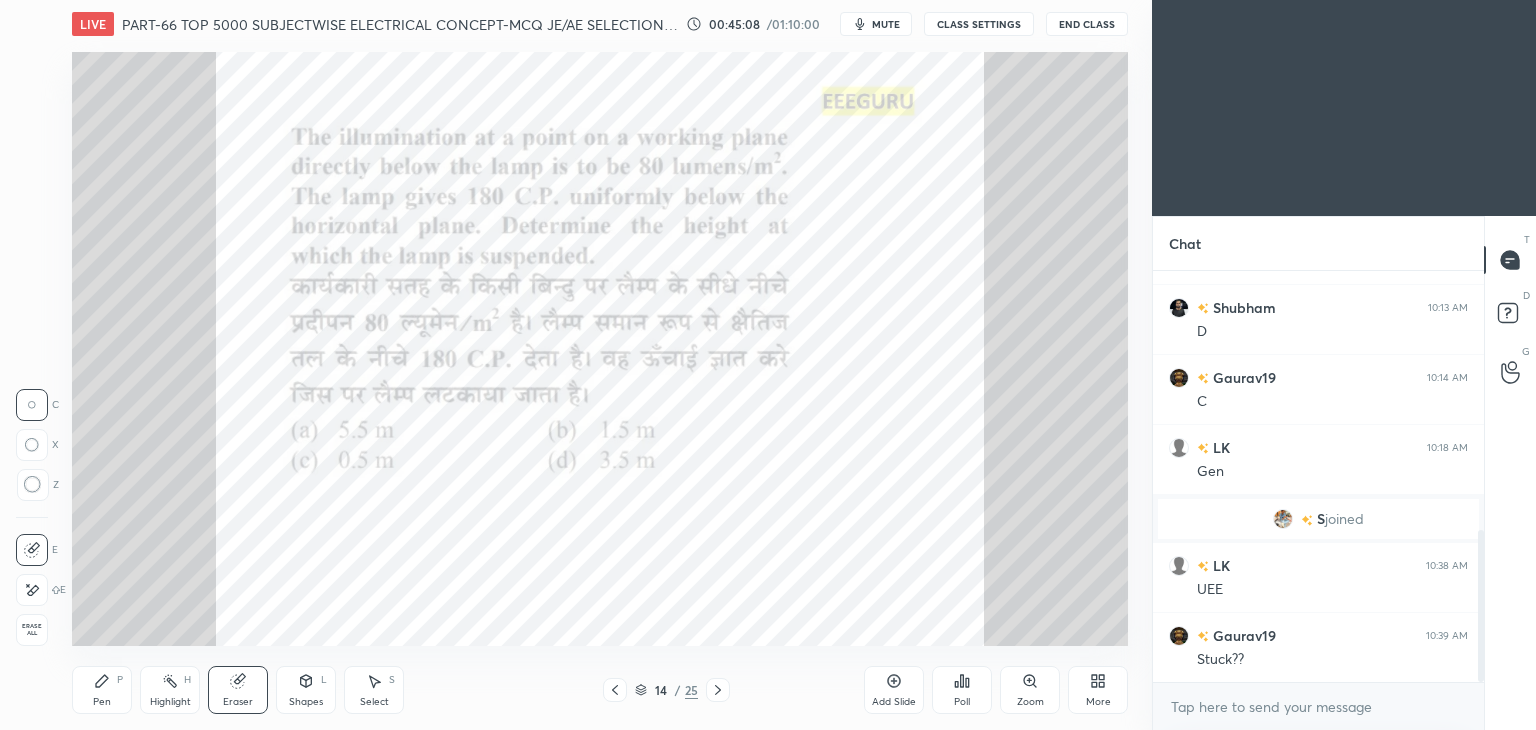 click on "Pen P" at bounding box center (102, 690) 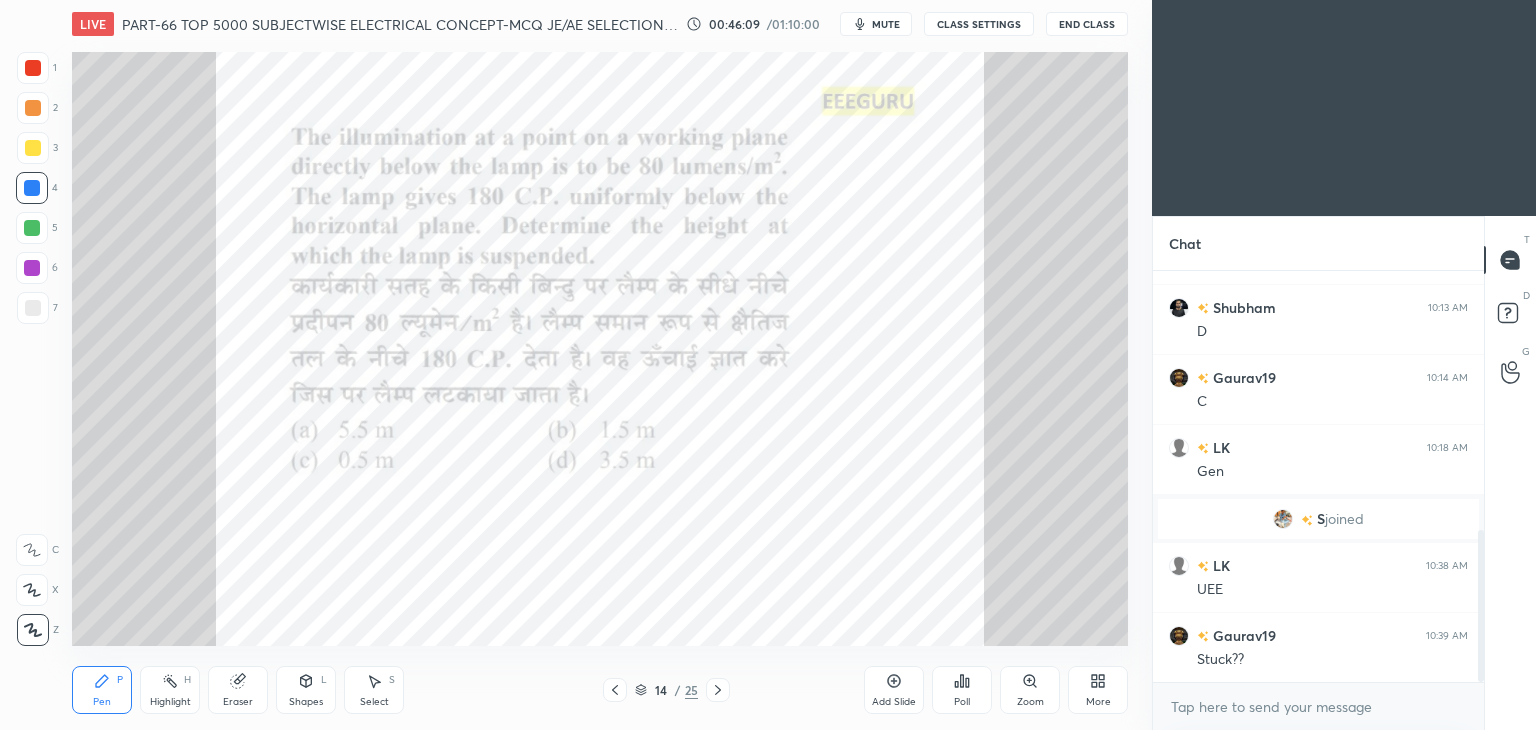 scroll, scrollTop: 365, scrollLeft: 325, axis: both 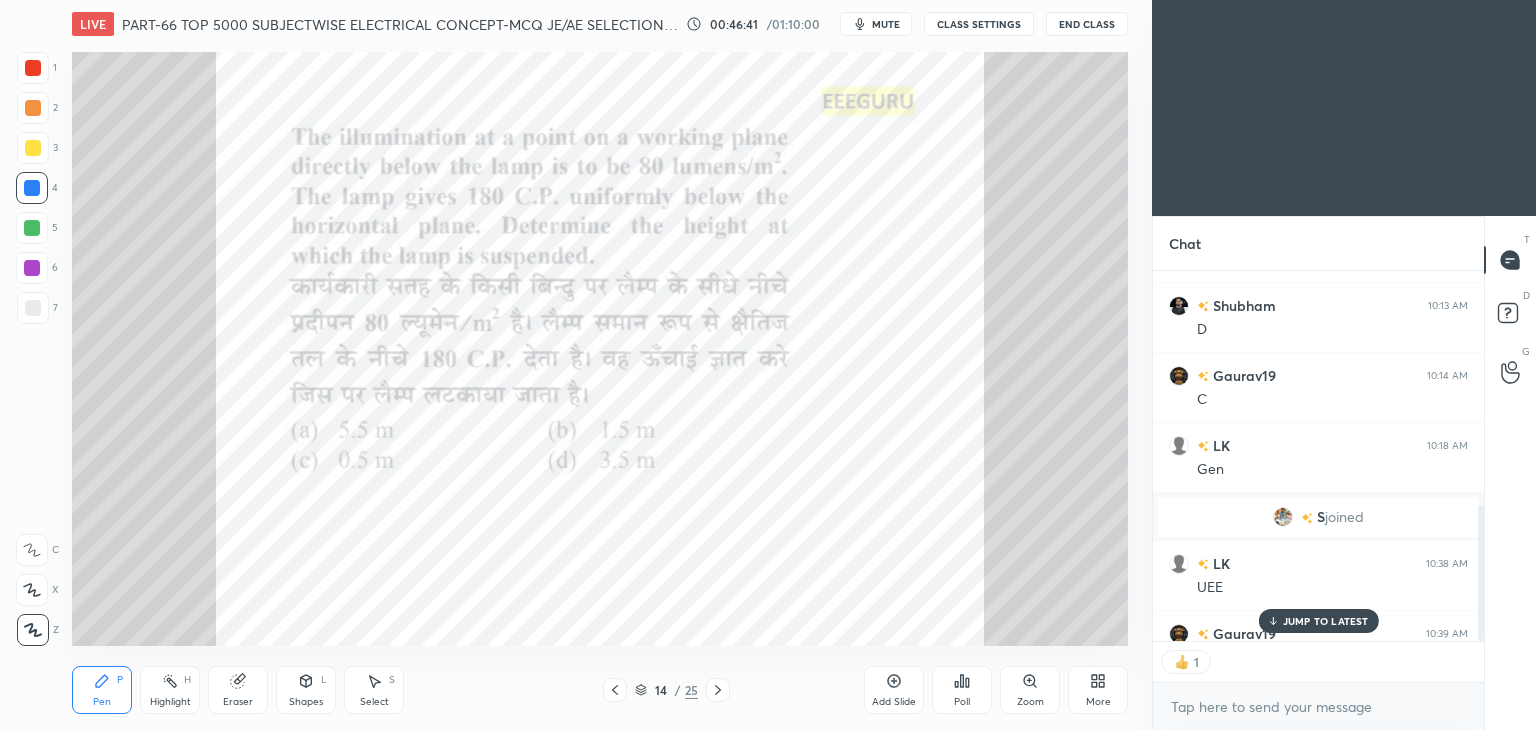 click at bounding box center [33, 68] 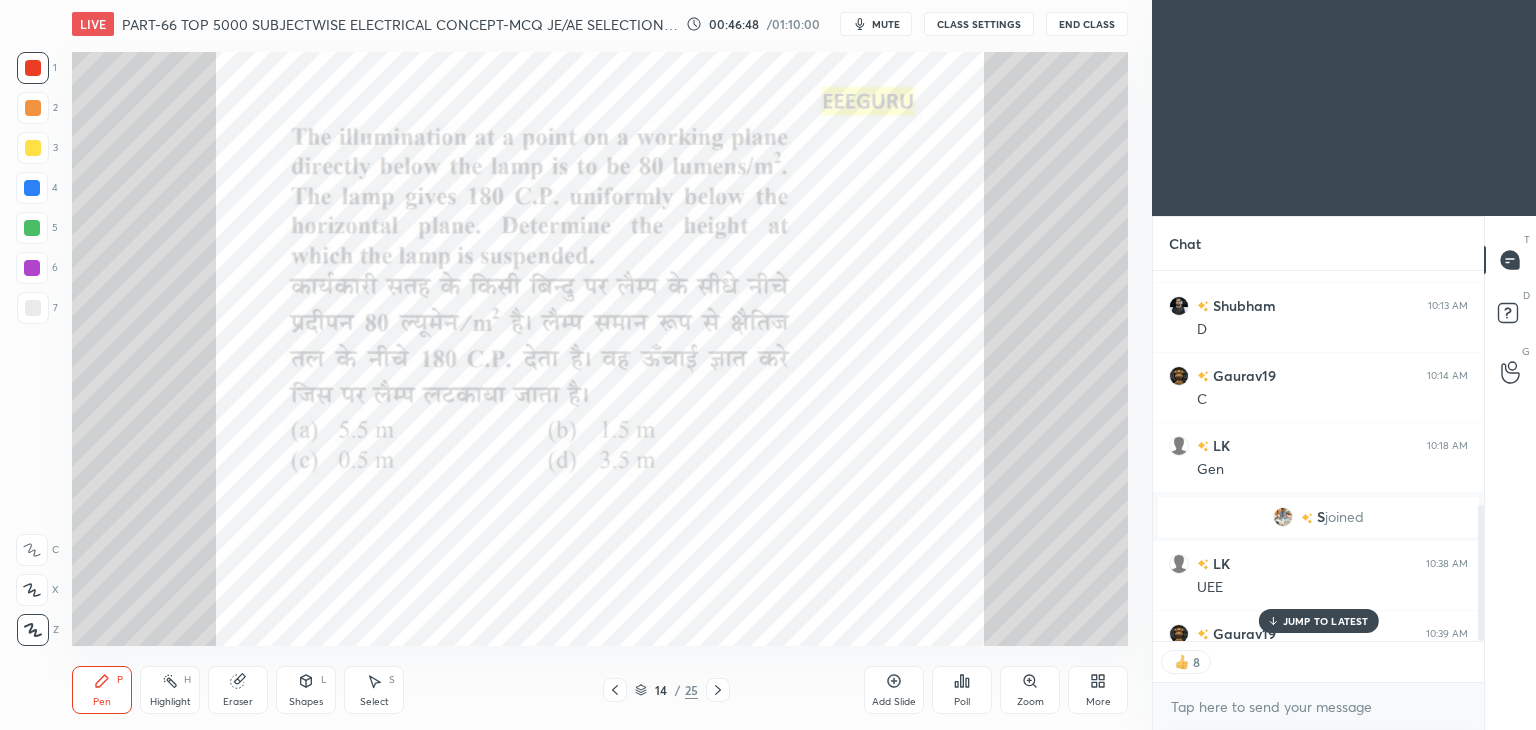 click 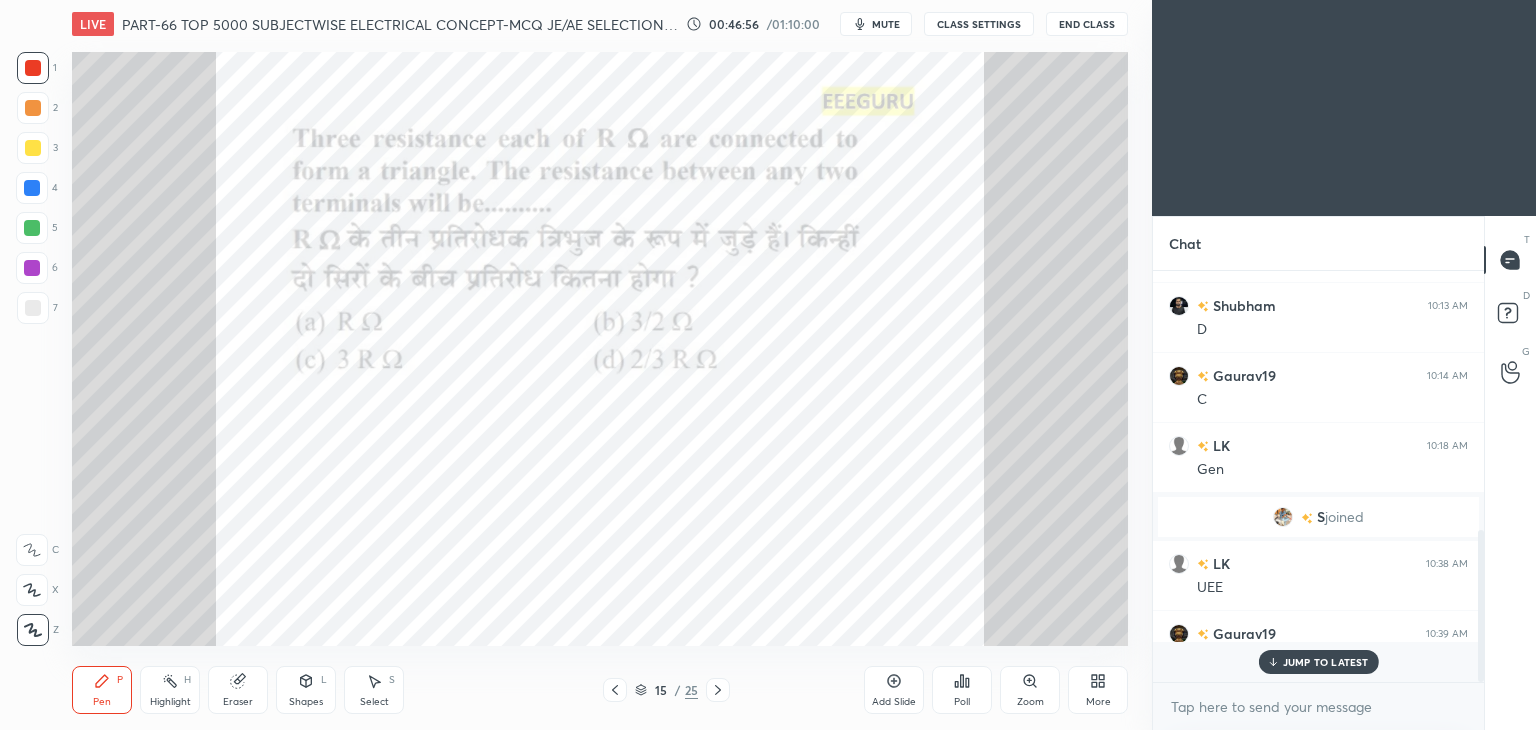 scroll, scrollTop: 6, scrollLeft: 6, axis: both 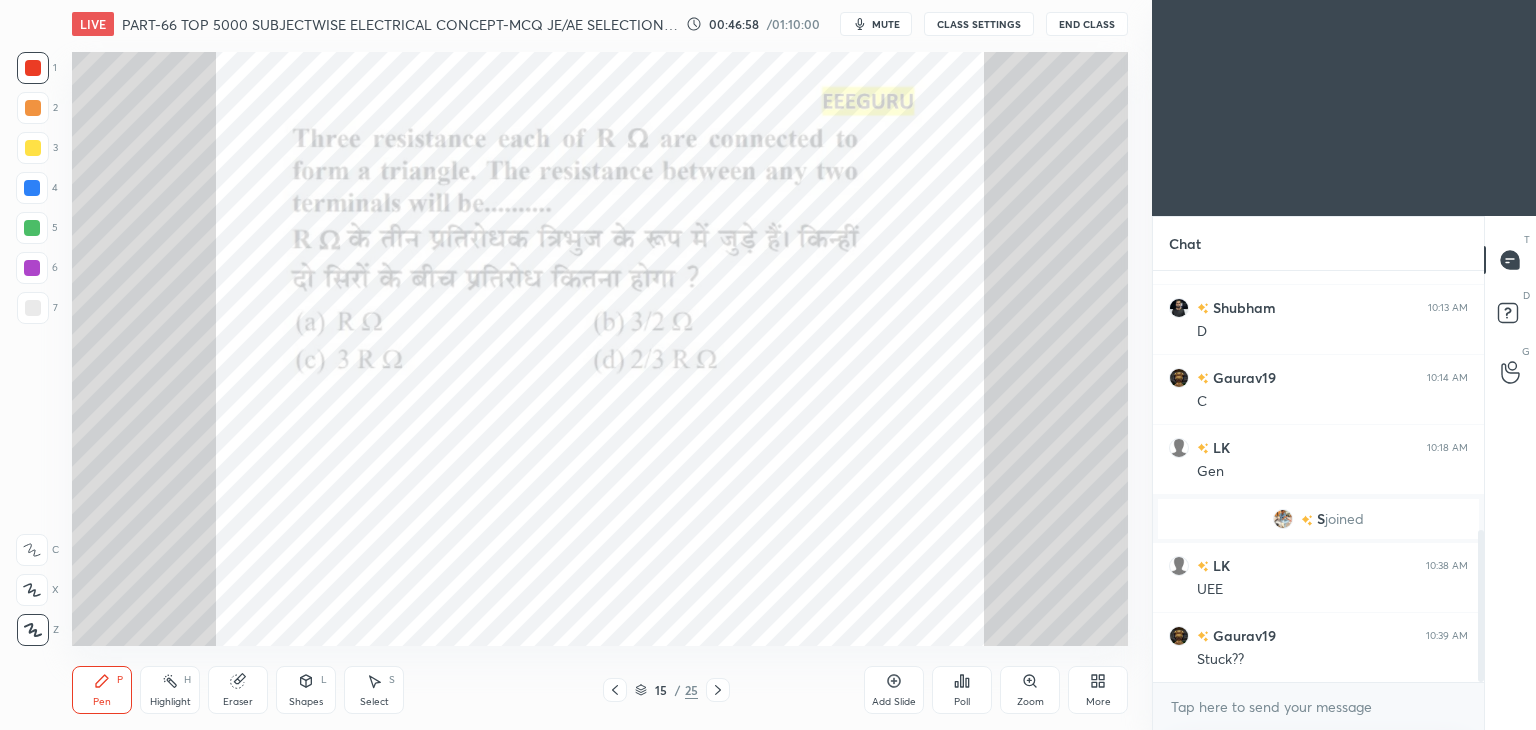 click on "Poll" at bounding box center [962, 690] 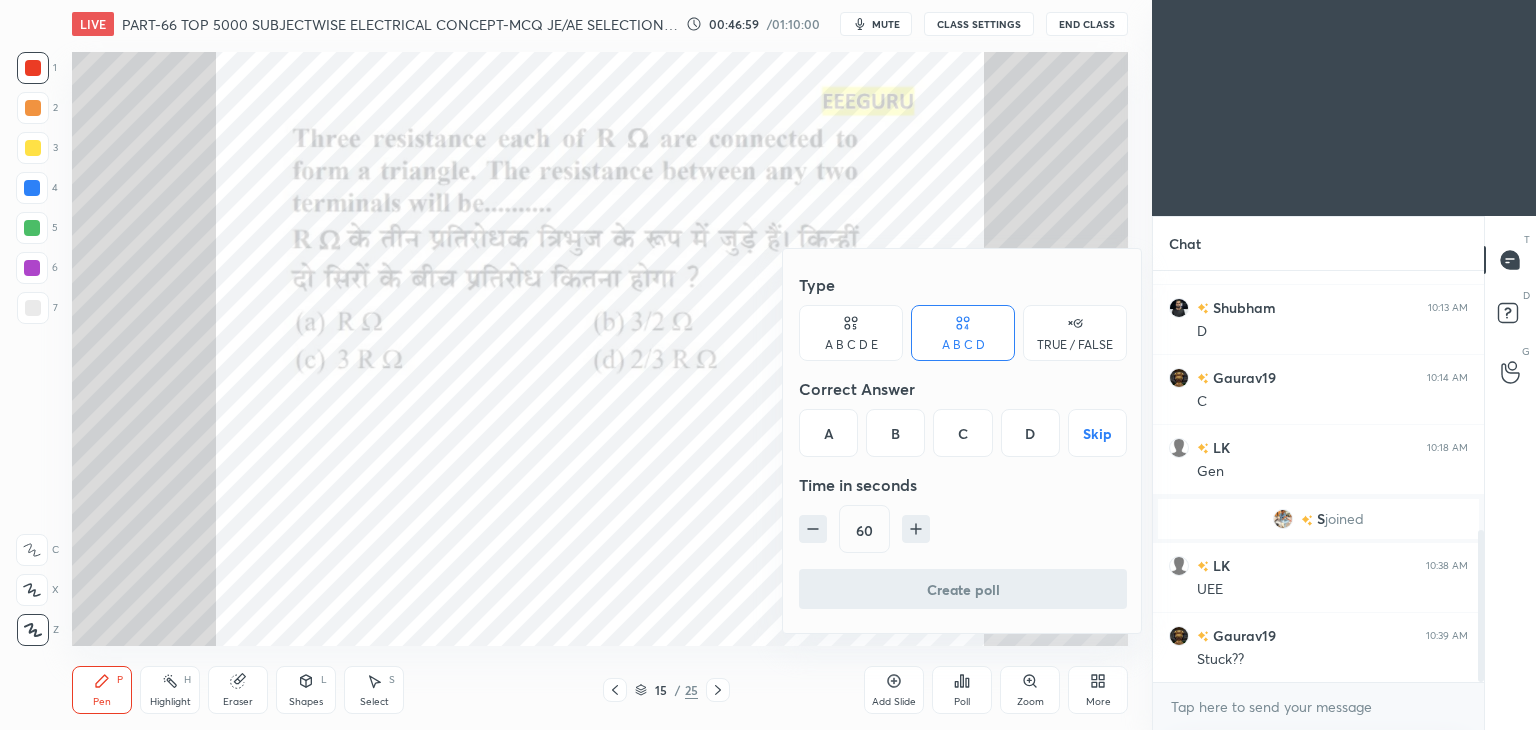click on "D" at bounding box center (1030, 433) 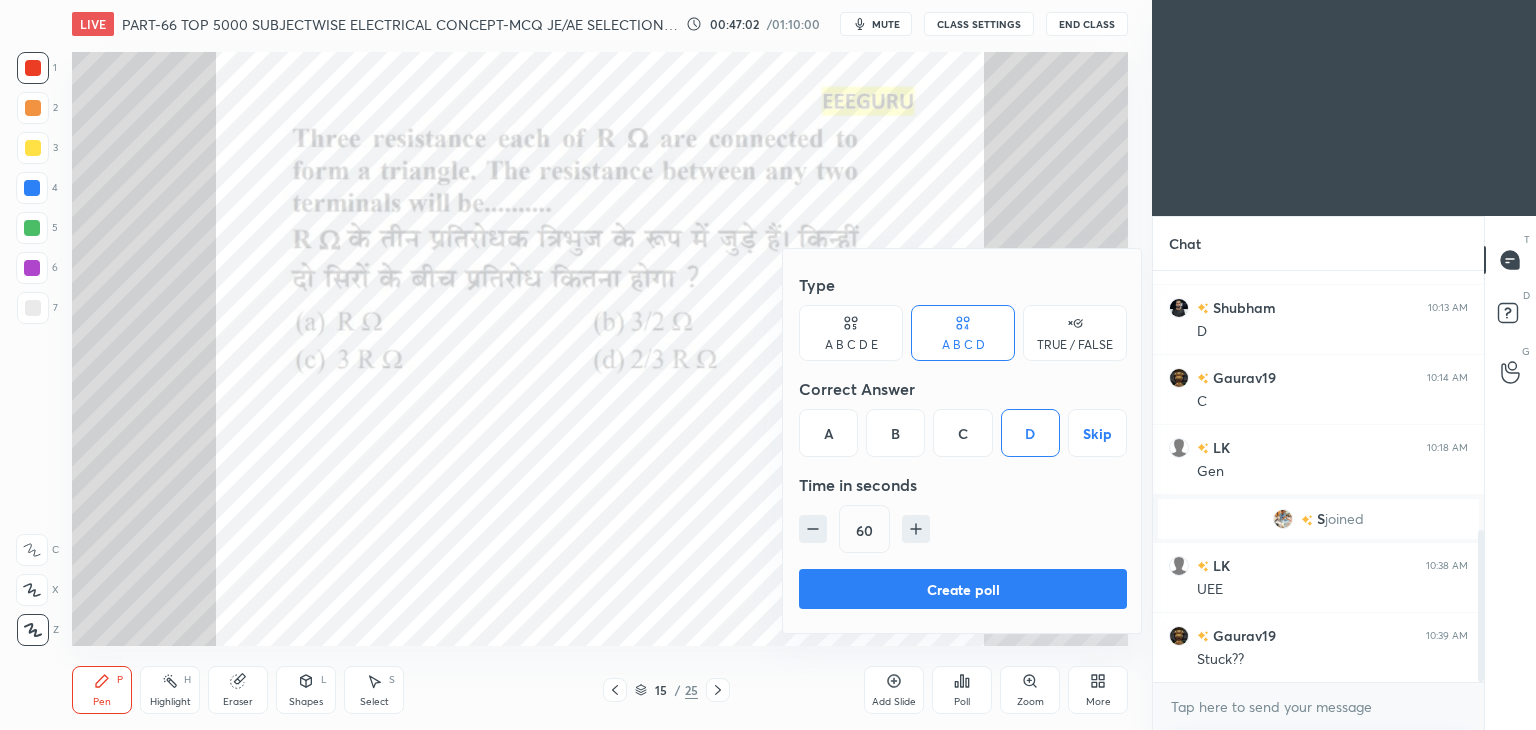 click on "Create poll" at bounding box center (963, 589) 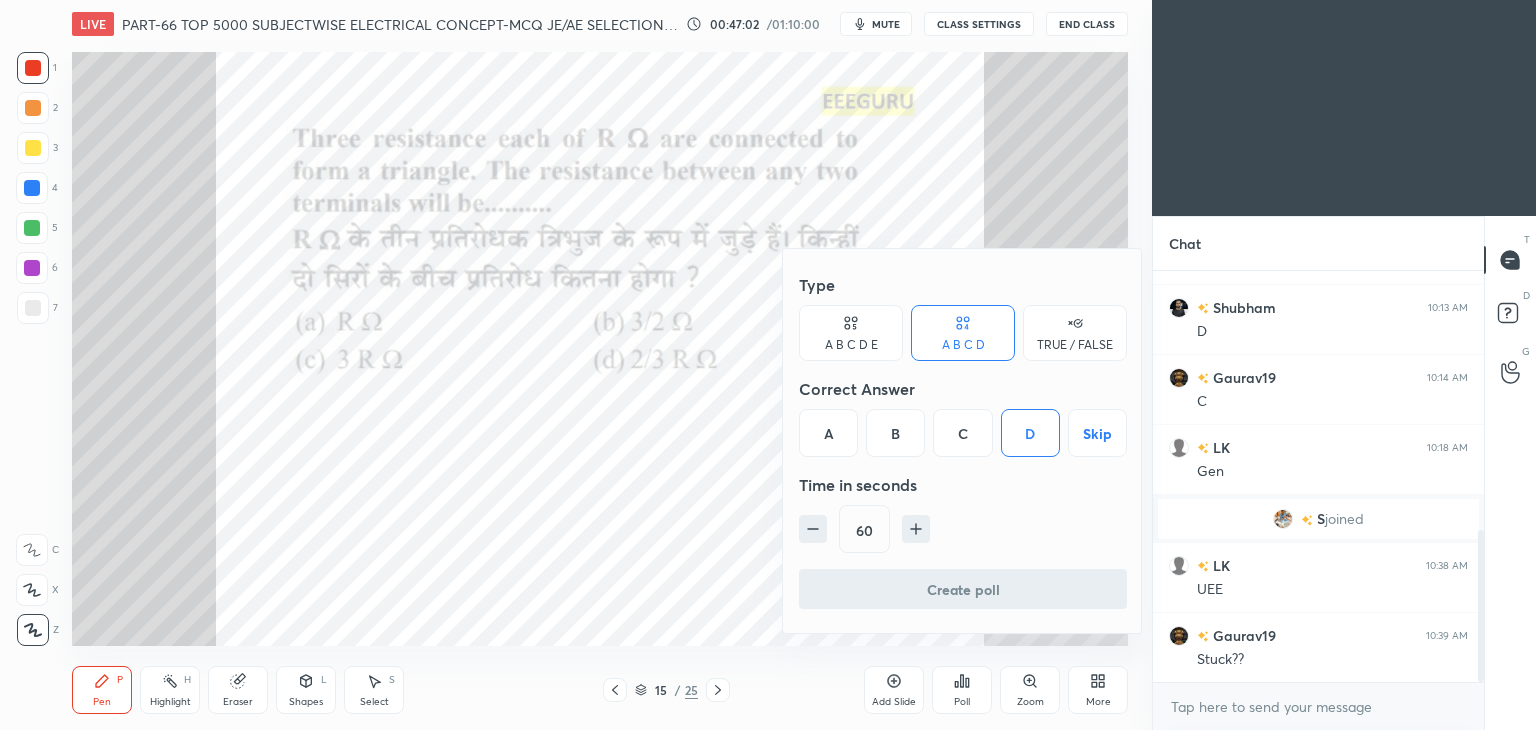 scroll, scrollTop: 364, scrollLeft: 325, axis: both 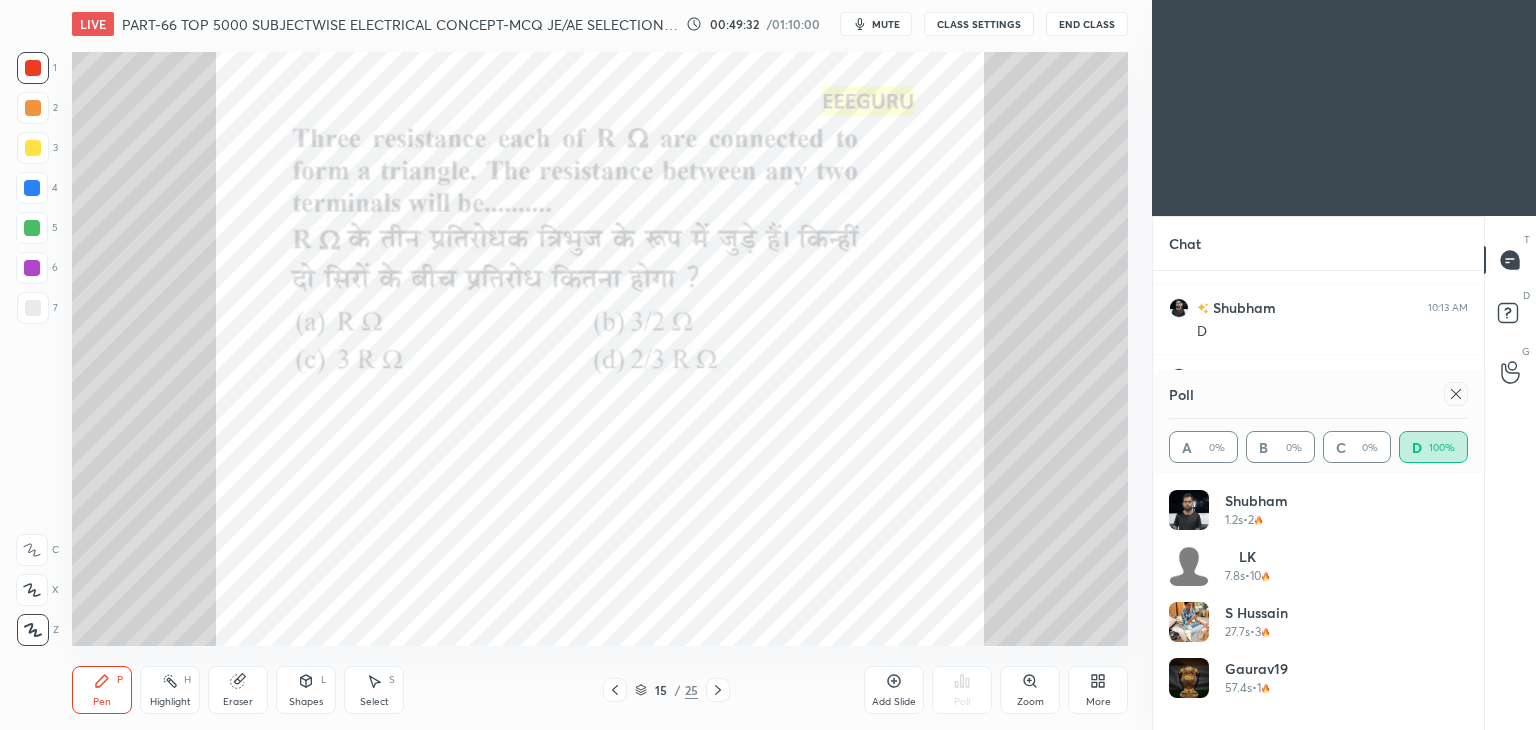click 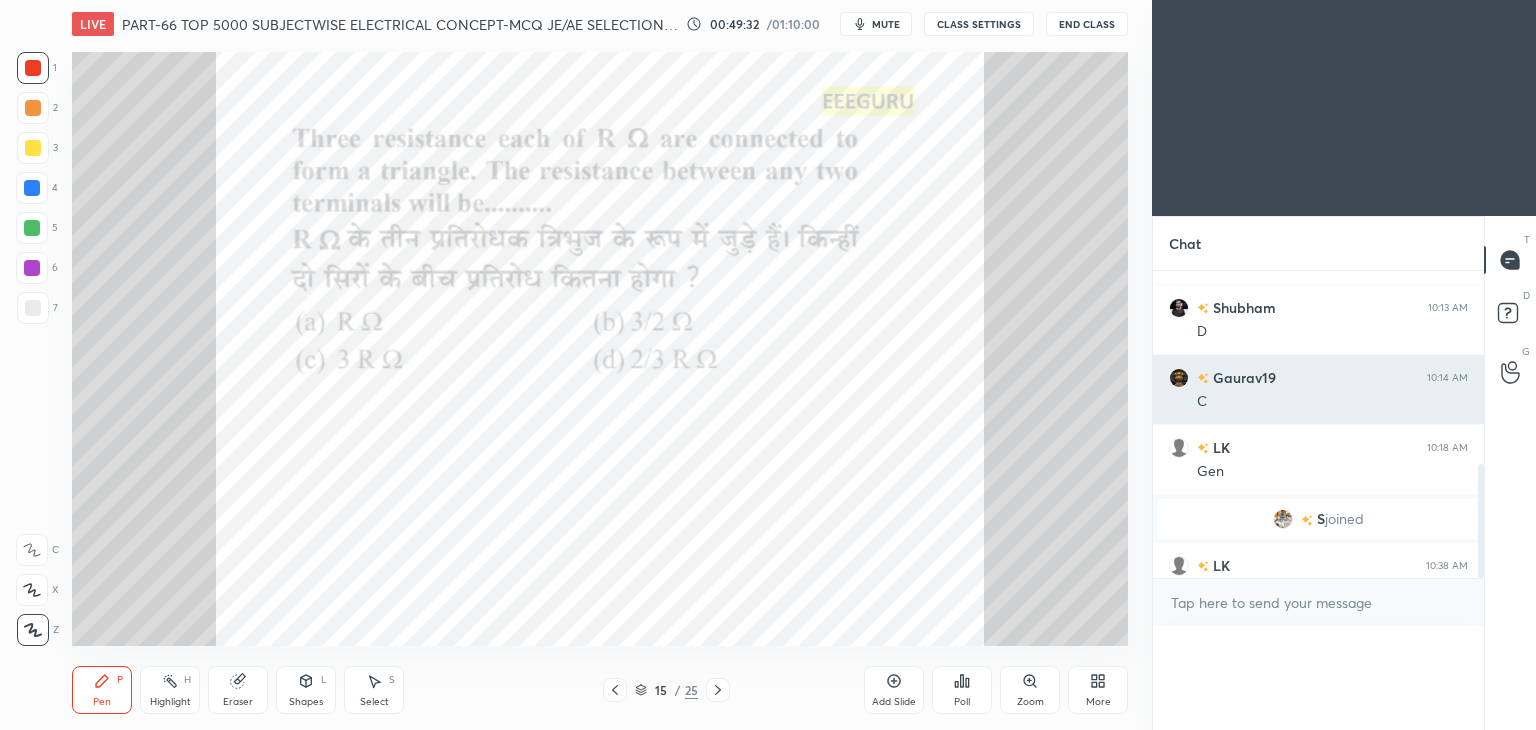scroll, scrollTop: 120, scrollLeft: 293, axis: both 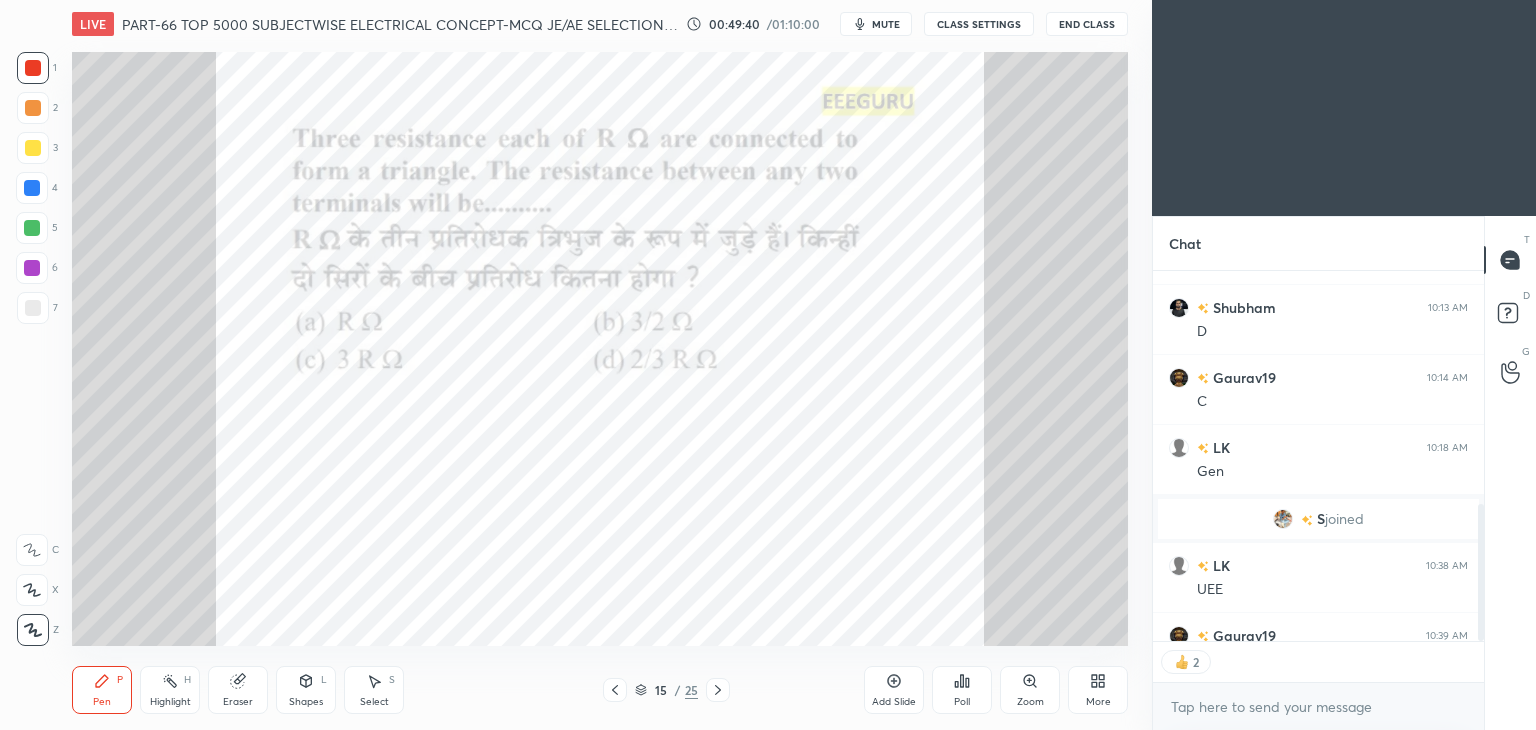 click on "Shapes" at bounding box center [306, 702] 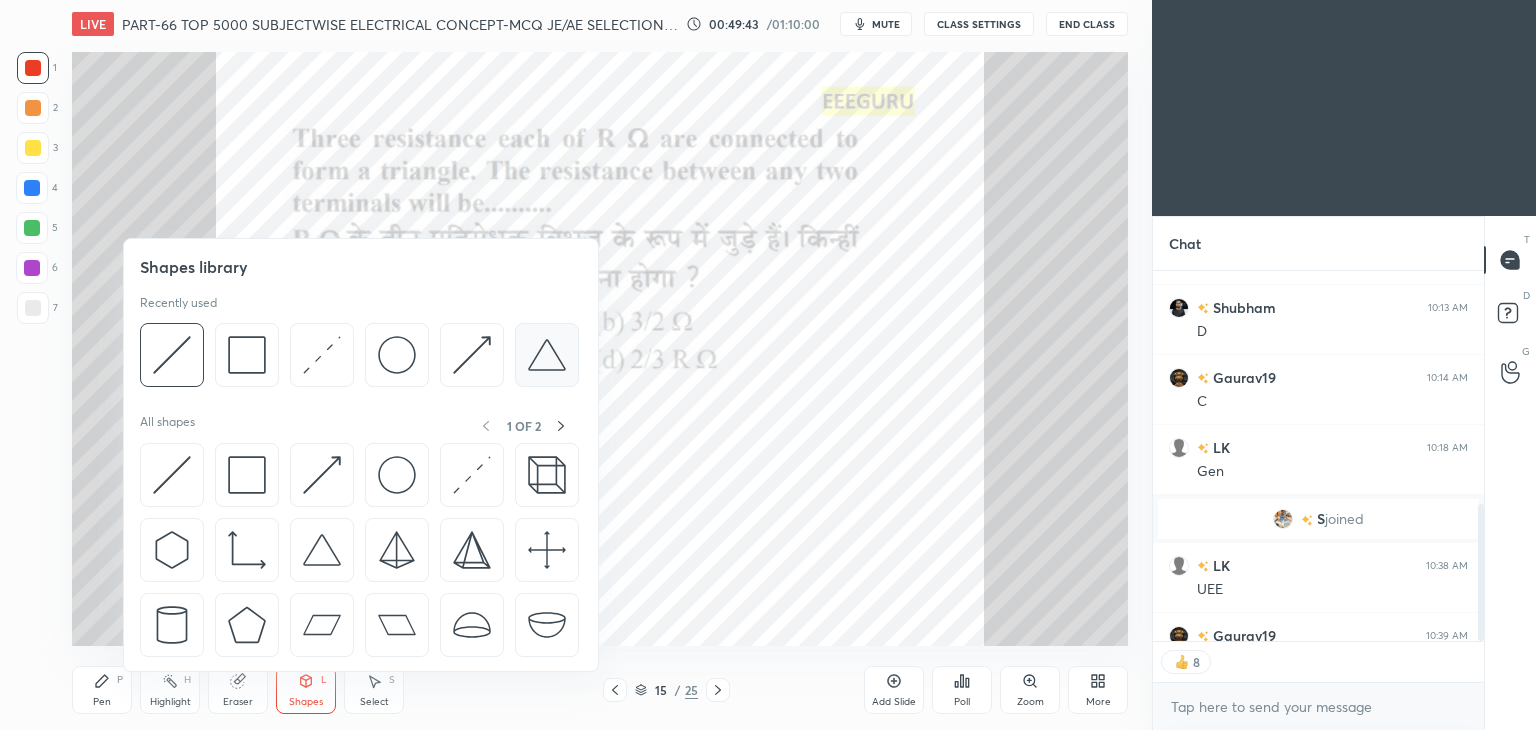 click at bounding box center (547, 355) 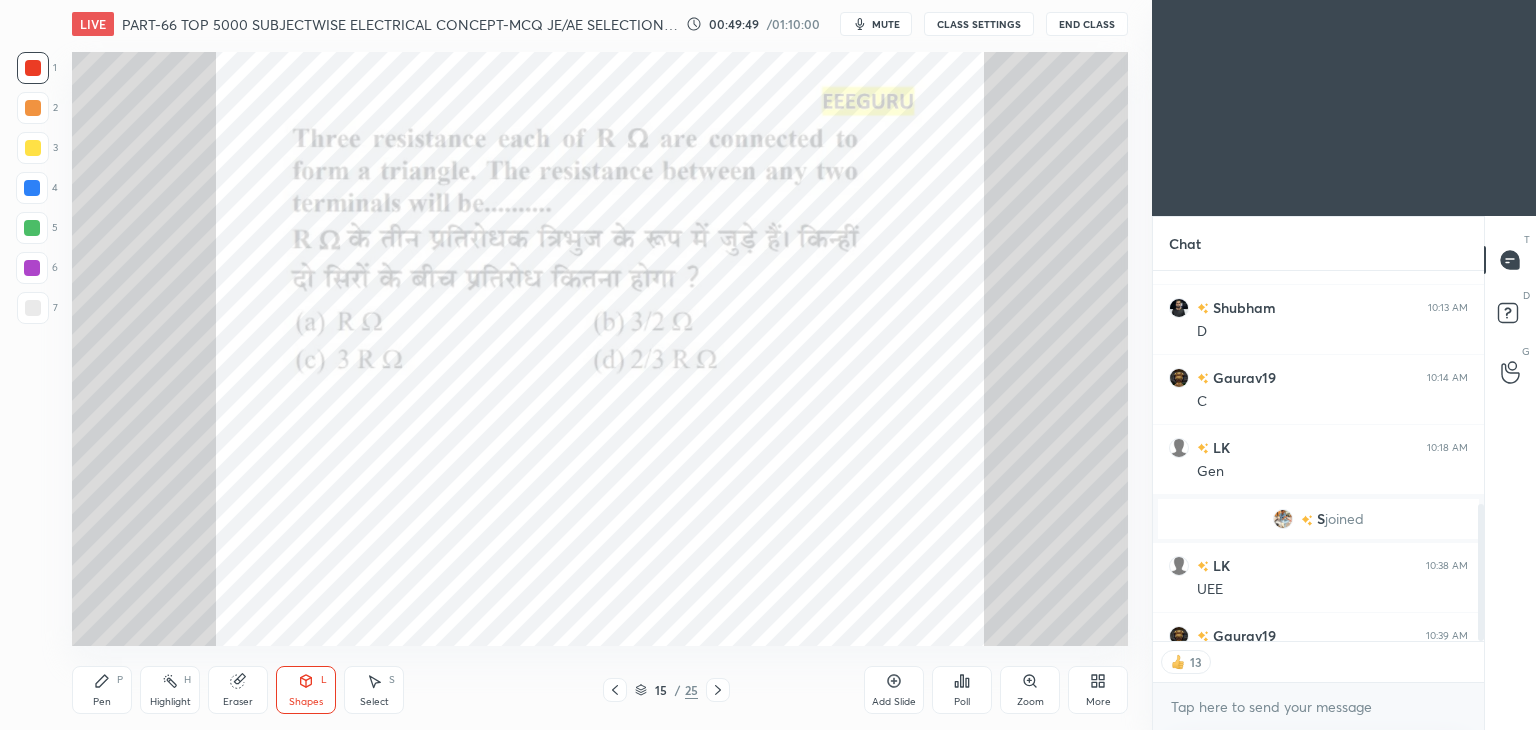 click on "Shapes" at bounding box center (306, 702) 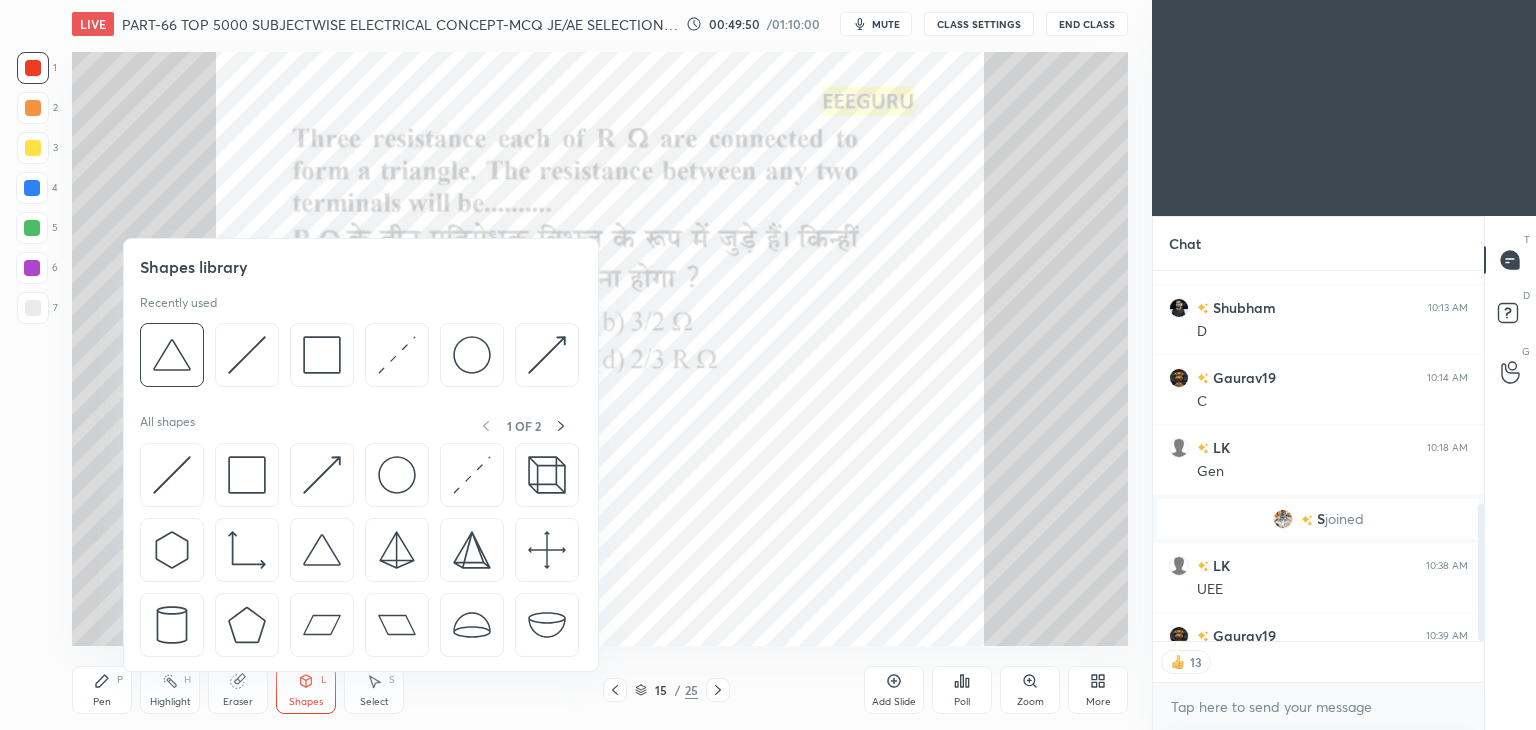 click on "Shapes" at bounding box center (306, 702) 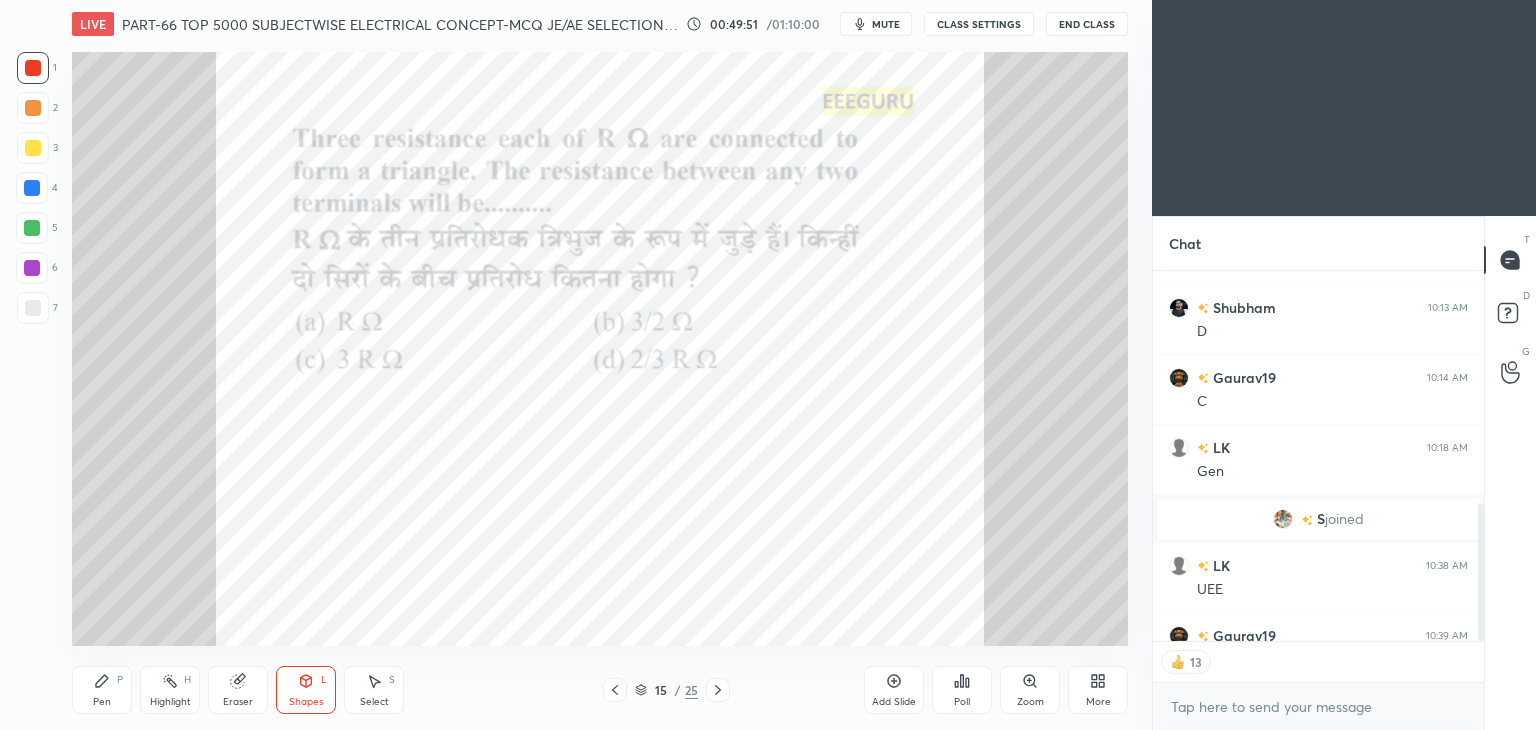click 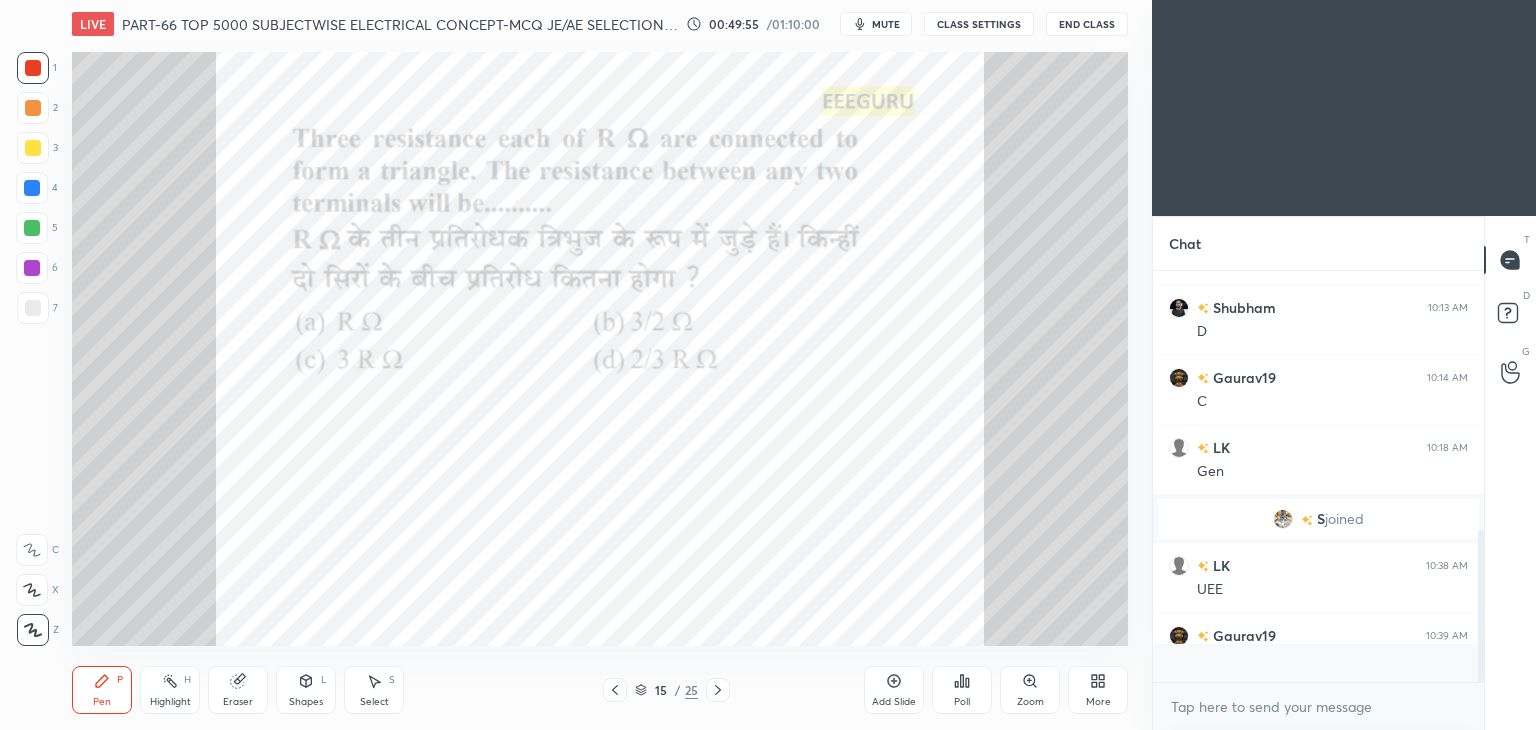 scroll, scrollTop: 6, scrollLeft: 6, axis: both 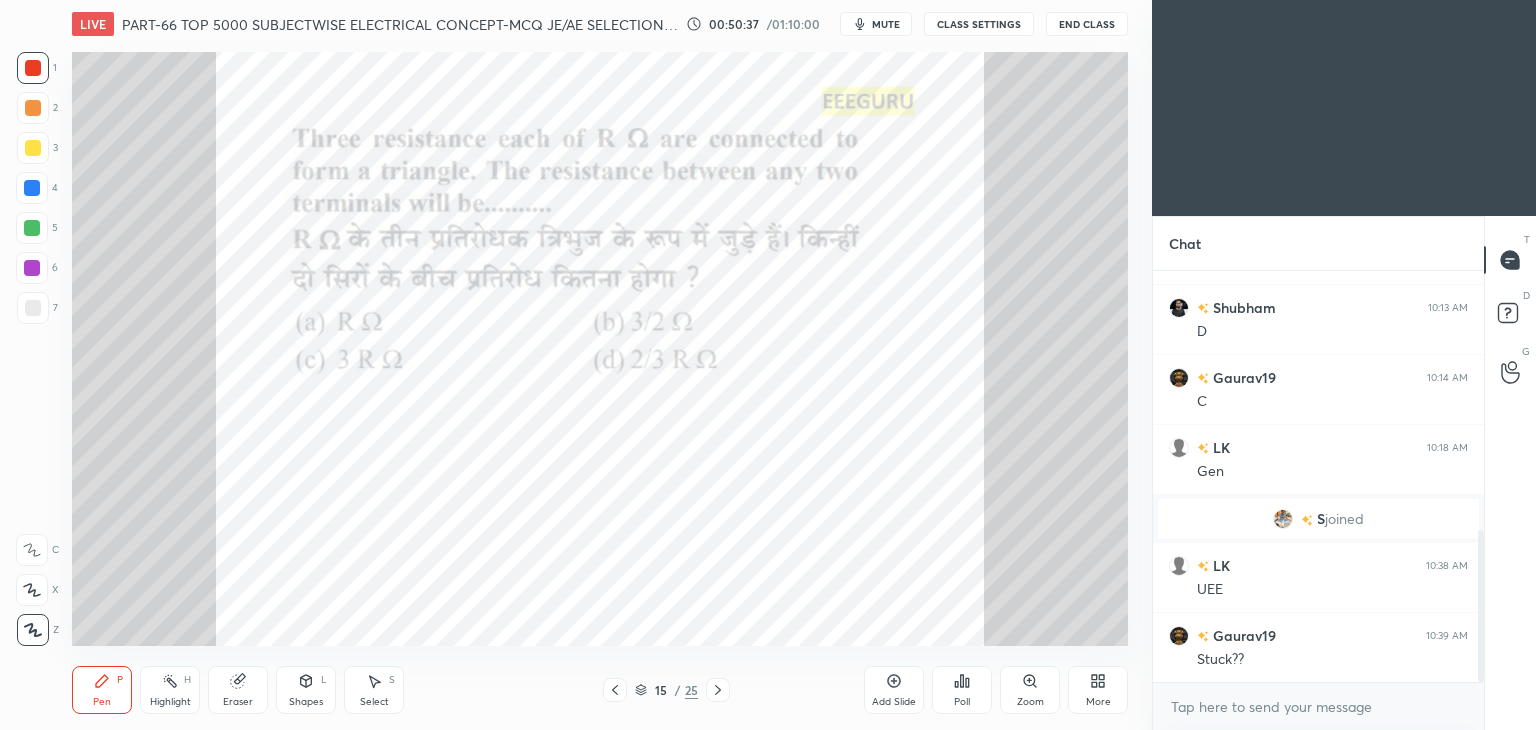 click 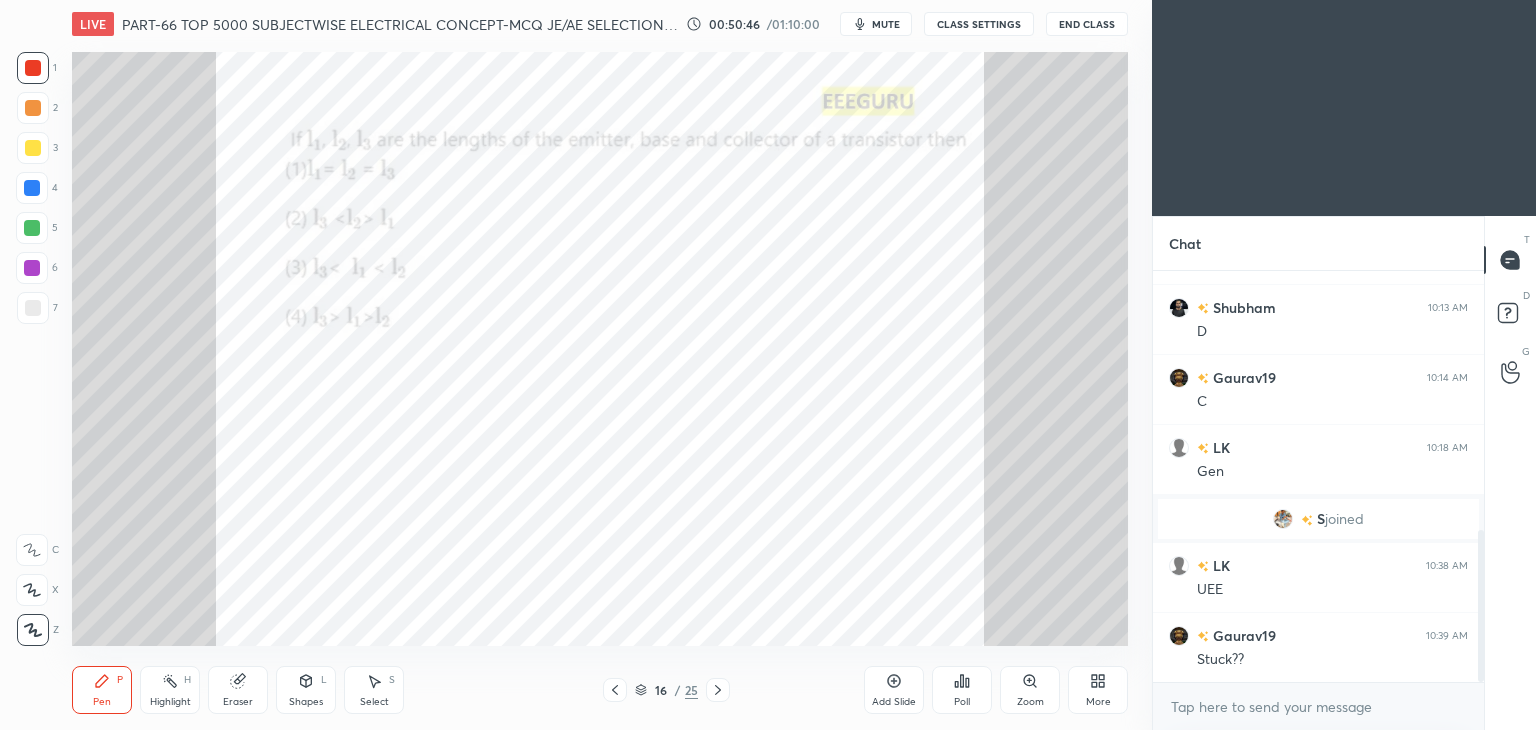 click on "Poll" at bounding box center (962, 690) 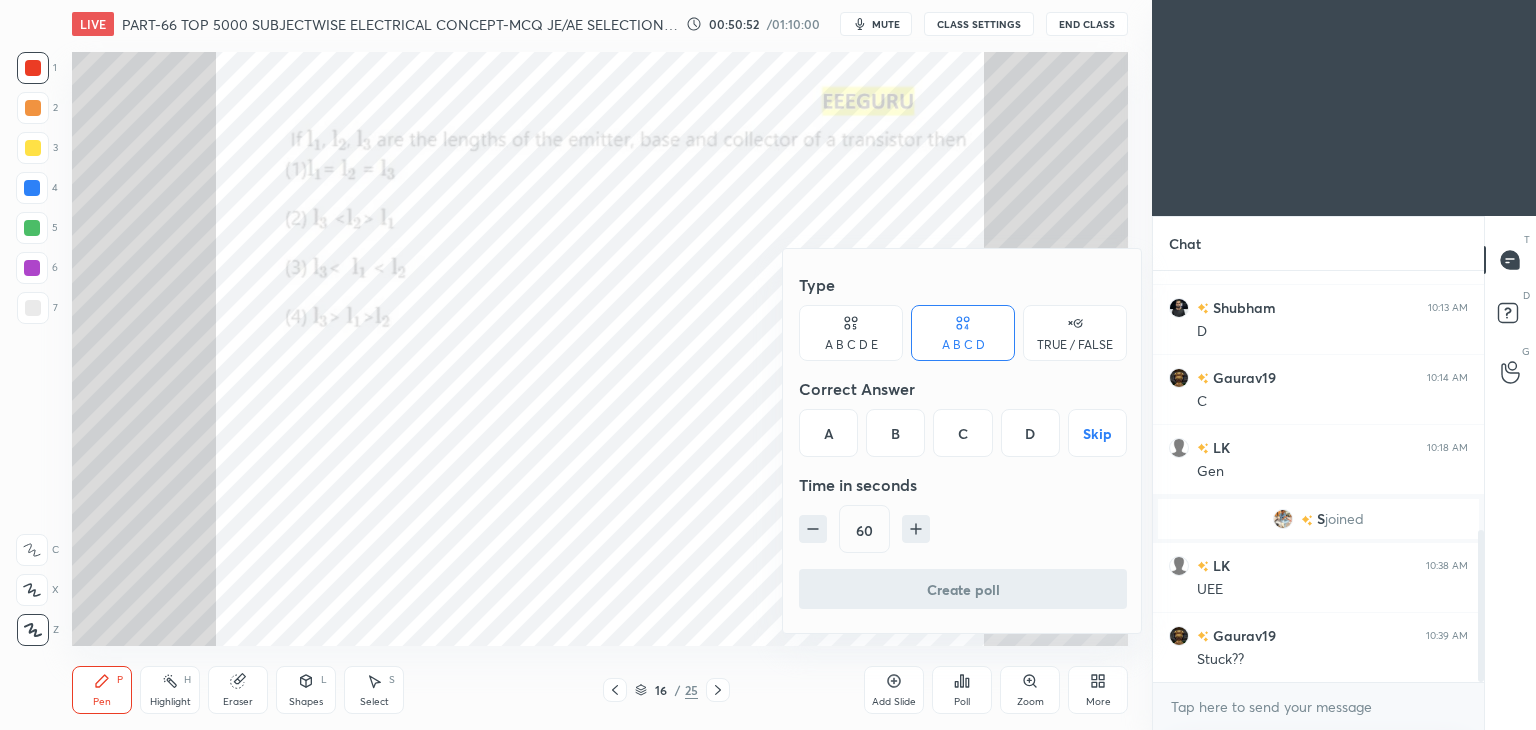 drag, startPoint x: 1024, startPoint y: 435, endPoint x: 1011, endPoint y: 445, distance: 16.40122 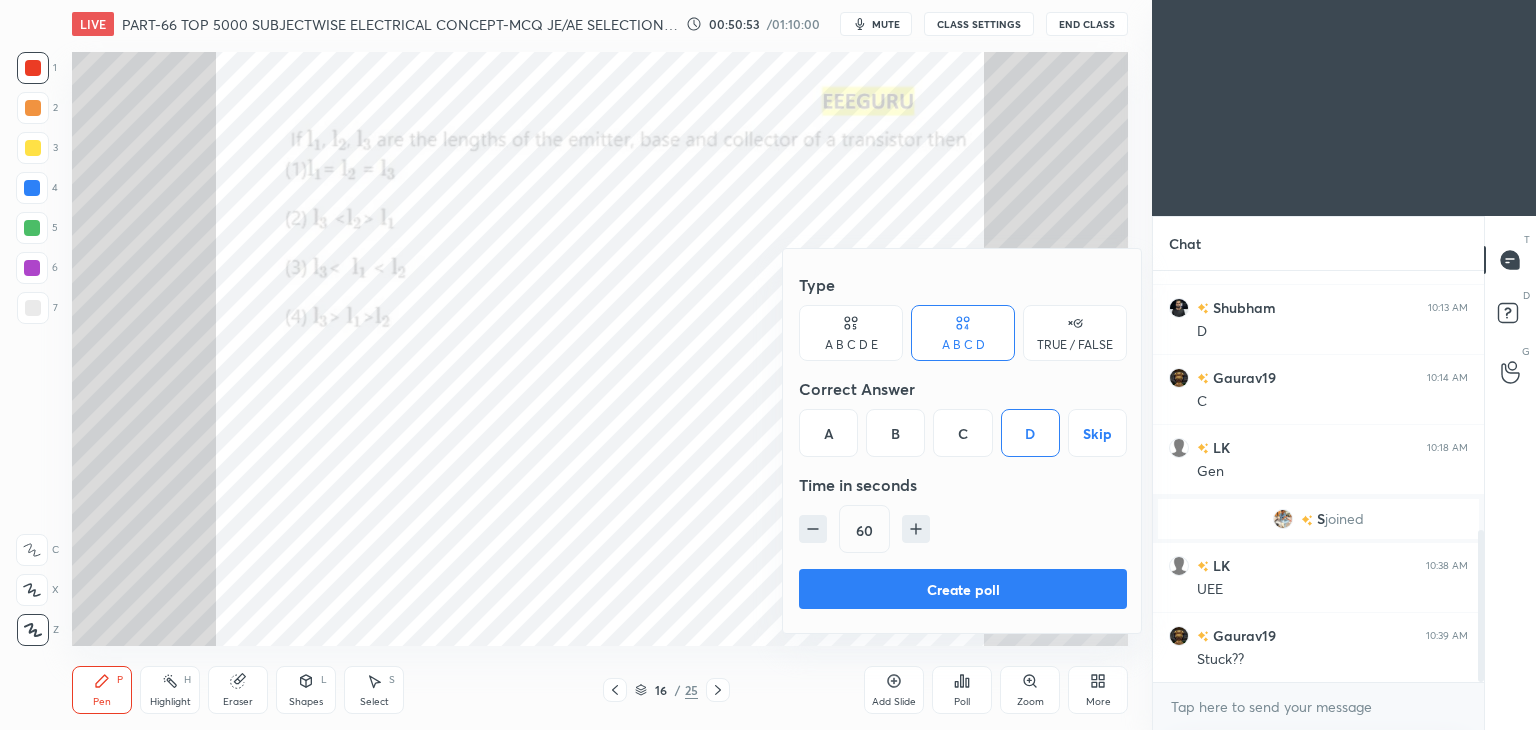 click on "Create poll" at bounding box center (963, 589) 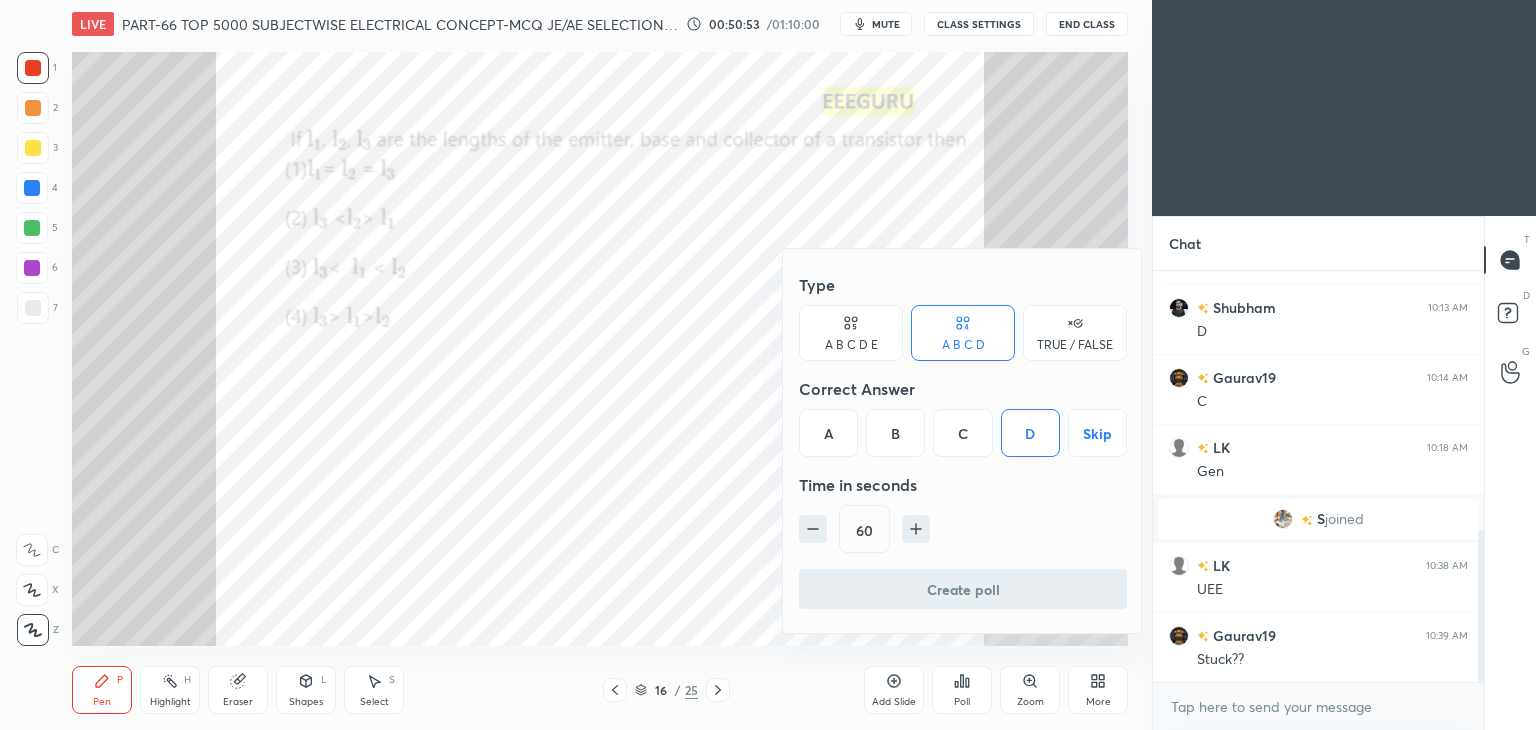 scroll, scrollTop: 372, scrollLeft: 325, axis: both 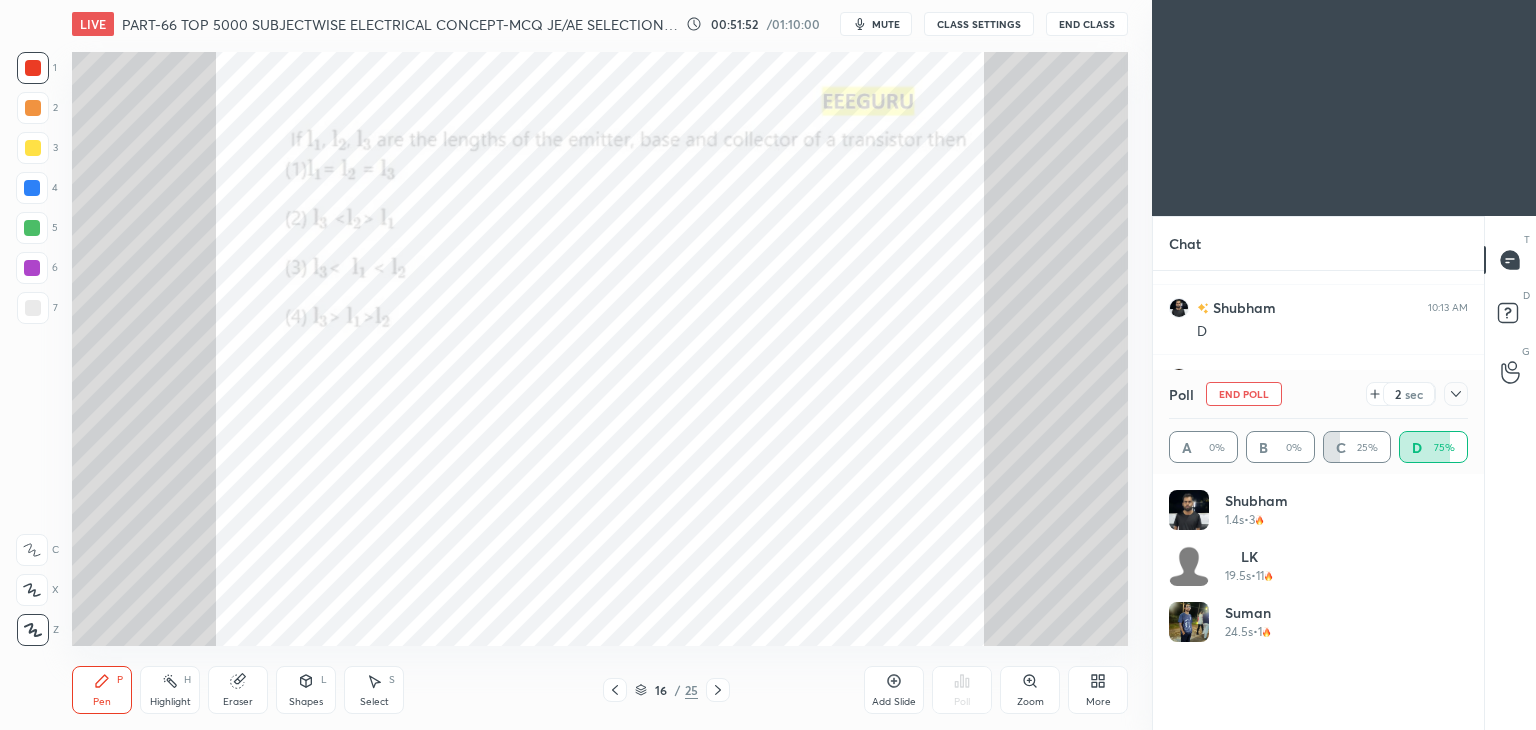 click on "mute" at bounding box center [886, 24] 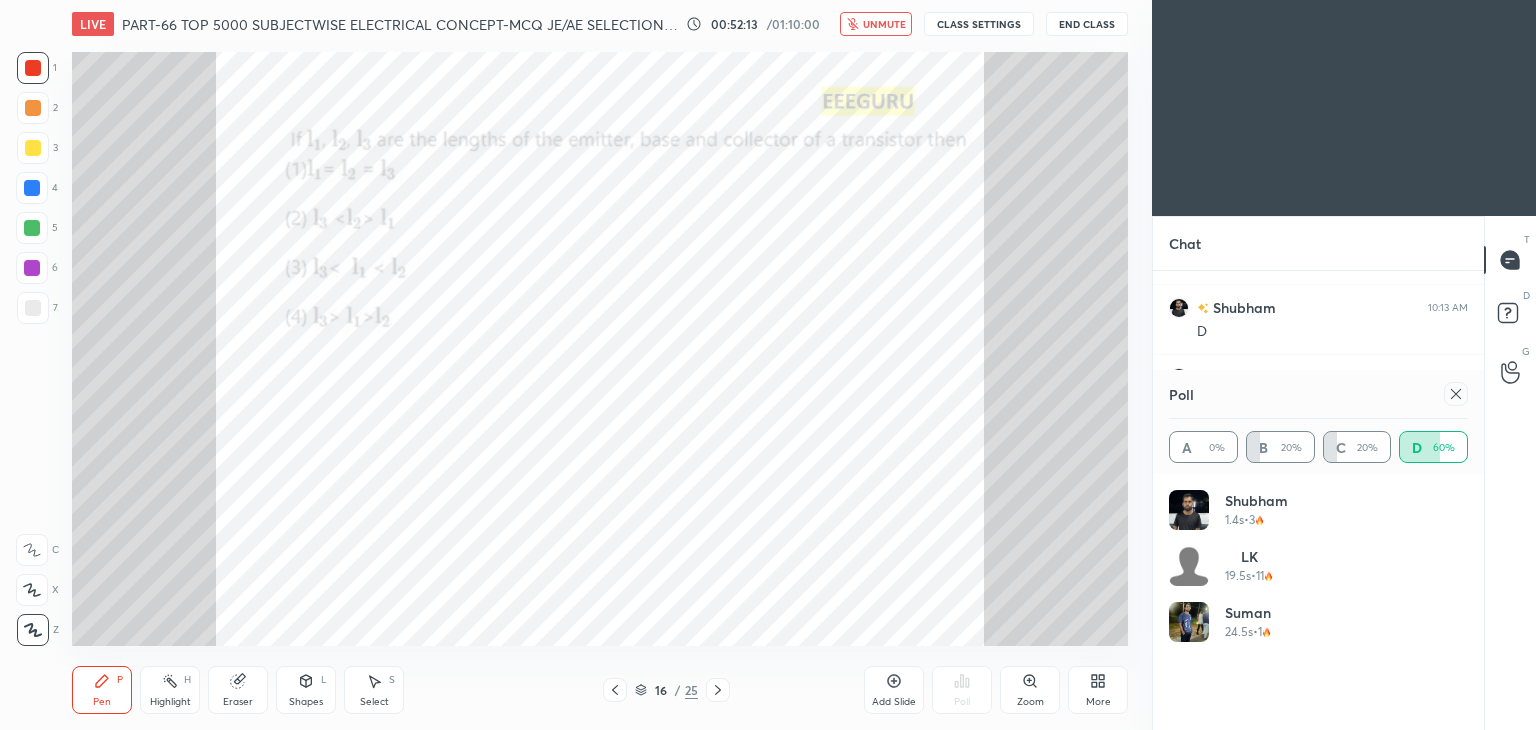 click on "unmute" at bounding box center (884, 24) 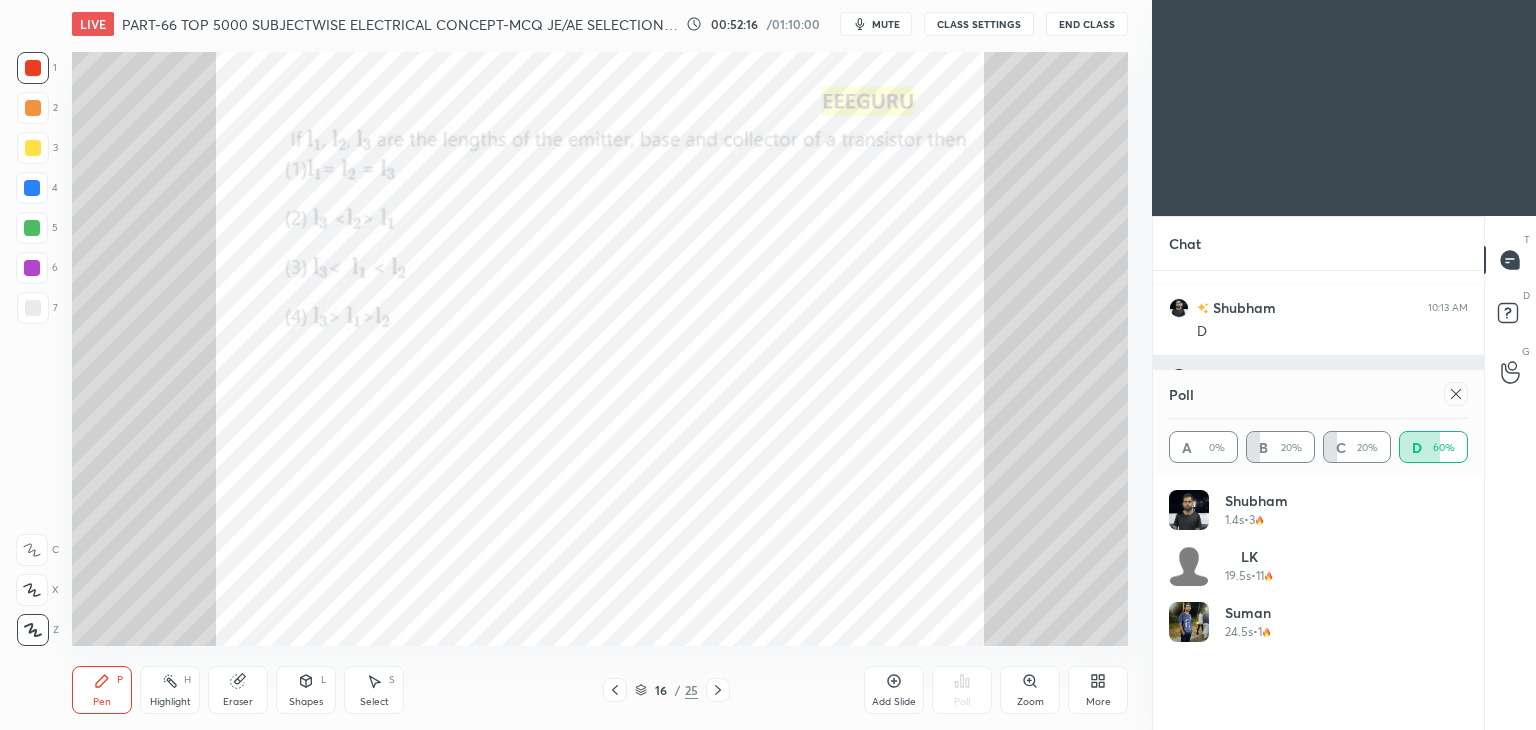 click 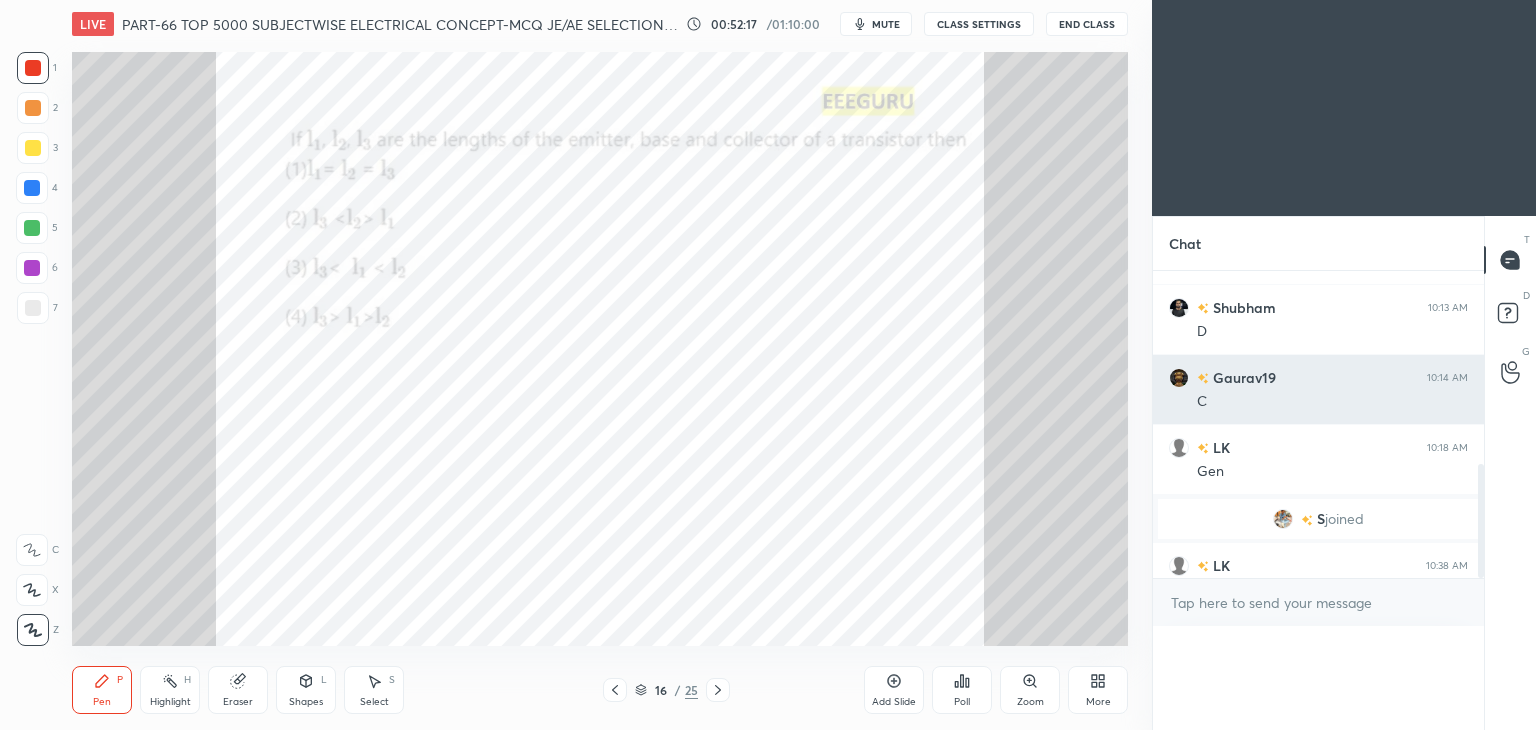 scroll, scrollTop: 0, scrollLeft: 0, axis: both 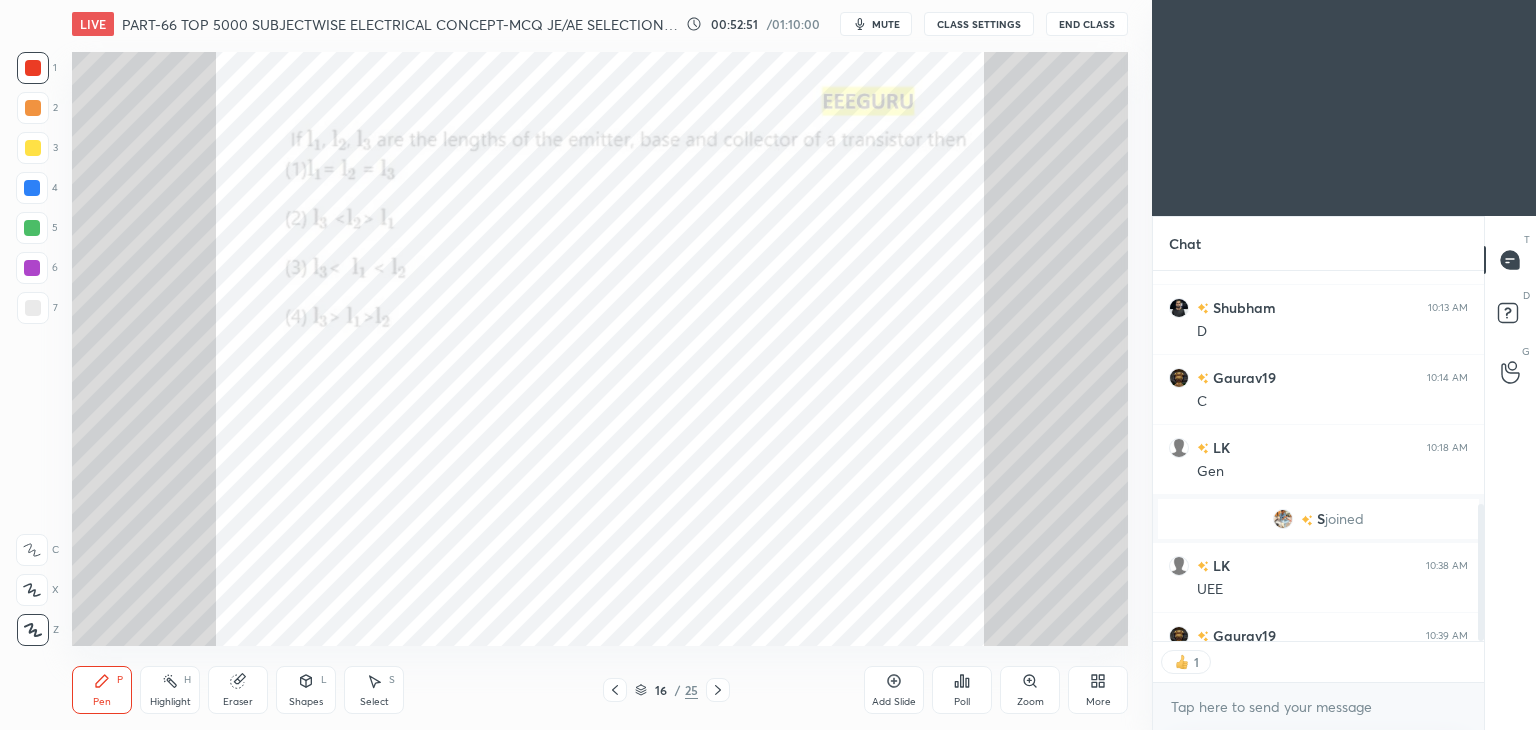 click 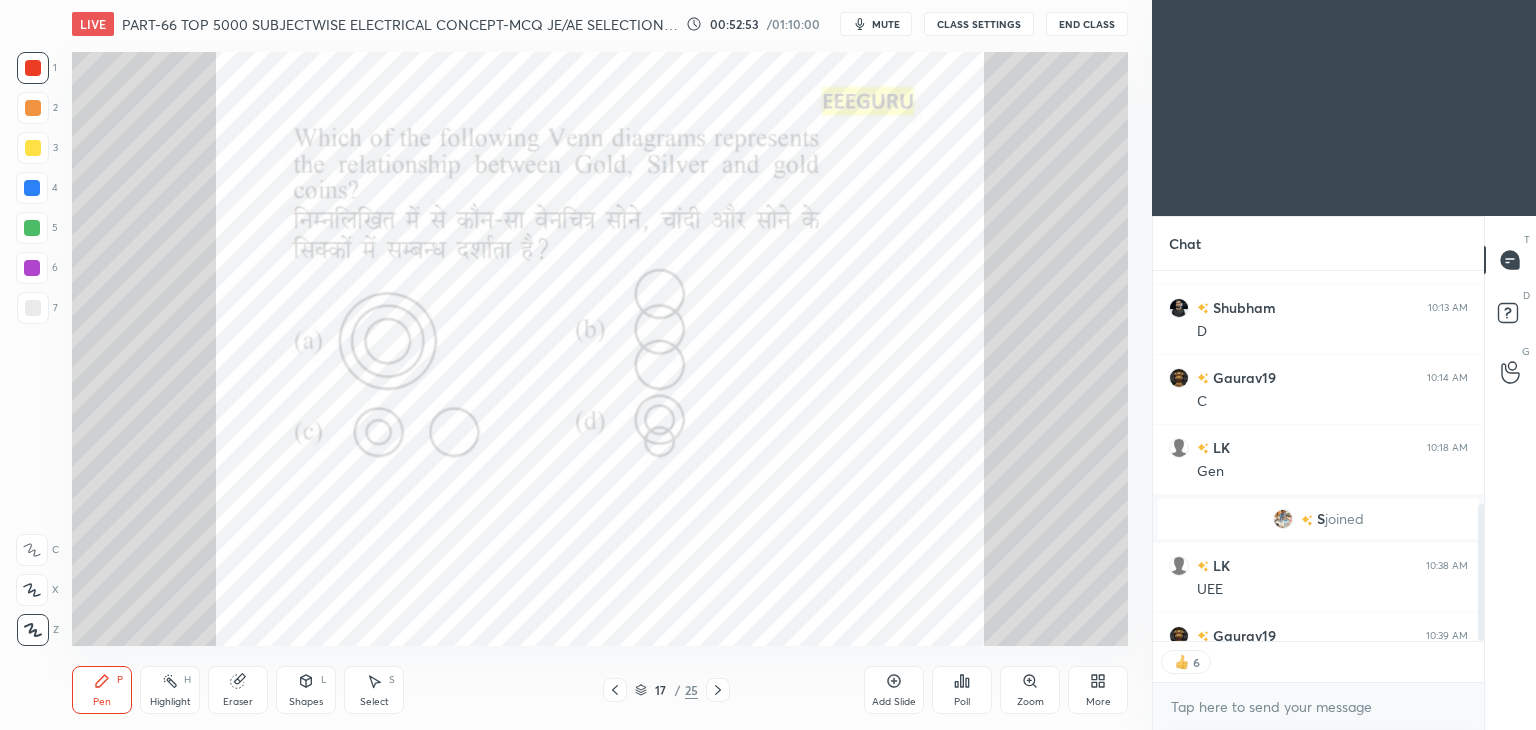 click 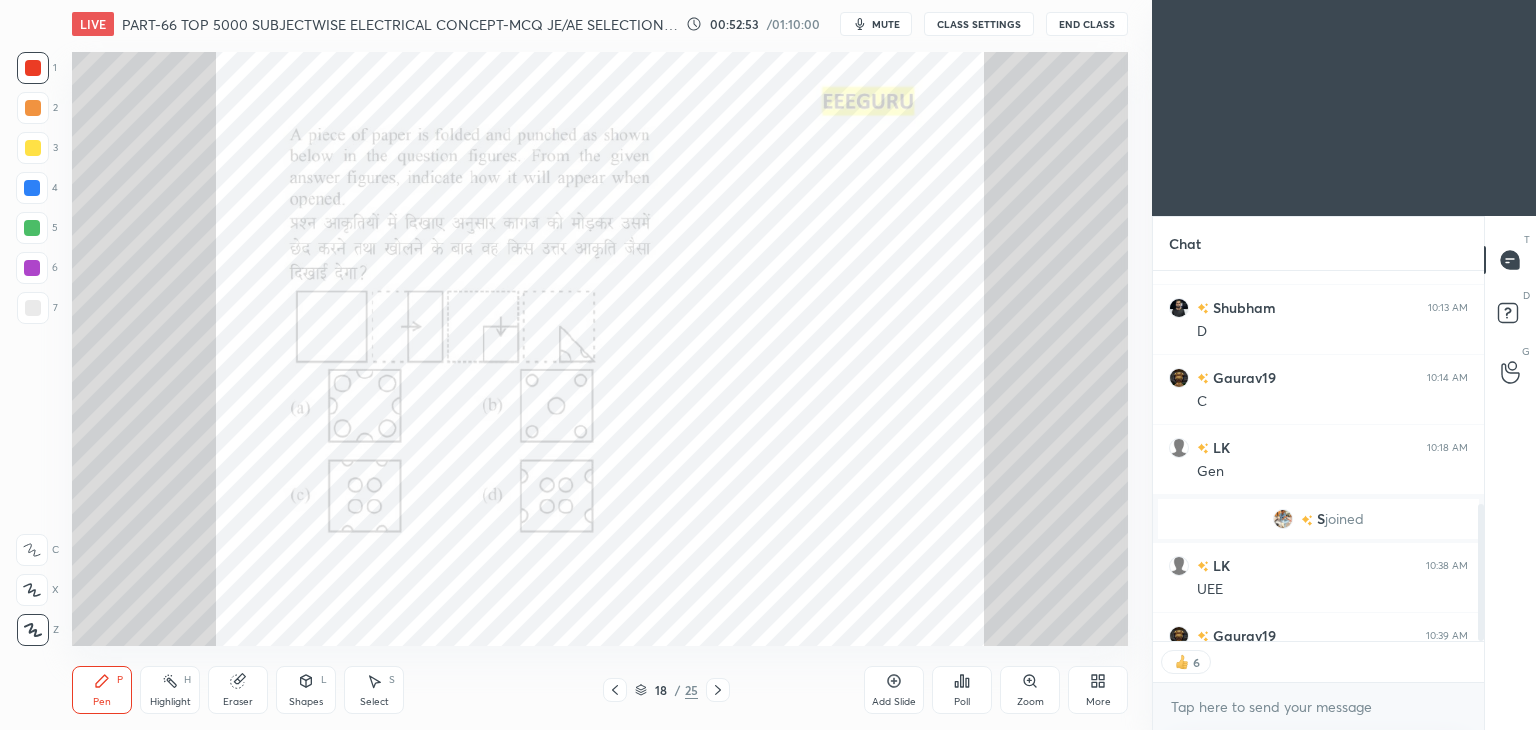 click 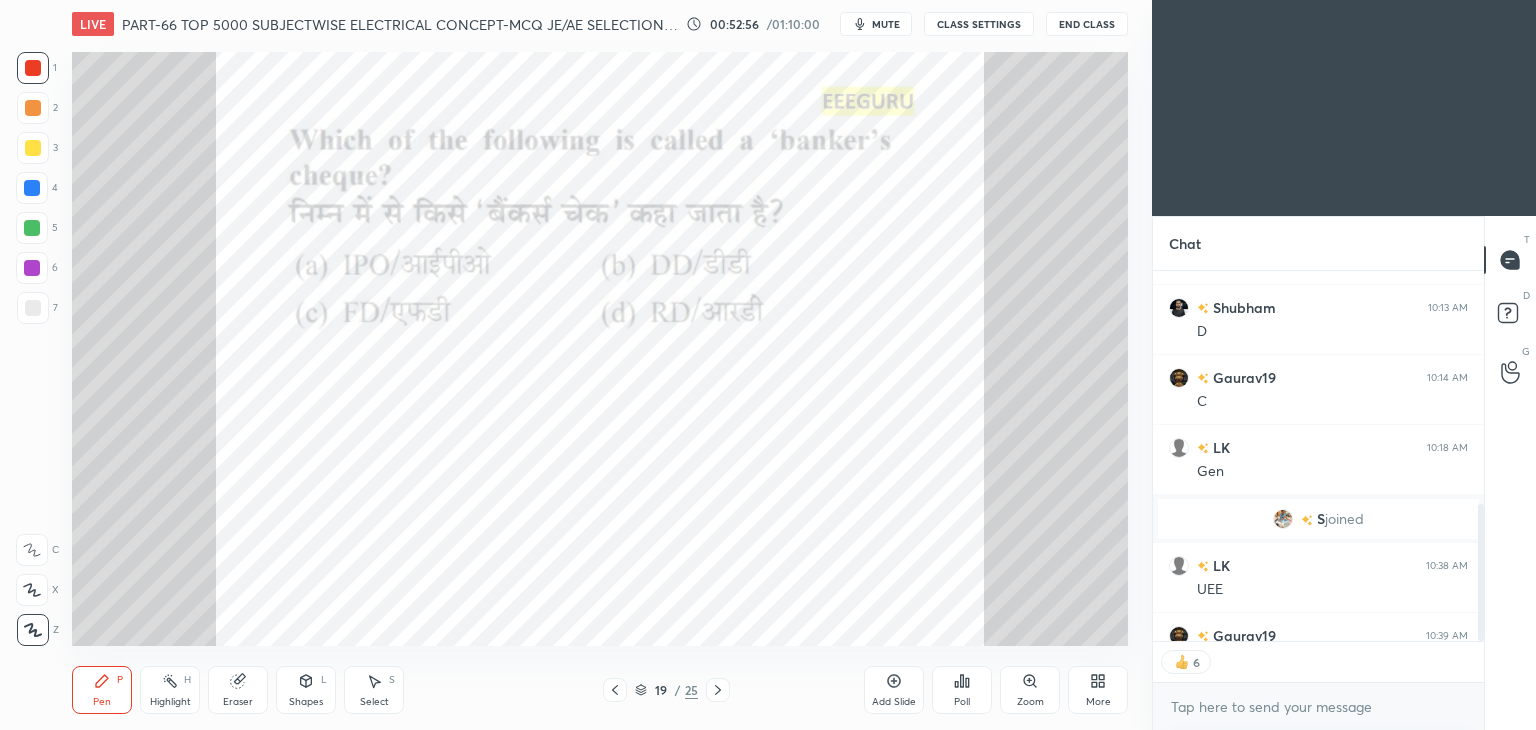 click 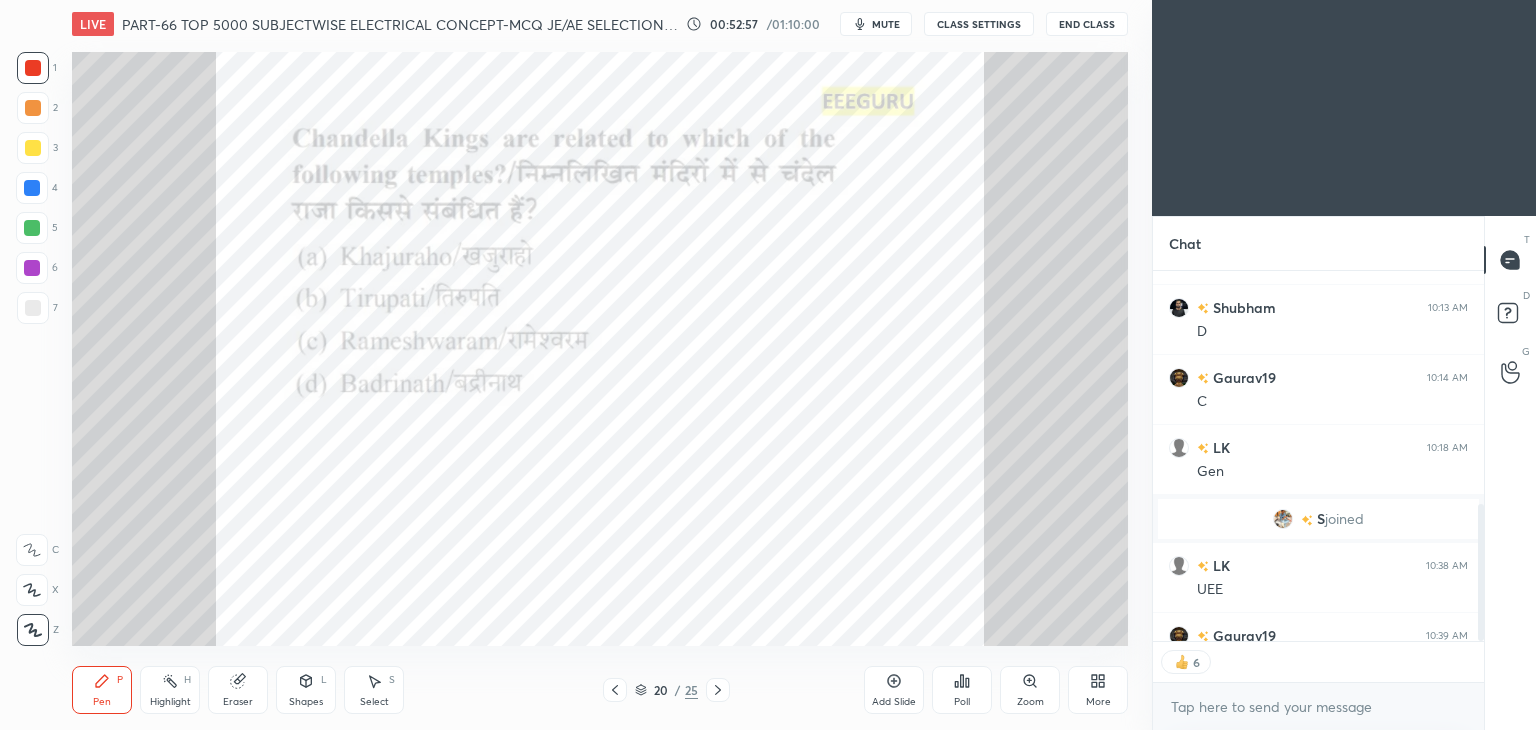 click 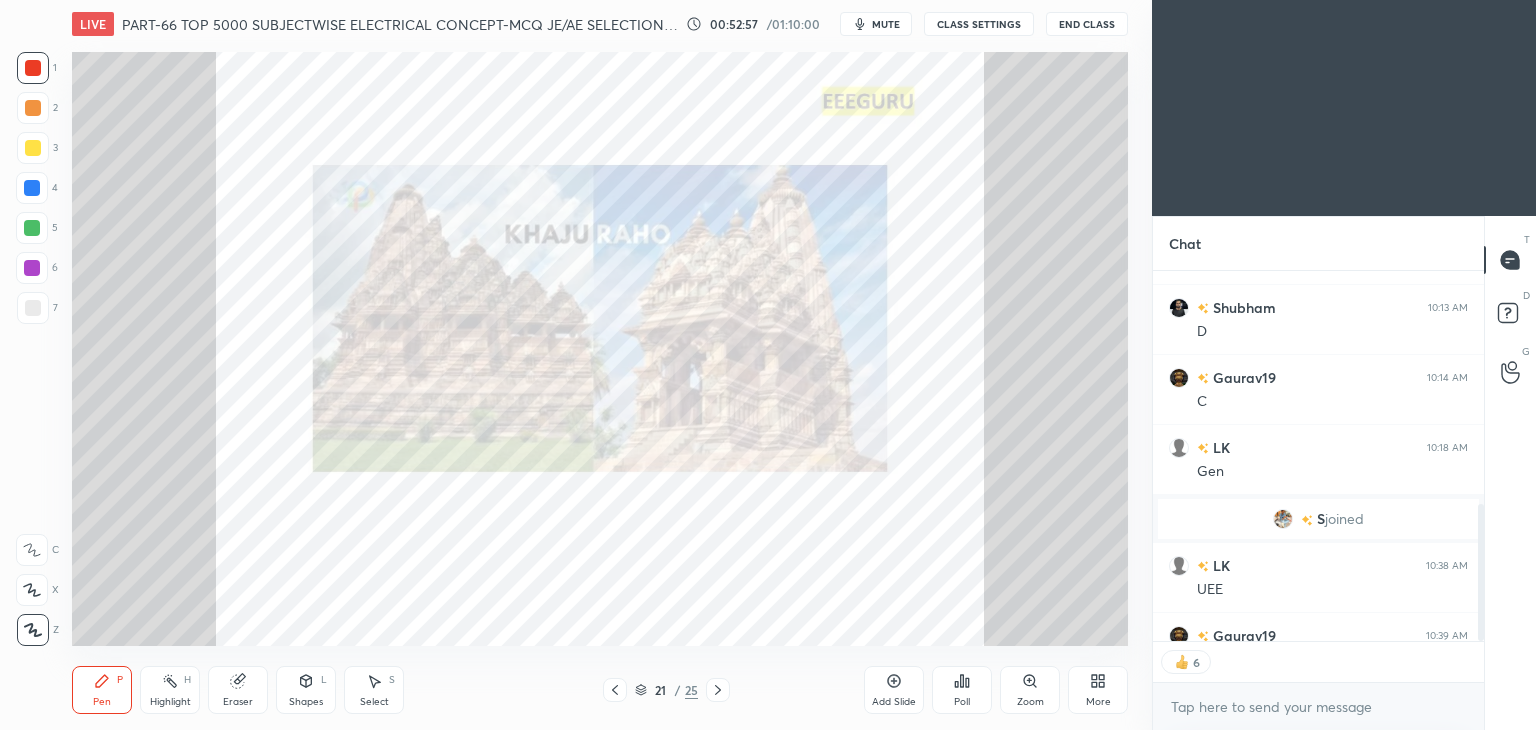 click 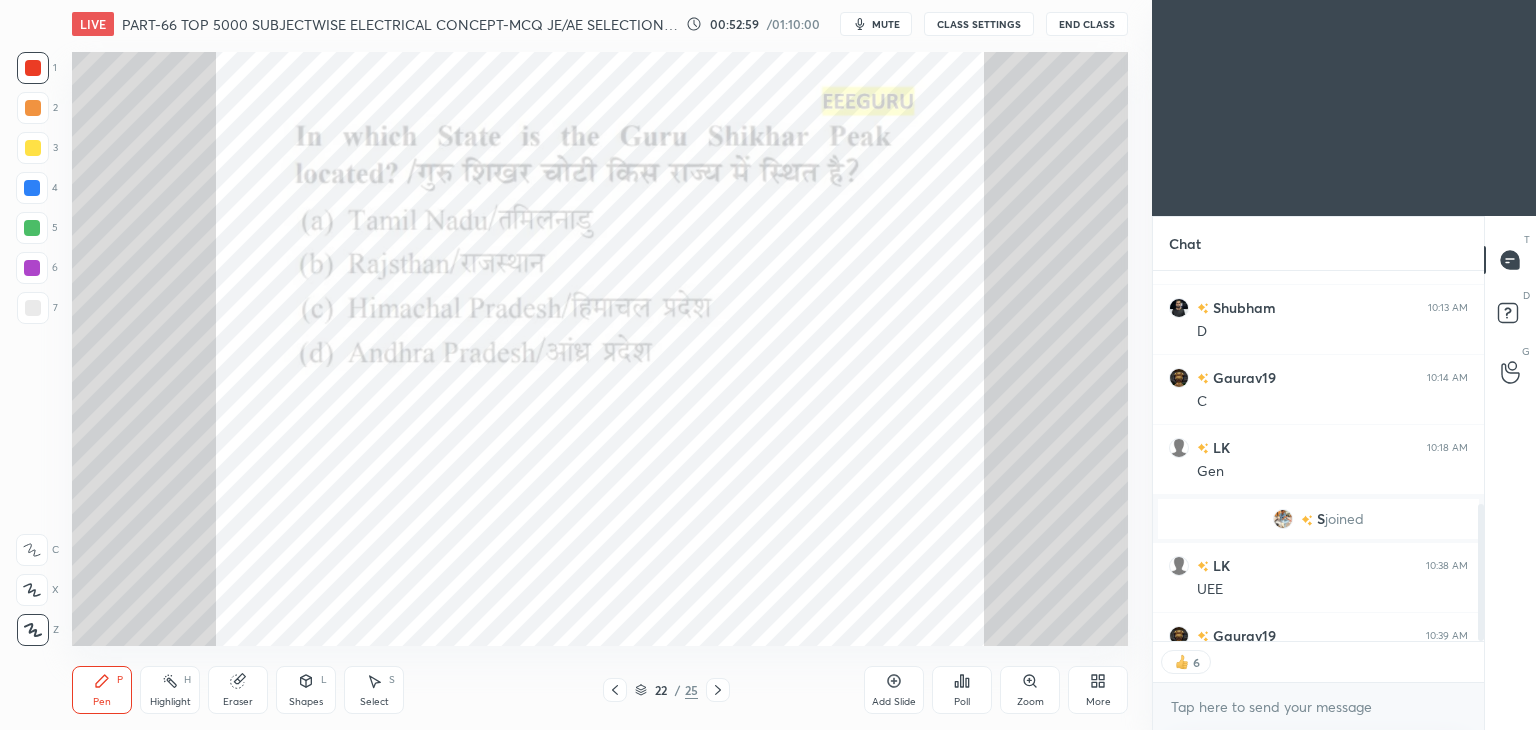 click 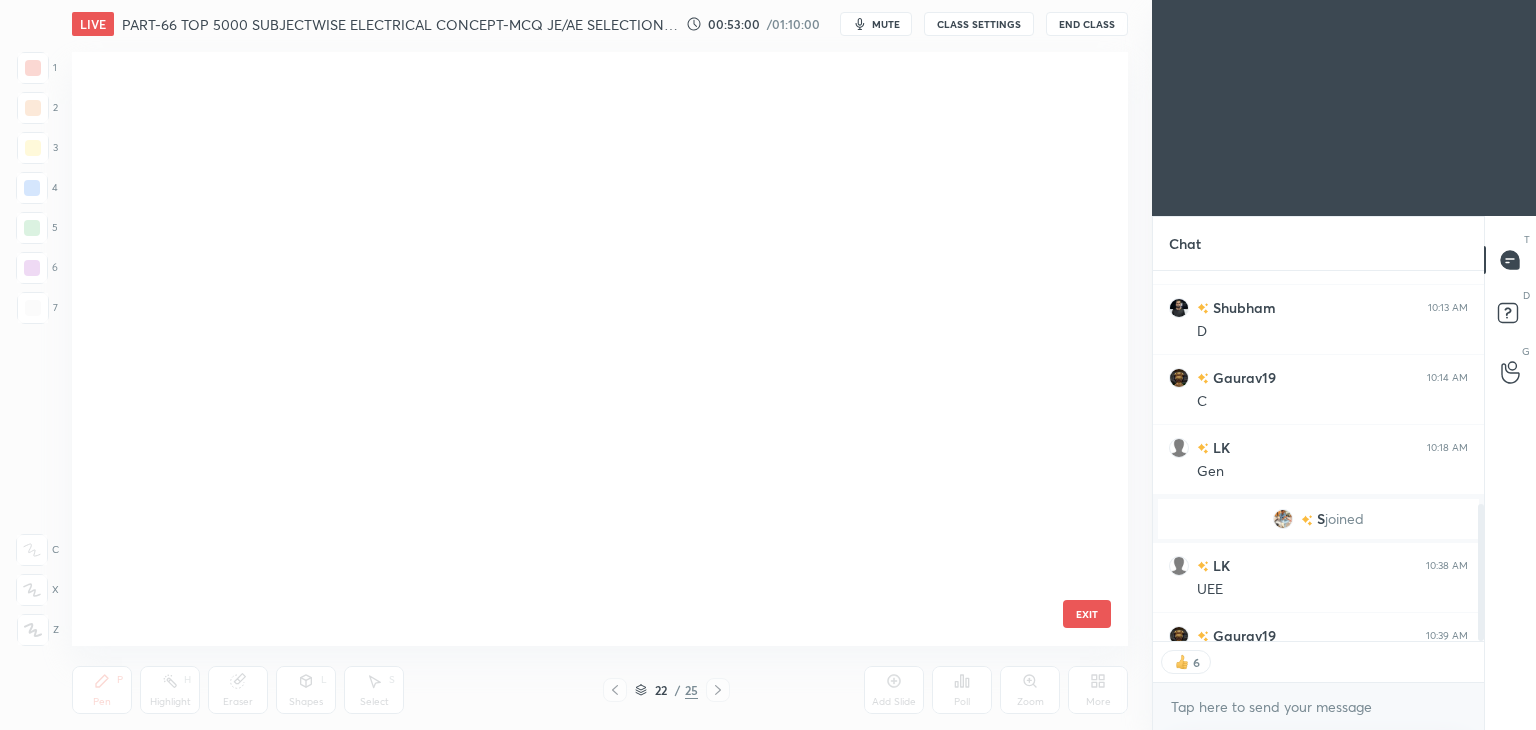 scroll, scrollTop: 870, scrollLeft: 0, axis: vertical 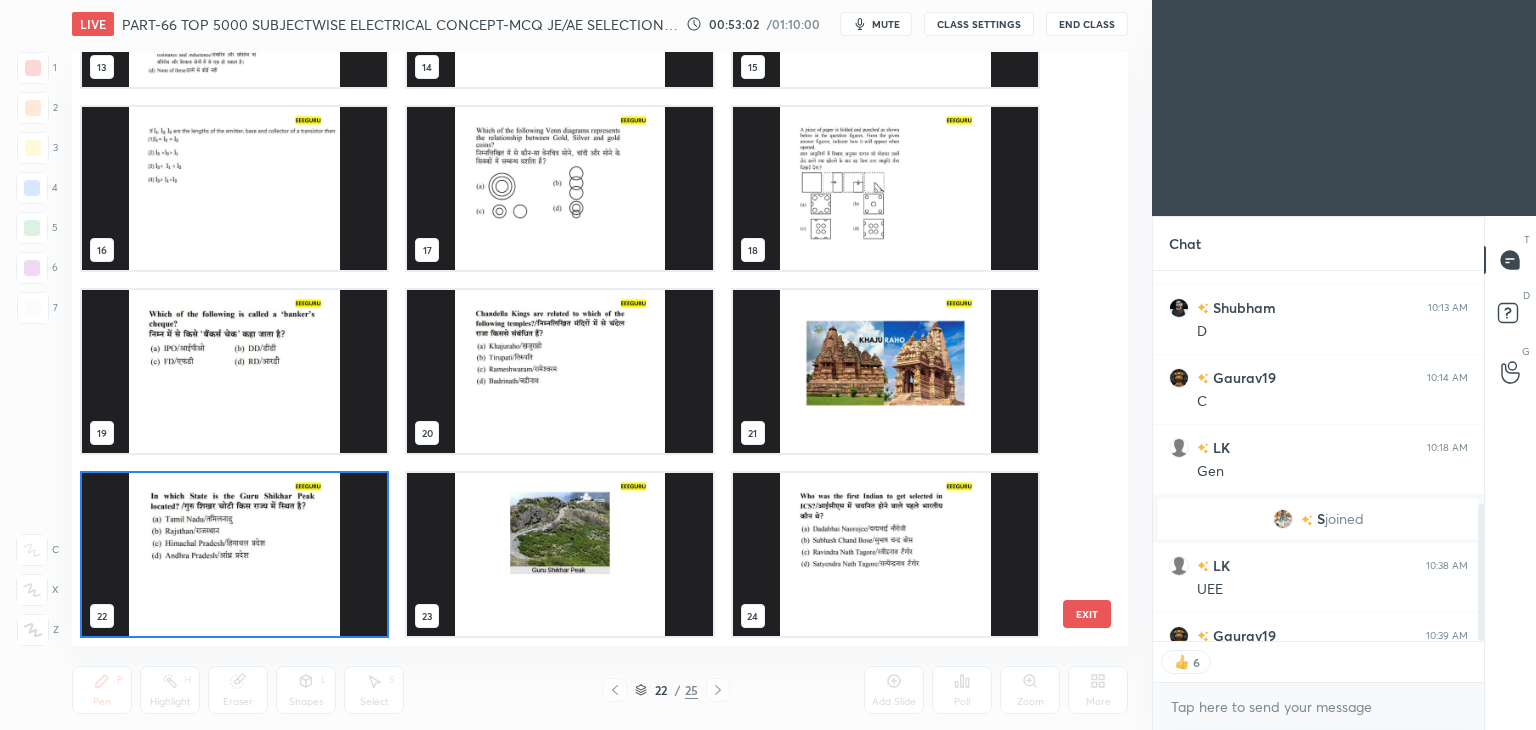 type on "x" 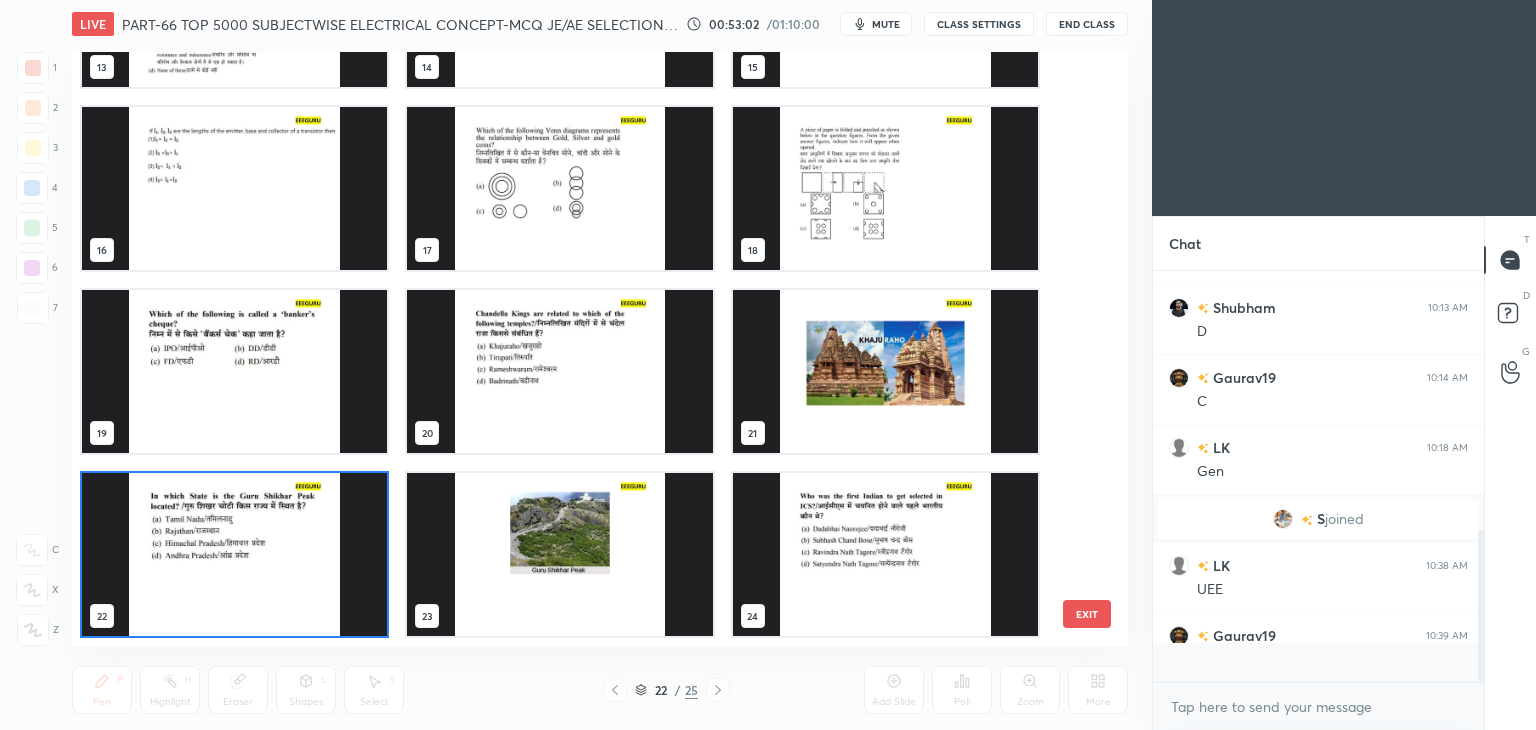 scroll, scrollTop: 6, scrollLeft: 6, axis: both 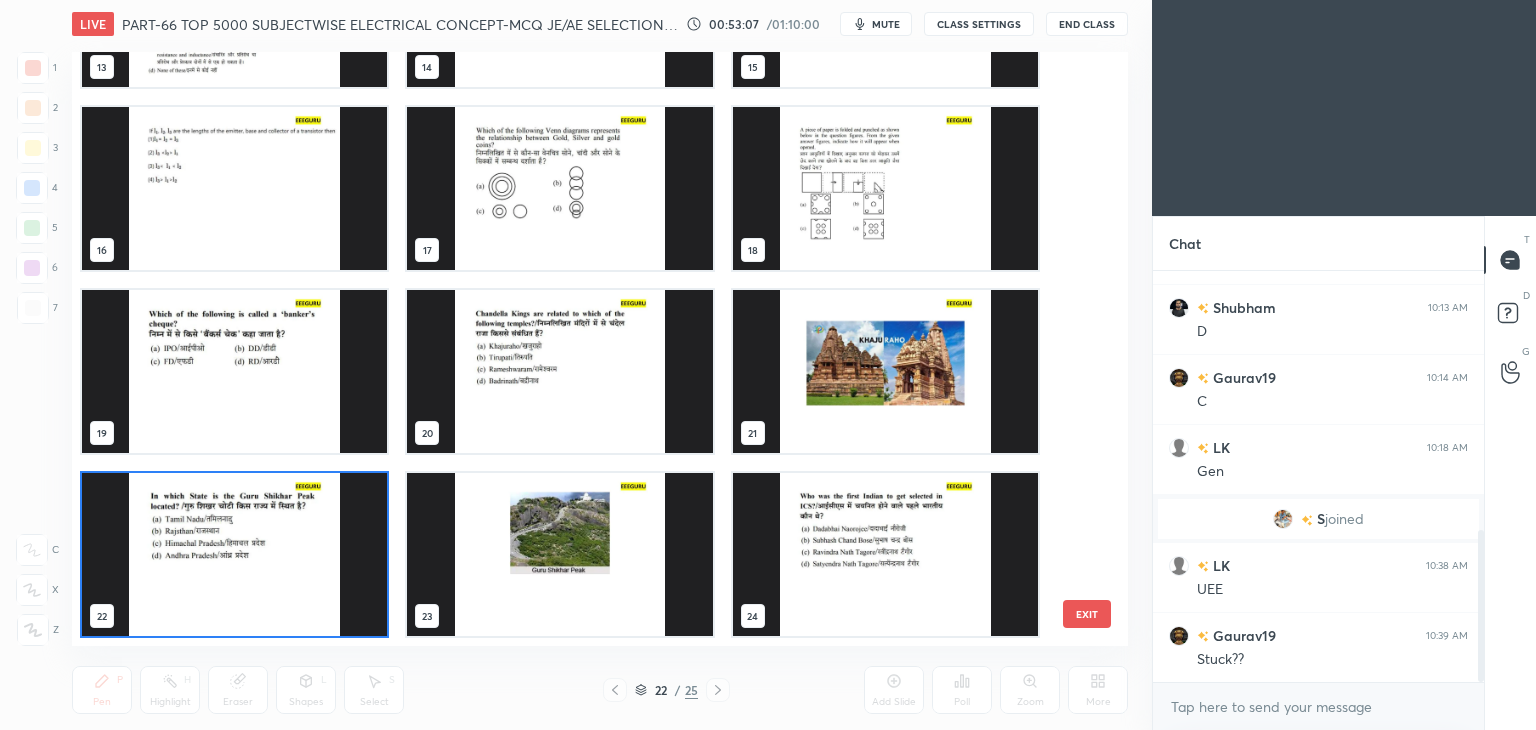 click at bounding box center (234, 371) 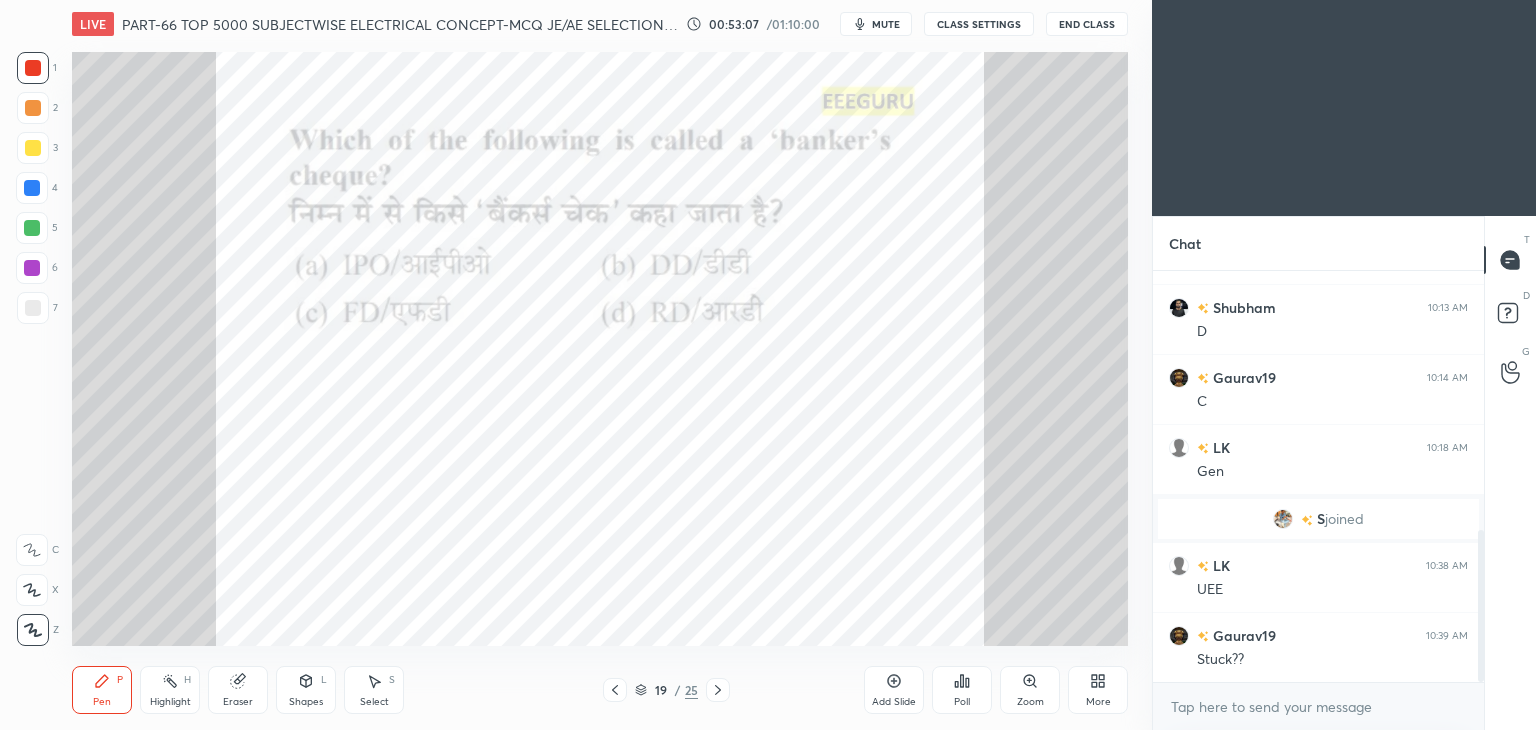 click at bounding box center [234, 371] 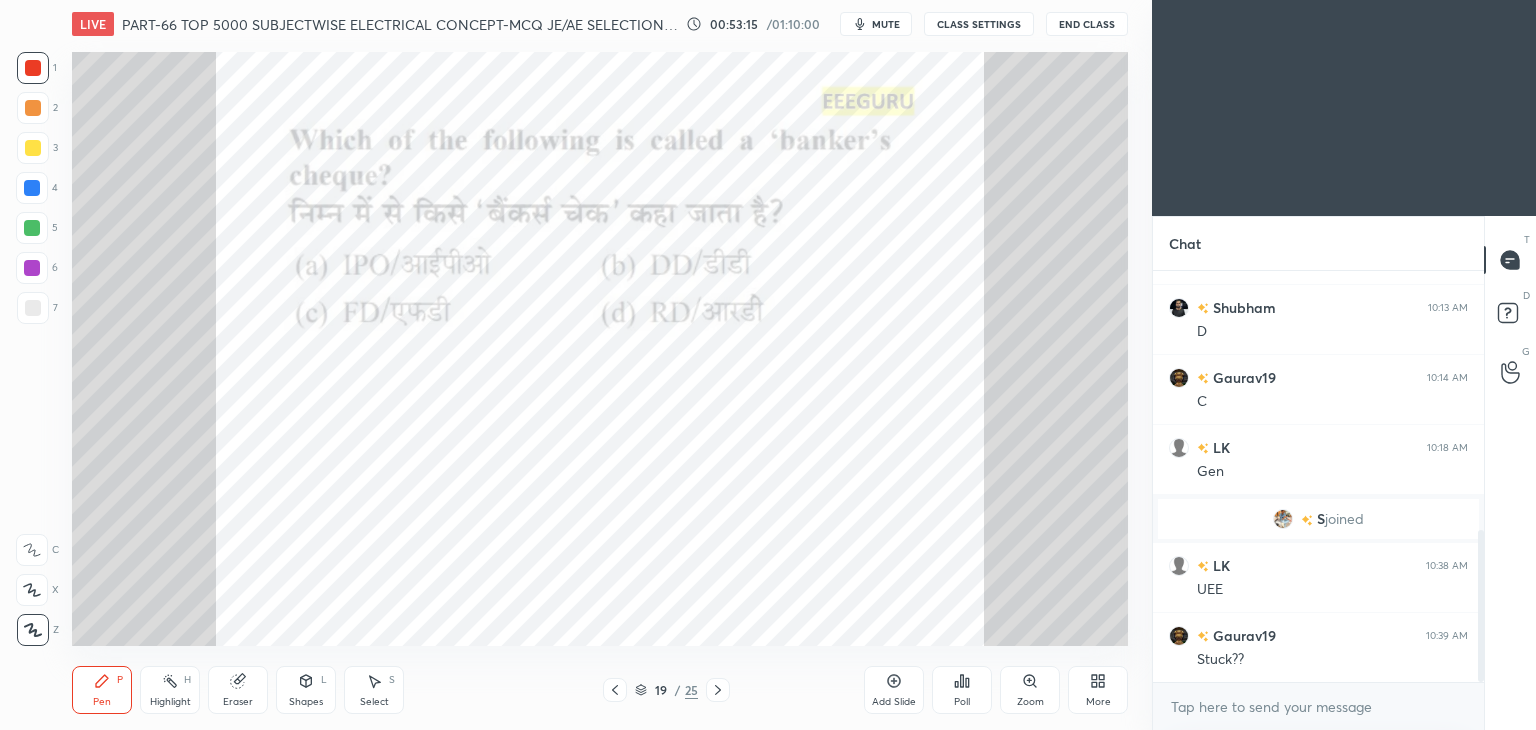 click 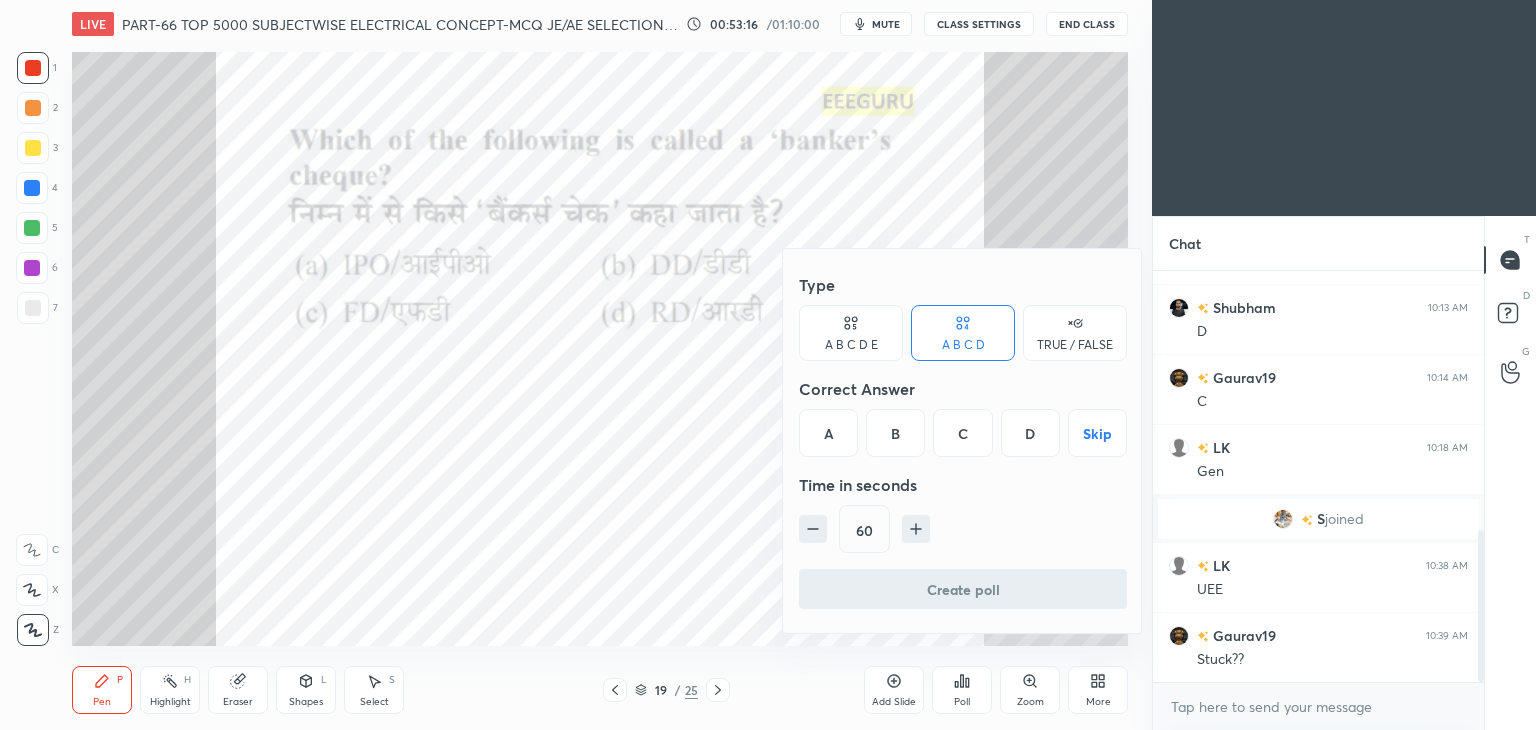 click on "B" at bounding box center (895, 433) 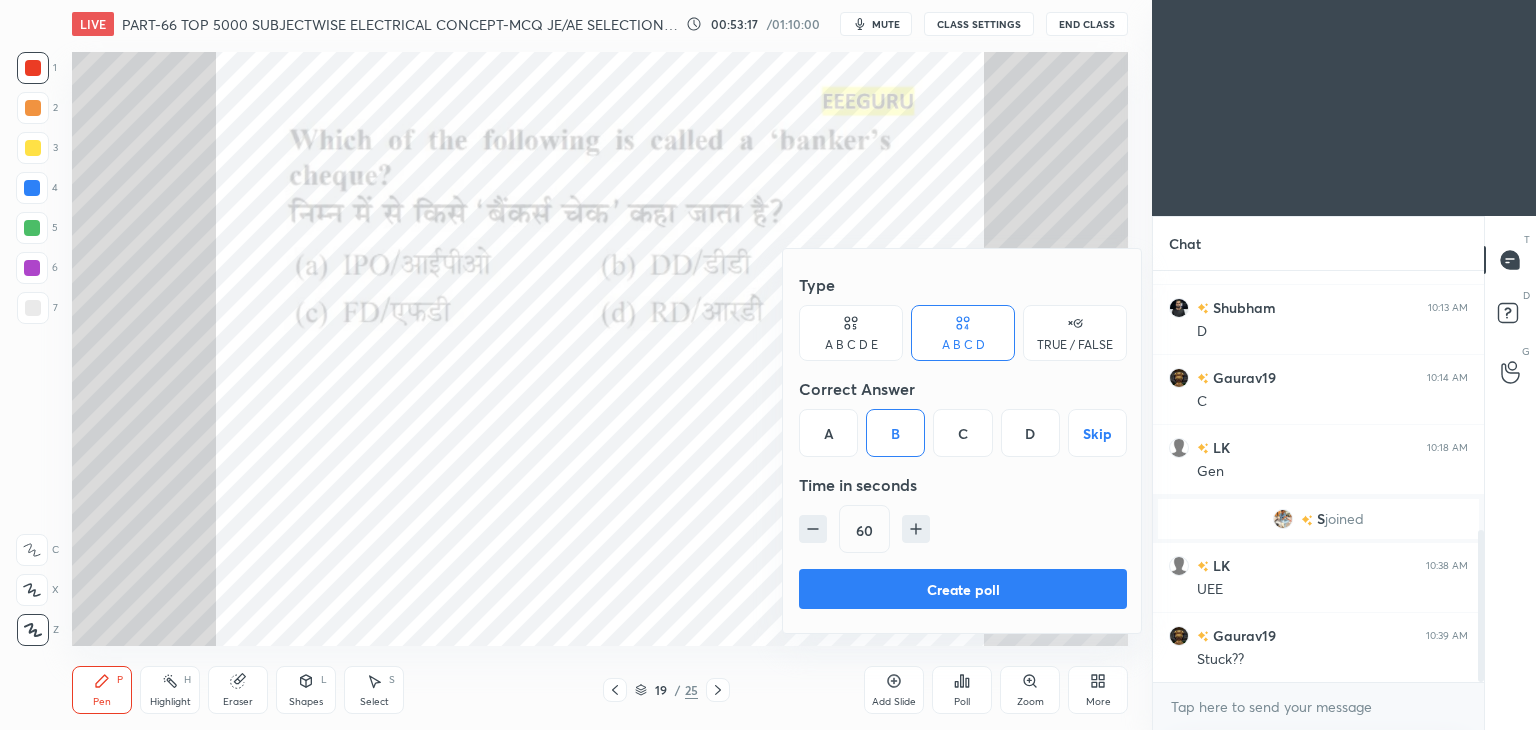click on "60" at bounding box center (963, 529) 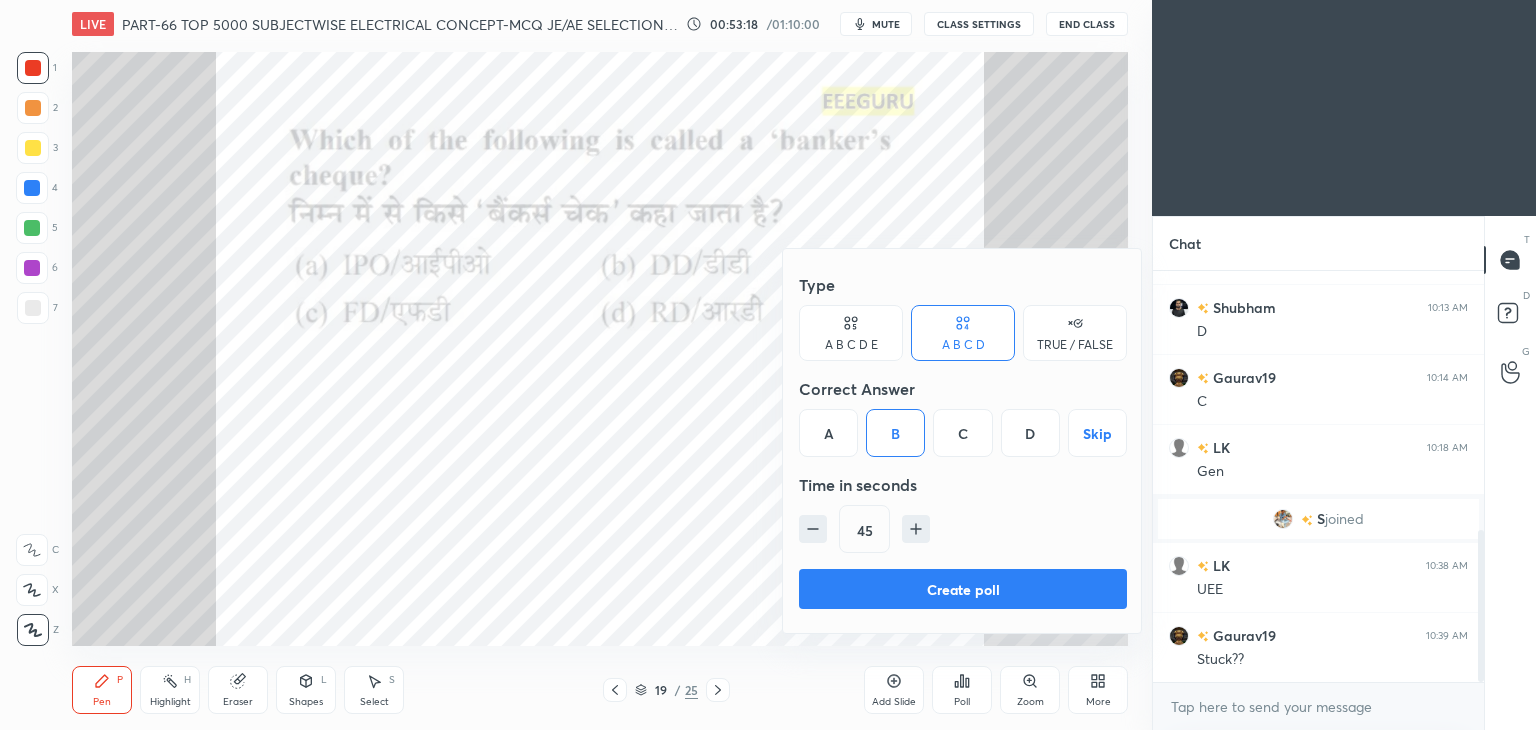 click on "Create poll" at bounding box center (963, 589) 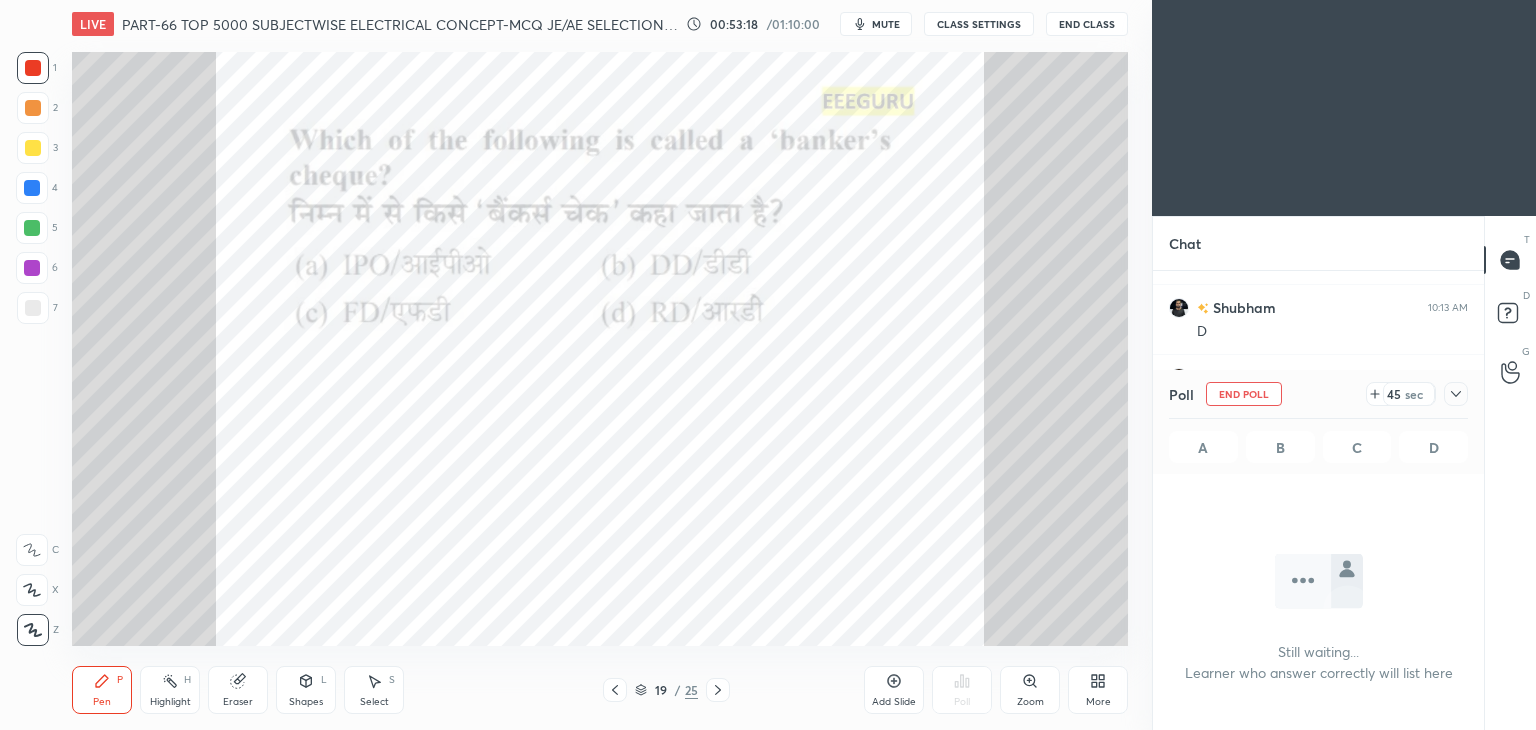 scroll, scrollTop: 372, scrollLeft: 325, axis: both 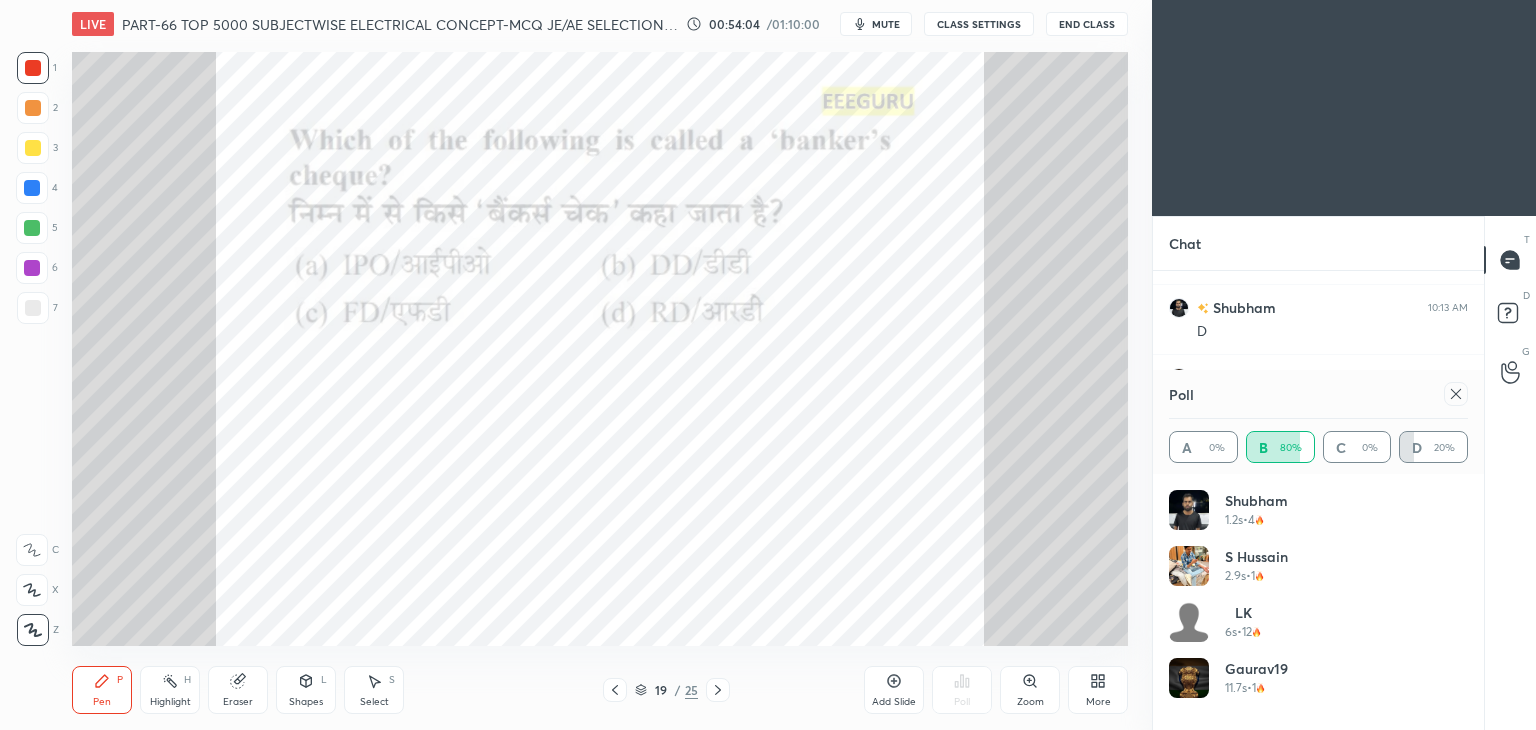 click at bounding box center (33, 68) 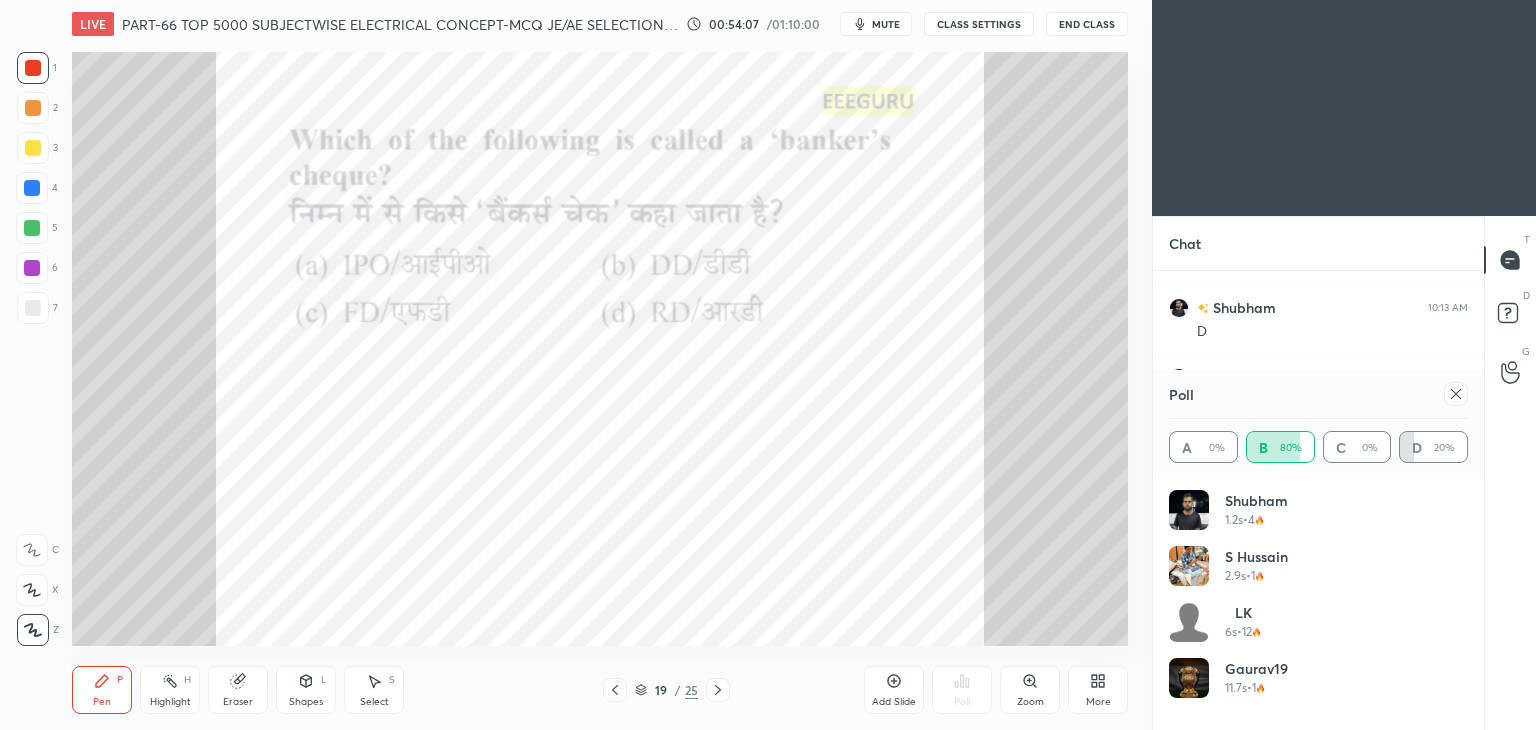 click at bounding box center (1456, 394) 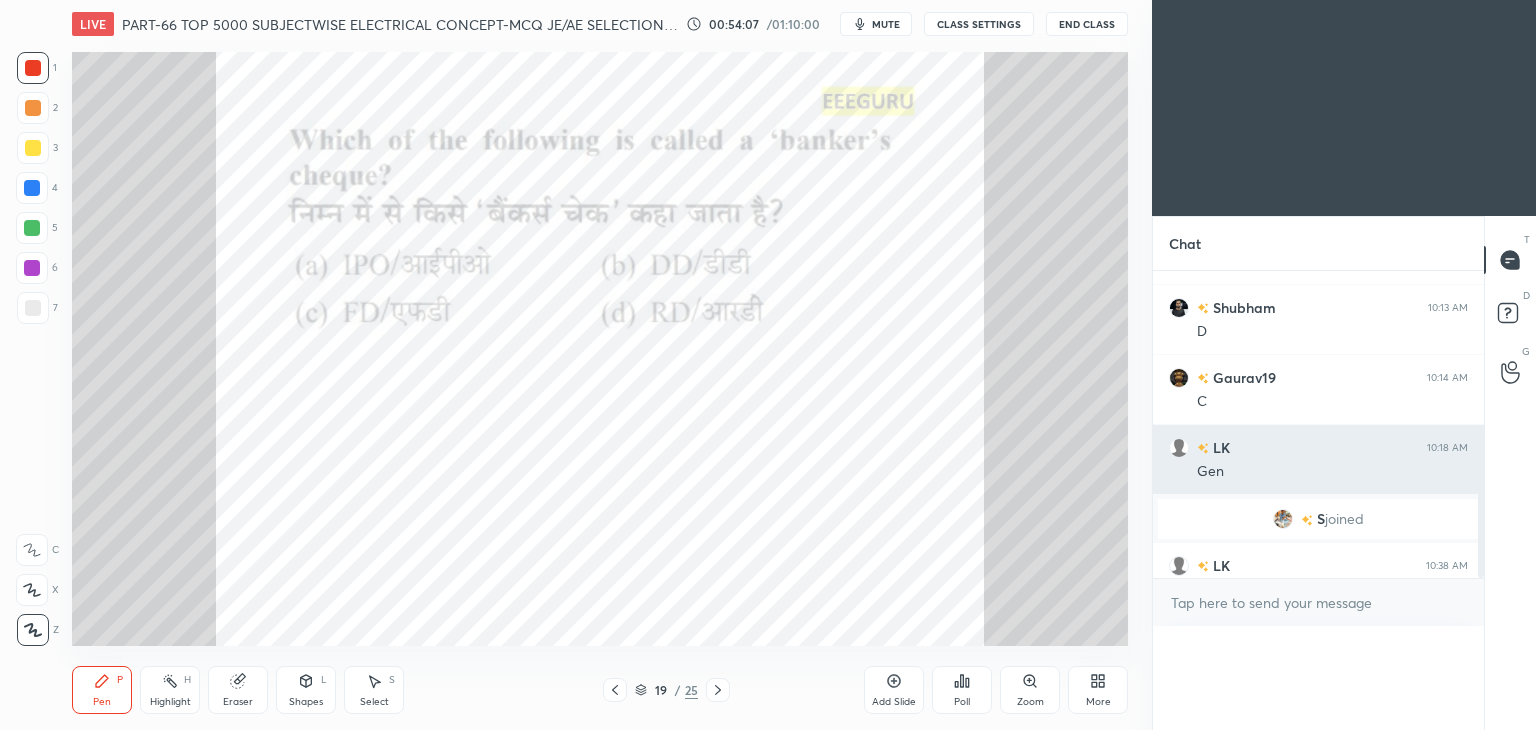 scroll, scrollTop: 0, scrollLeft: 0, axis: both 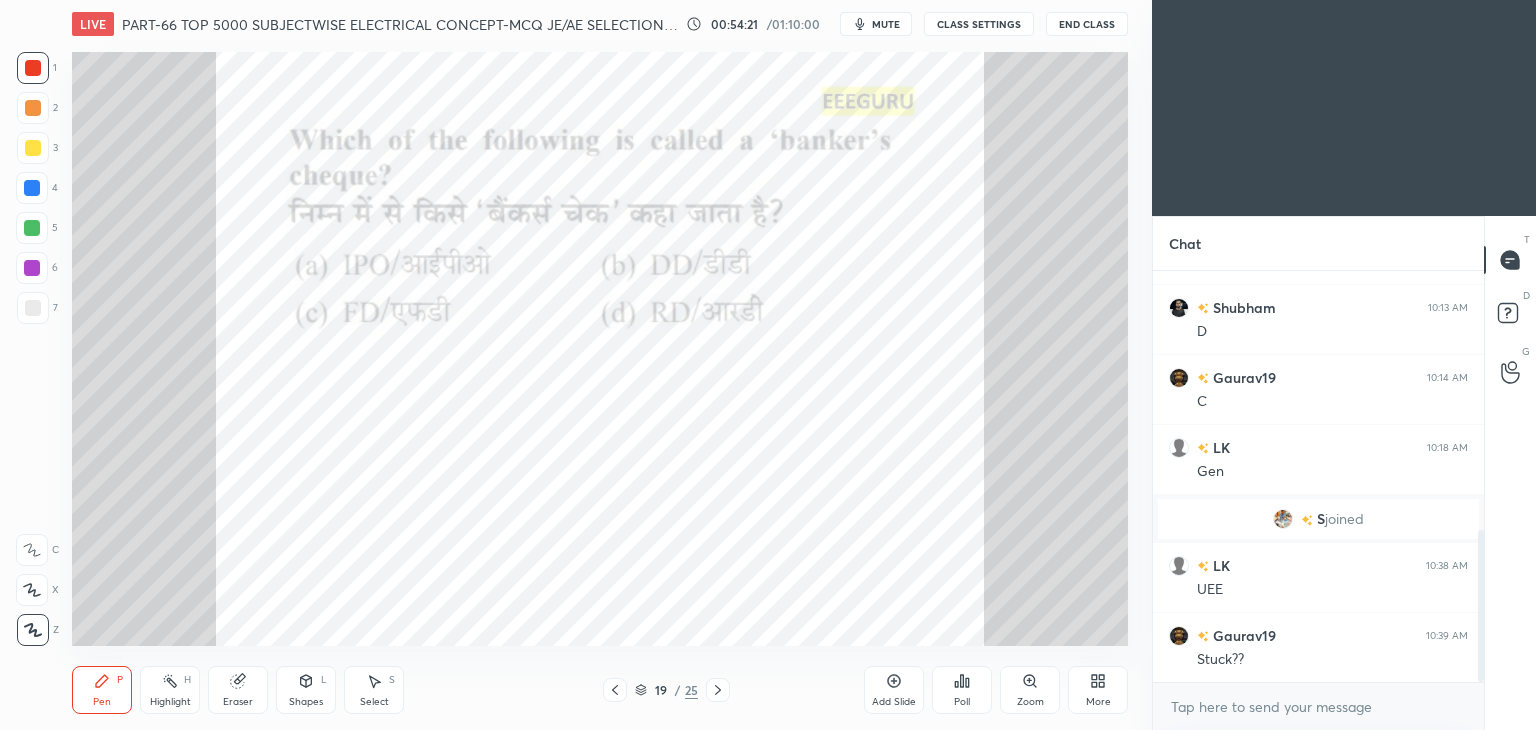 click on "19 / 25" at bounding box center (666, 690) 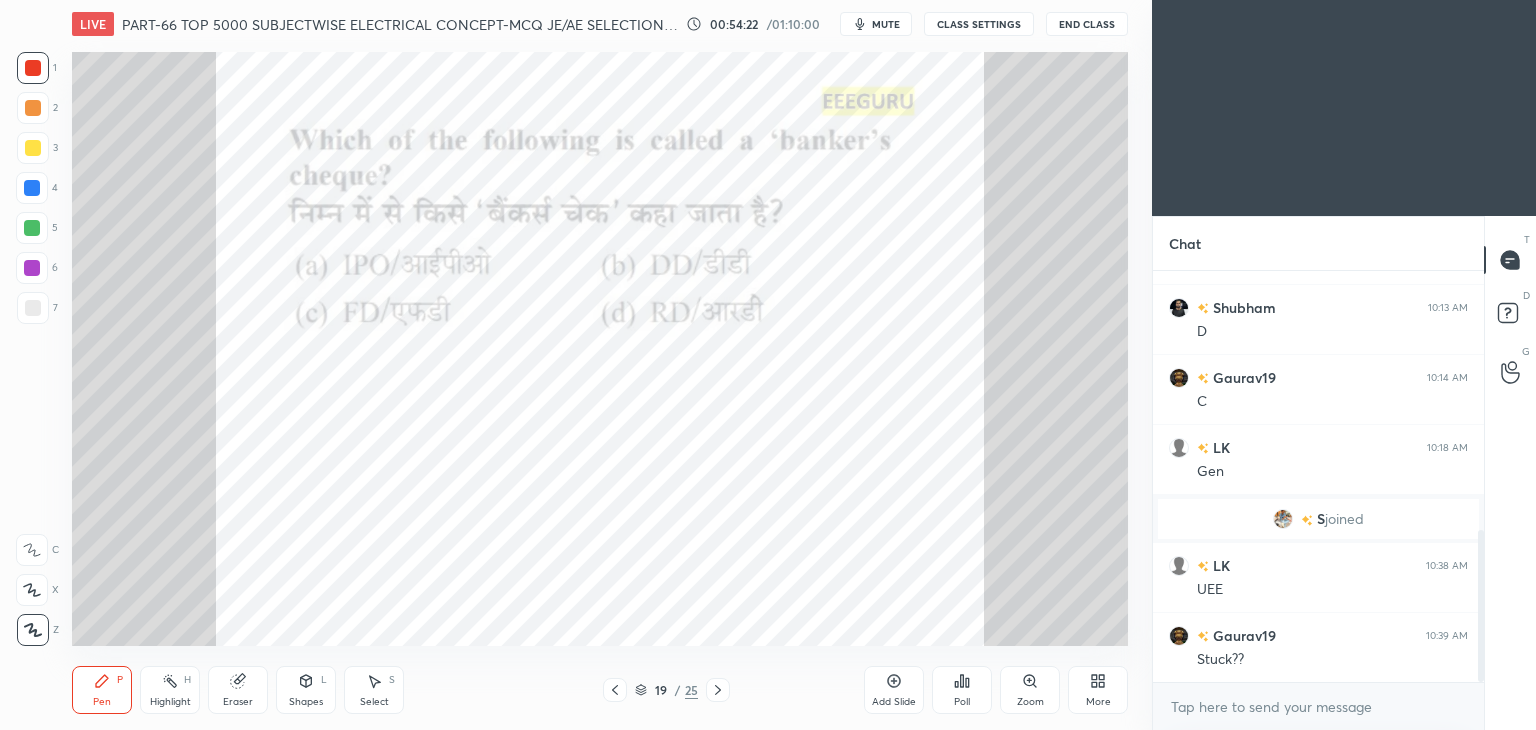 click 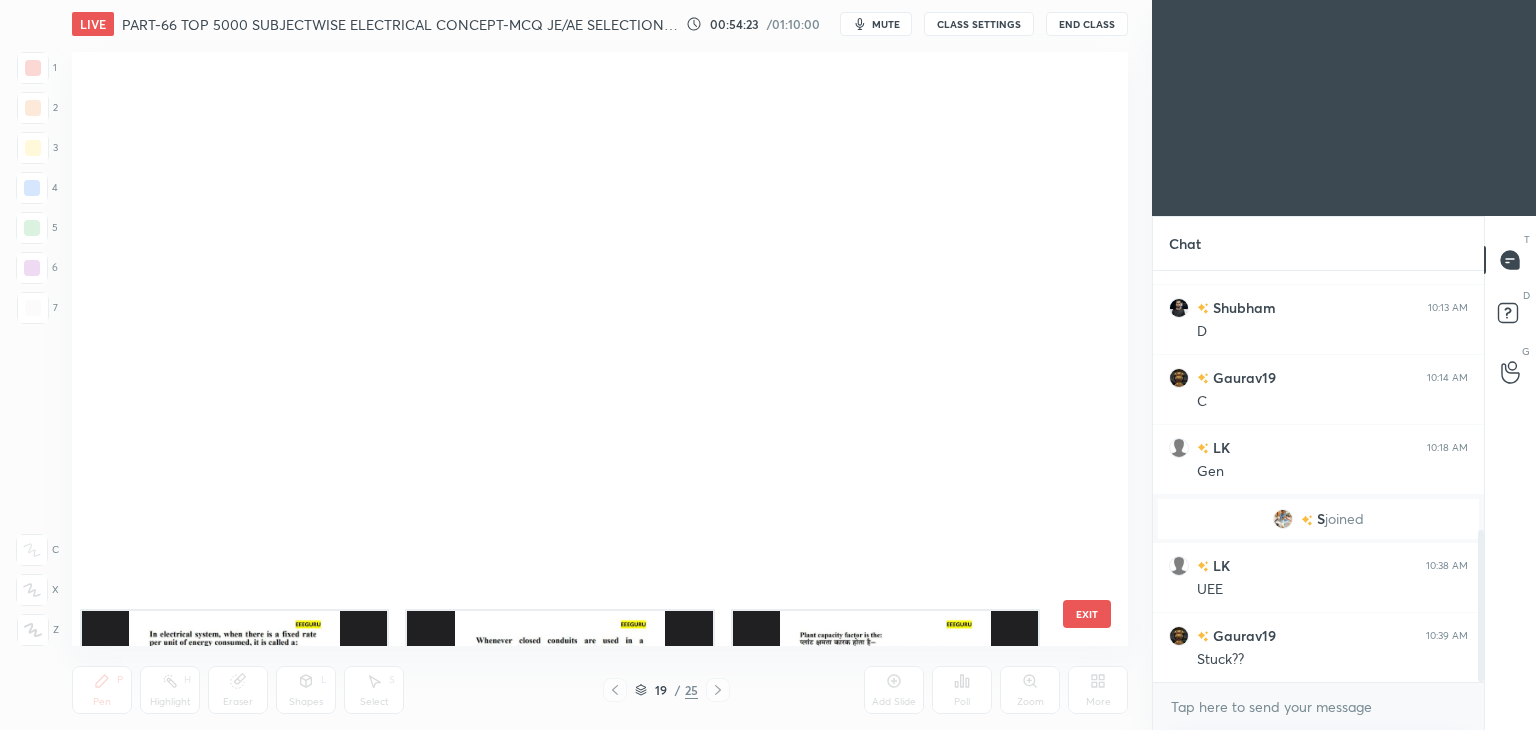 scroll, scrollTop: 687, scrollLeft: 0, axis: vertical 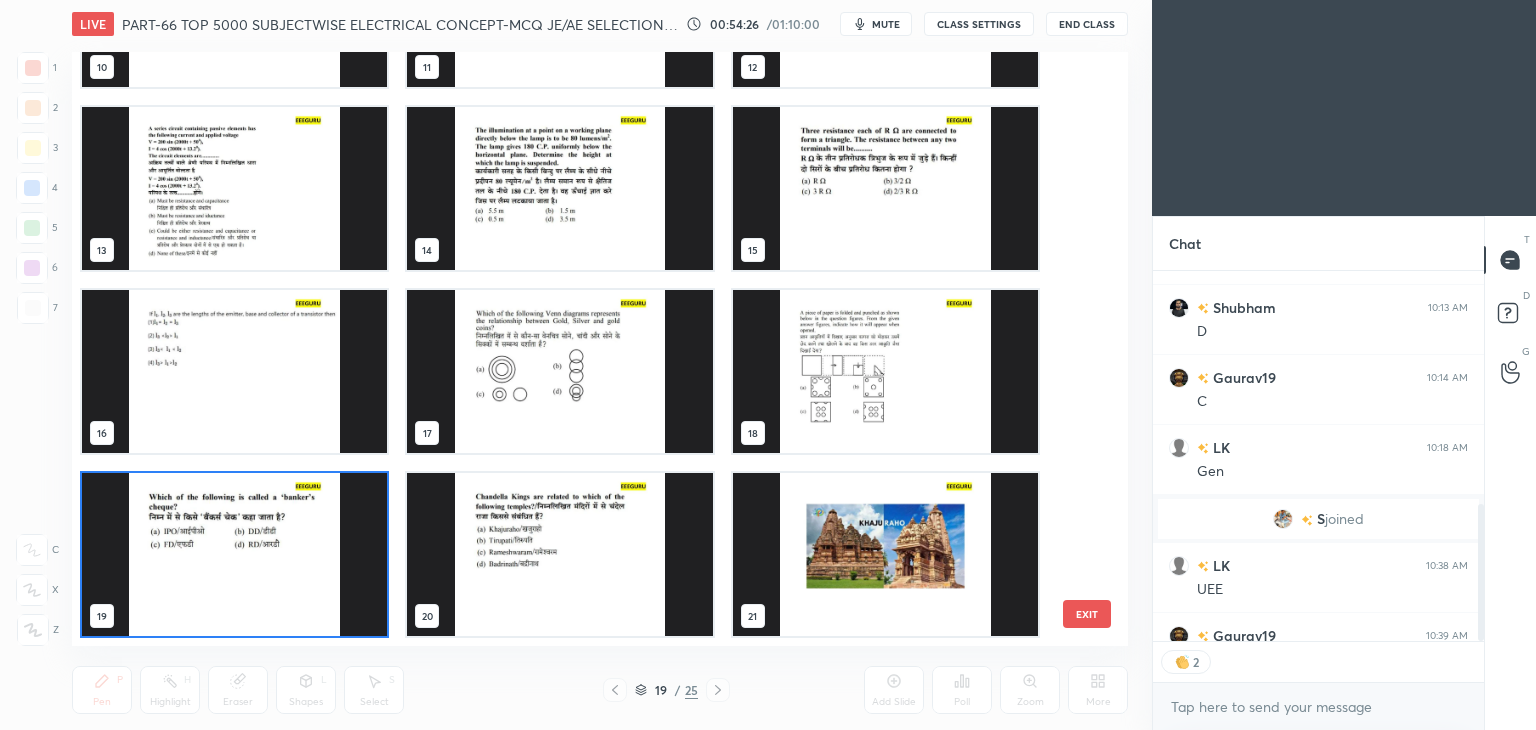 drag, startPoint x: 1082, startPoint y: 396, endPoint x: 1051, endPoint y: 487, distance: 96.13532 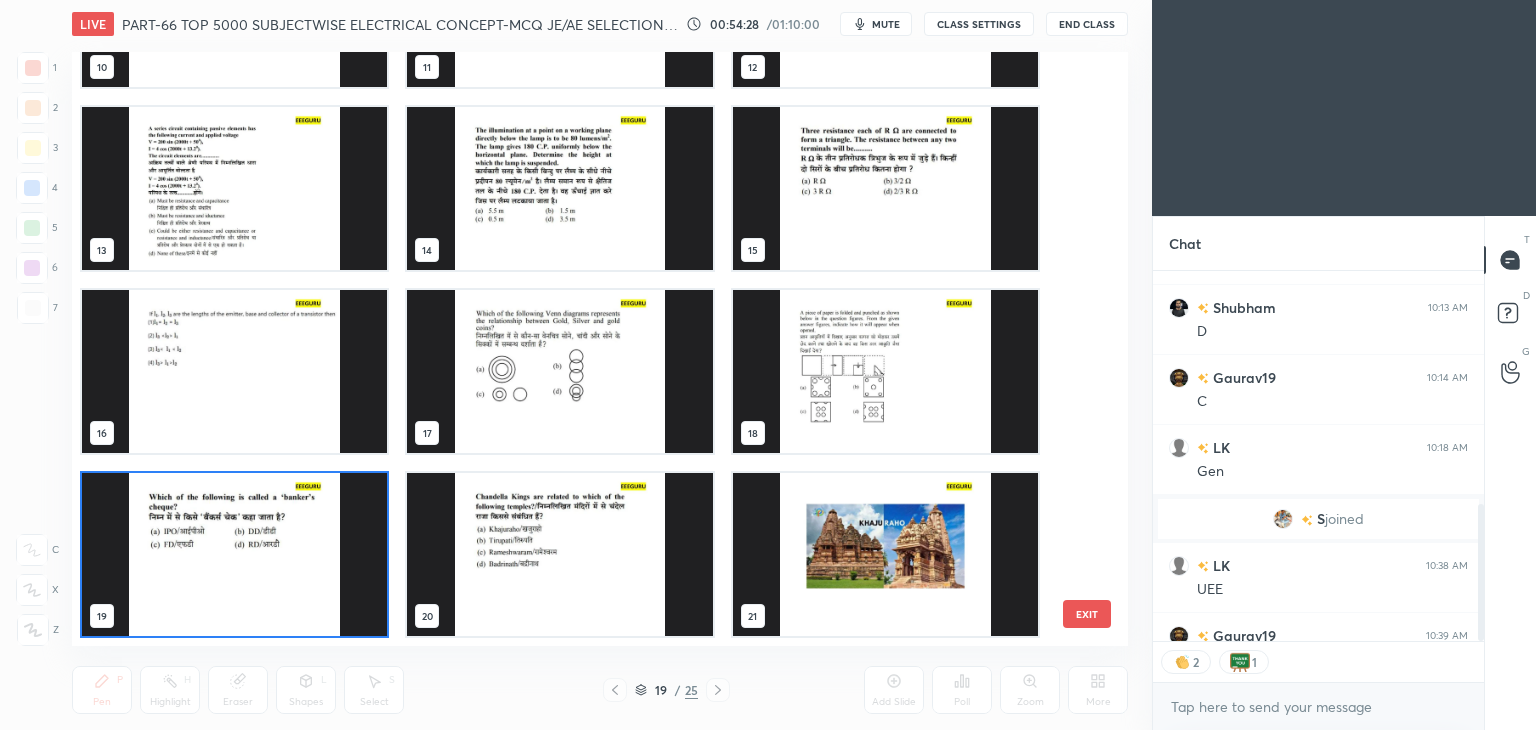 scroll, scrollTop: 1052, scrollLeft: 0, axis: vertical 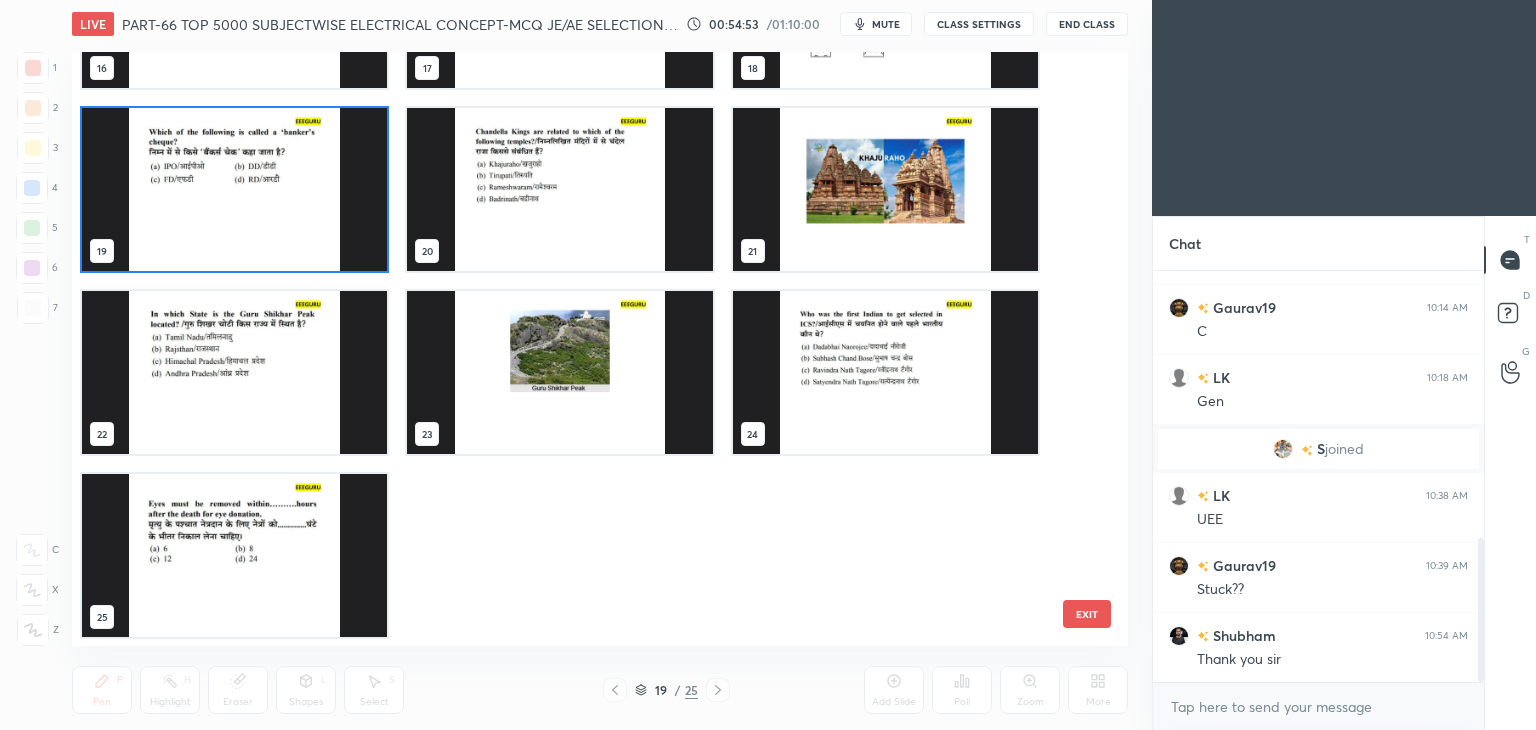 click at bounding box center (33, 68) 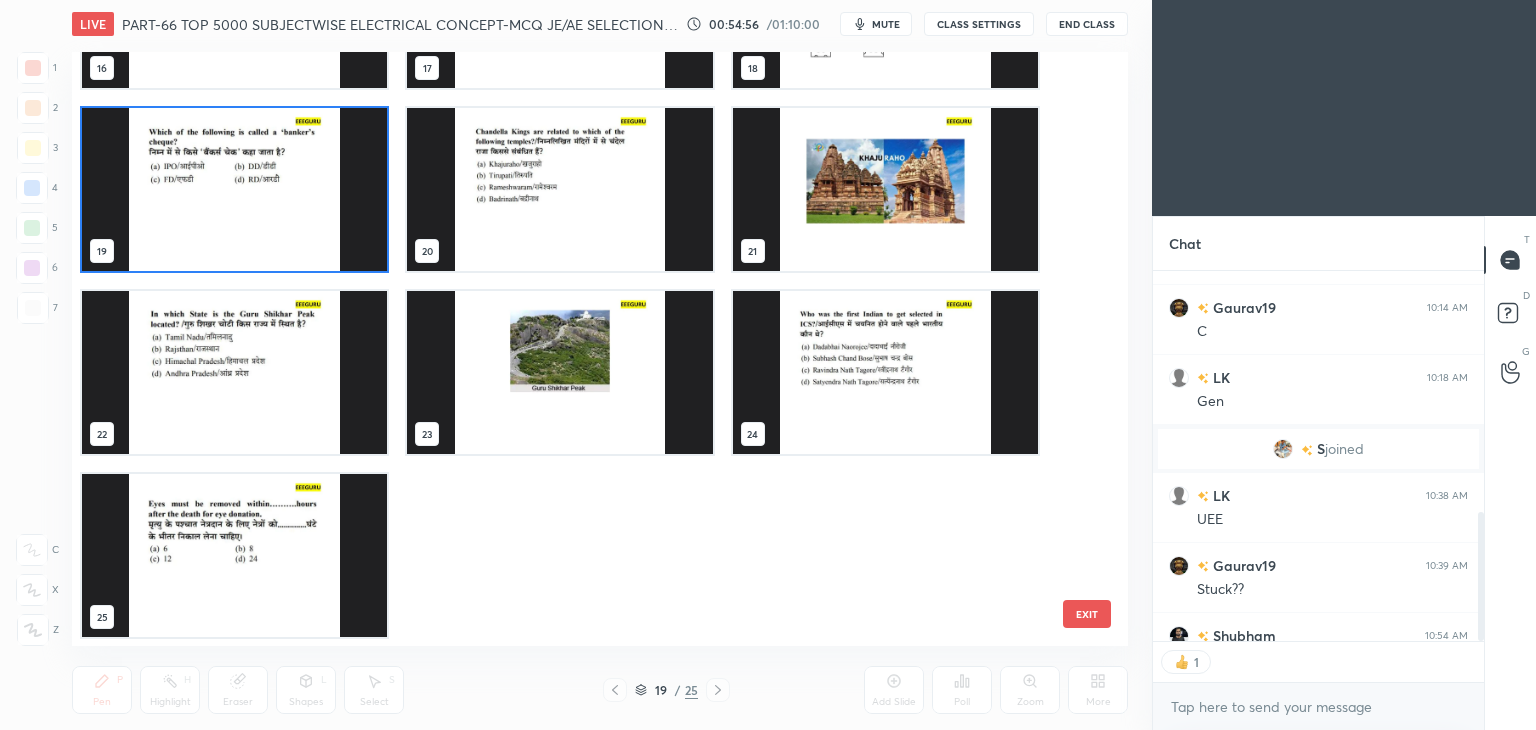 scroll, scrollTop: 365, scrollLeft: 325, axis: both 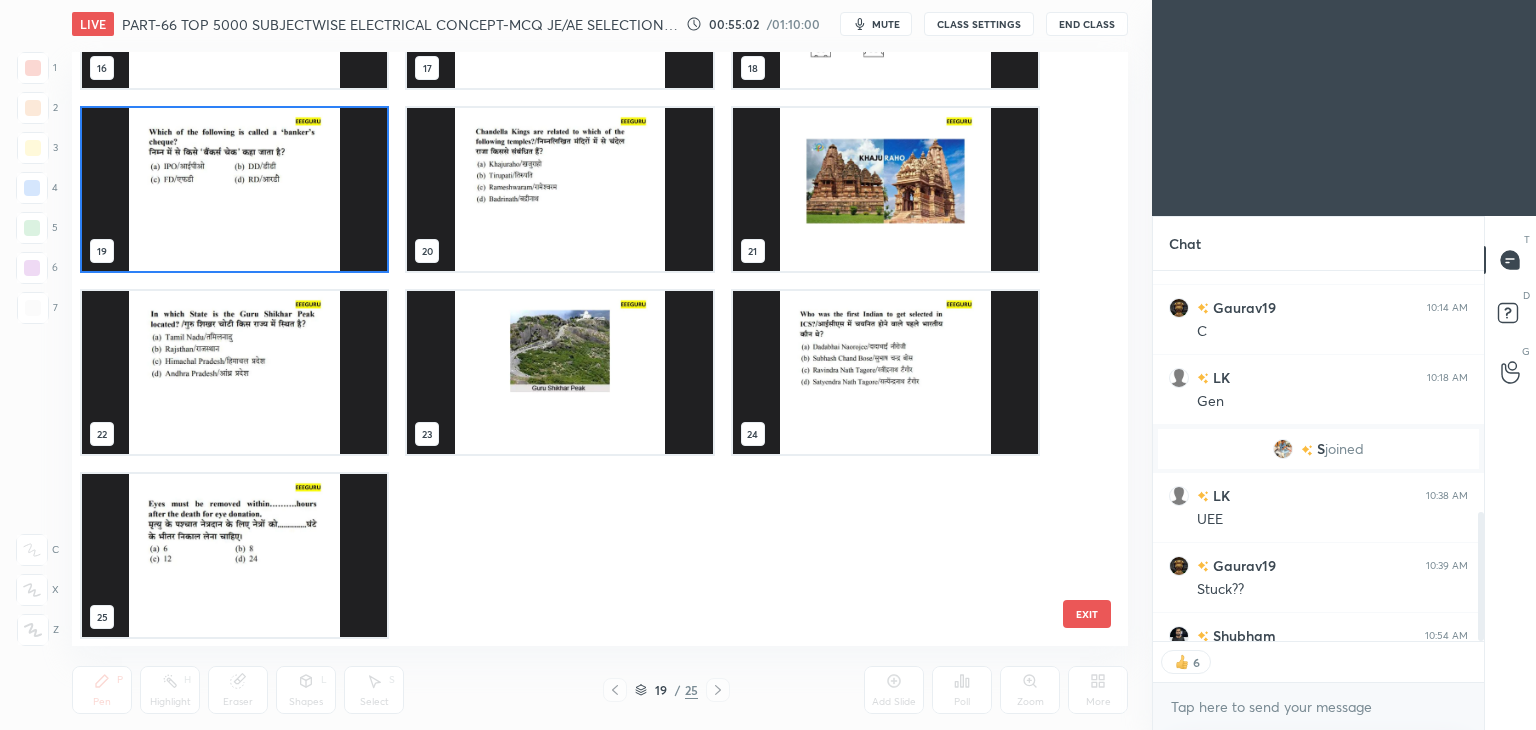 click on "End Class" at bounding box center (1087, 24) 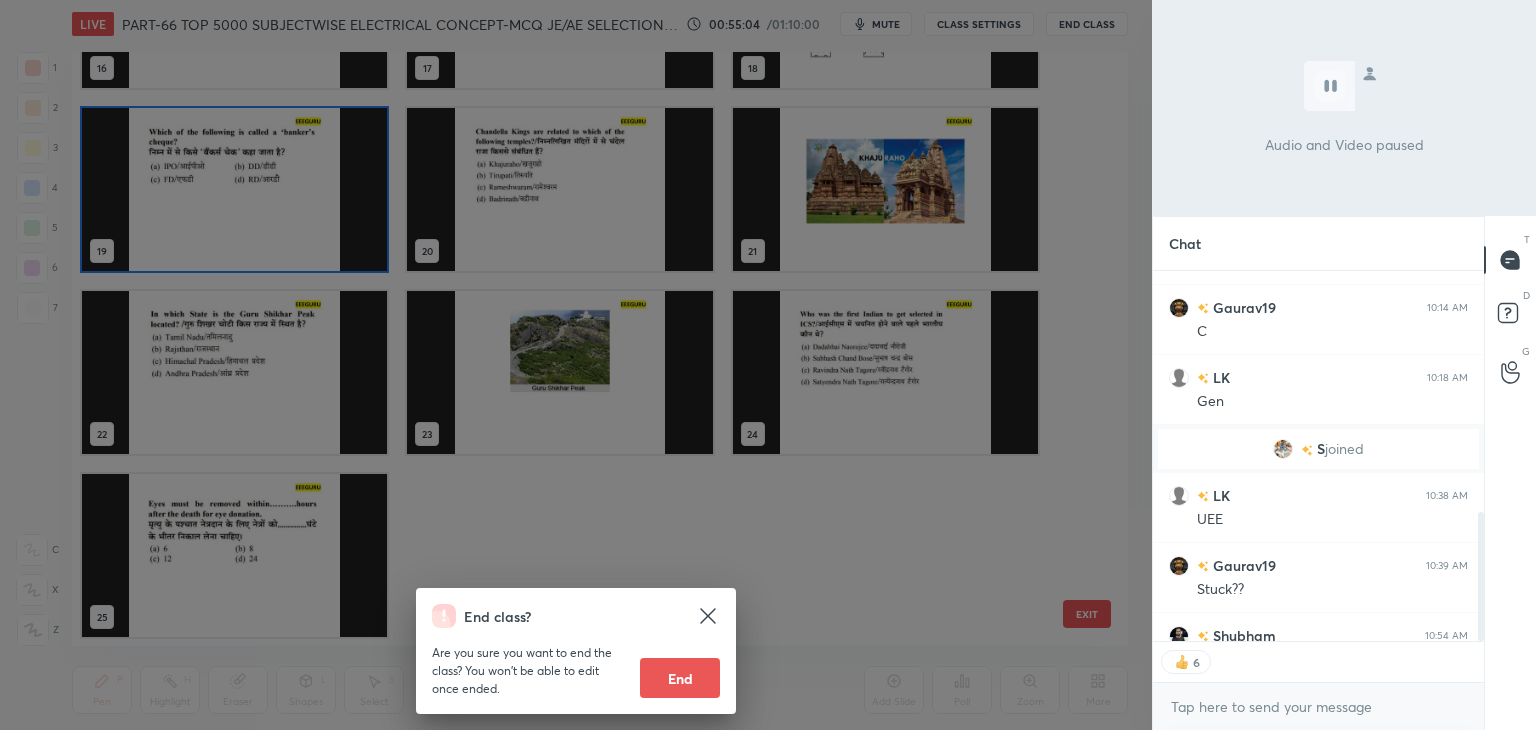 click on "End" at bounding box center [680, 678] 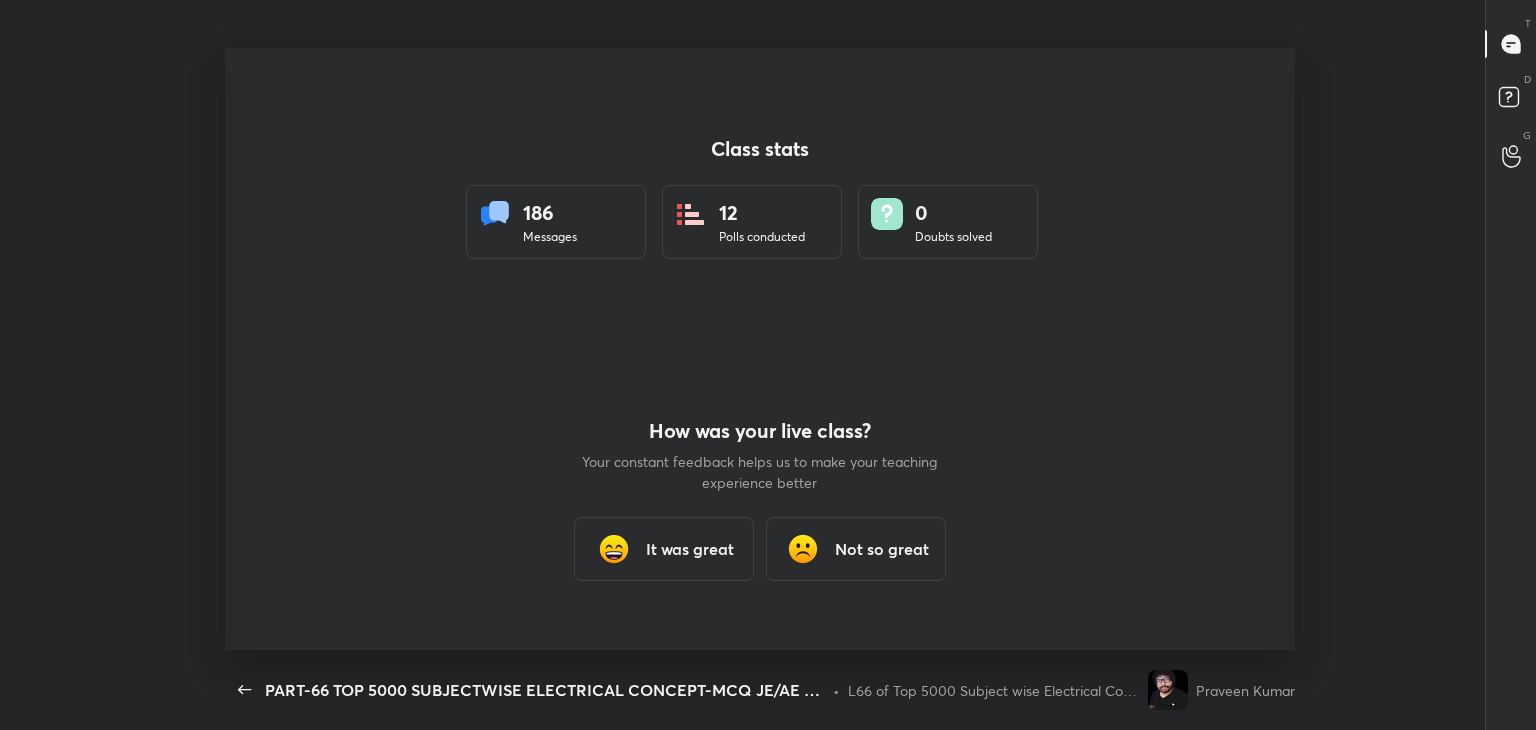 scroll, scrollTop: 99397, scrollLeft: 98649, axis: both 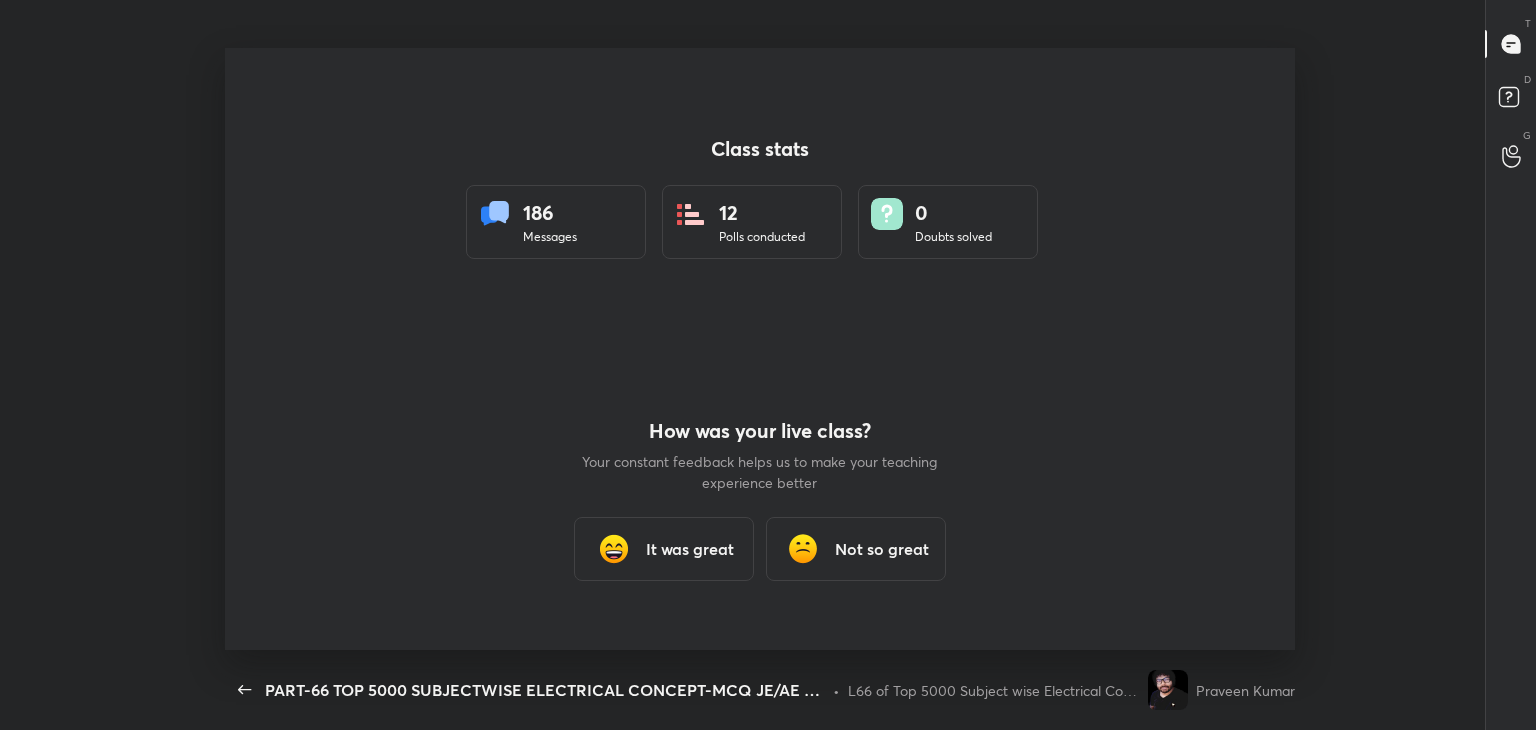 type on "x" 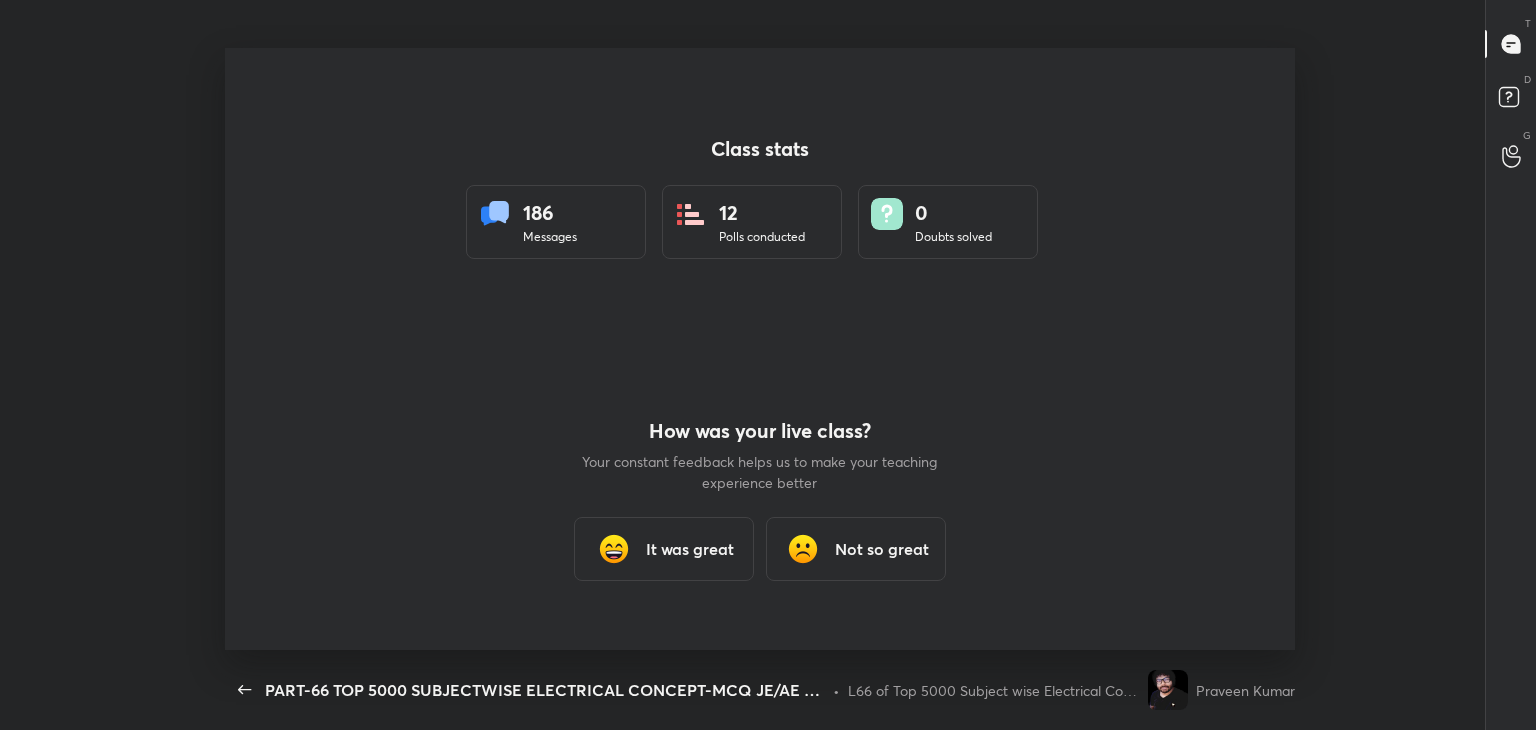 scroll, scrollTop: 6, scrollLeft: 0, axis: vertical 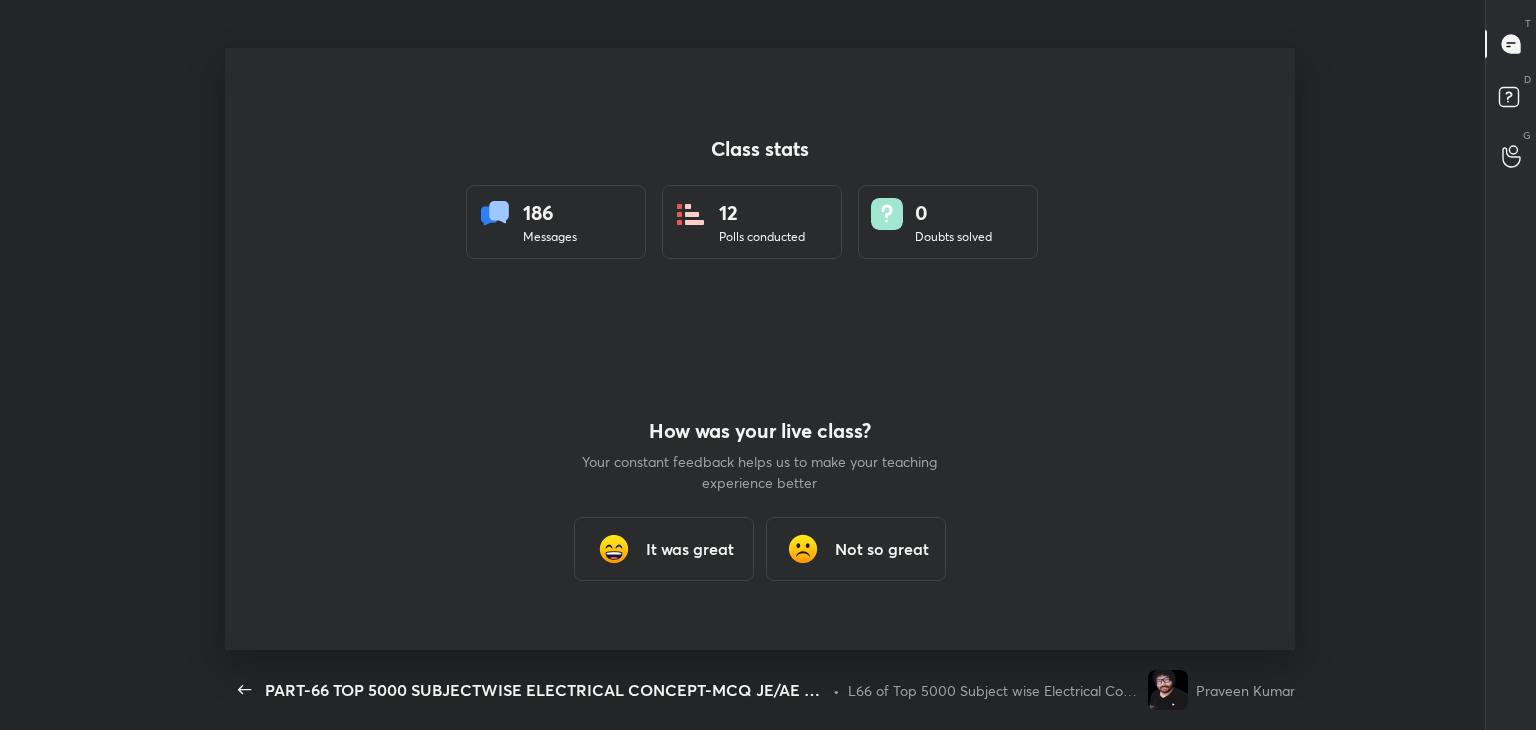 click on "It was great" at bounding box center [690, 549] 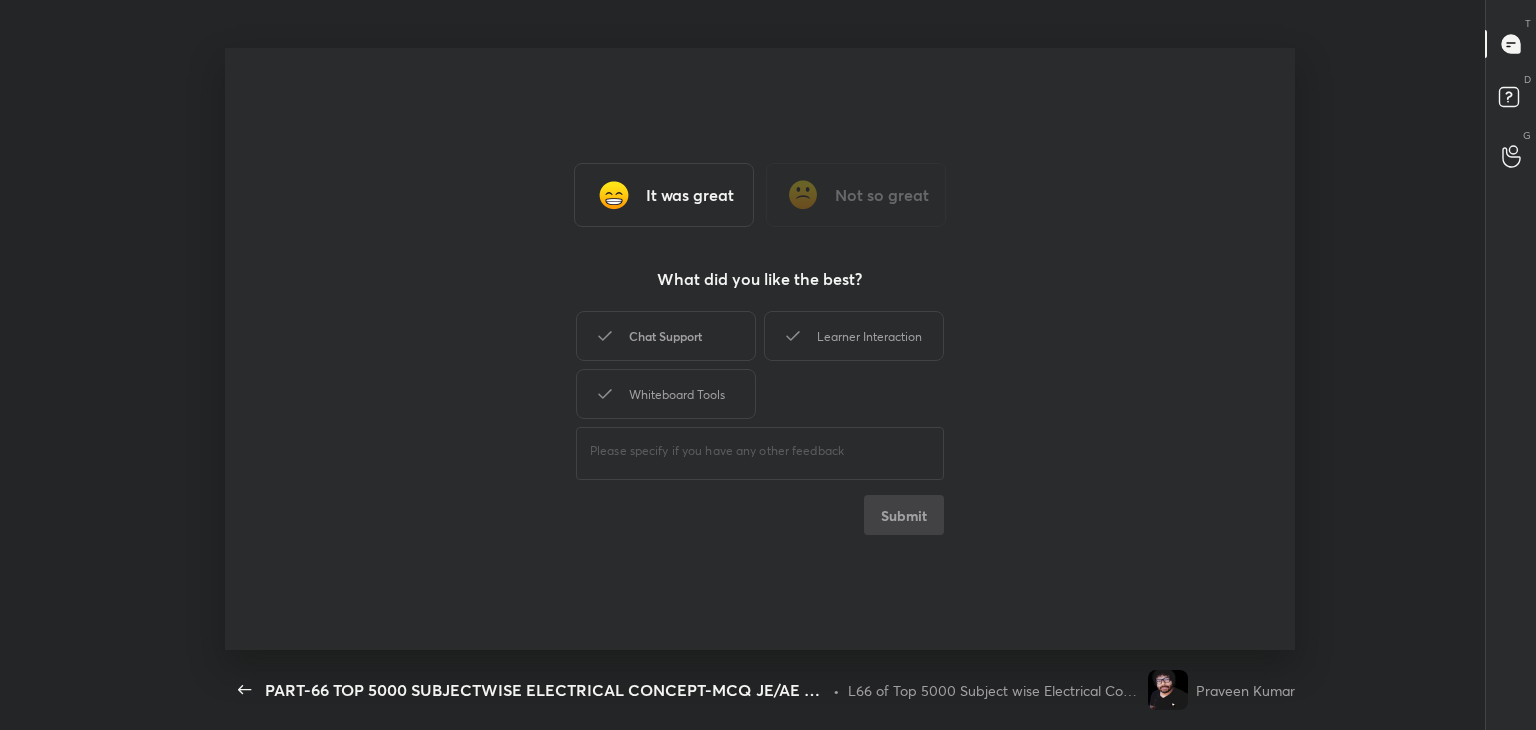 click on "Chat Support" at bounding box center (666, 336) 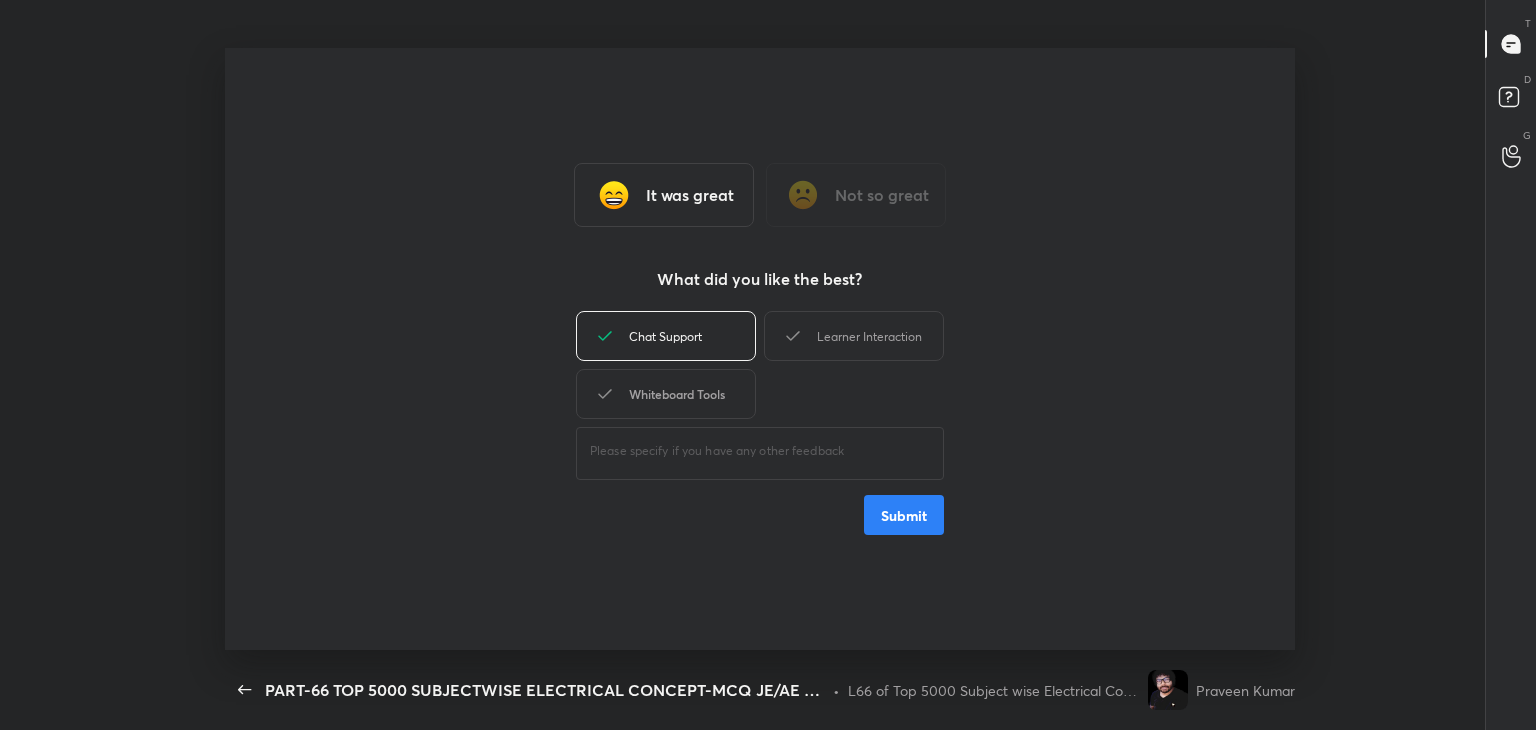 click on "Whiteboard Tools" at bounding box center [666, 394] 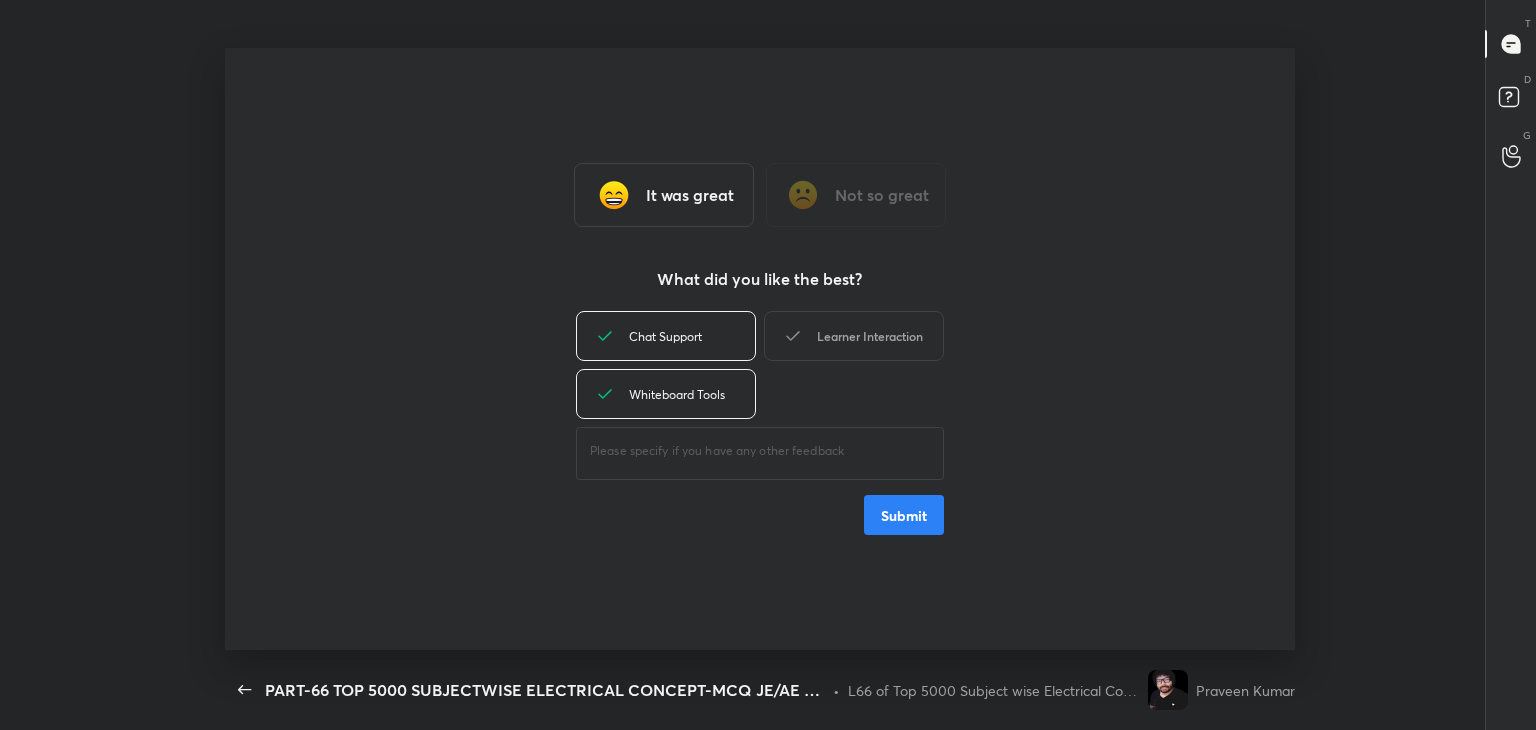 click on "Learner Interaction" at bounding box center [854, 336] 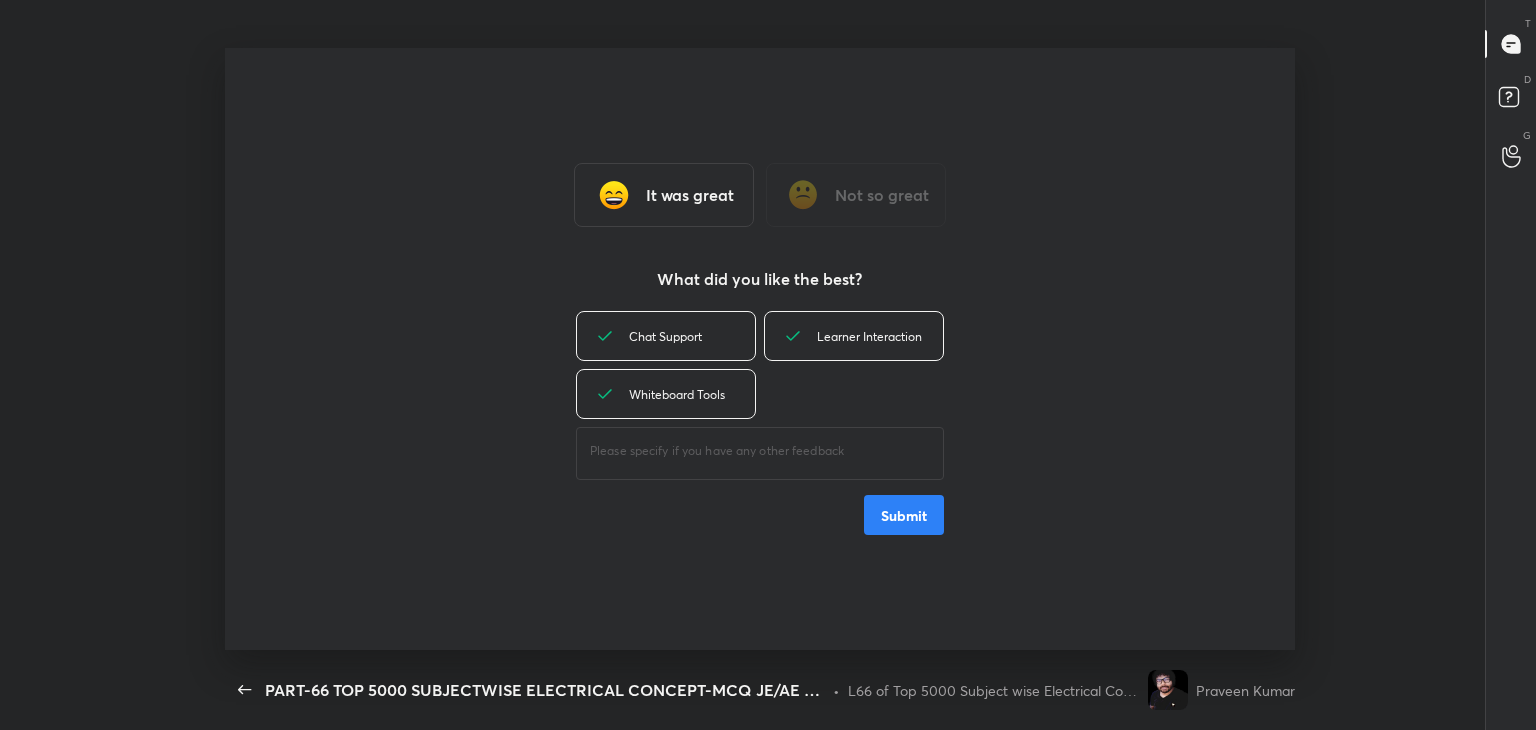 click on "Submit" at bounding box center (904, 515) 